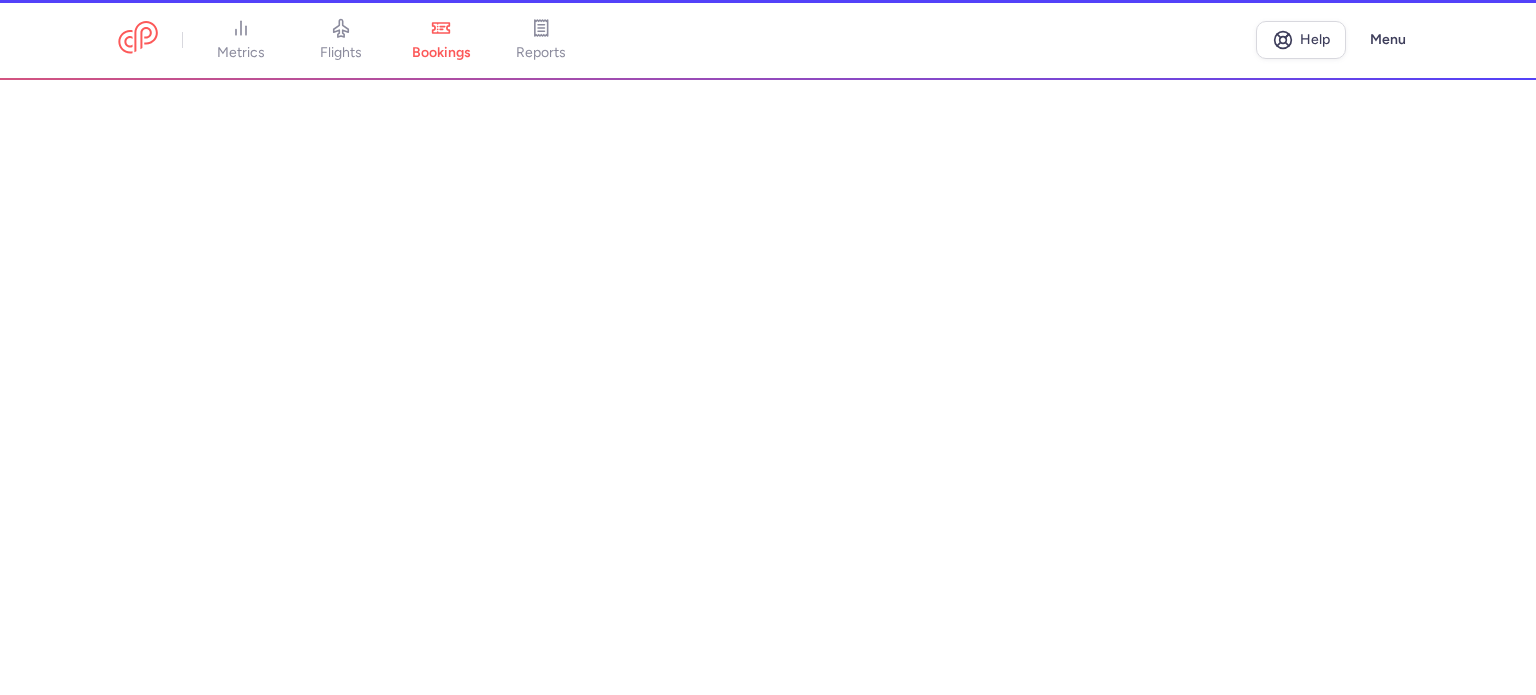 scroll, scrollTop: 0, scrollLeft: 0, axis: both 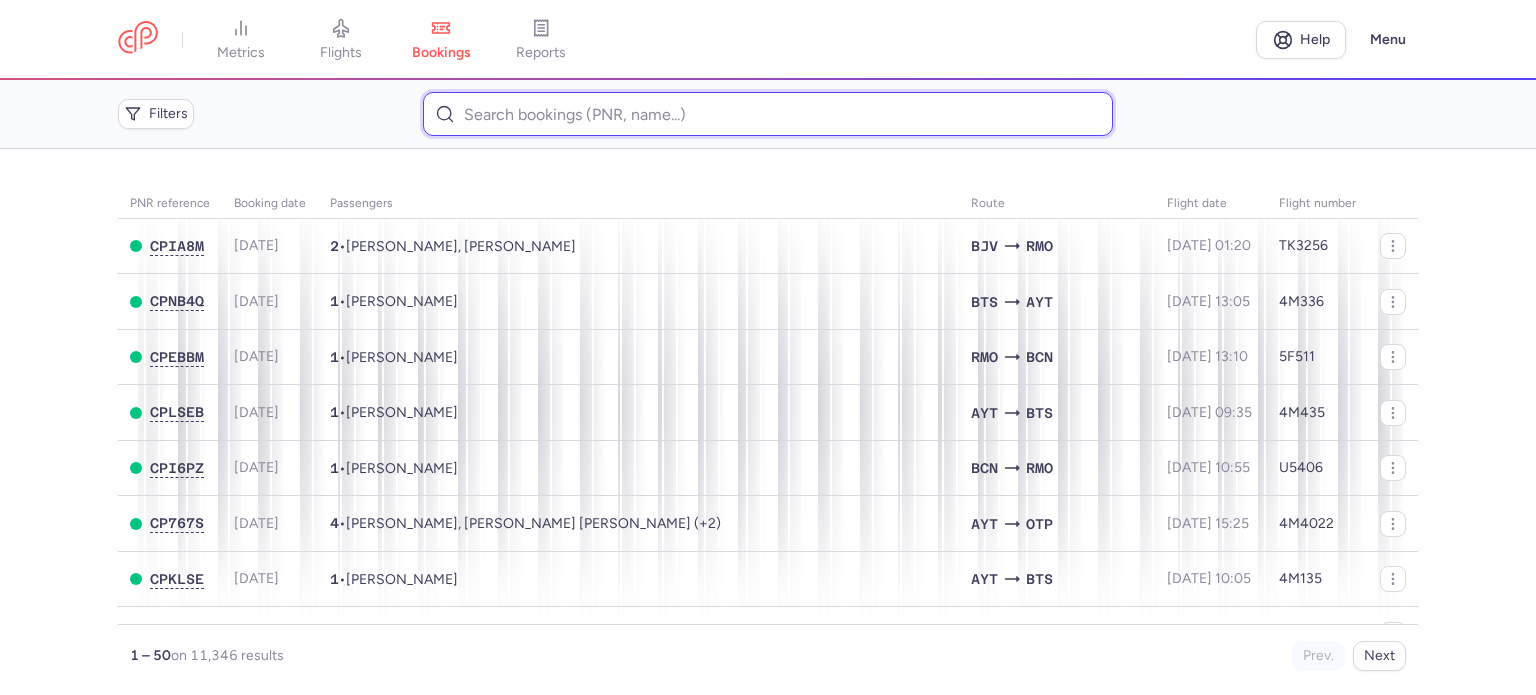 click at bounding box center [767, 114] 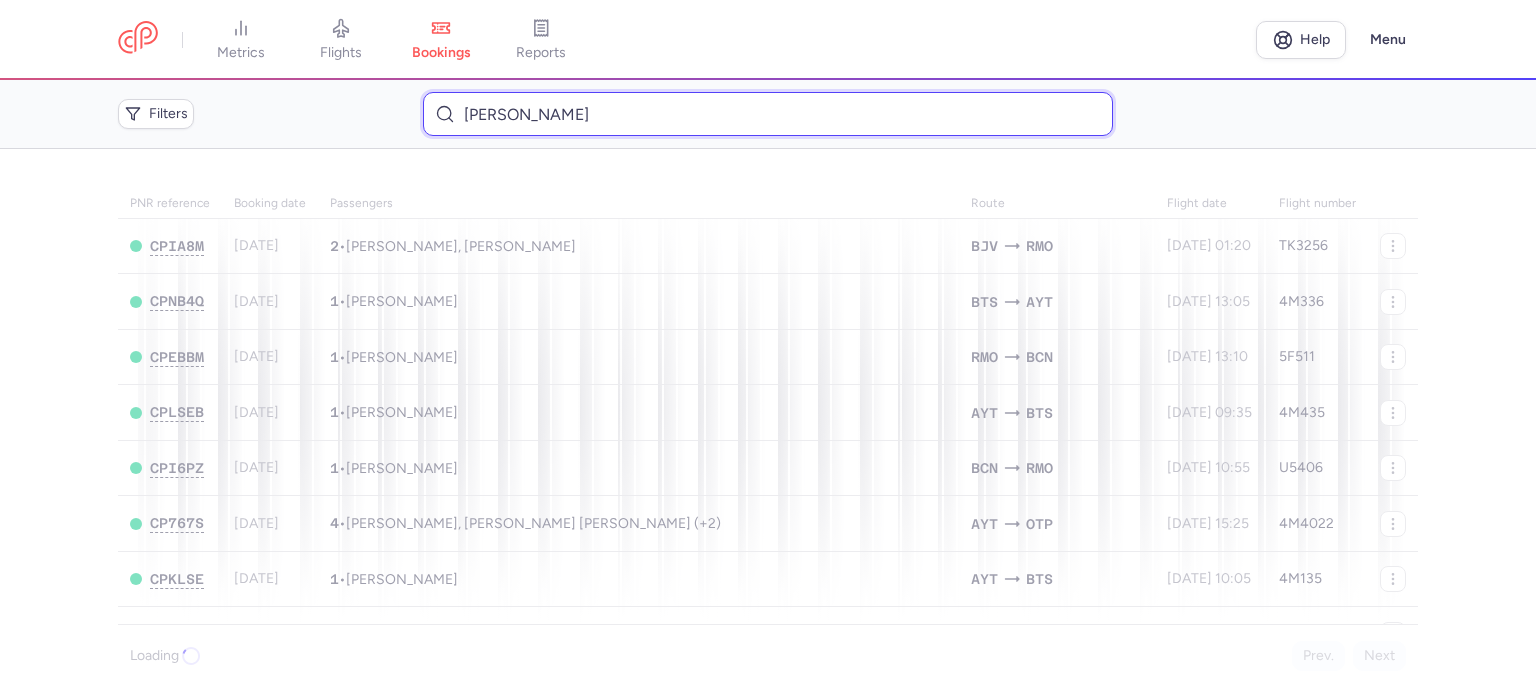 type on "[PERSON_NAME]" 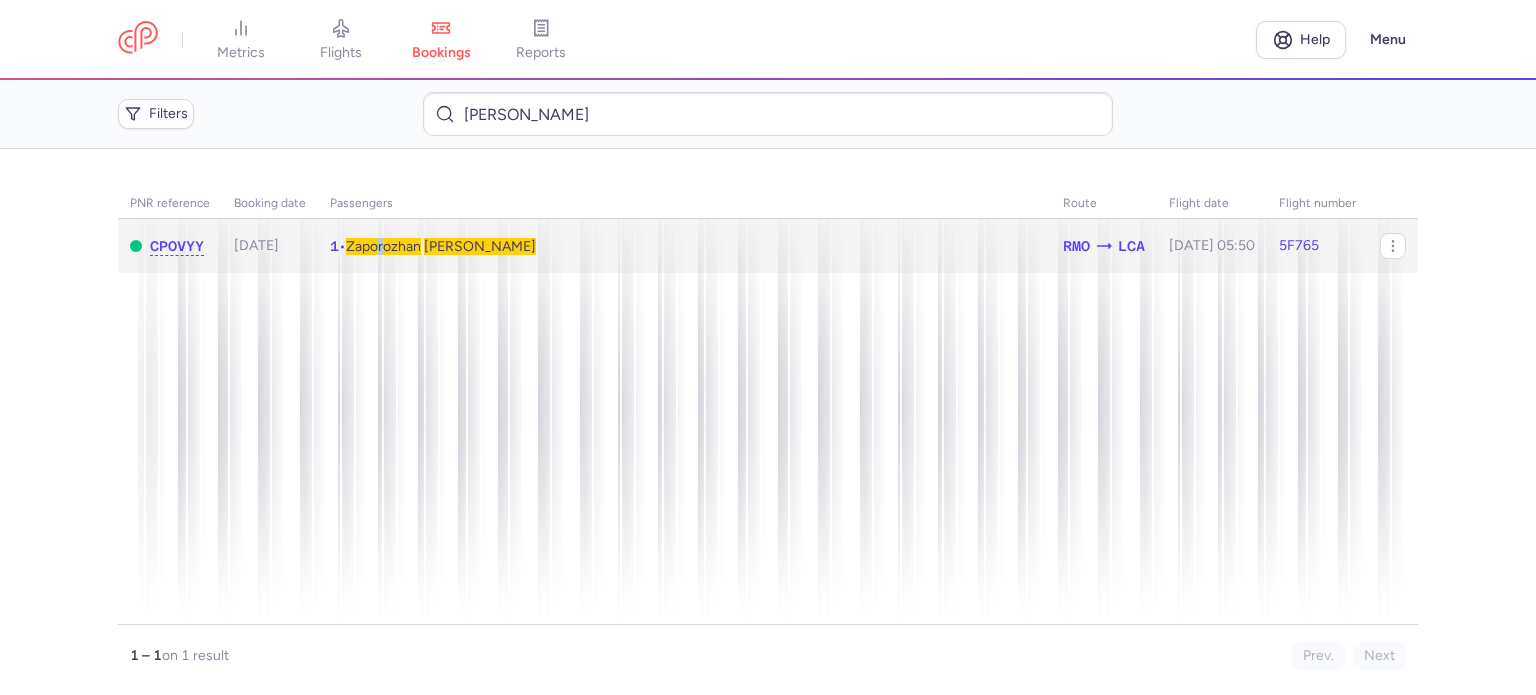 click on "Zaporozhan" at bounding box center (383, 246) 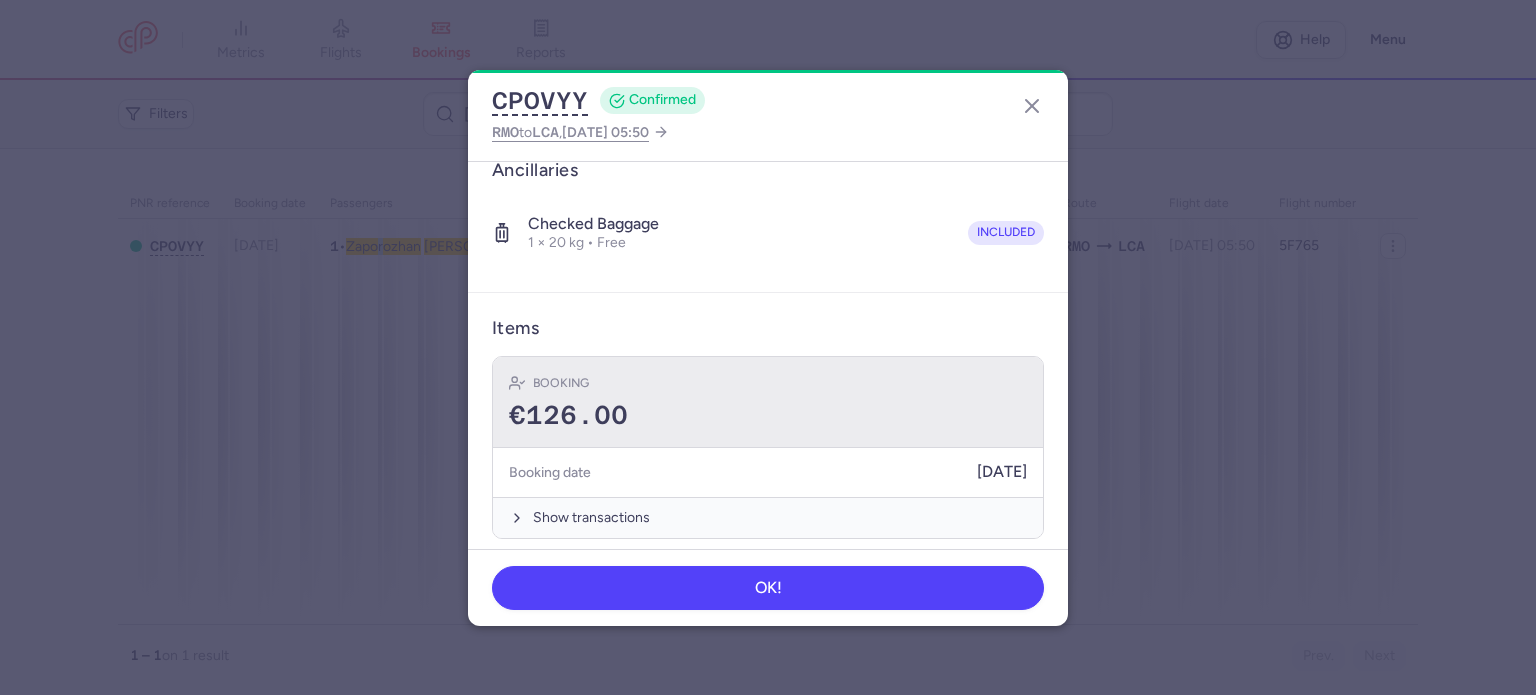 scroll, scrollTop: 352, scrollLeft: 0, axis: vertical 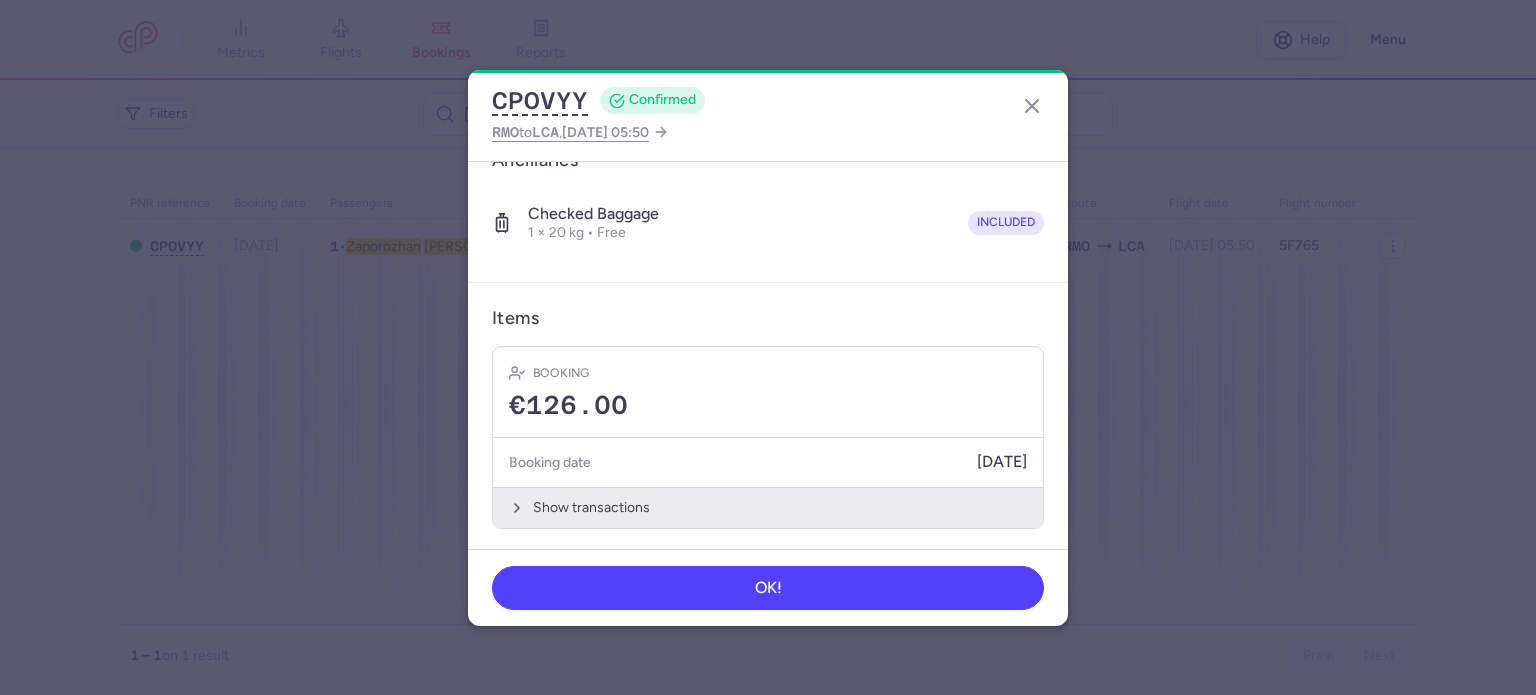 click on "Show transactions" at bounding box center [768, 507] 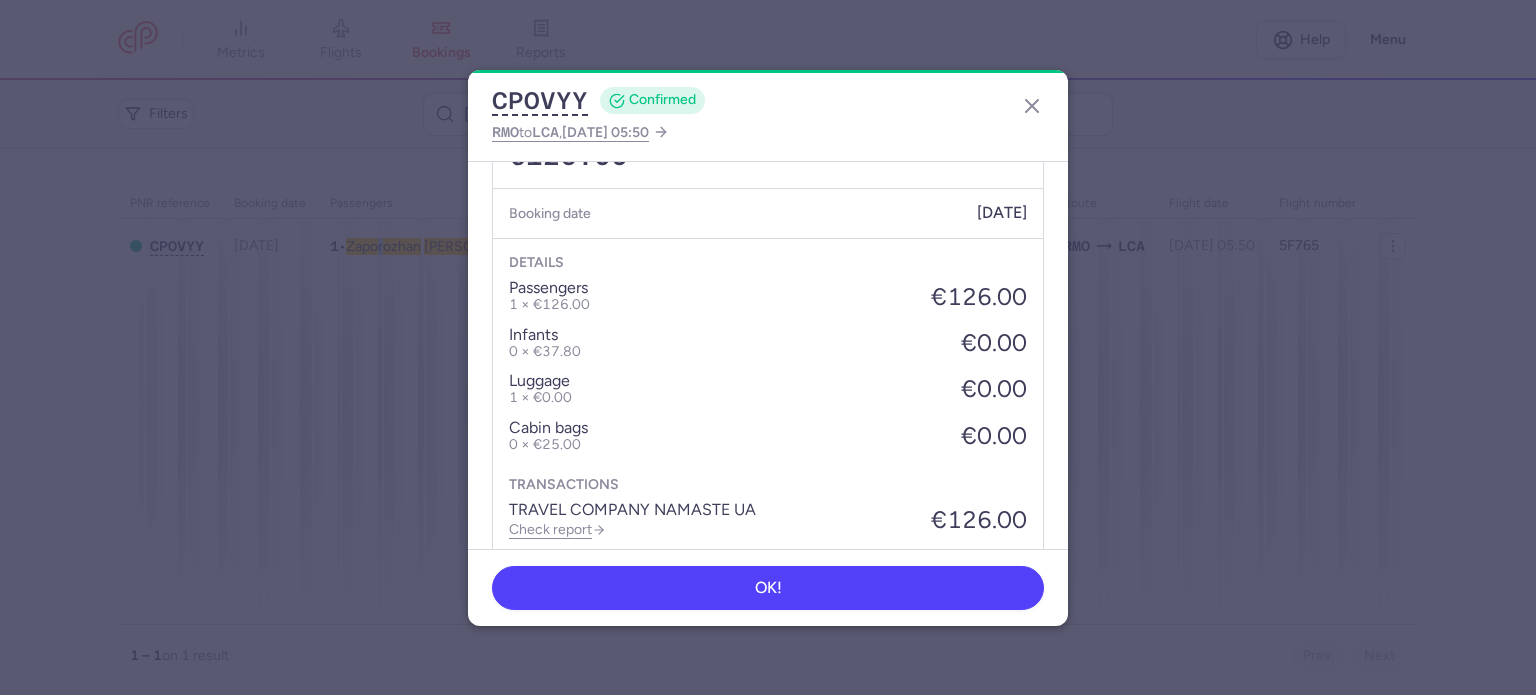 scroll, scrollTop: 668, scrollLeft: 0, axis: vertical 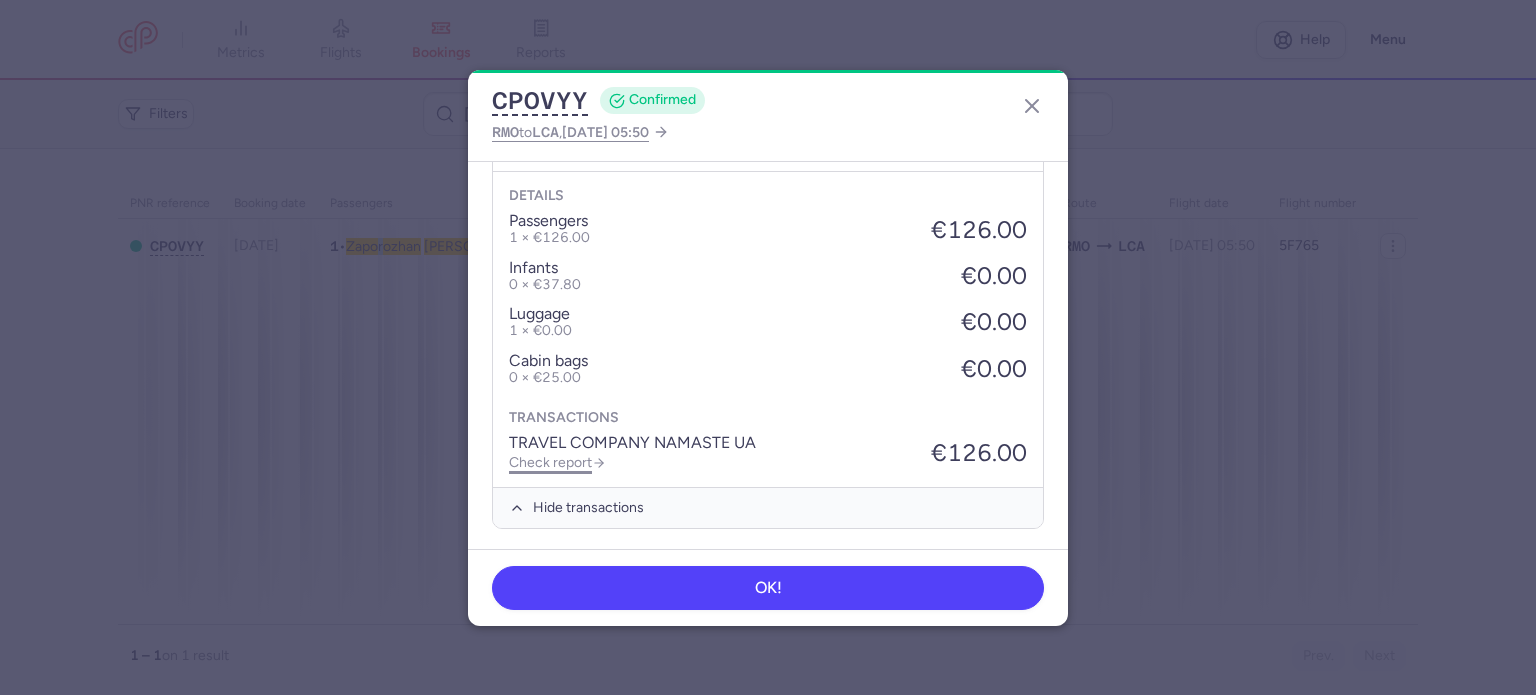 click on "Check report" 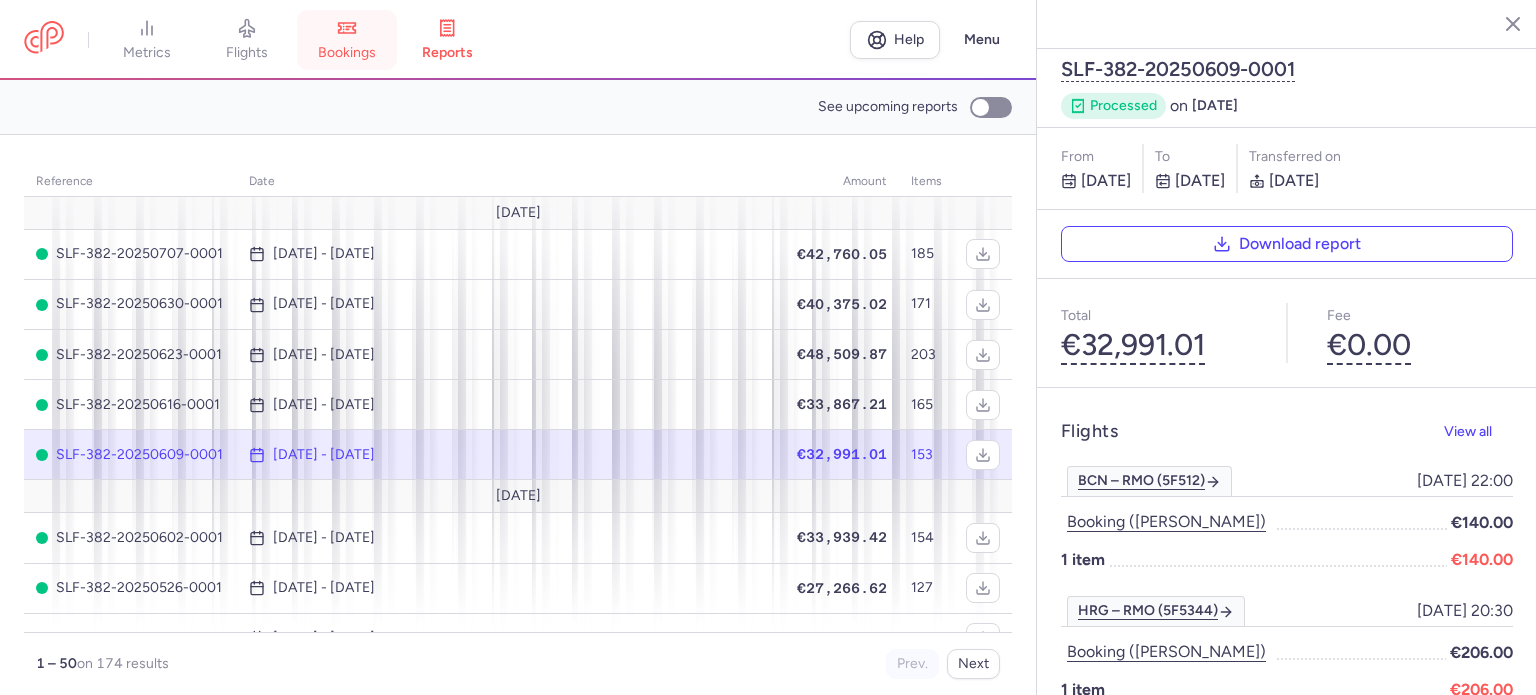 click on "bookings" at bounding box center (347, 40) 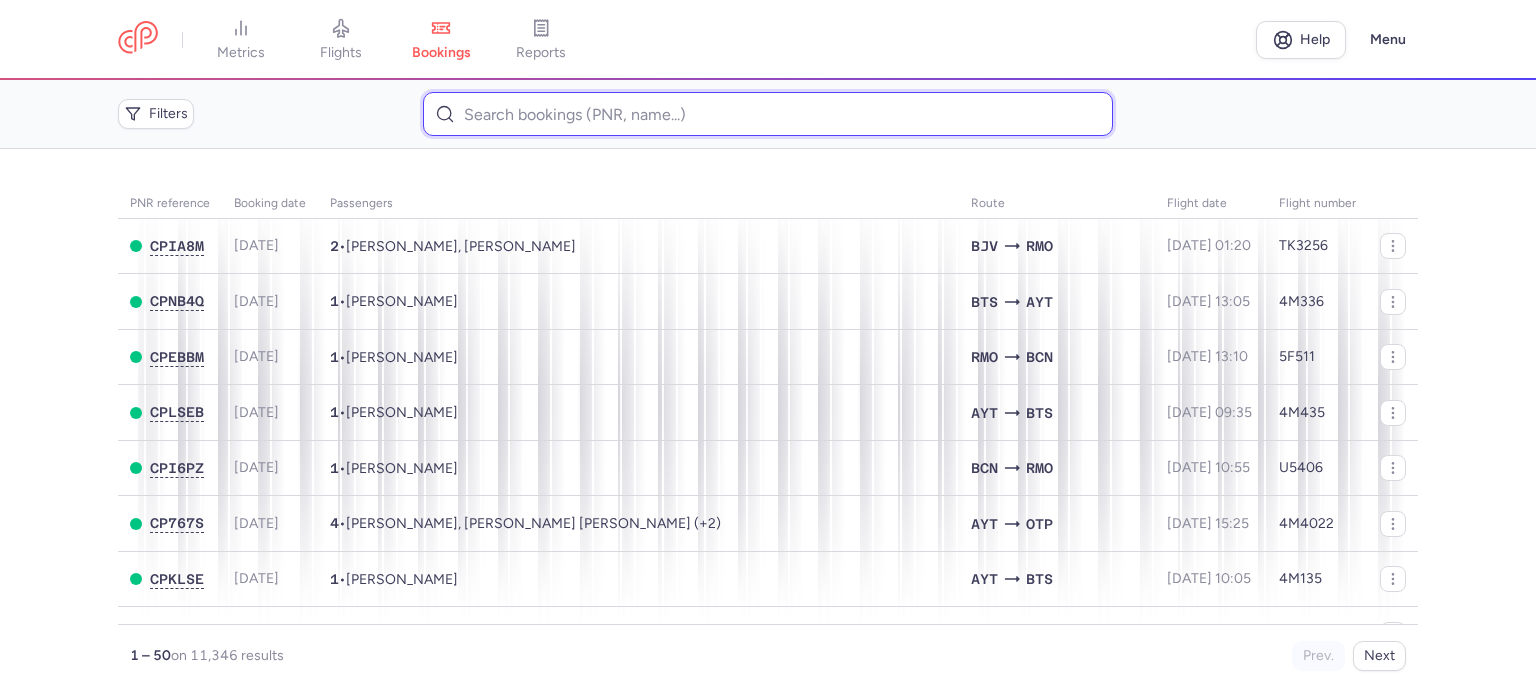 click at bounding box center (767, 114) 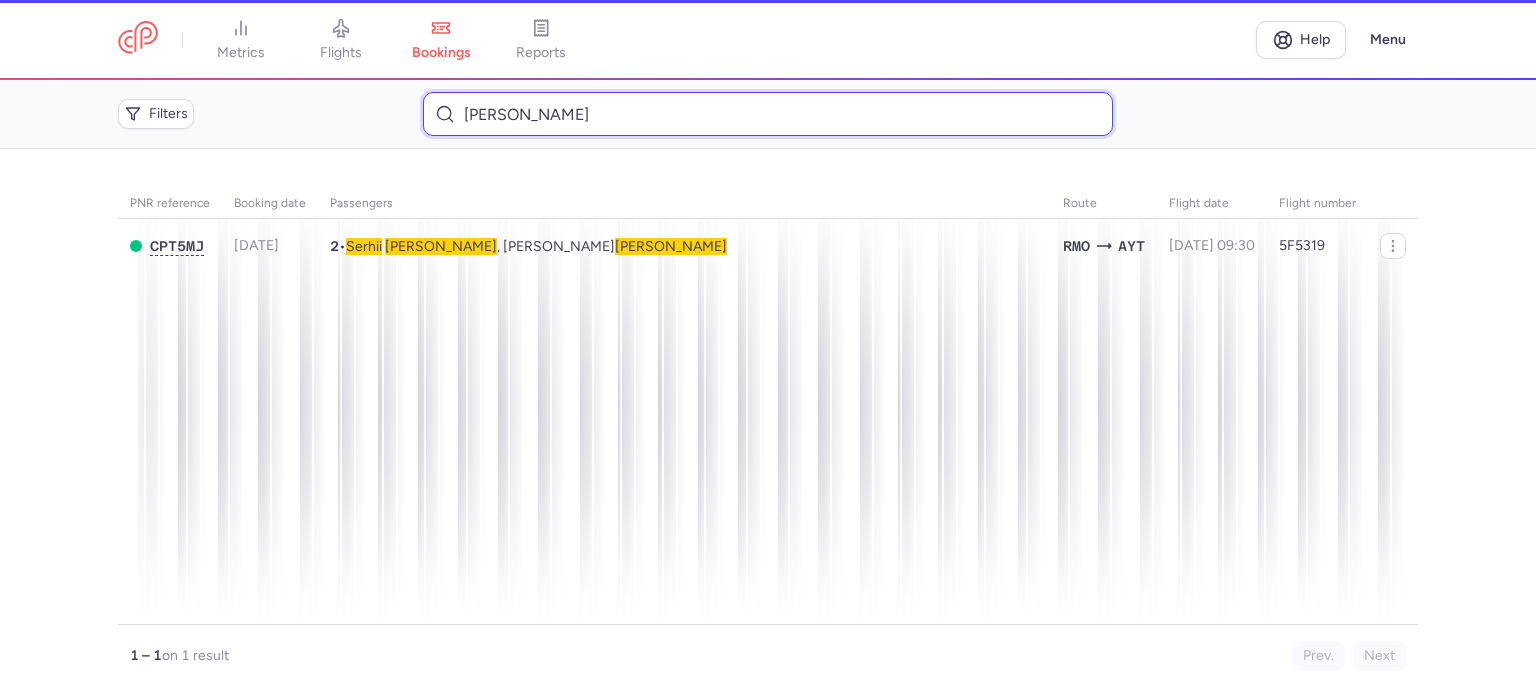 type on "[PERSON_NAME]" 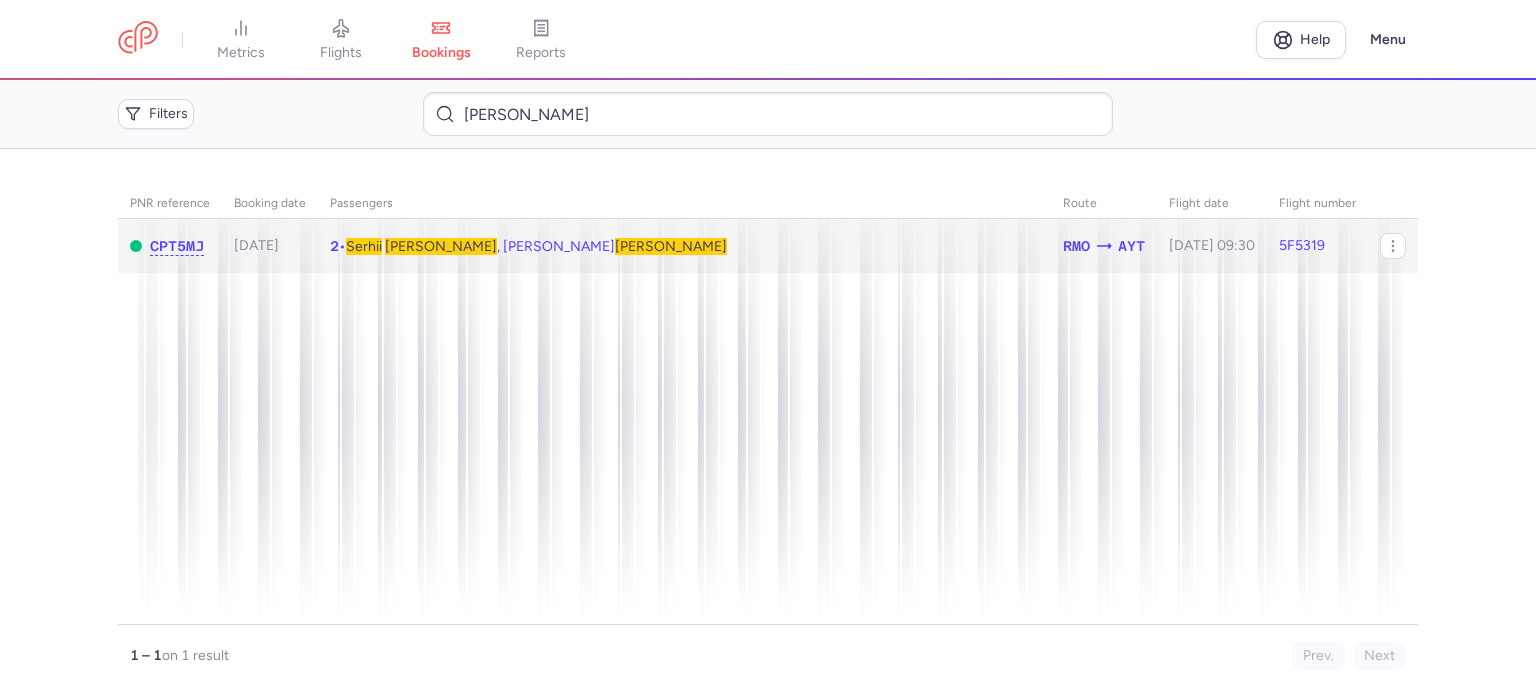 click on "[PERSON_NAME]" at bounding box center [441, 246] 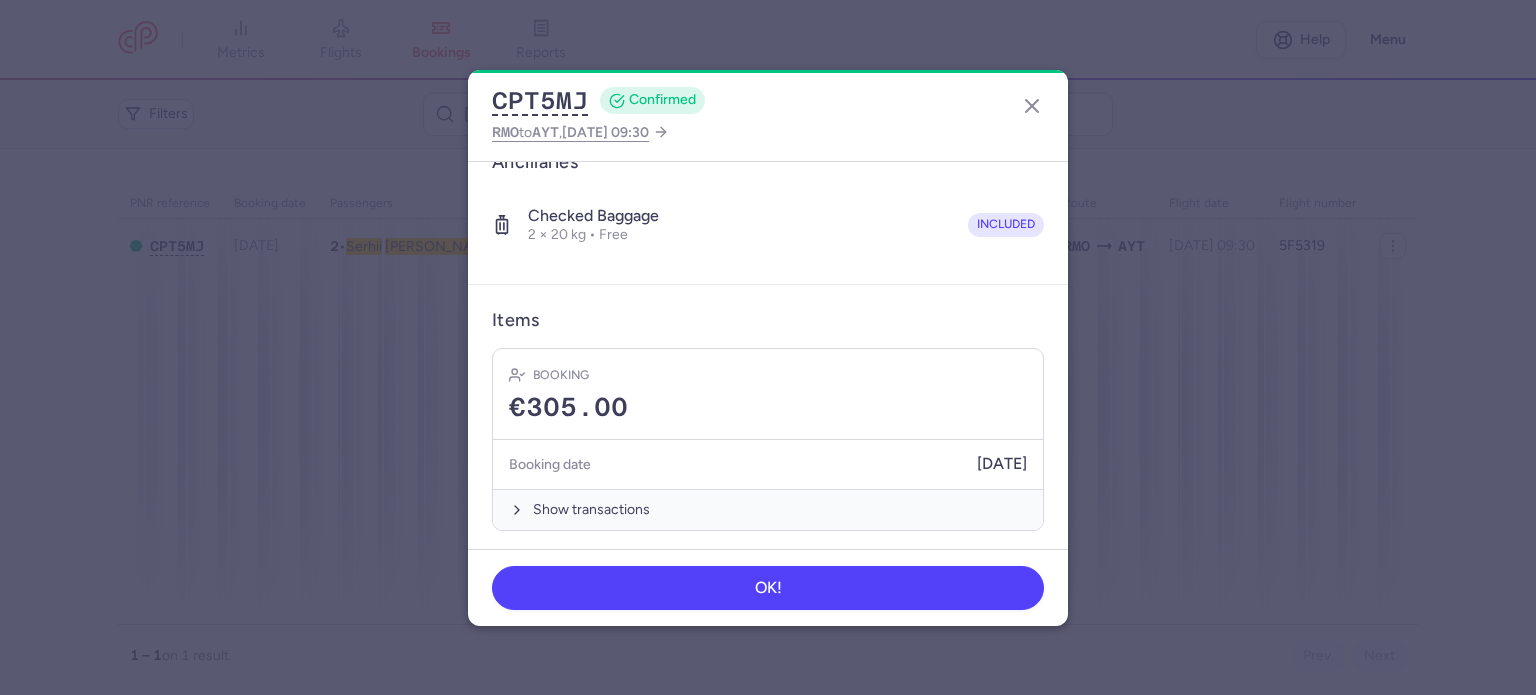 scroll, scrollTop: 421, scrollLeft: 0, axis: vertical 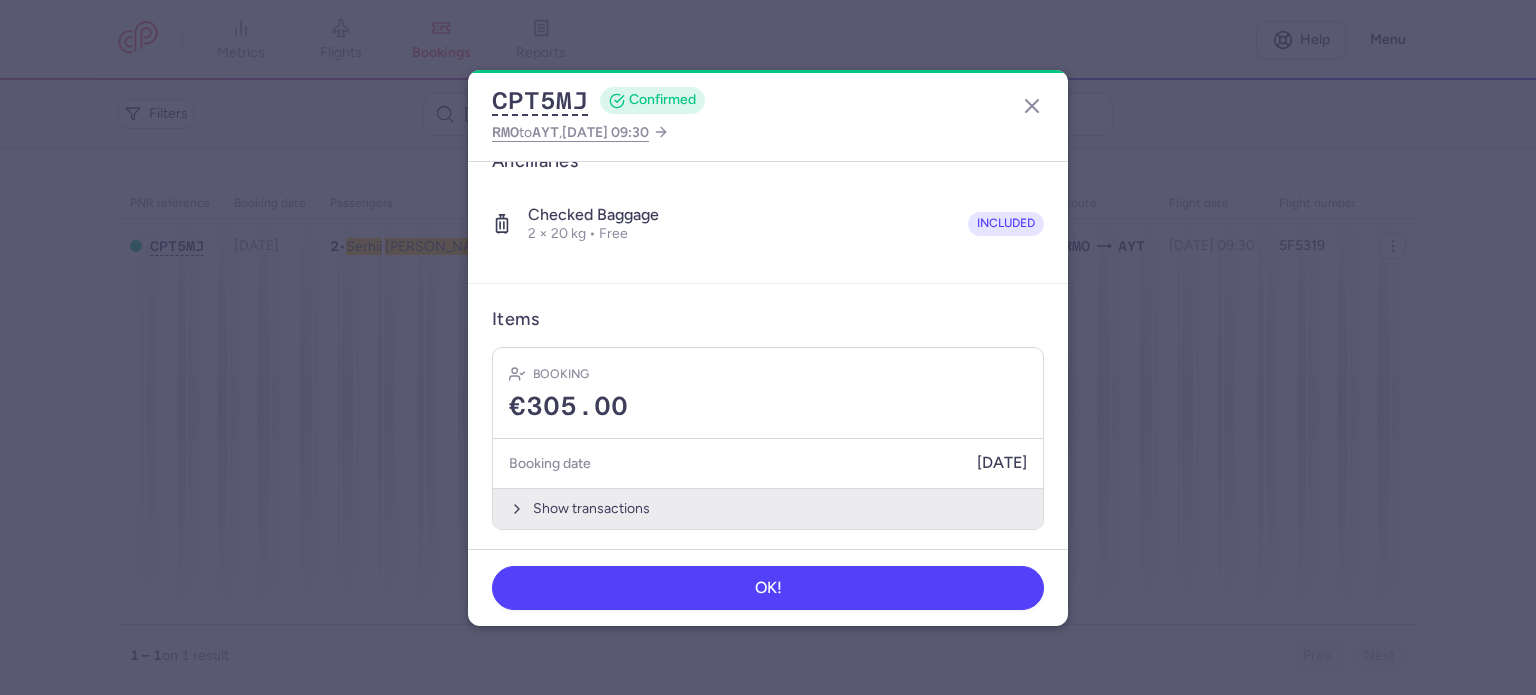 click on "Show transactions" at bounding box center [768, 508] 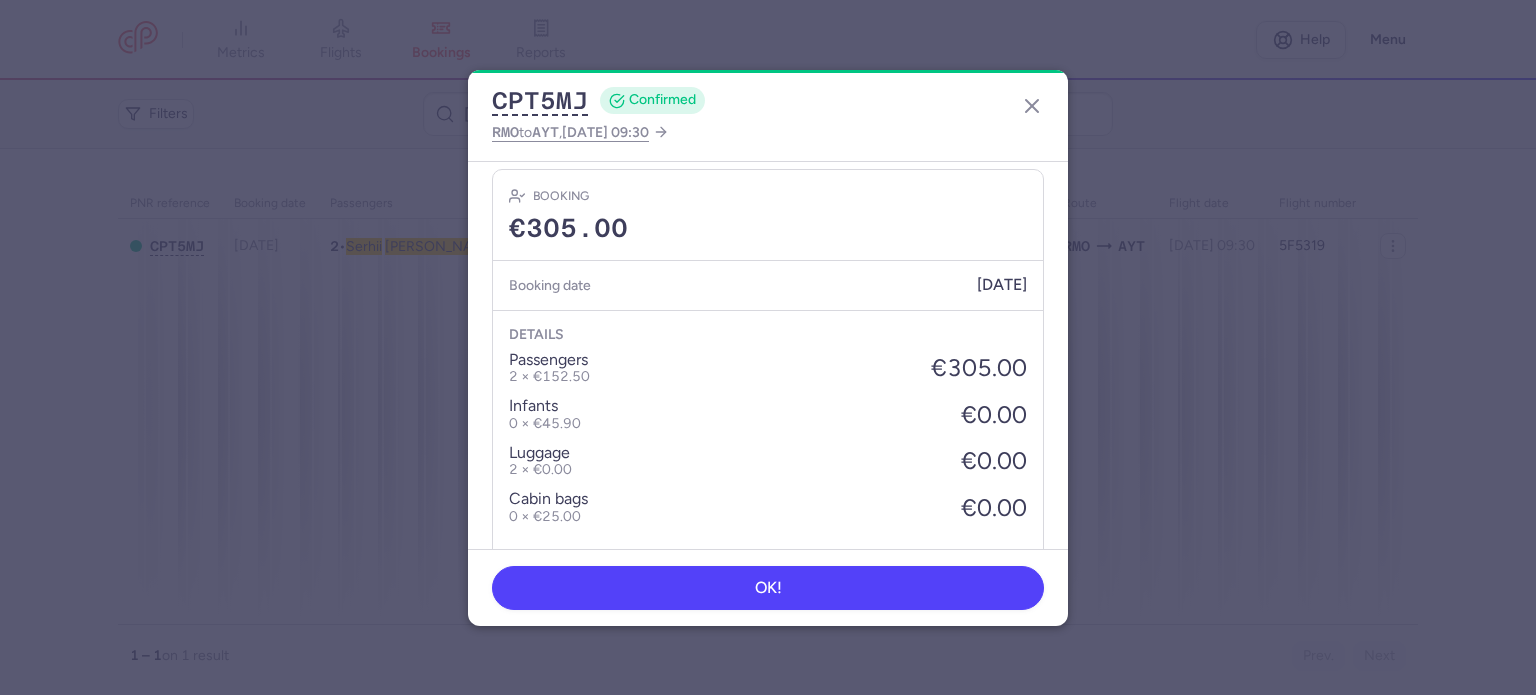 scroll, scrollTop: 721, scrollLeft: 0, axis: vertical 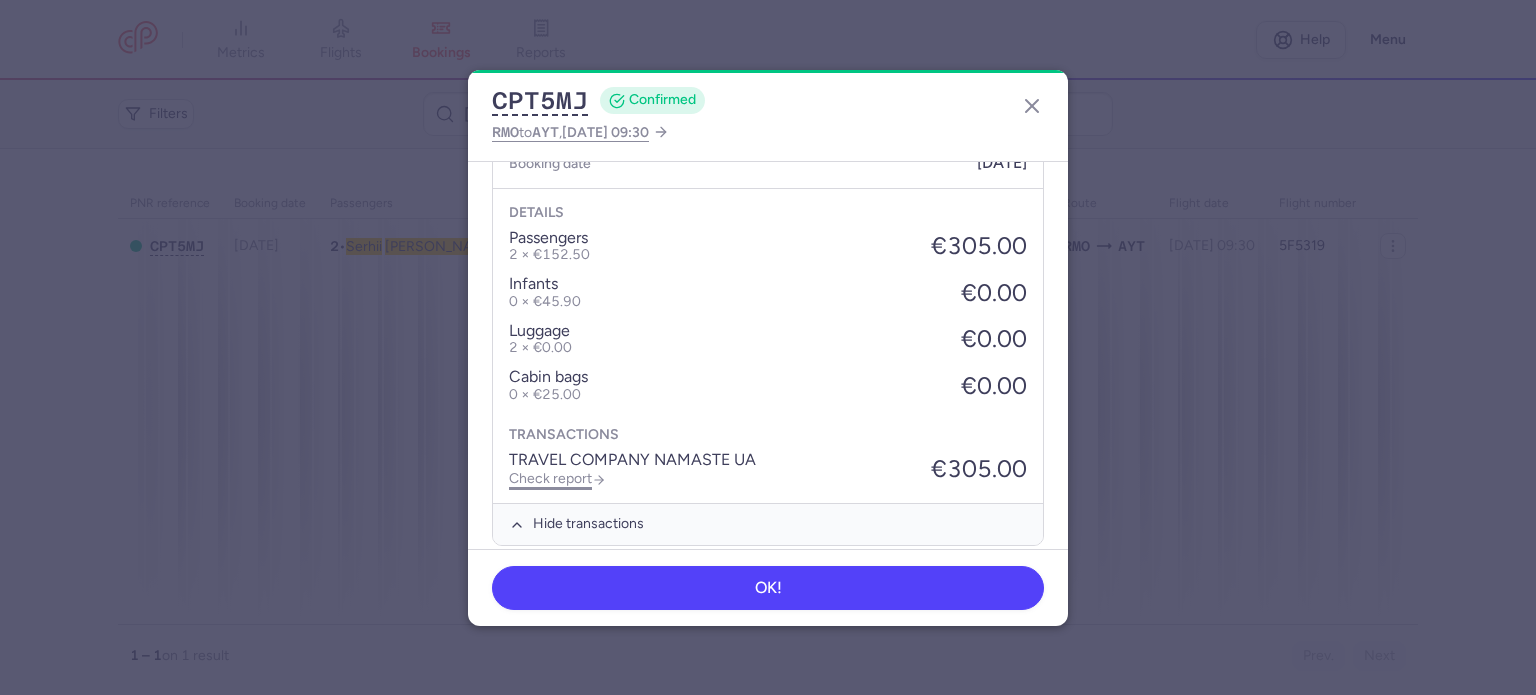 click on "Check report" 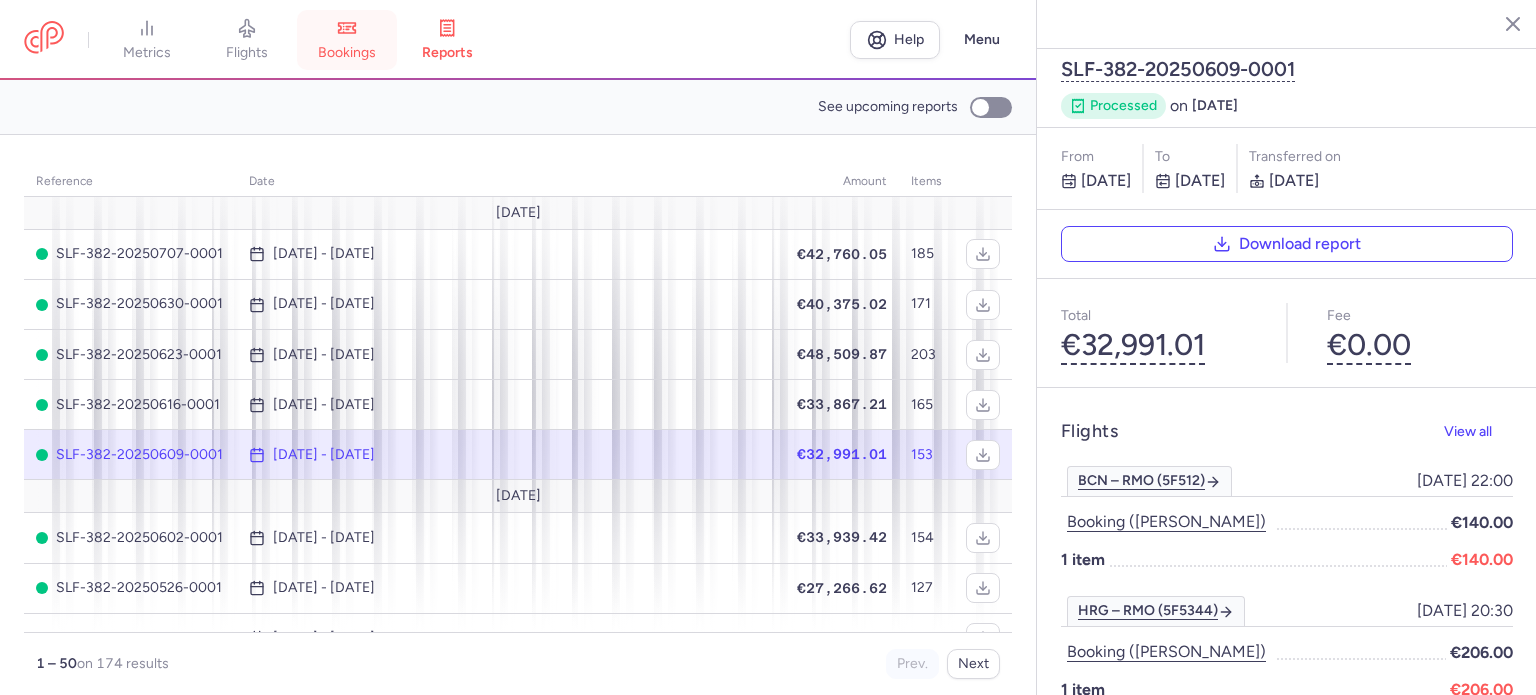 click on "bookings" at bounding box center [347, 53] 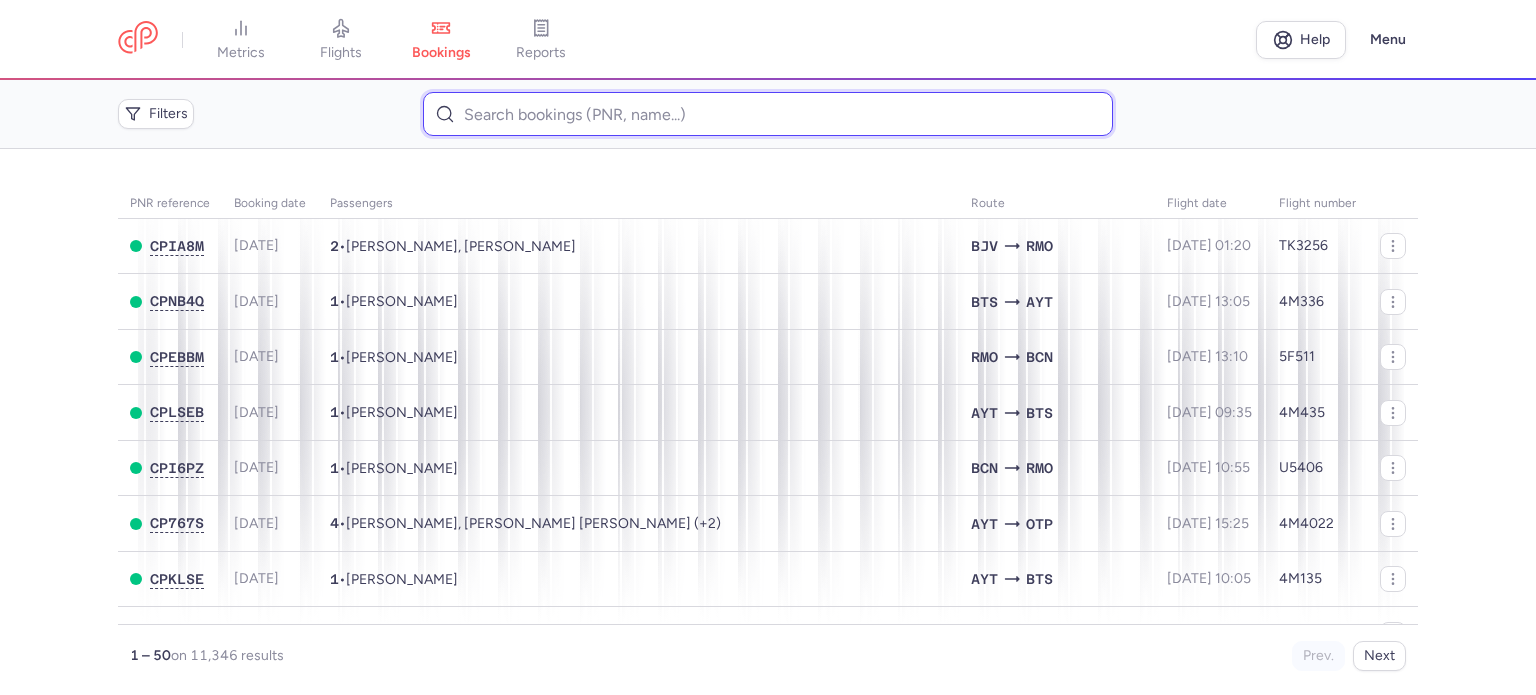 click at bounding box center (767, 114) 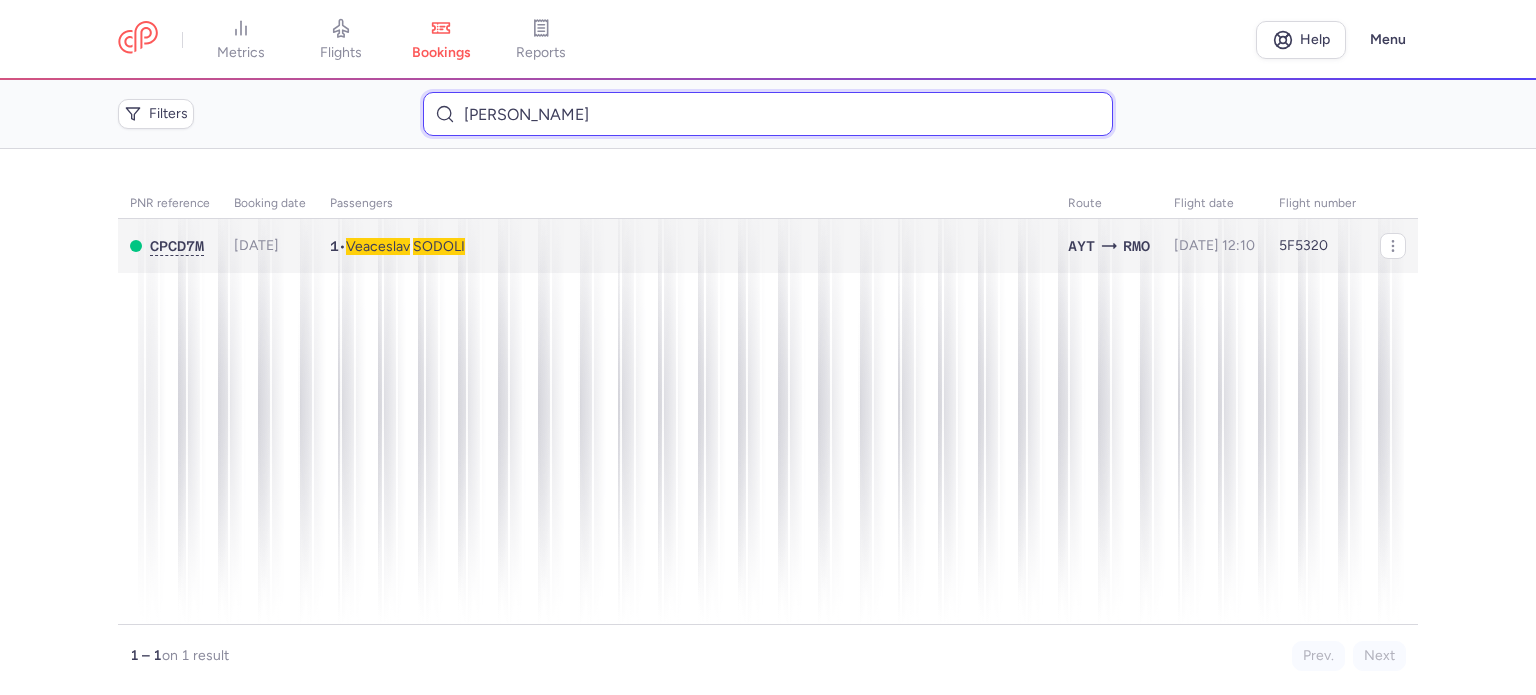 type on "[PERSON_NAME]" 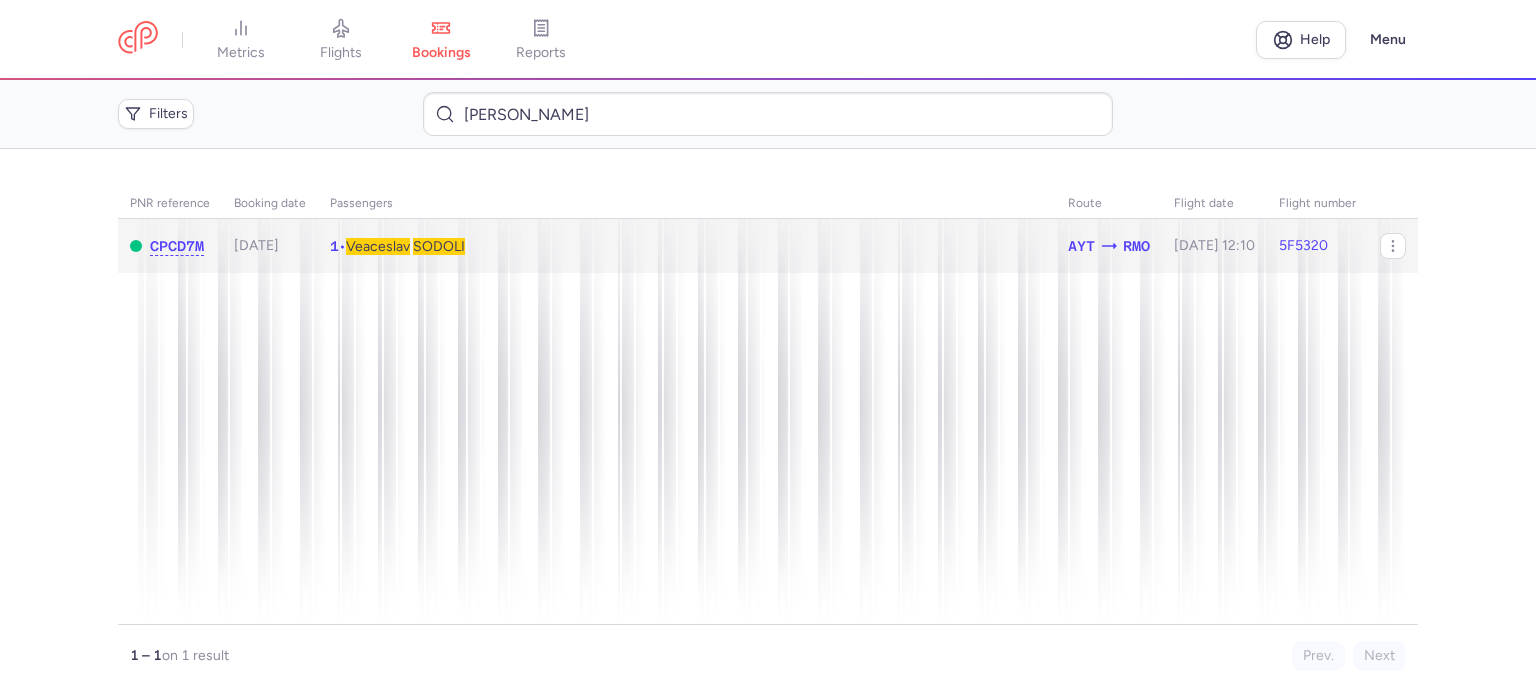 click on "SODOLI" at bounding box center (439, 246) 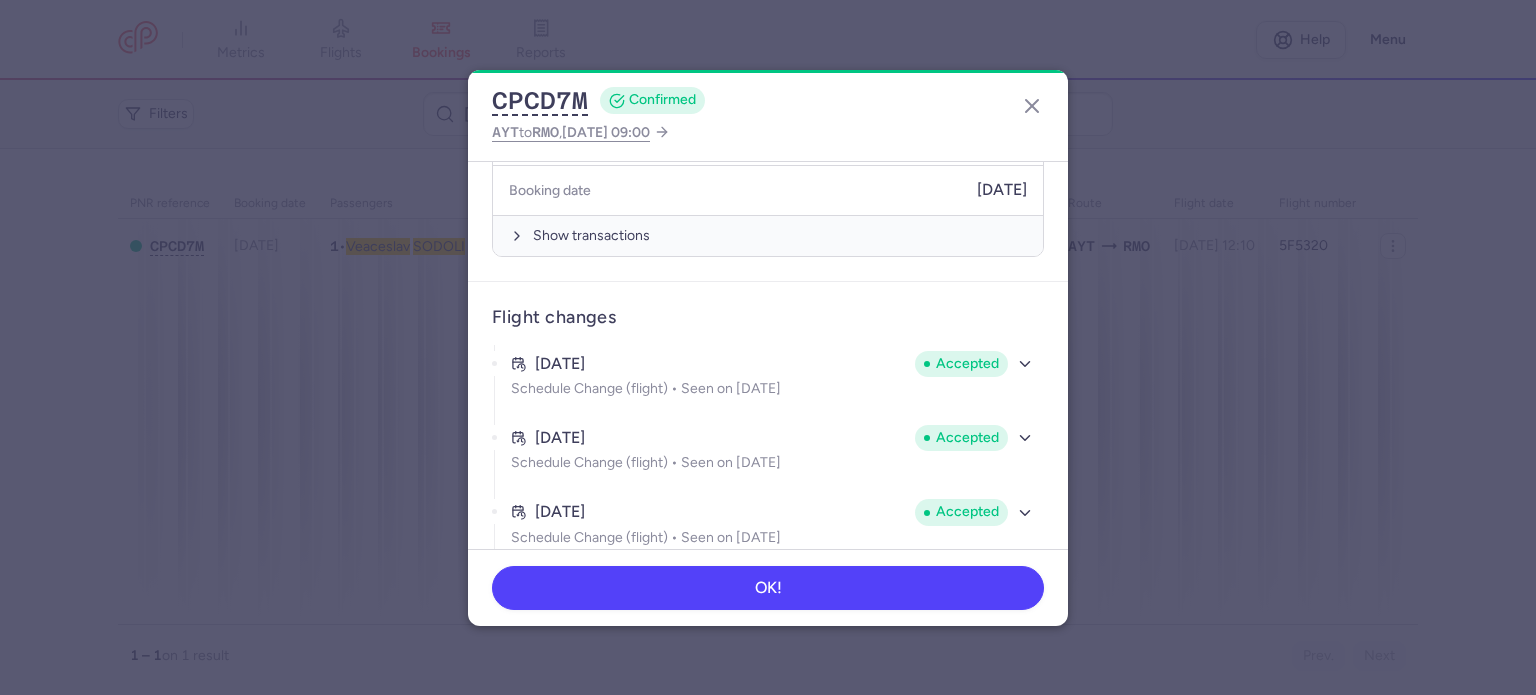 scroll, scrollTop: 646, scrollLeft: 0, axis: vertical 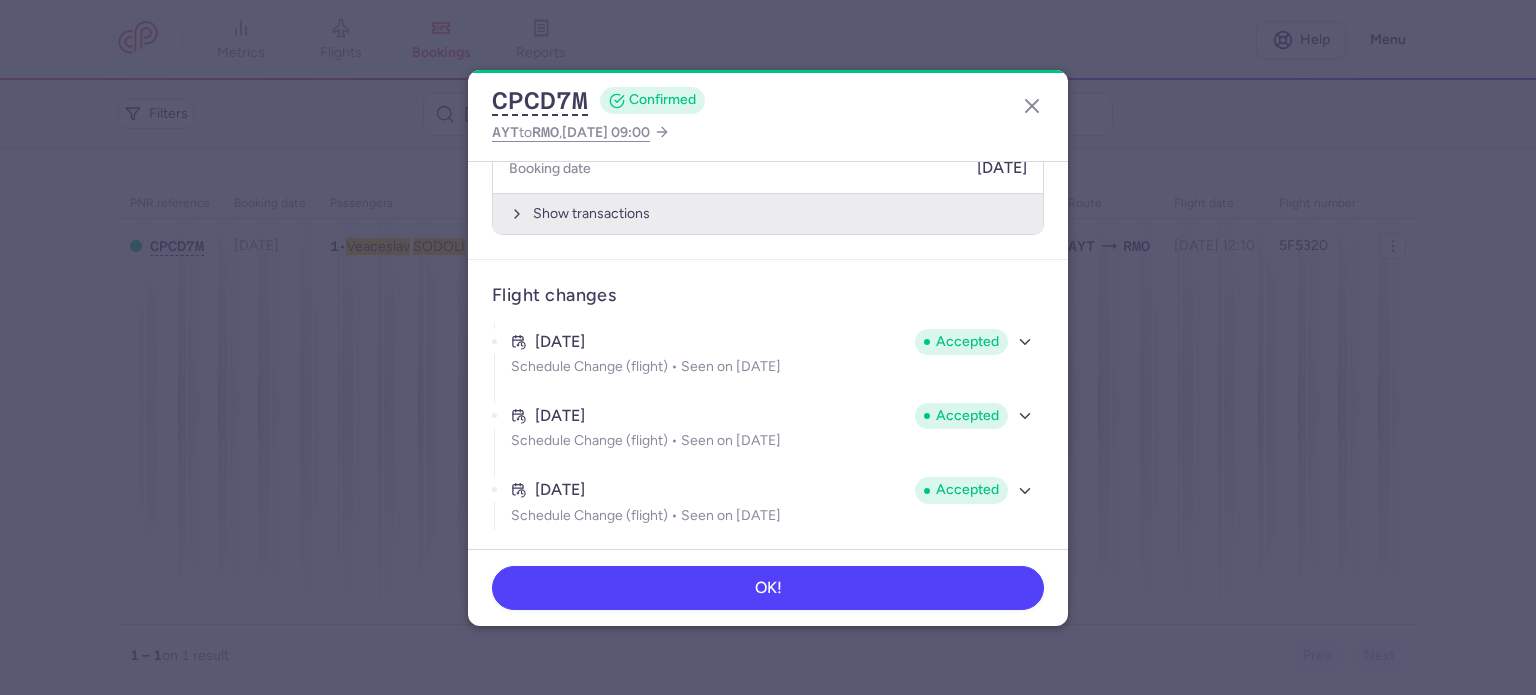 click on "Show transactions" at bounding box center (768, 213) 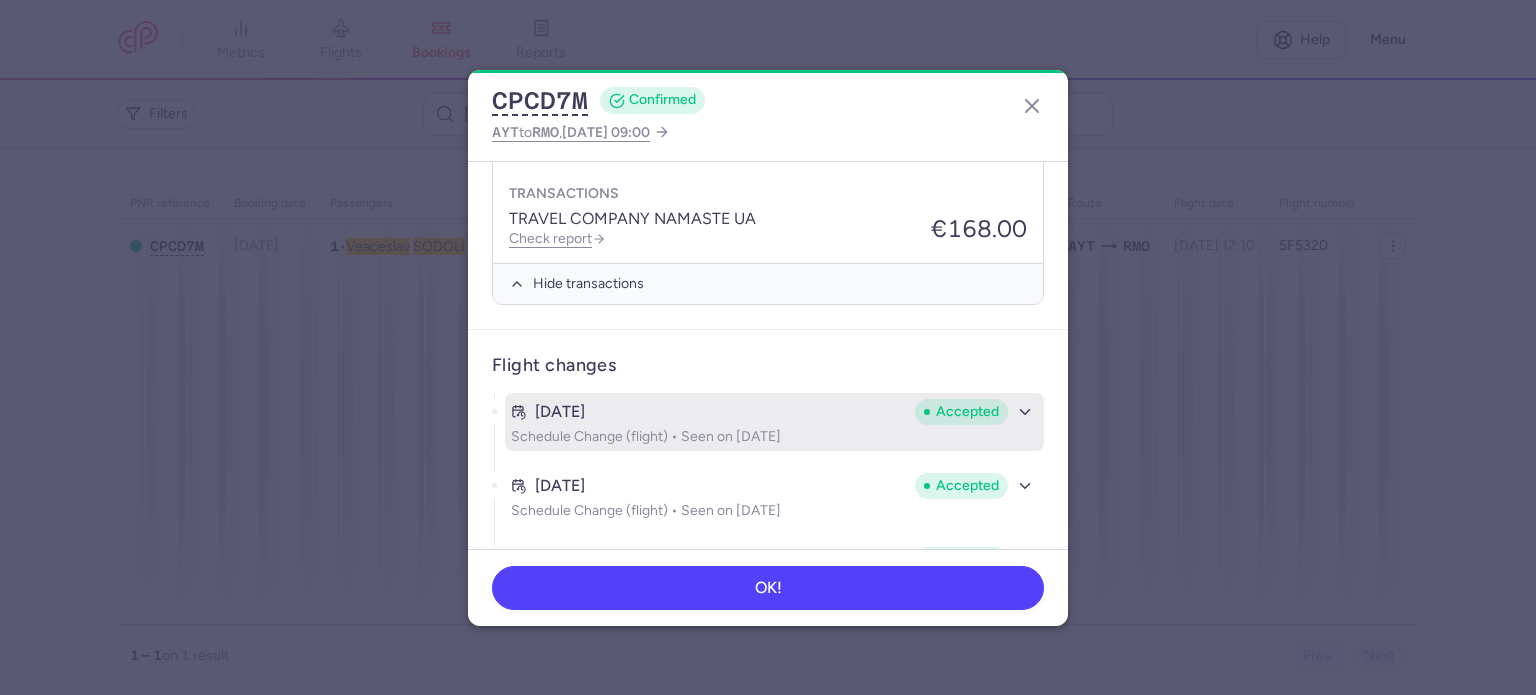 scroll, scrollTop: 946, scrollLeft: 0, axis: vertical 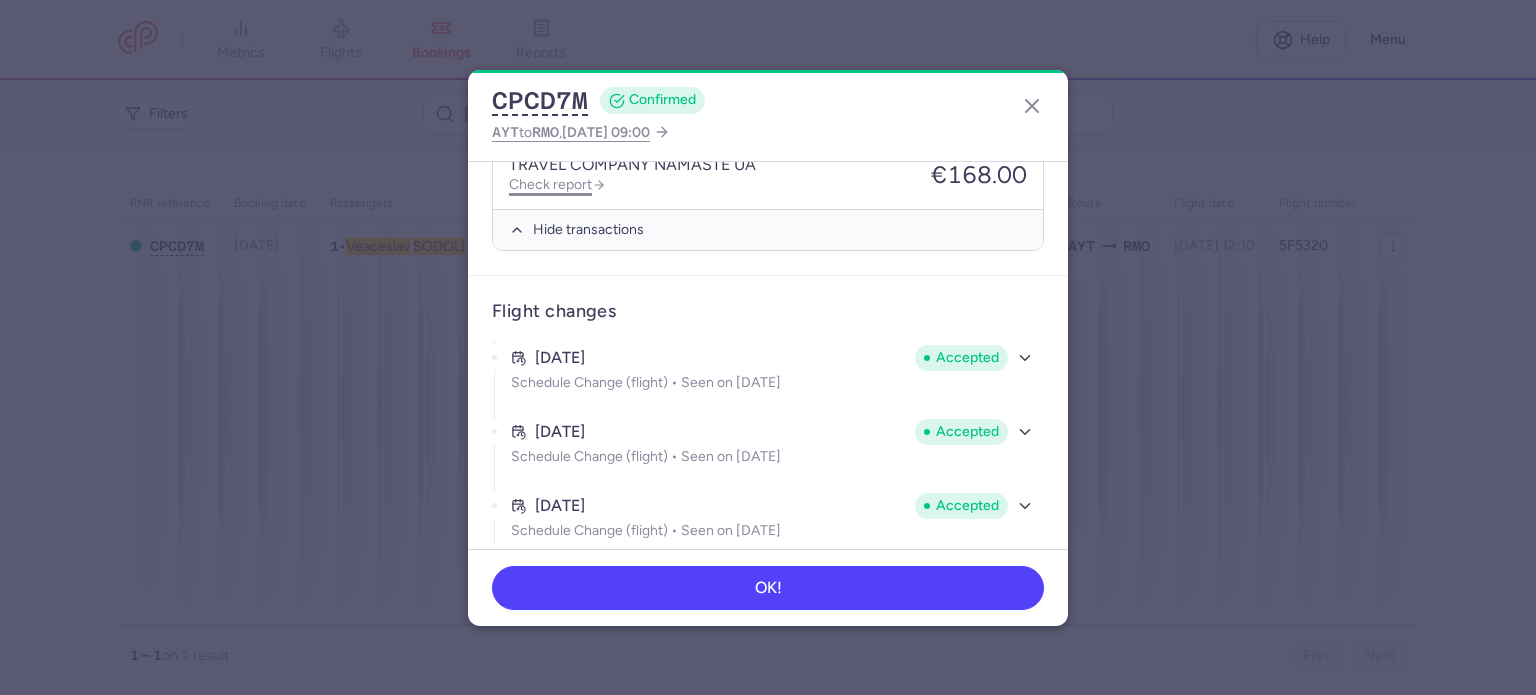 click on "Check report" 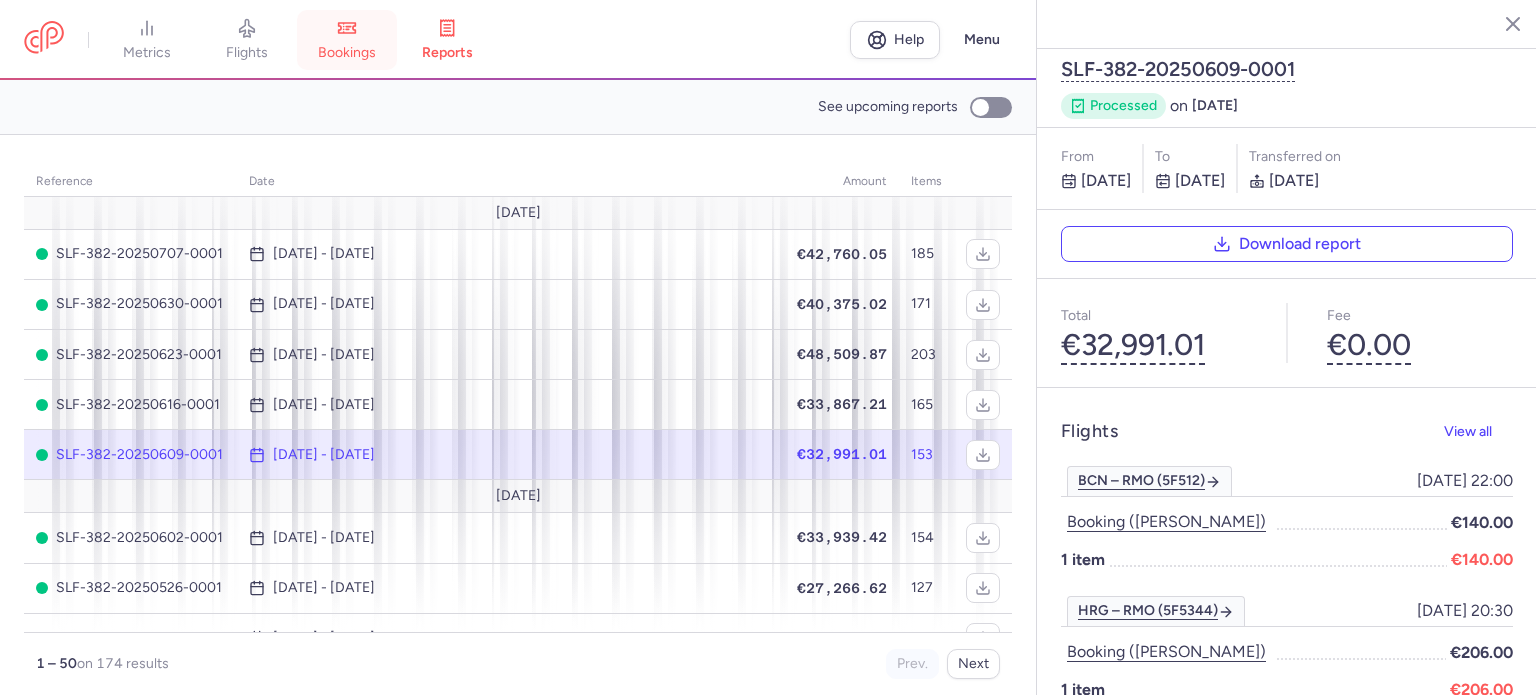 click on "bookings" at bounding box center (347, 53) 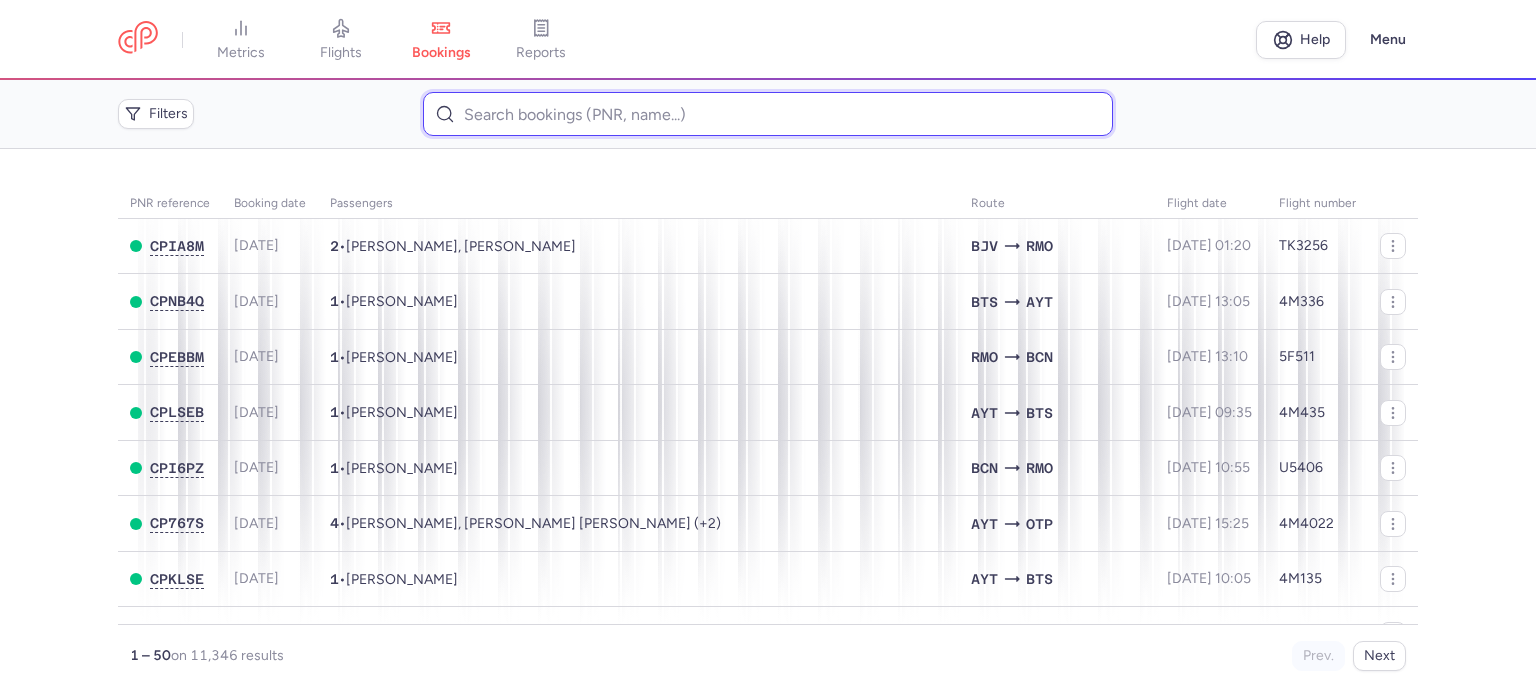 click at bounding box center (767, 114) 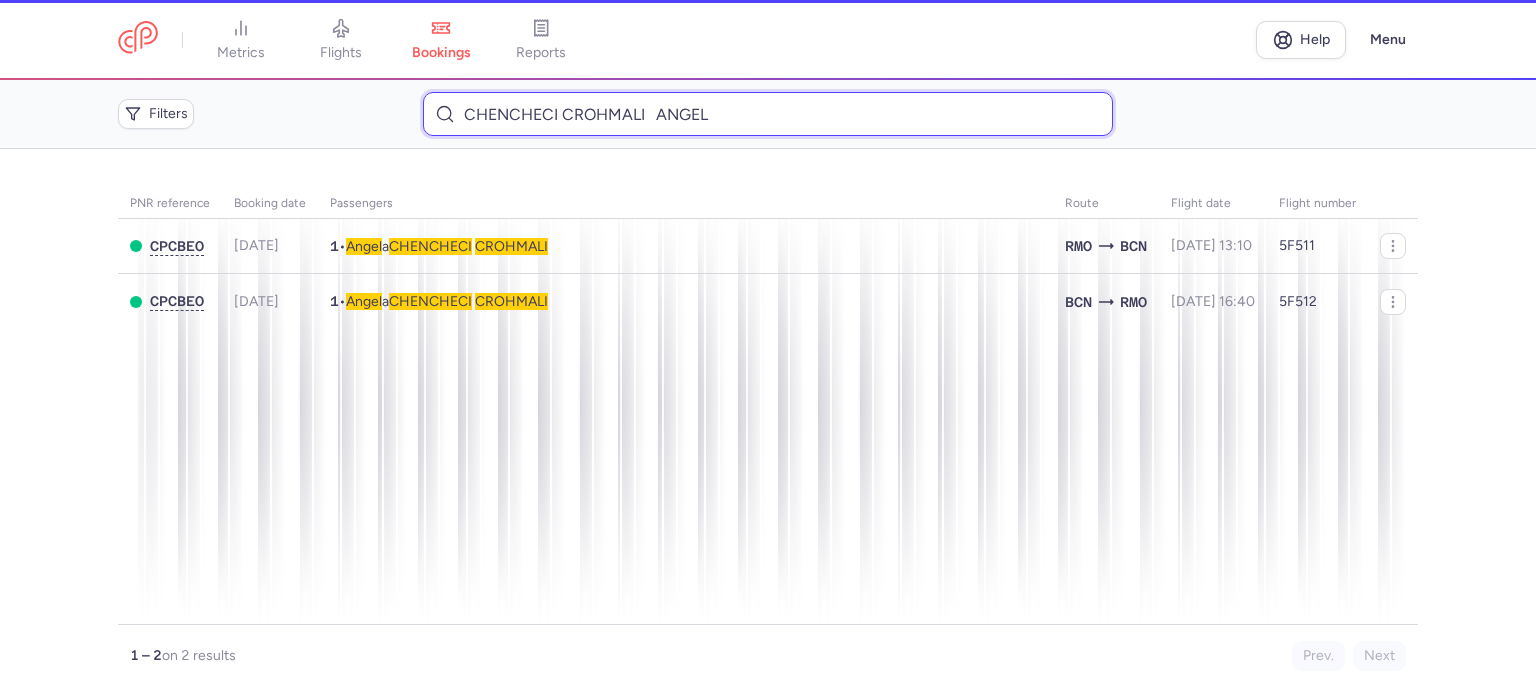 type on "CHENCHECI CROHMALI 	ANGEL" 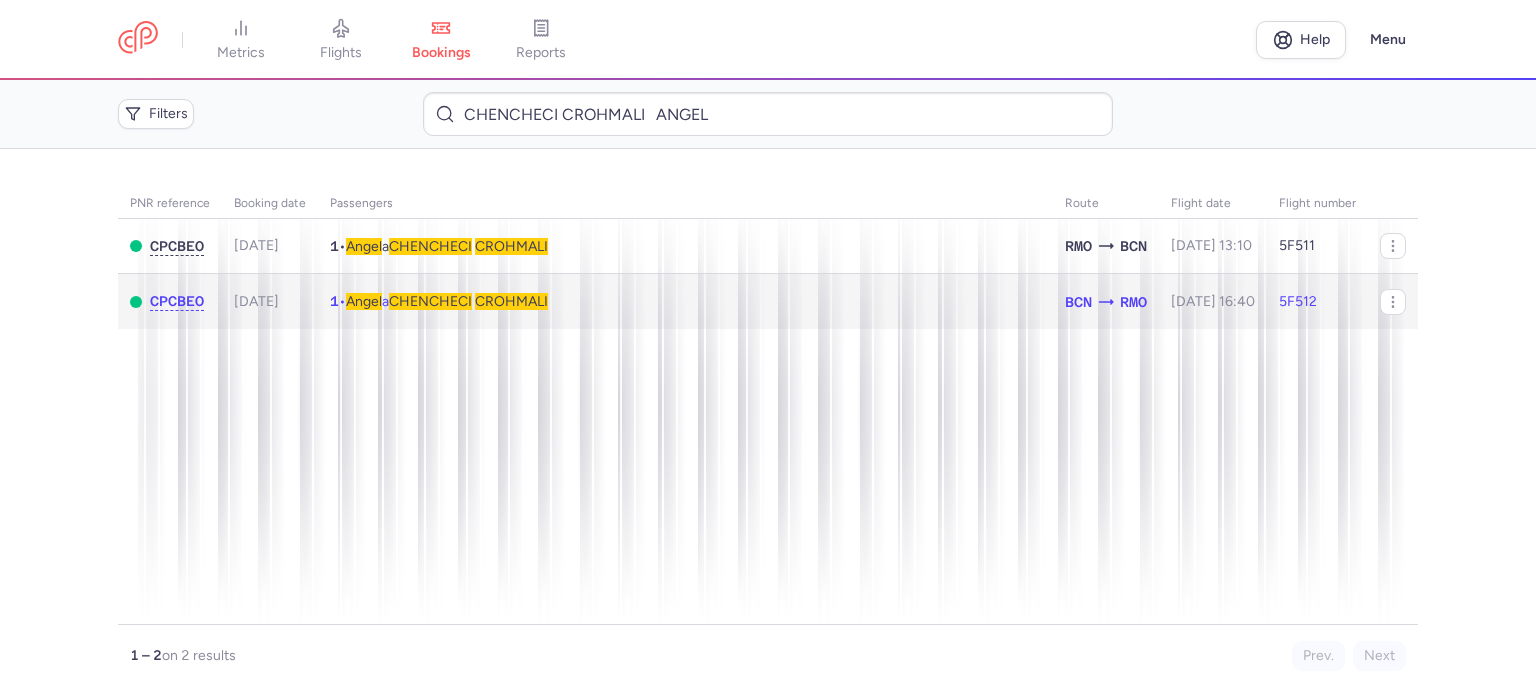 click on "CHENCHECI" at bounding box center [430, 301] 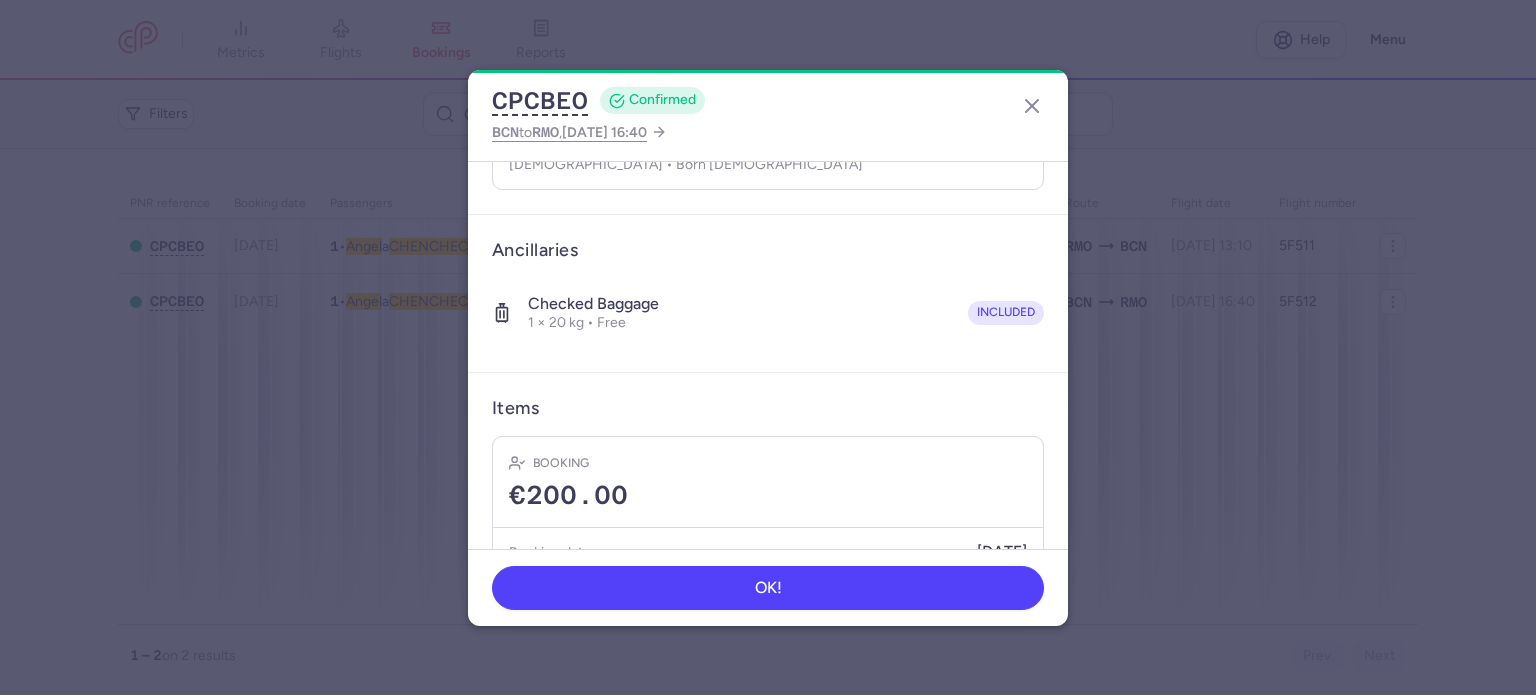 scroll, scrollTop: 352, scrollLeft: 0, axis: vertical 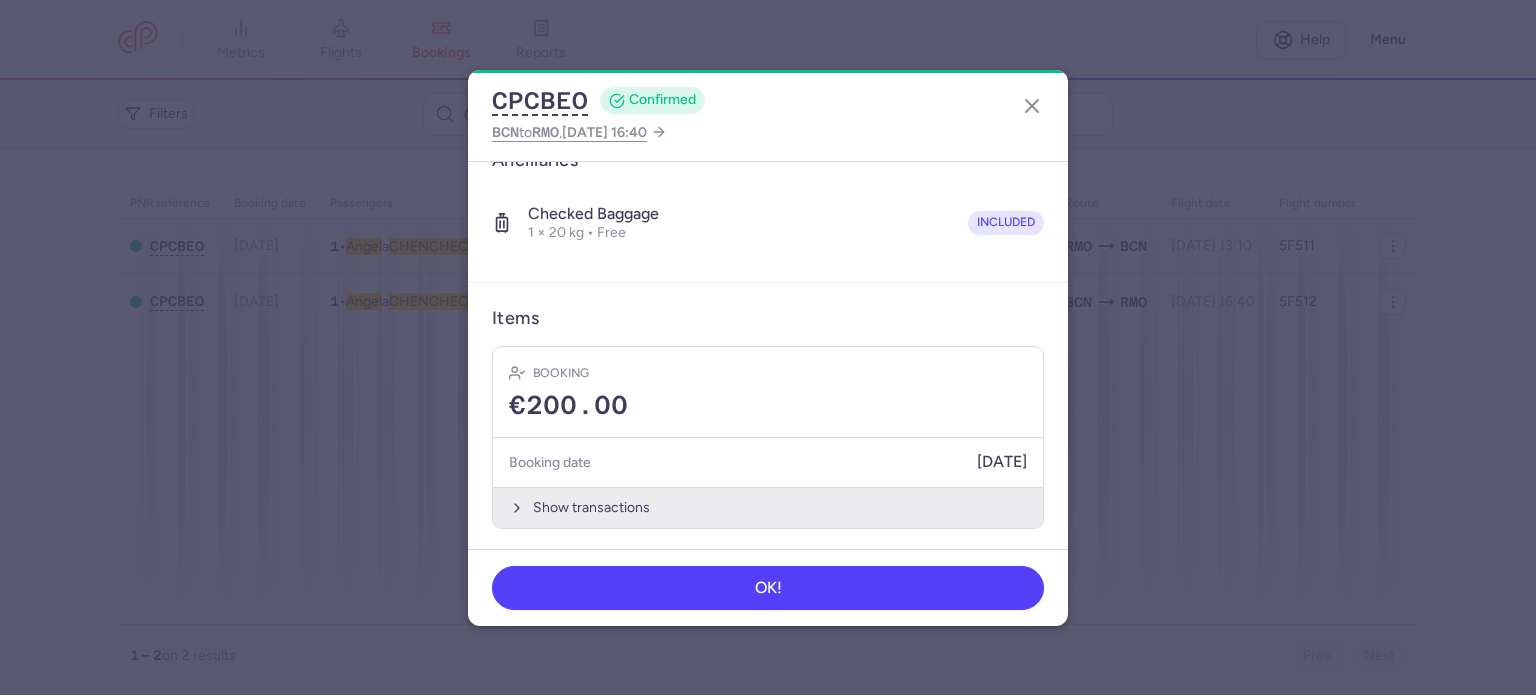 click on "Show transactions" at bounding box center (768, 507) 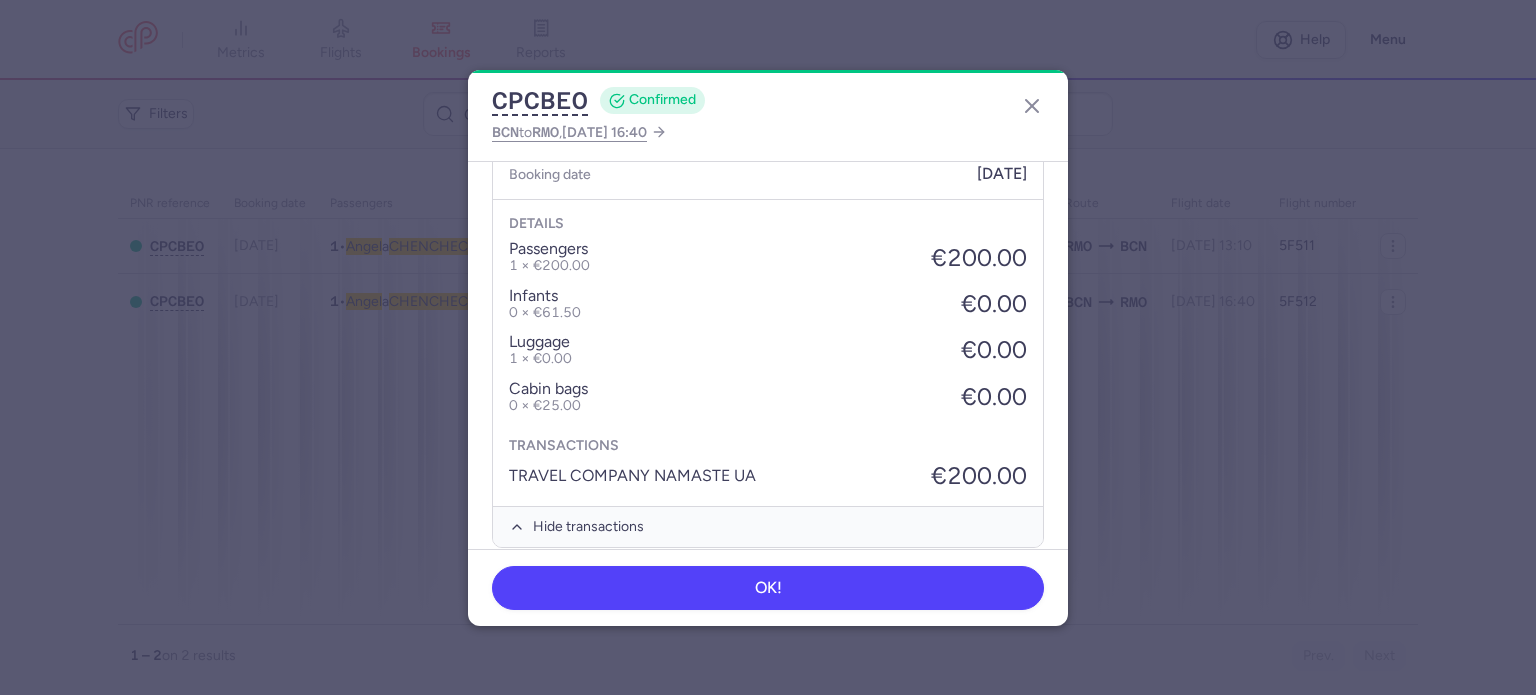 scroll, scrollTop: 659, scrollLeft: 0, axis: vertical 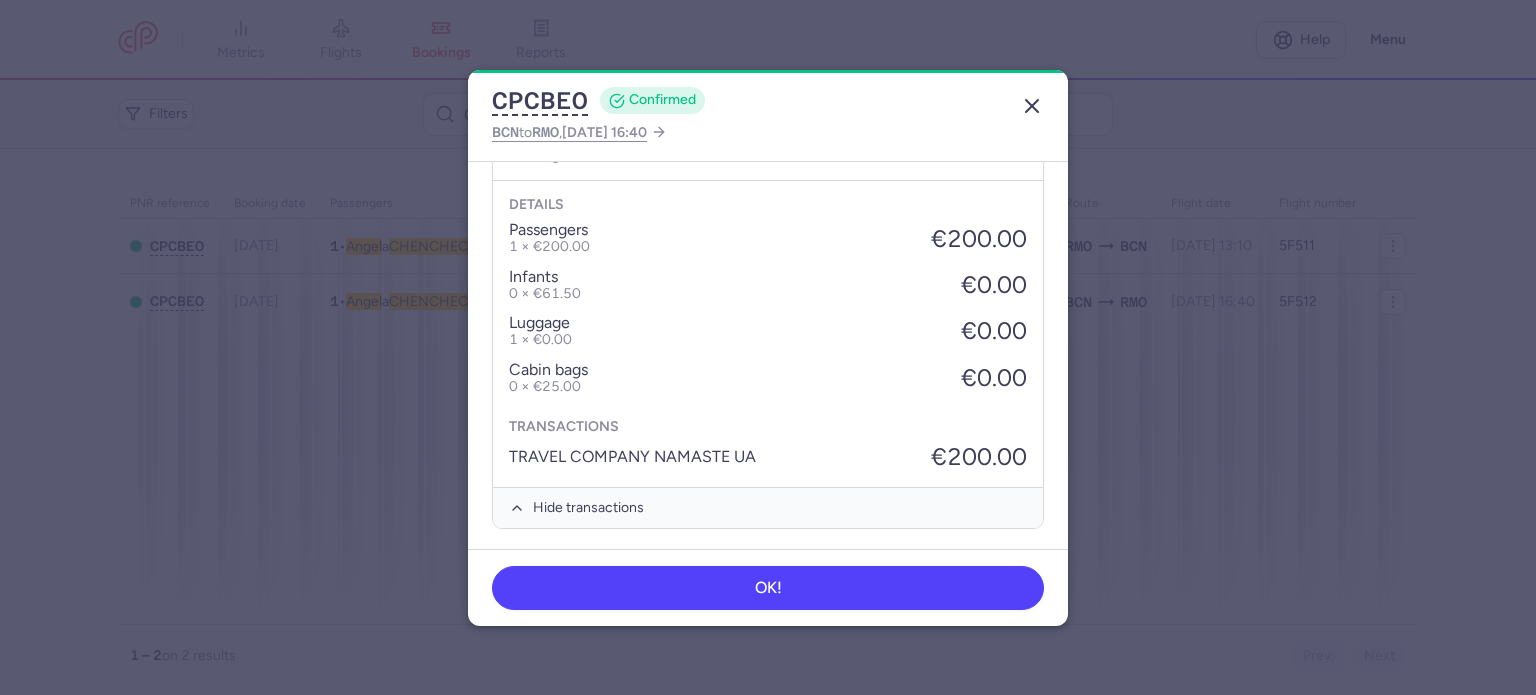 click 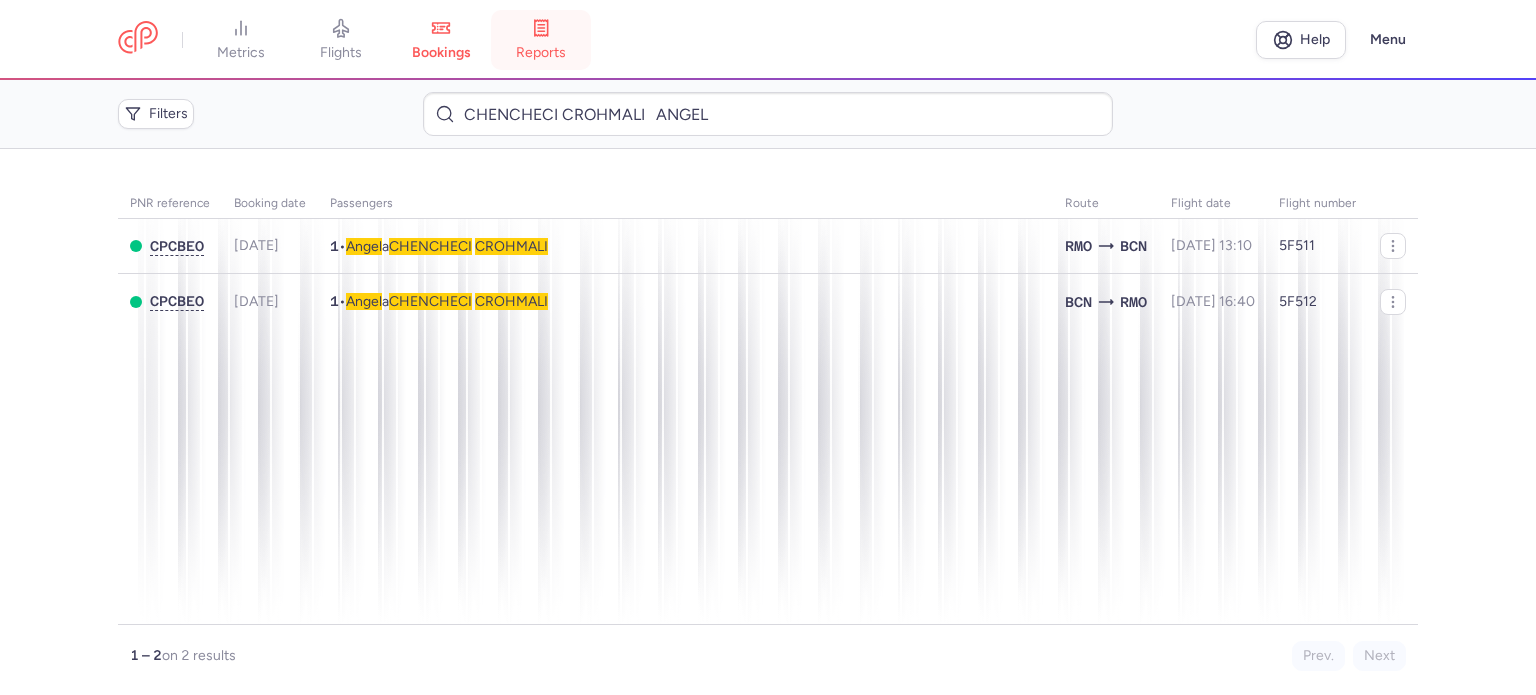 click on "reports" at bounding box center [541, 53] 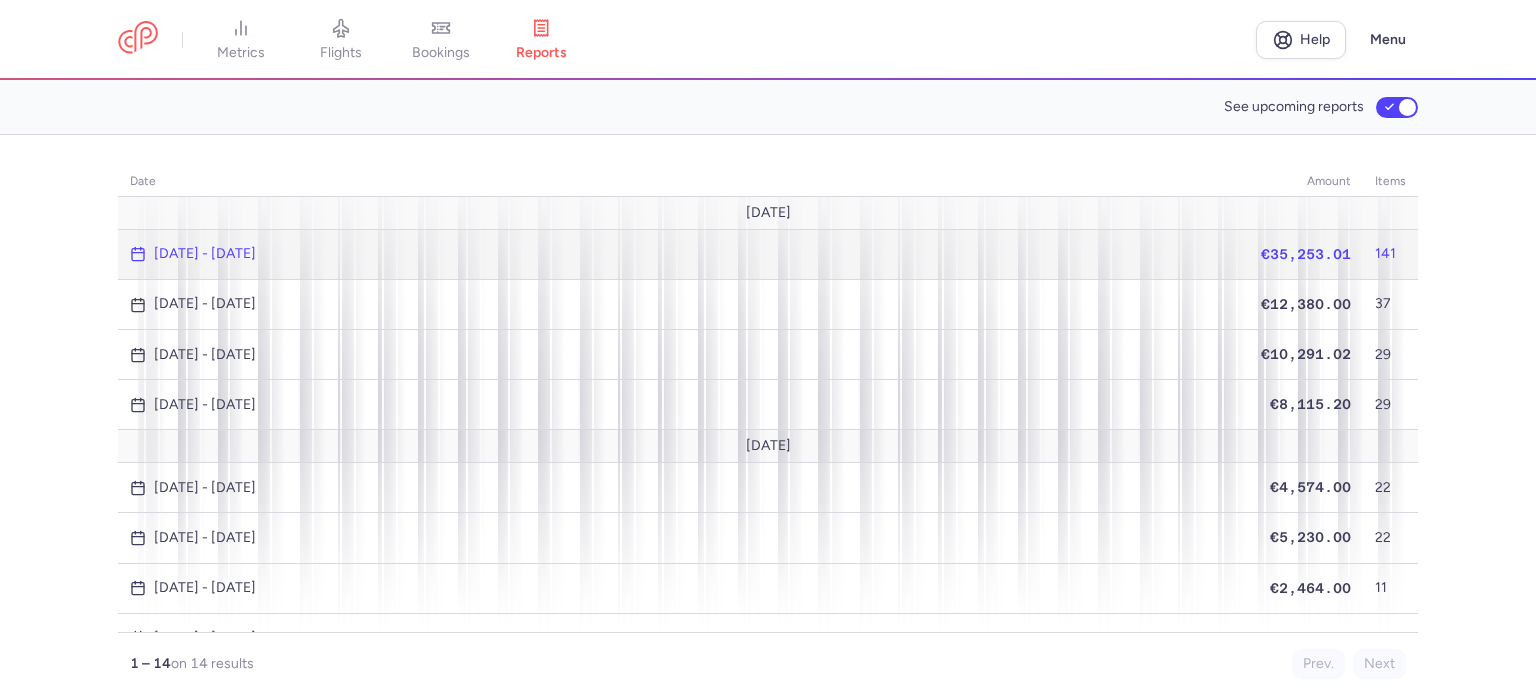 click on "€35,253.01" 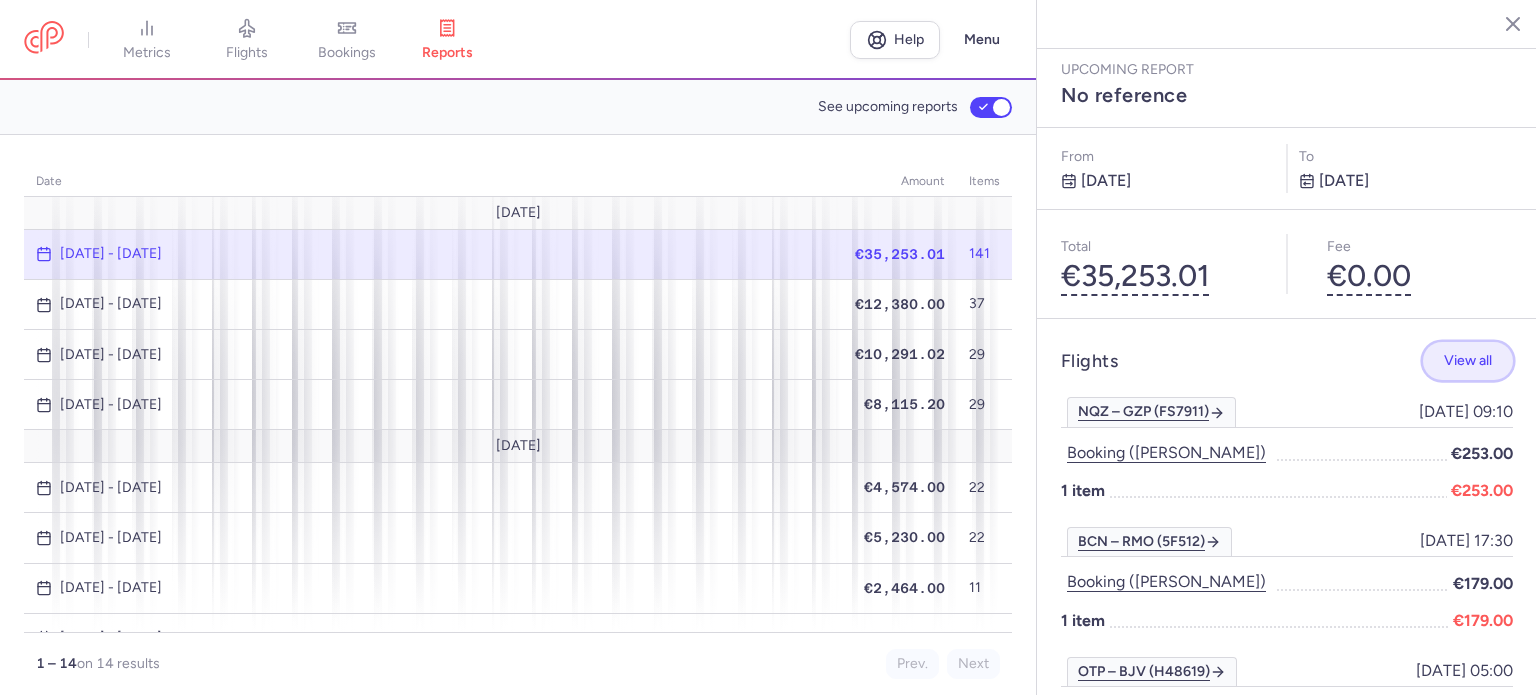 click on "View all" at bounding box center (1468, 360) 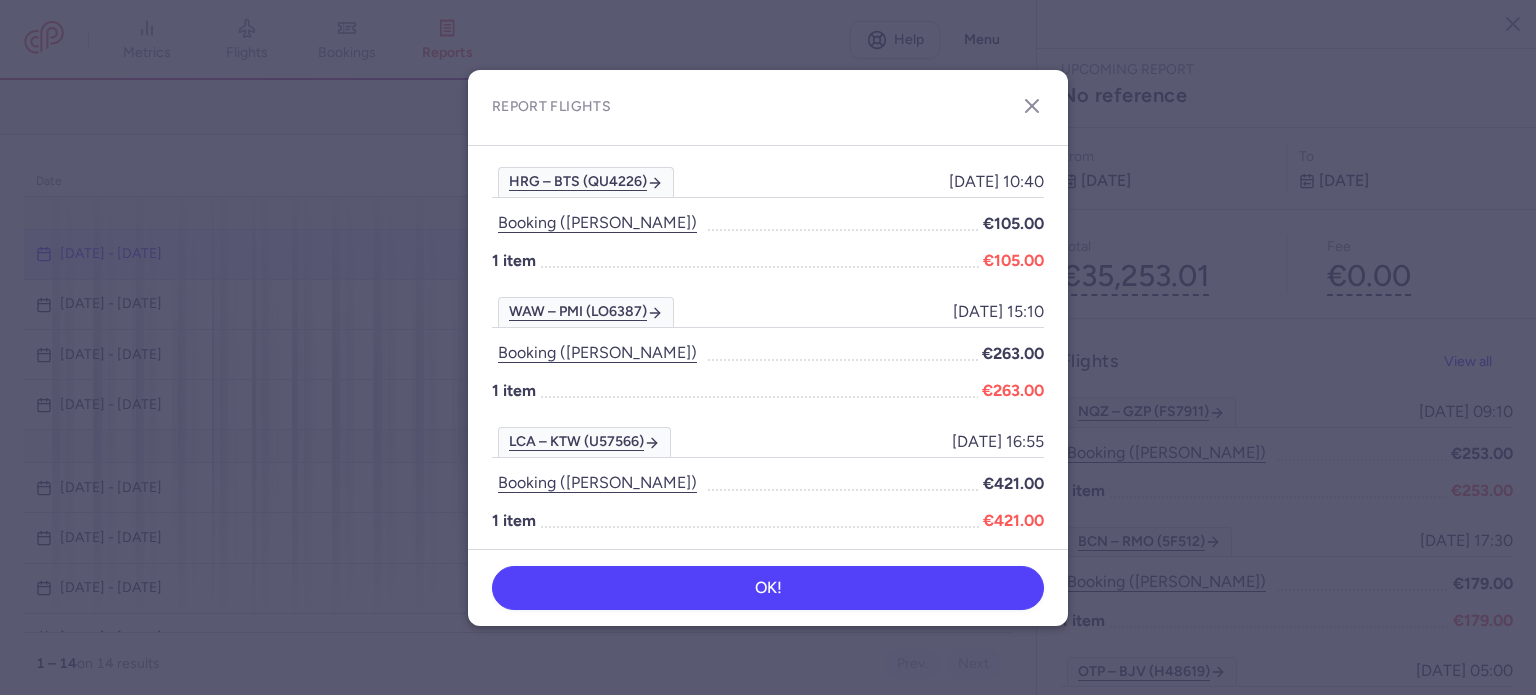 scroll, scrollTop: 3700, scrollLeft: 0, axis: vertical 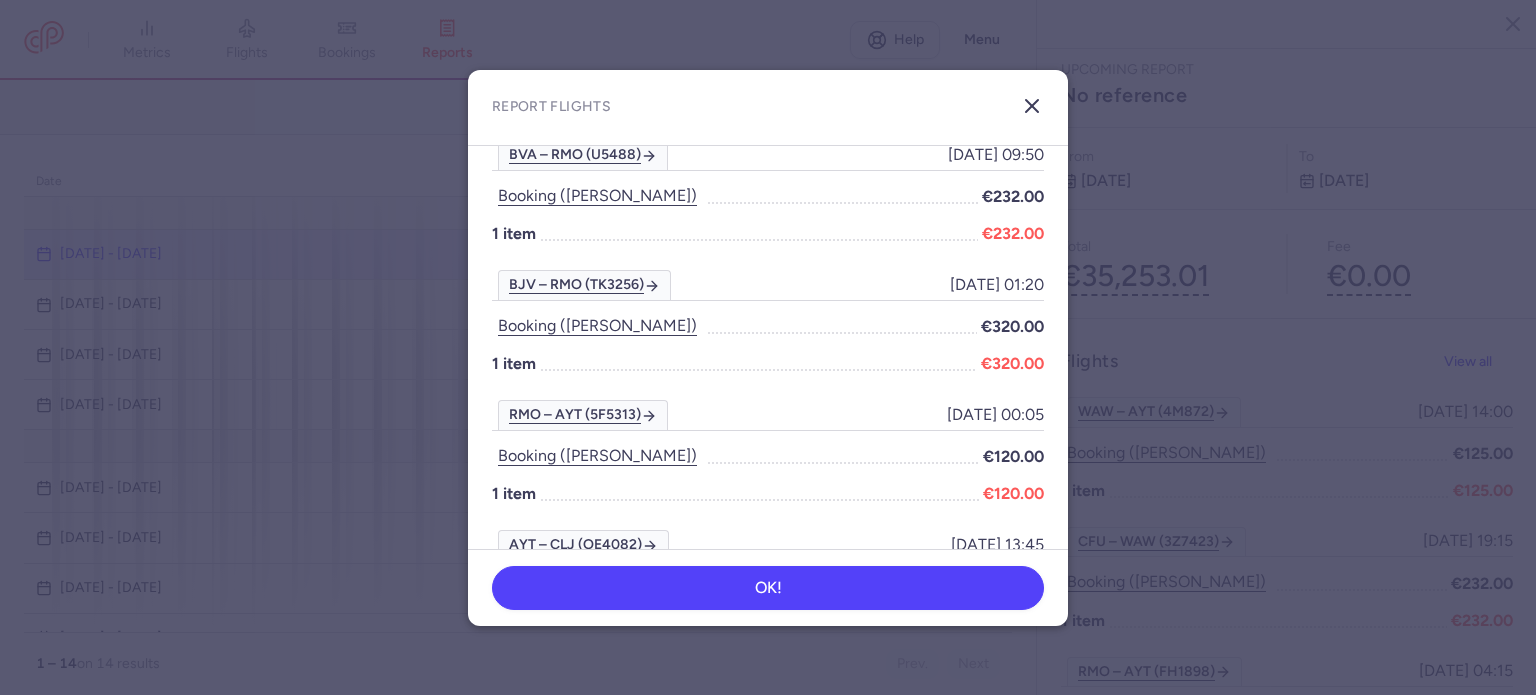 click 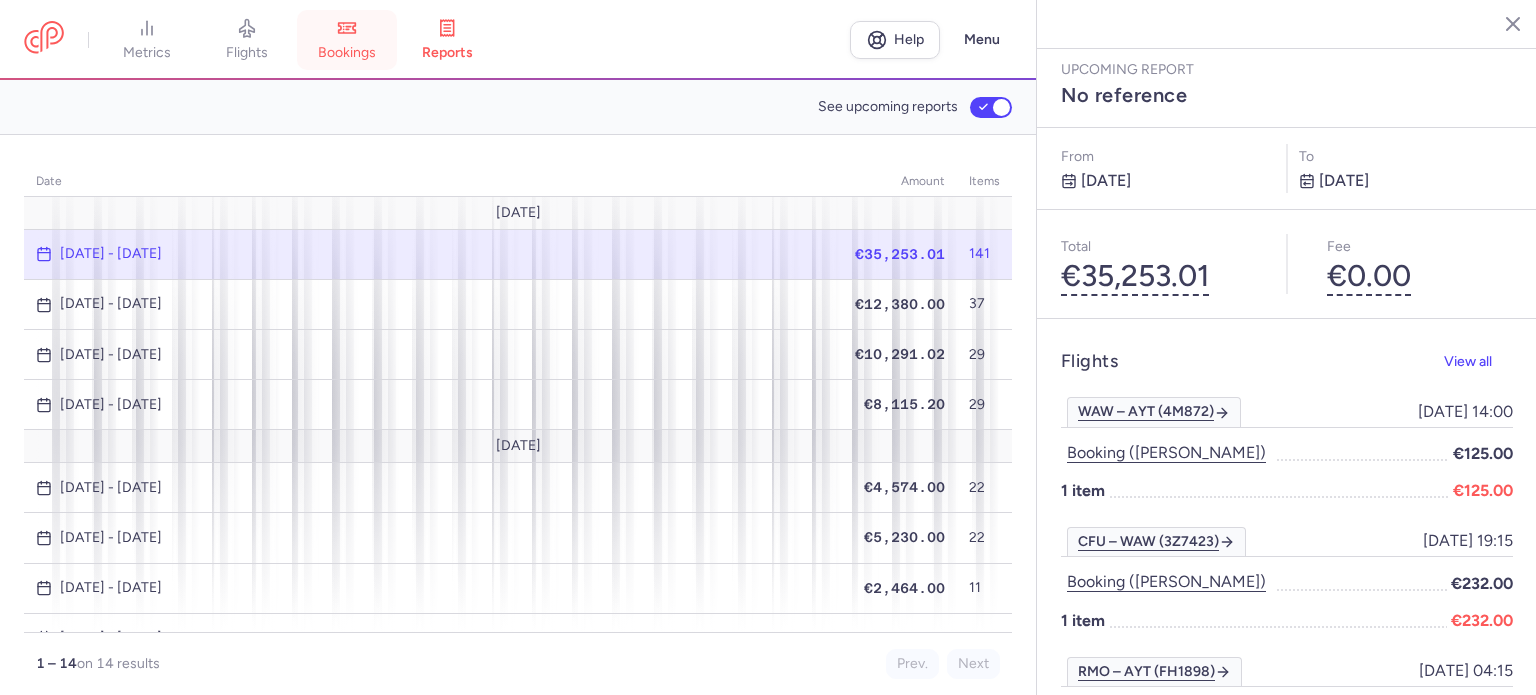 click on "bookings" at bounding box center (347, 40) 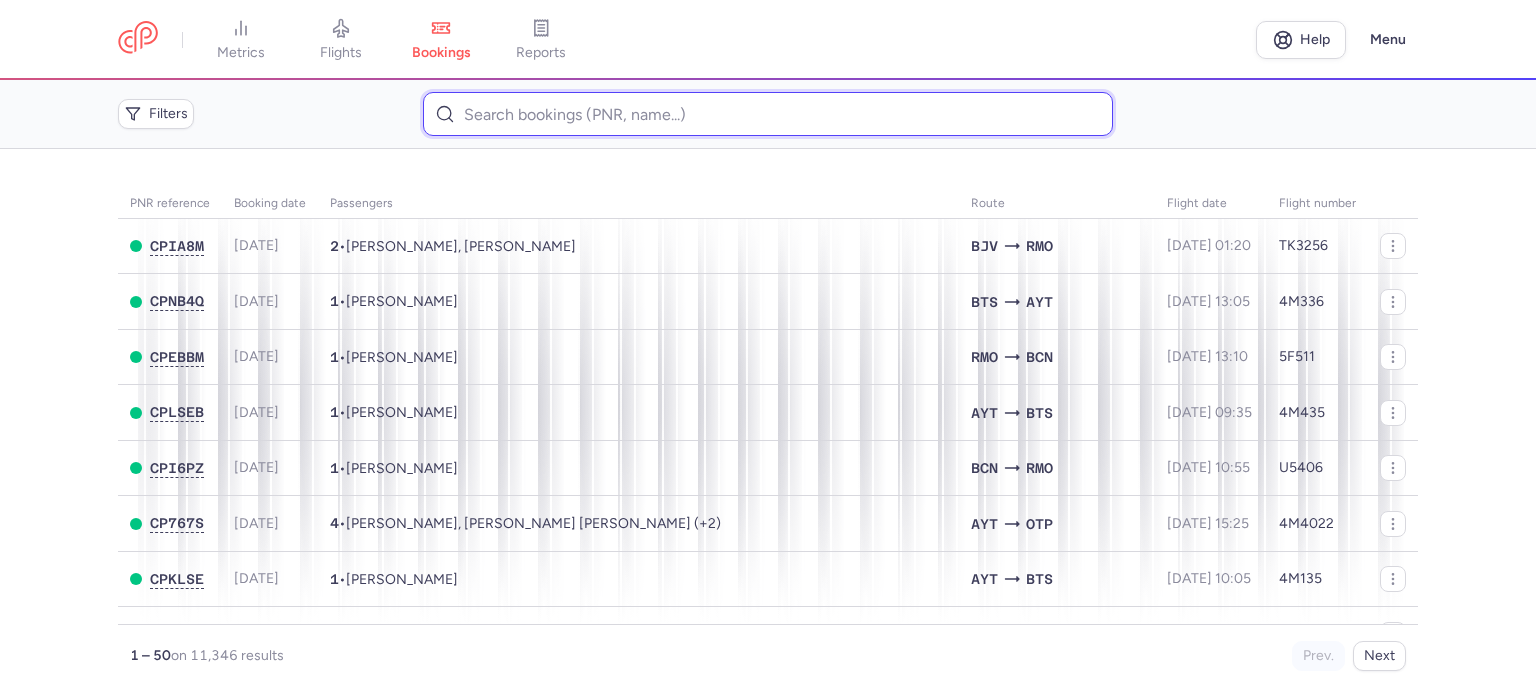 paste on "[PERSON_NAME]" 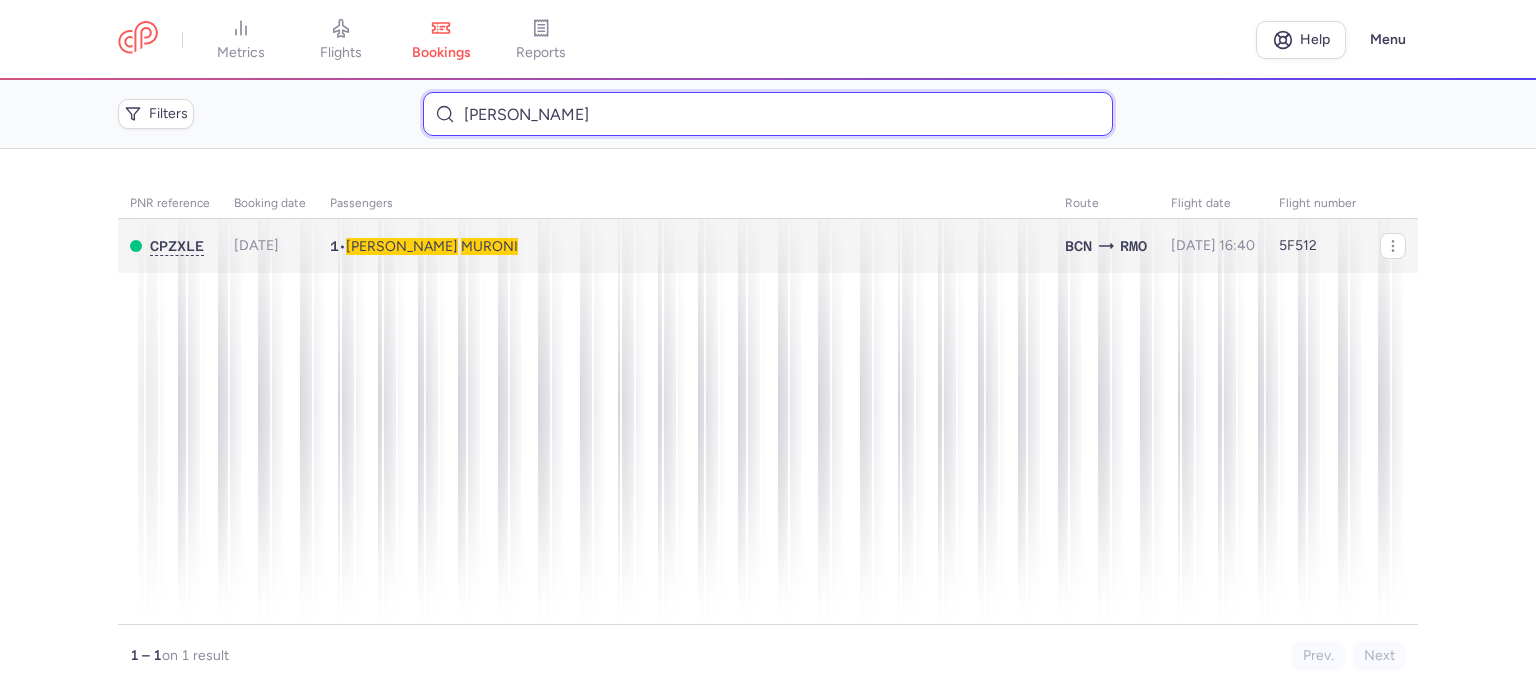 type on "[PERSON_NAME]" 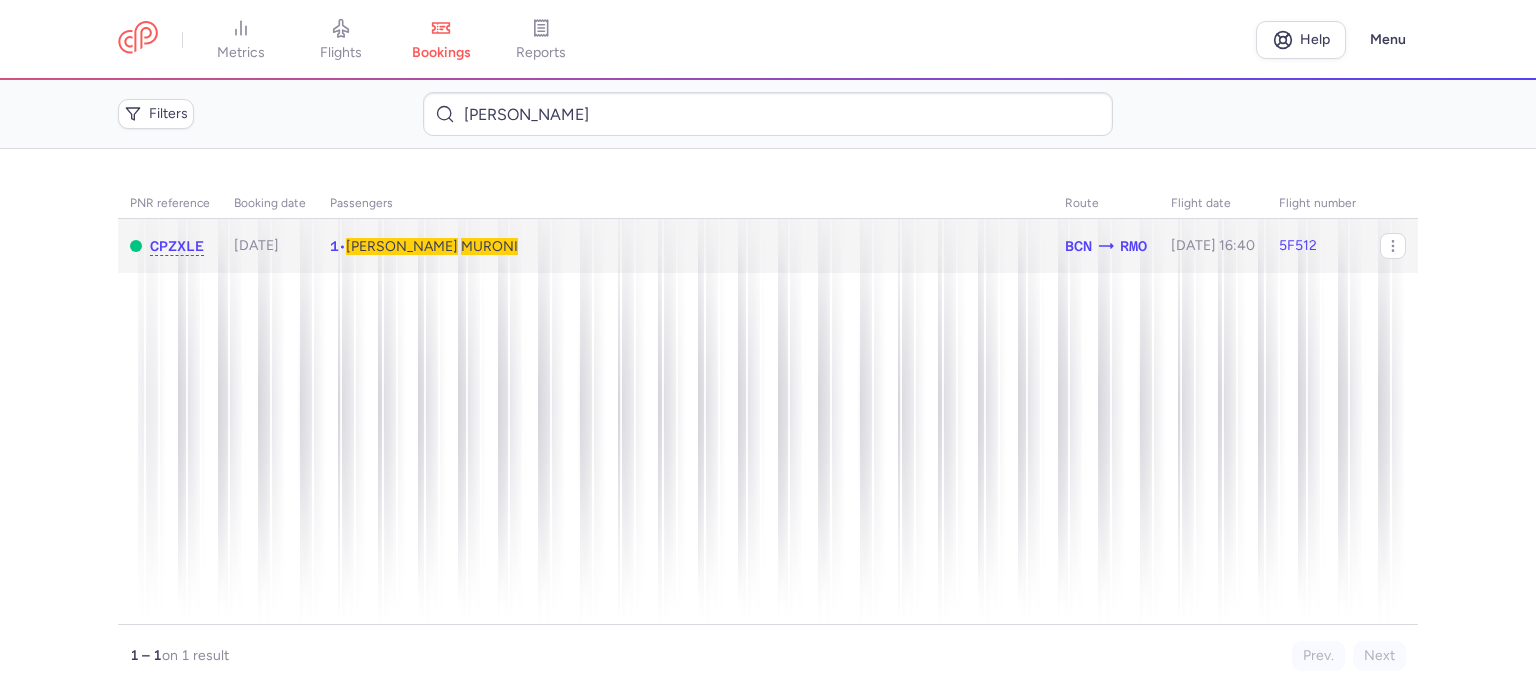 click on "[PERSON_NAME]" at bounding box center [432, 246] 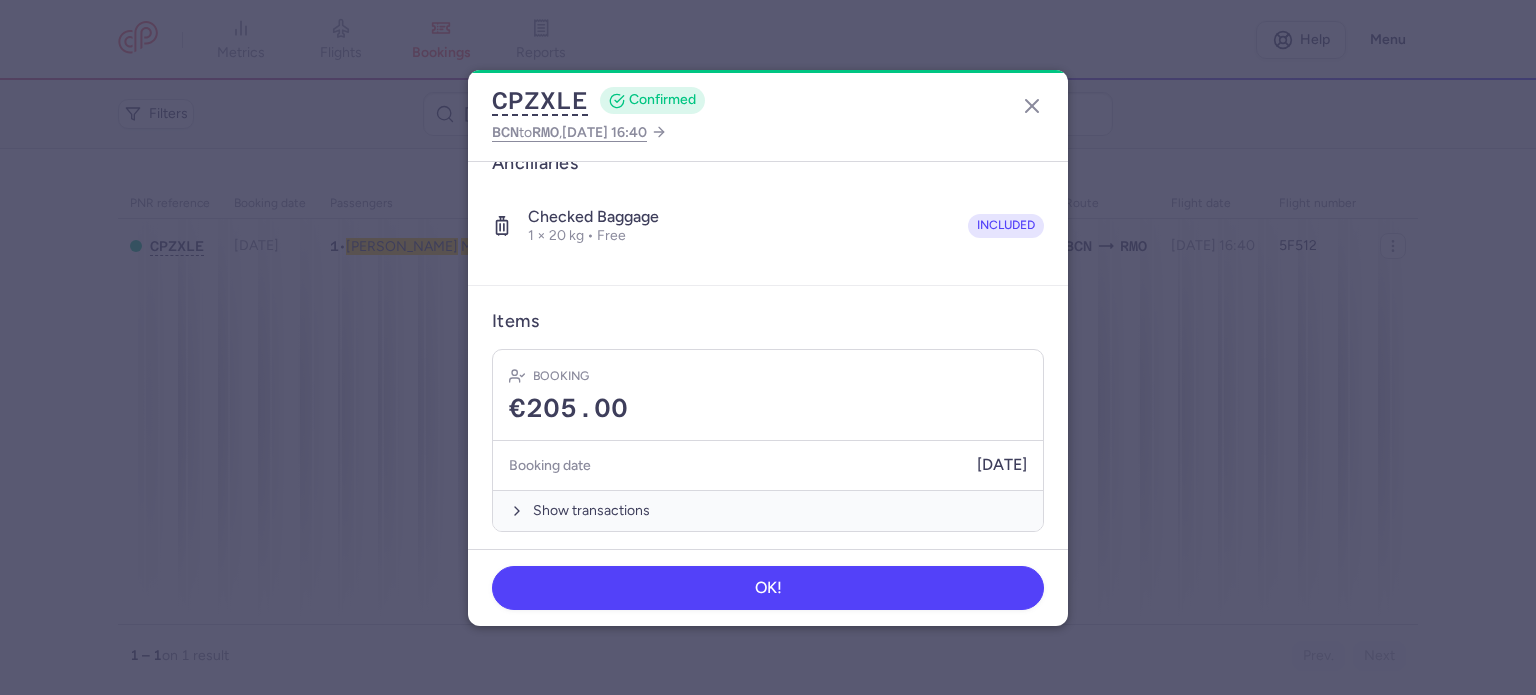scroll, scrollTop: 352, scrollLeft: 0, axis: vertical 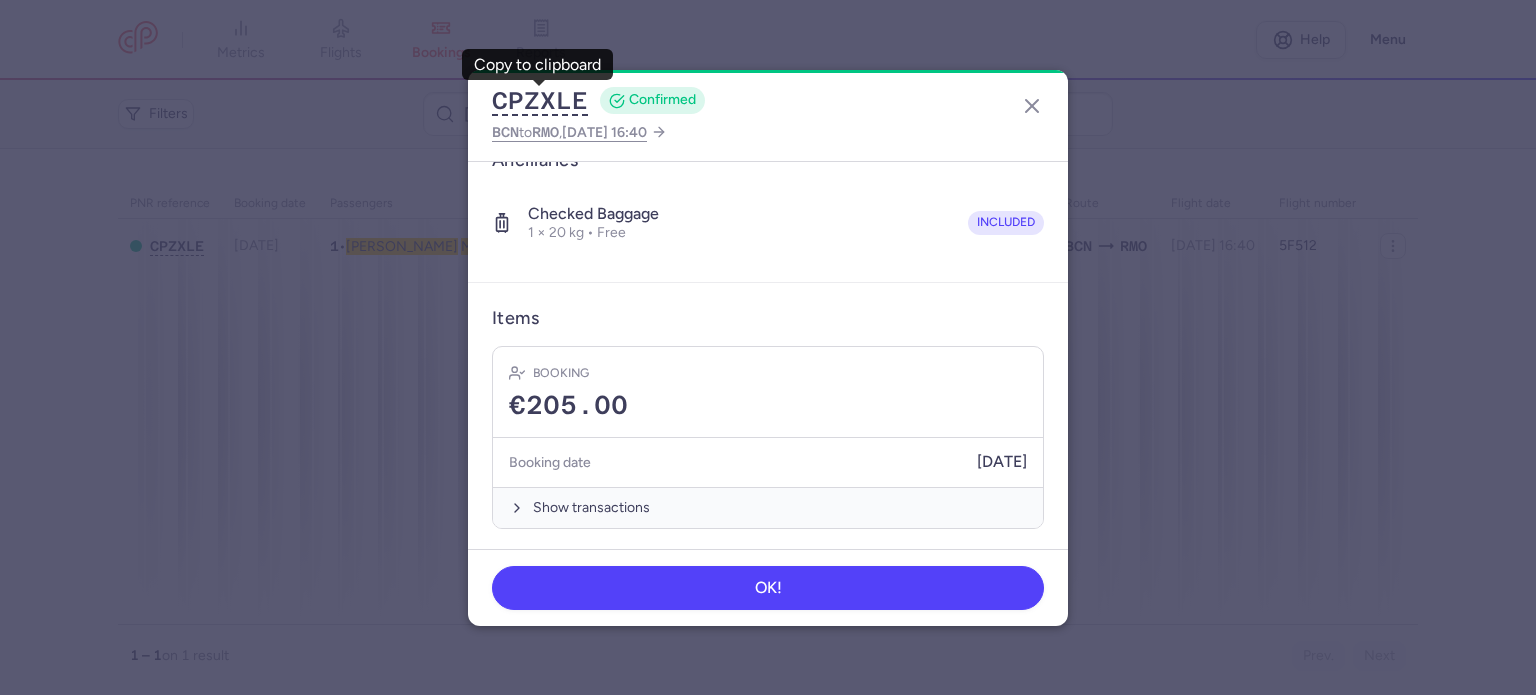 click on "CPZXLE  CONFIRMED BCN  to  RMO ,  [DATE] 16:40 General information CP reference CPZXLE Reservation  Check reservation  Passengers [PERSON_NAME]  [DEMOGRAPHIC_DATA] • Born [DEMOGRAPHIC_DATA] Ancillaries Checked baggage 1 × 20 kg • Free included Items Booking €205.00 Booking date  [DATE]  Show transactions OK!" at bounding box center [768, 348] 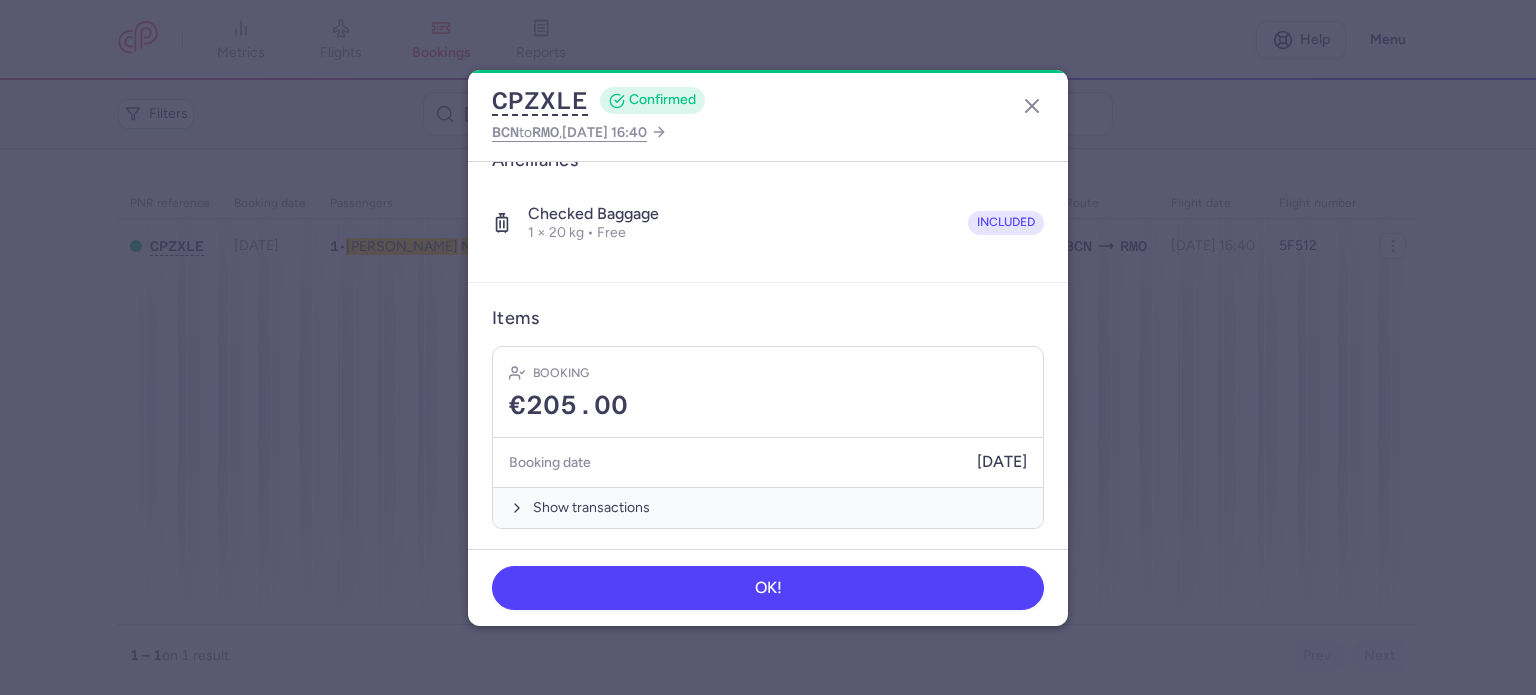 scroll, scrollTop: 352, scrollLeft: 0, axis: vertical 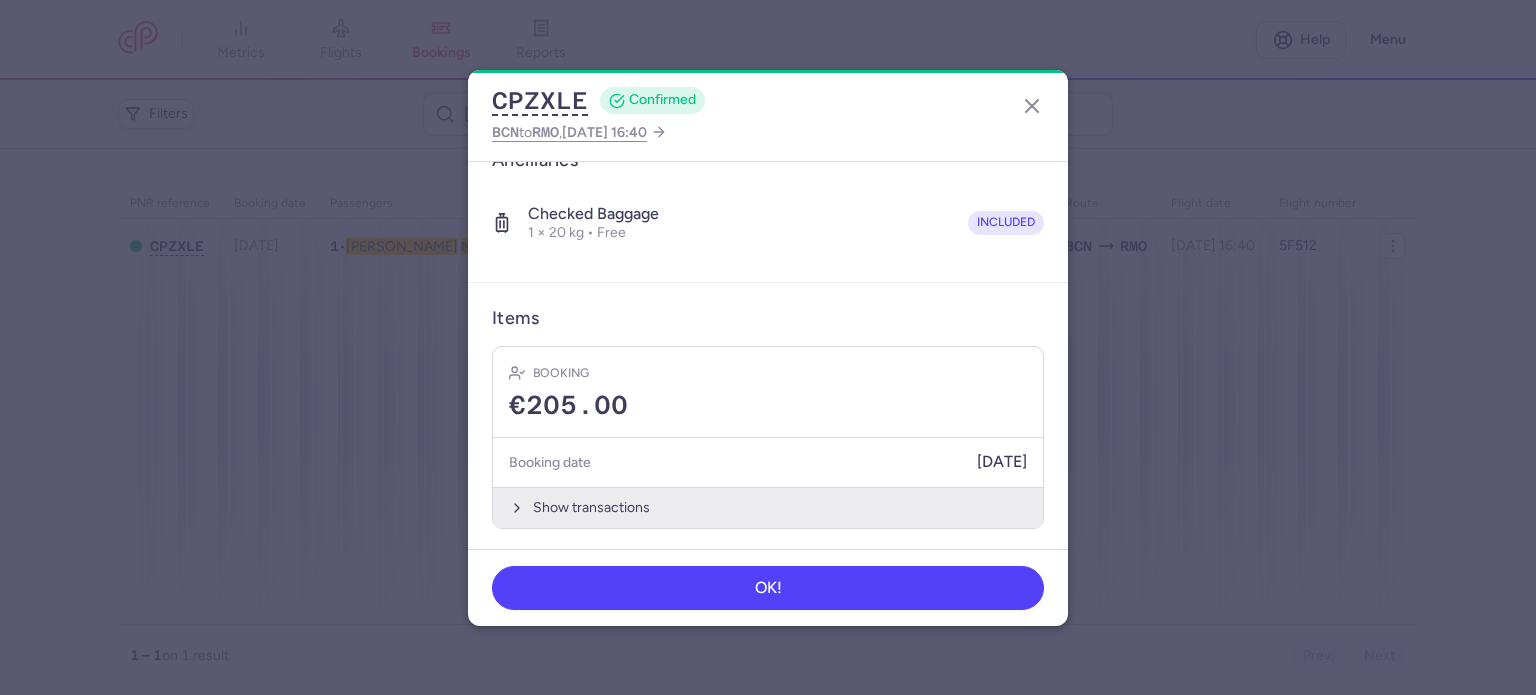 click on "Show transactions" at bounding box center [768, 507] 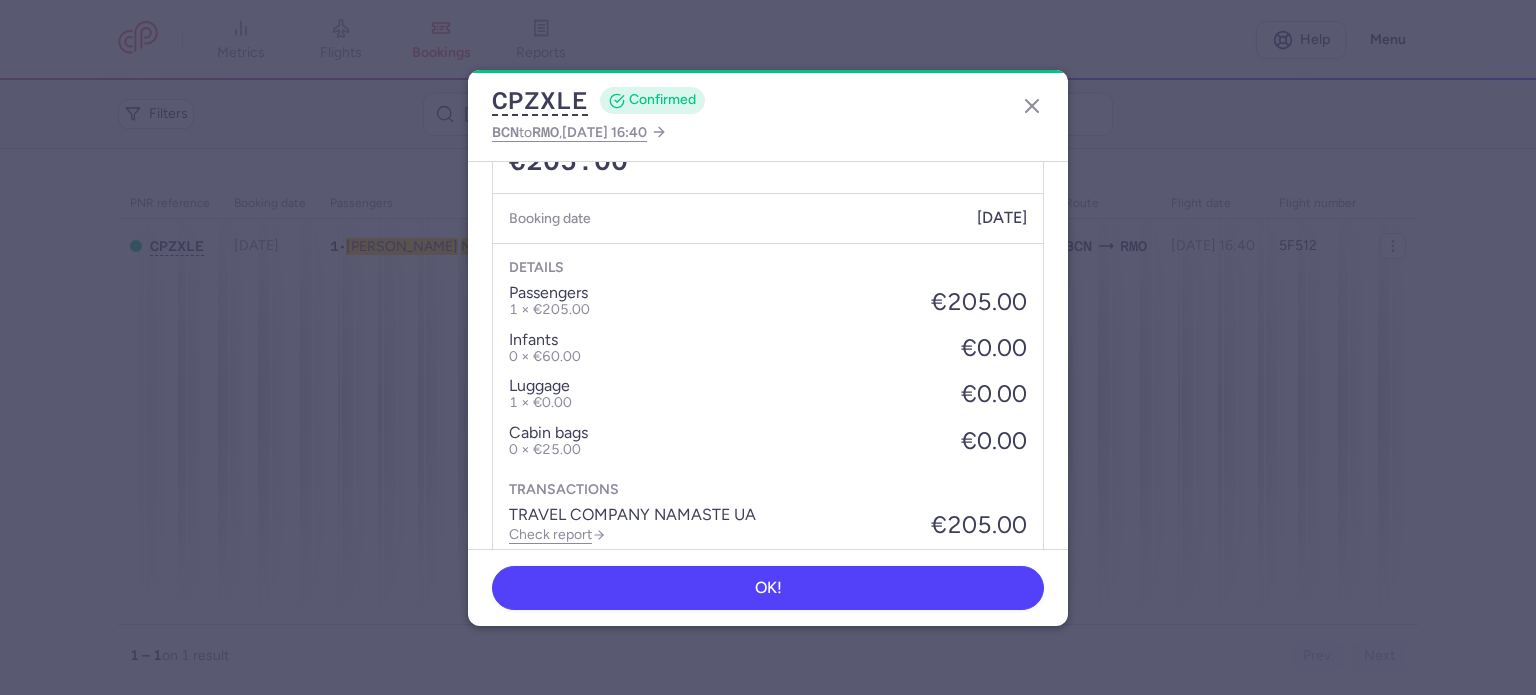 scroll, scrollTop: 652, scrollLeft: 0, axis: vertical 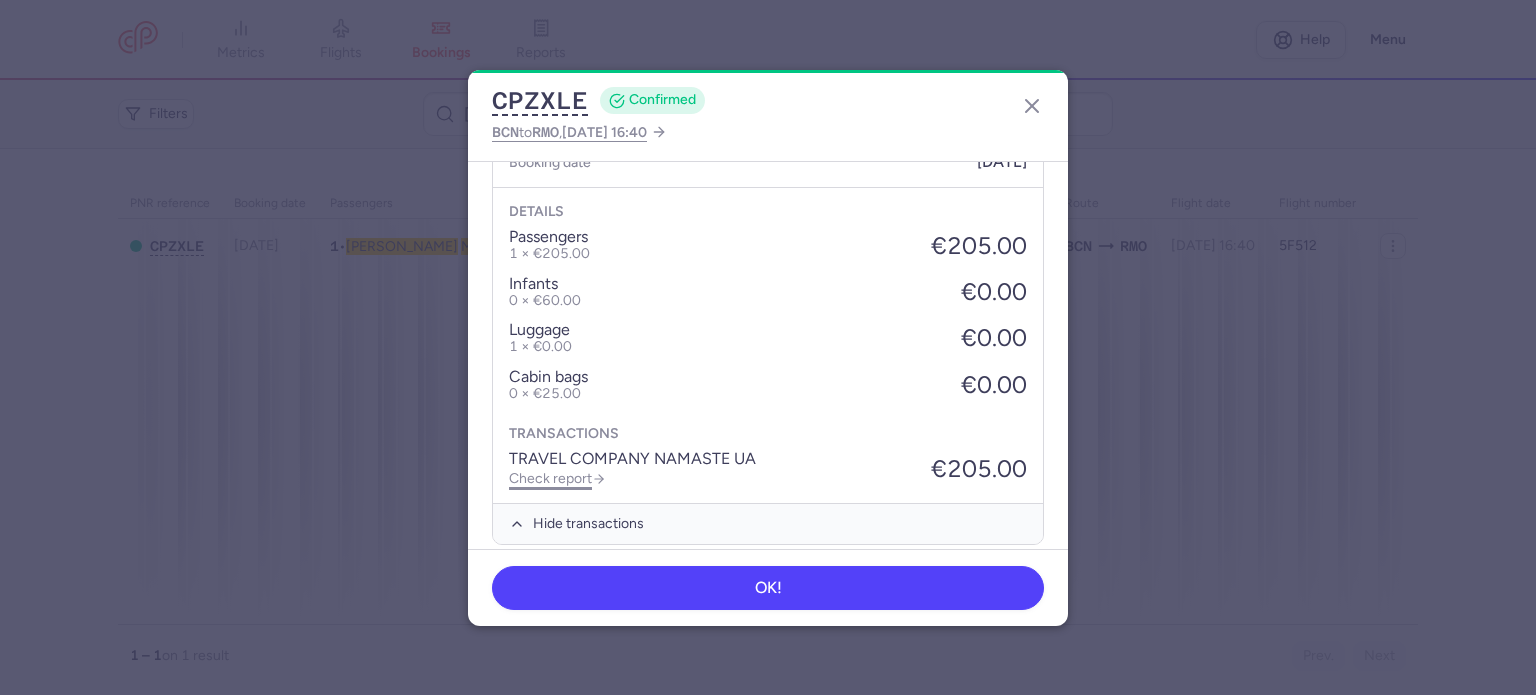 click on "Check report" 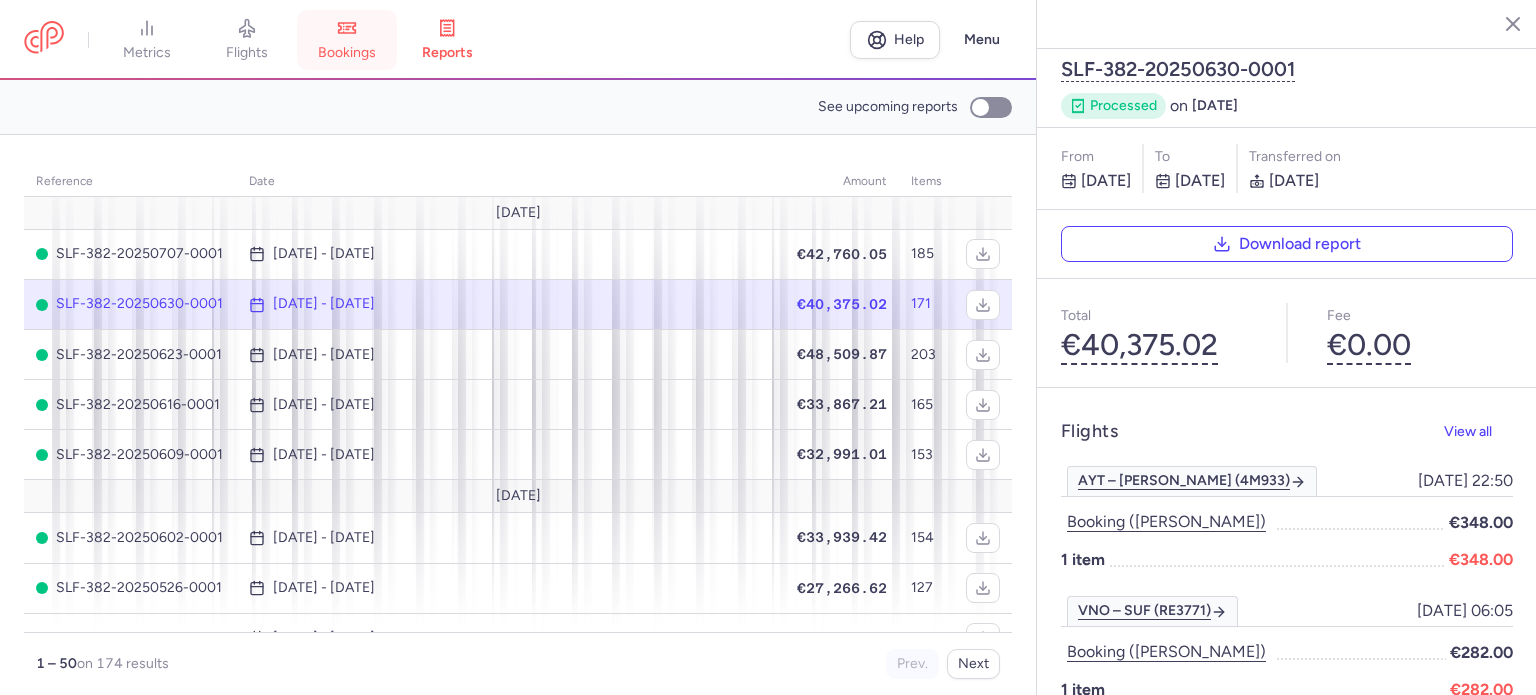 click 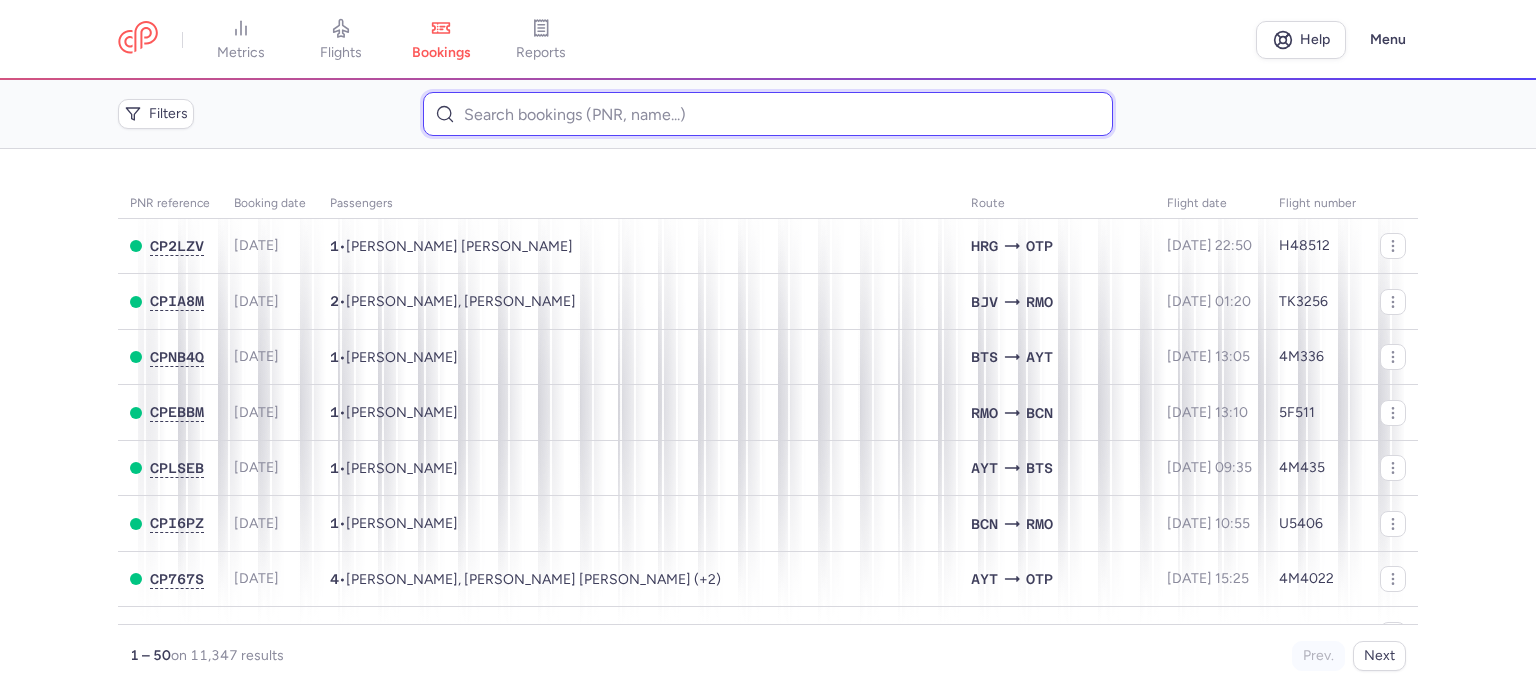 click at bounding box center [767, 114] 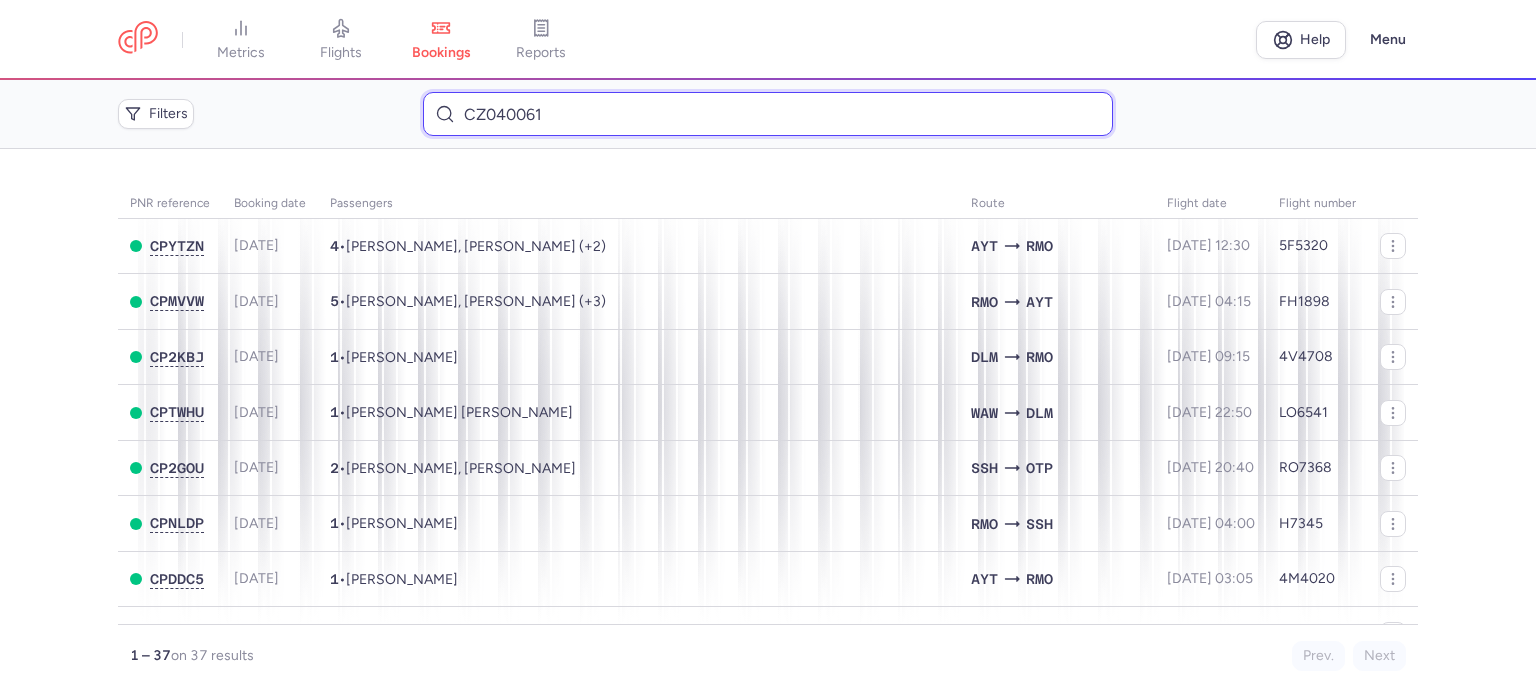 drag, startPoint x: 558, startPoint y: 126, endPoint x: 468, endPoint y: 112, distance: 91.08238 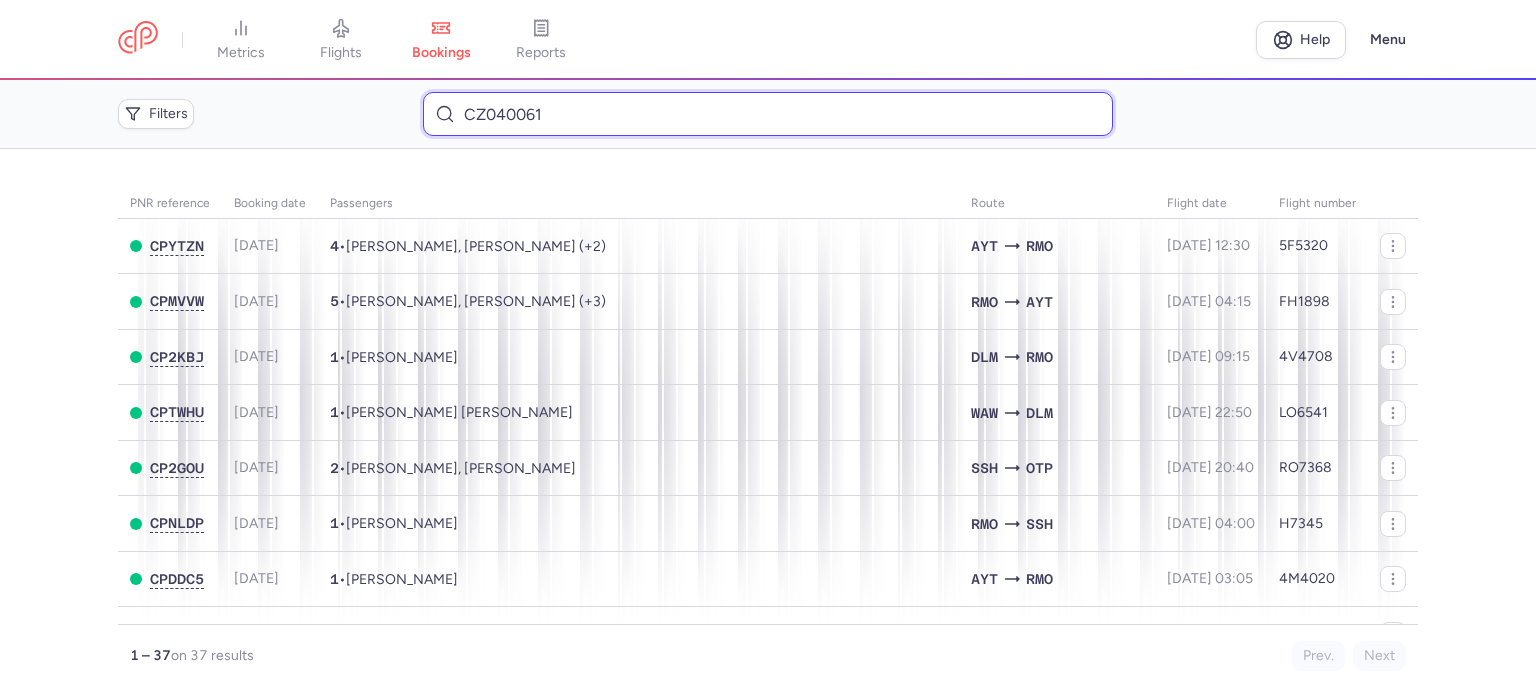 paste on "[PERSON_NAME]" 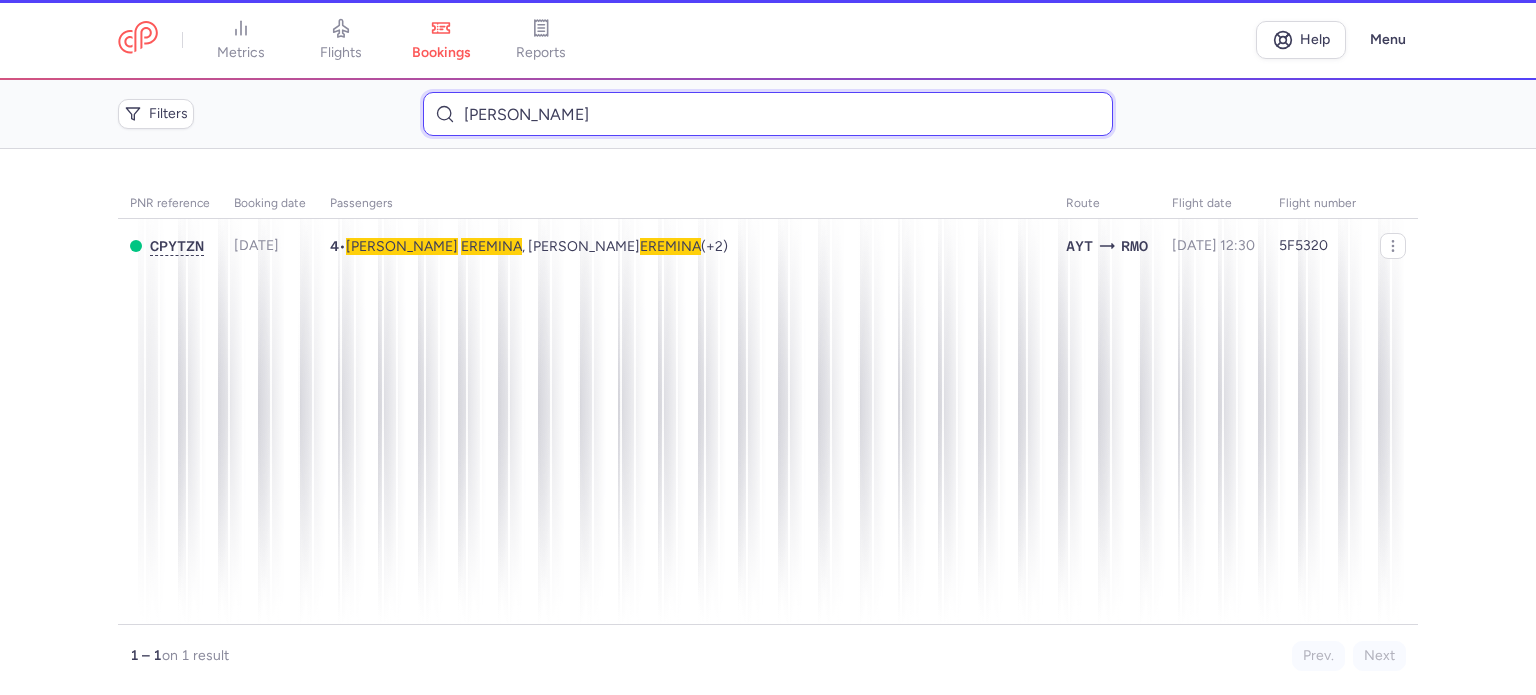 type on "[PERSON_NAME]" 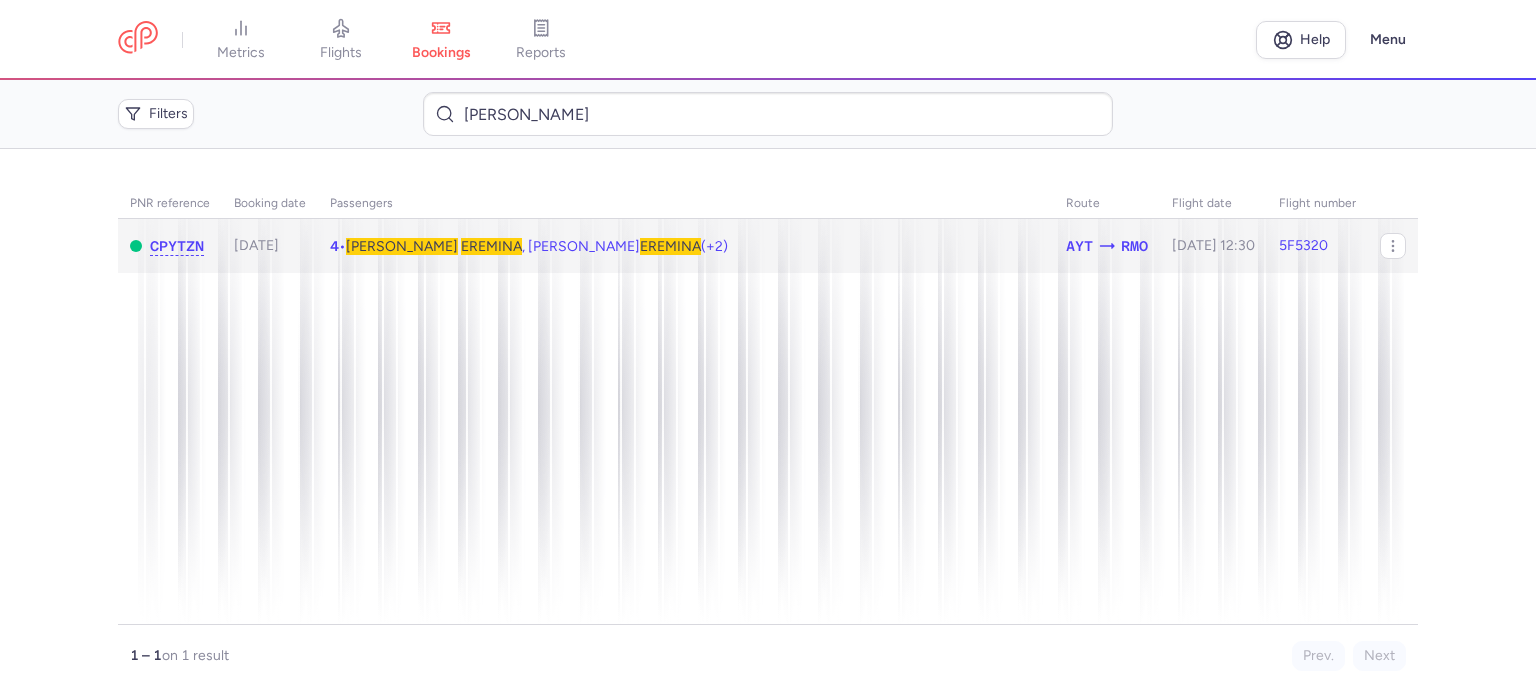 click on "EREMINA" at bounding box center (491, 246) 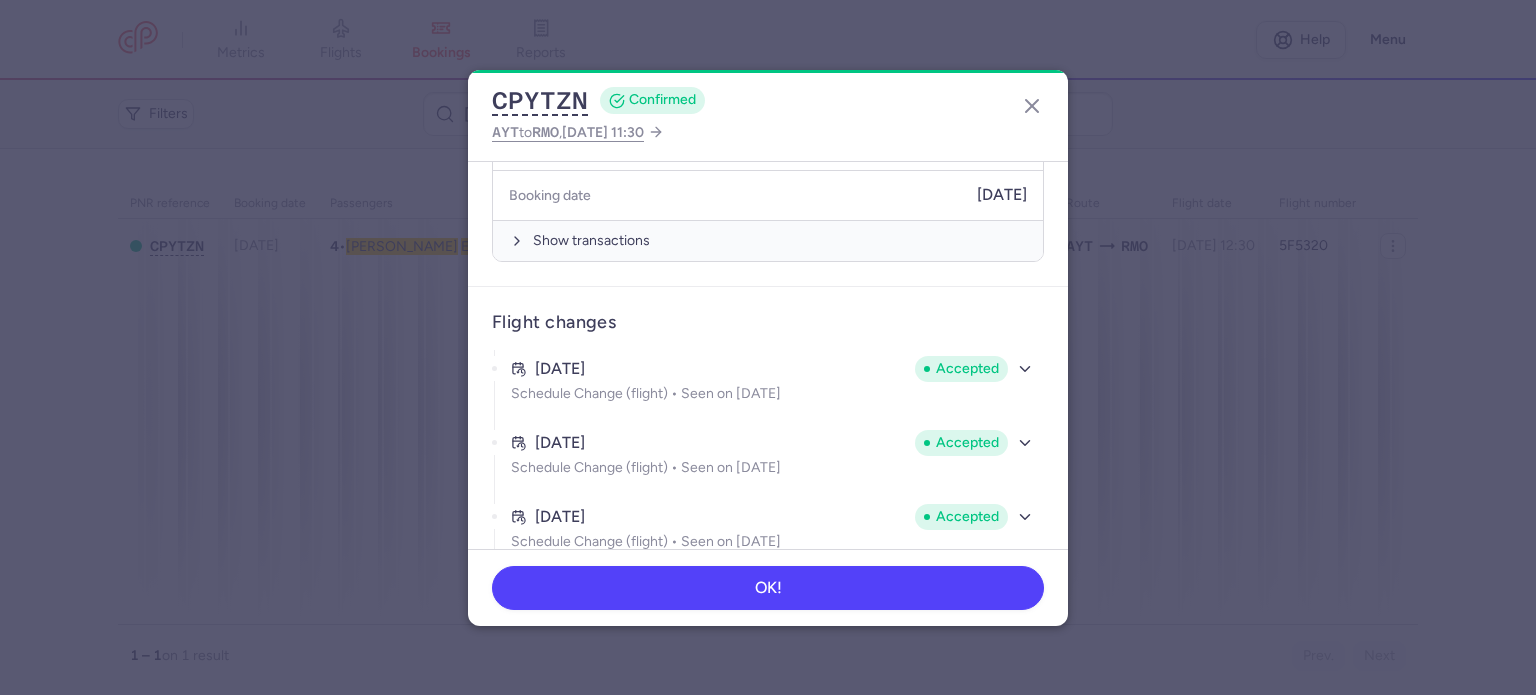 scroll, scrollTop: 853, scrollLeft: 0, axis: vertical 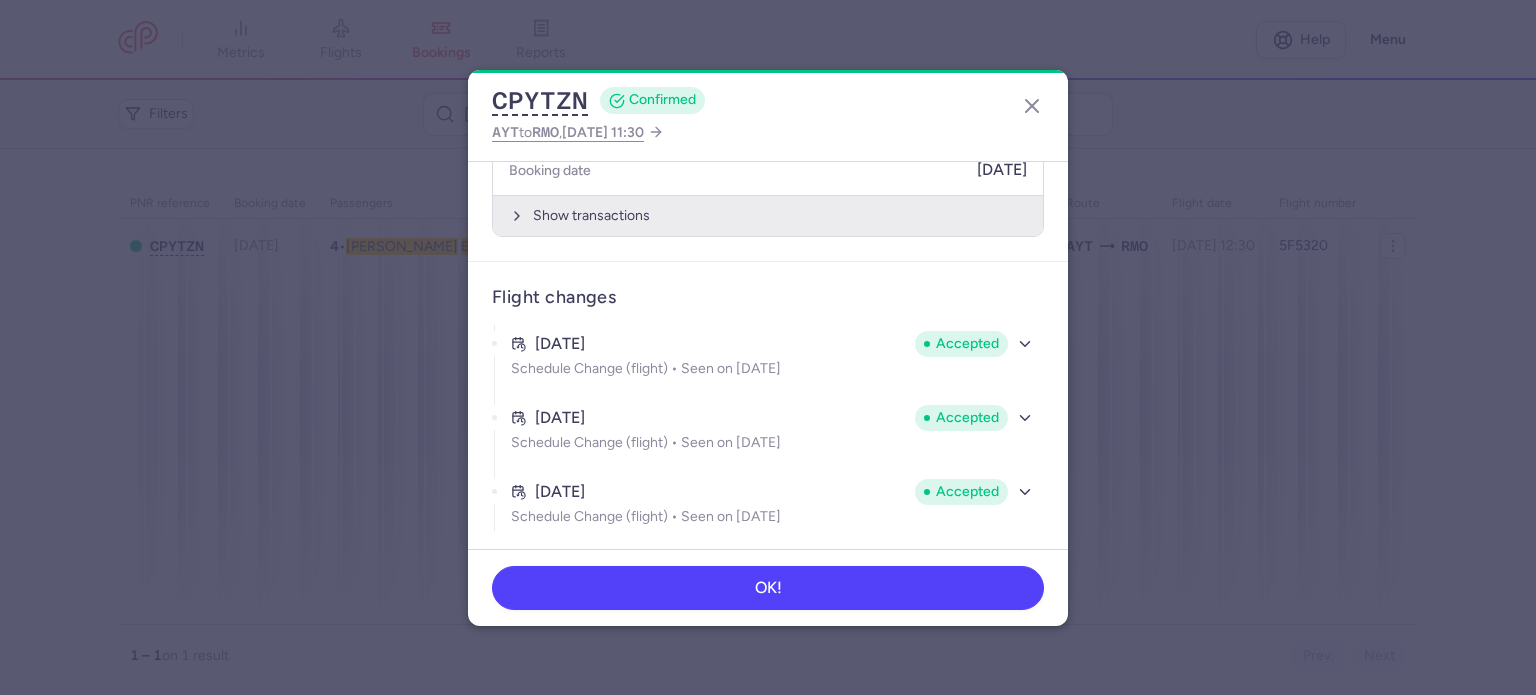 click on "Show transactions" at bounding box center [768, 215] 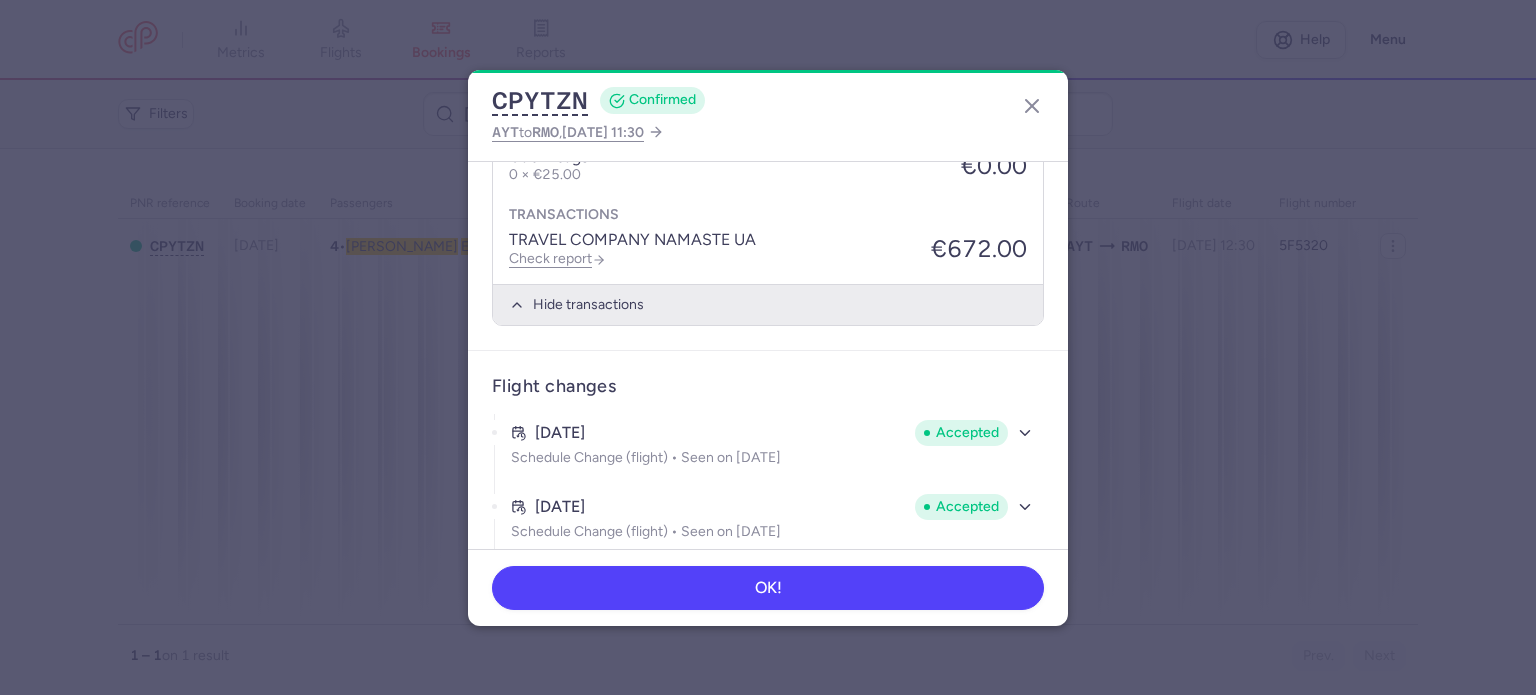 scroll, scrollTop: 1069, scrollLeft: 0, axis: vertical 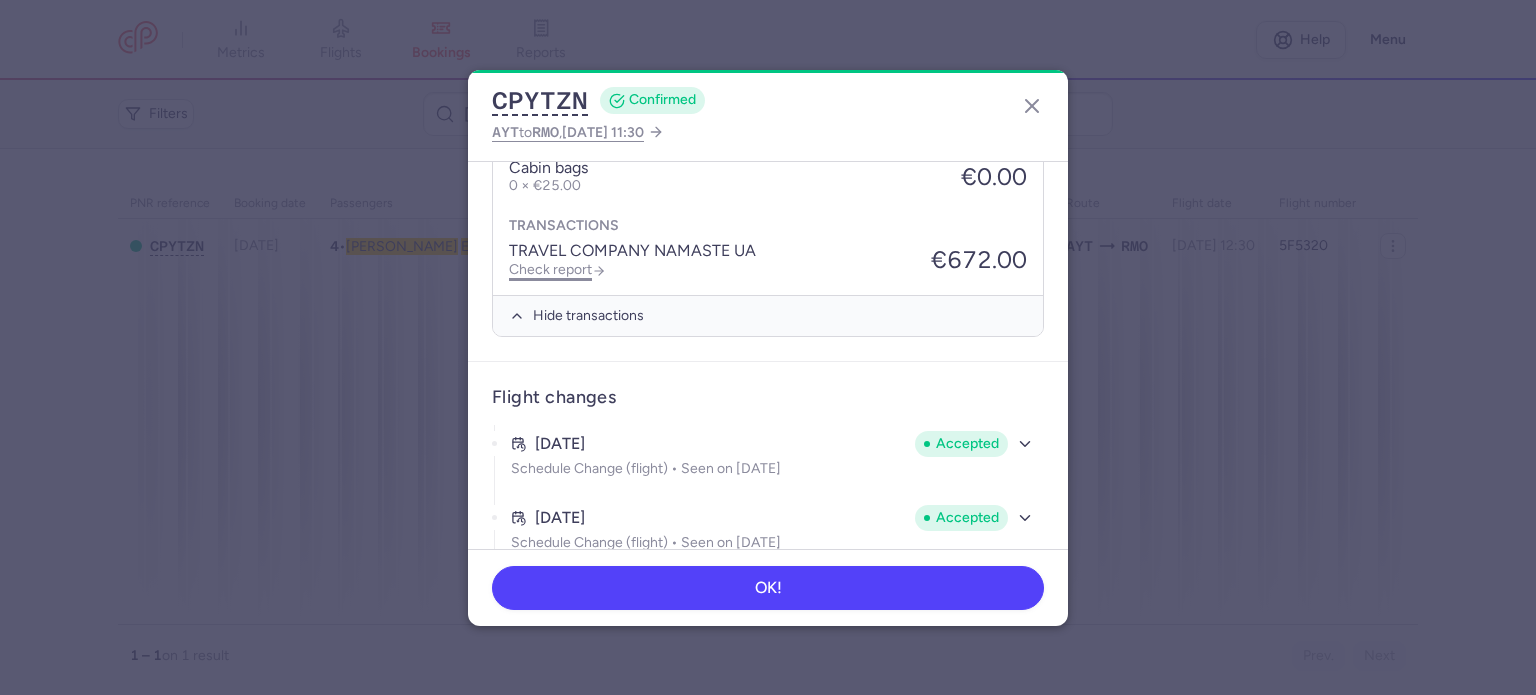 click on "Check report" 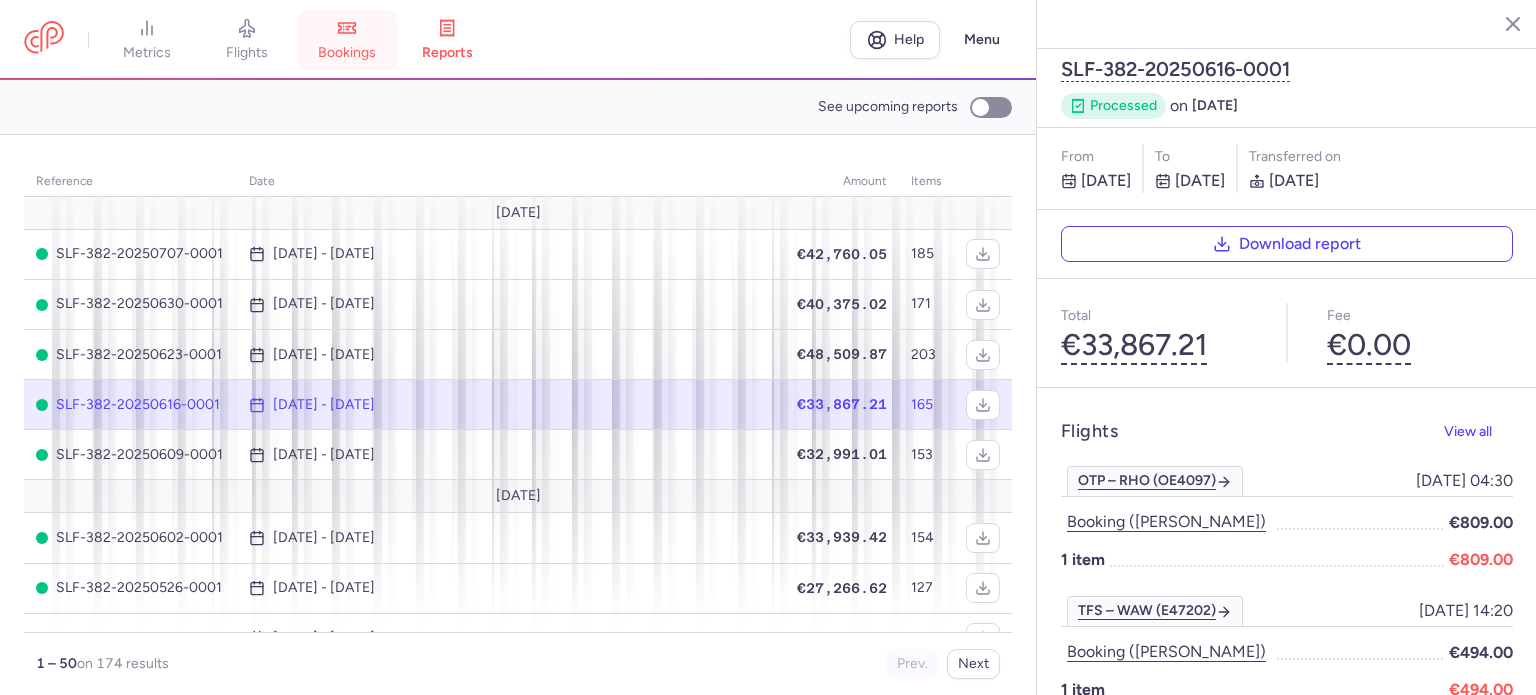 click 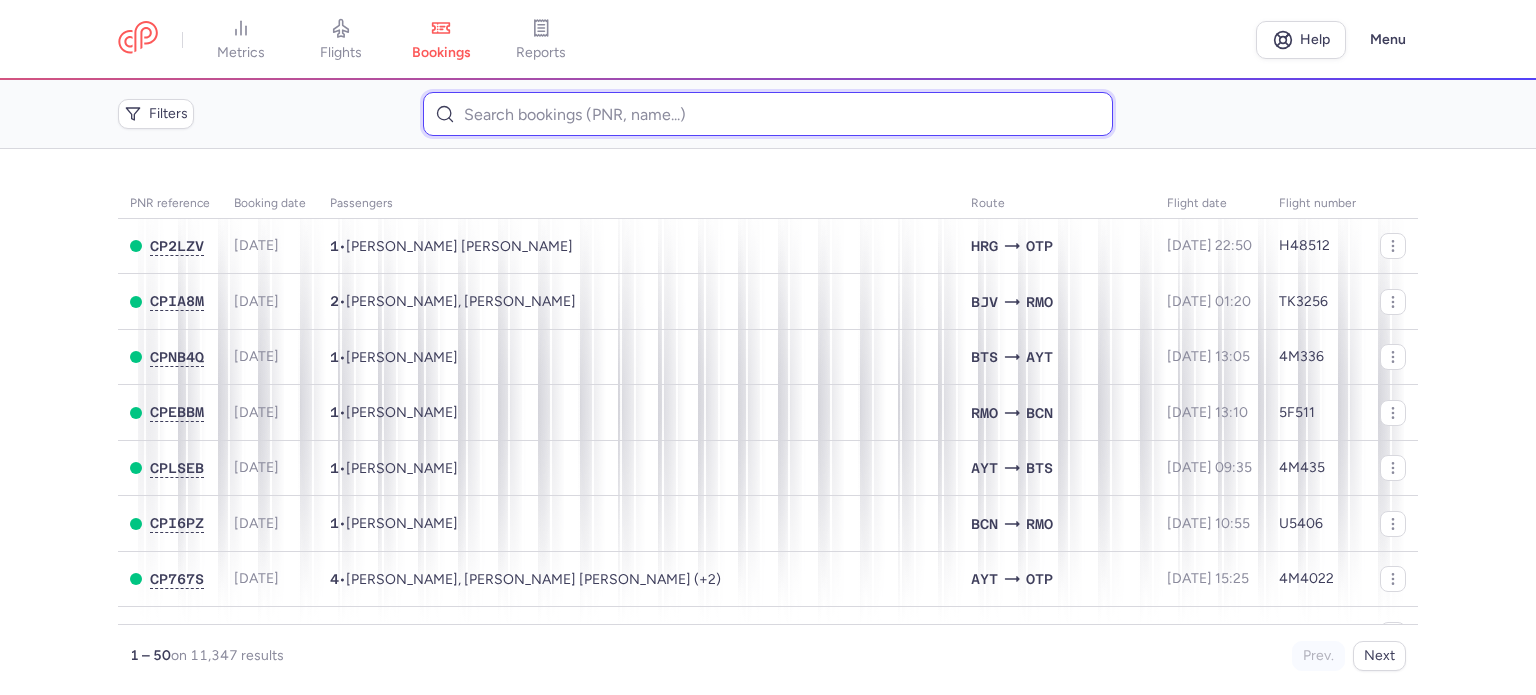click at bounding box center (767, 114) 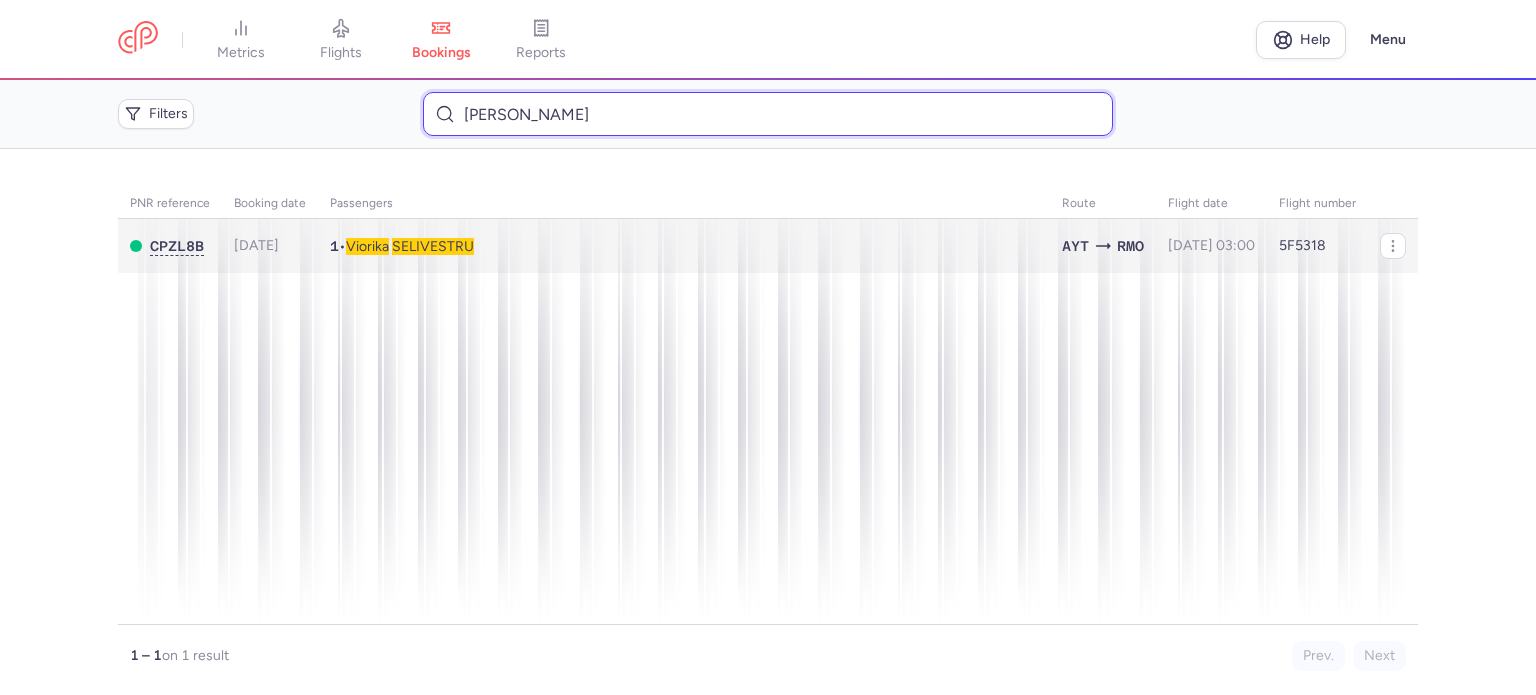 type on "[PERSON_NAME]" 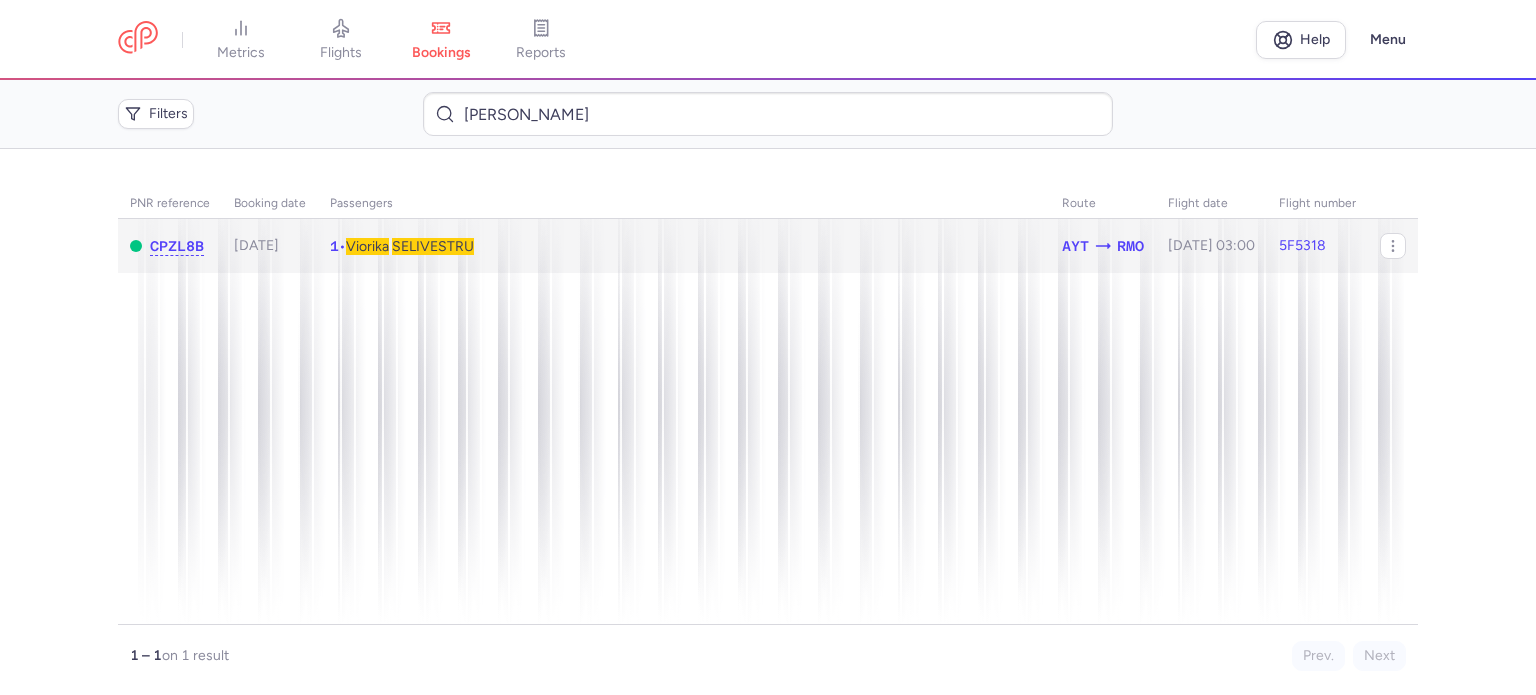click on "SELIVESTRU" at bounding box center (433, 246) 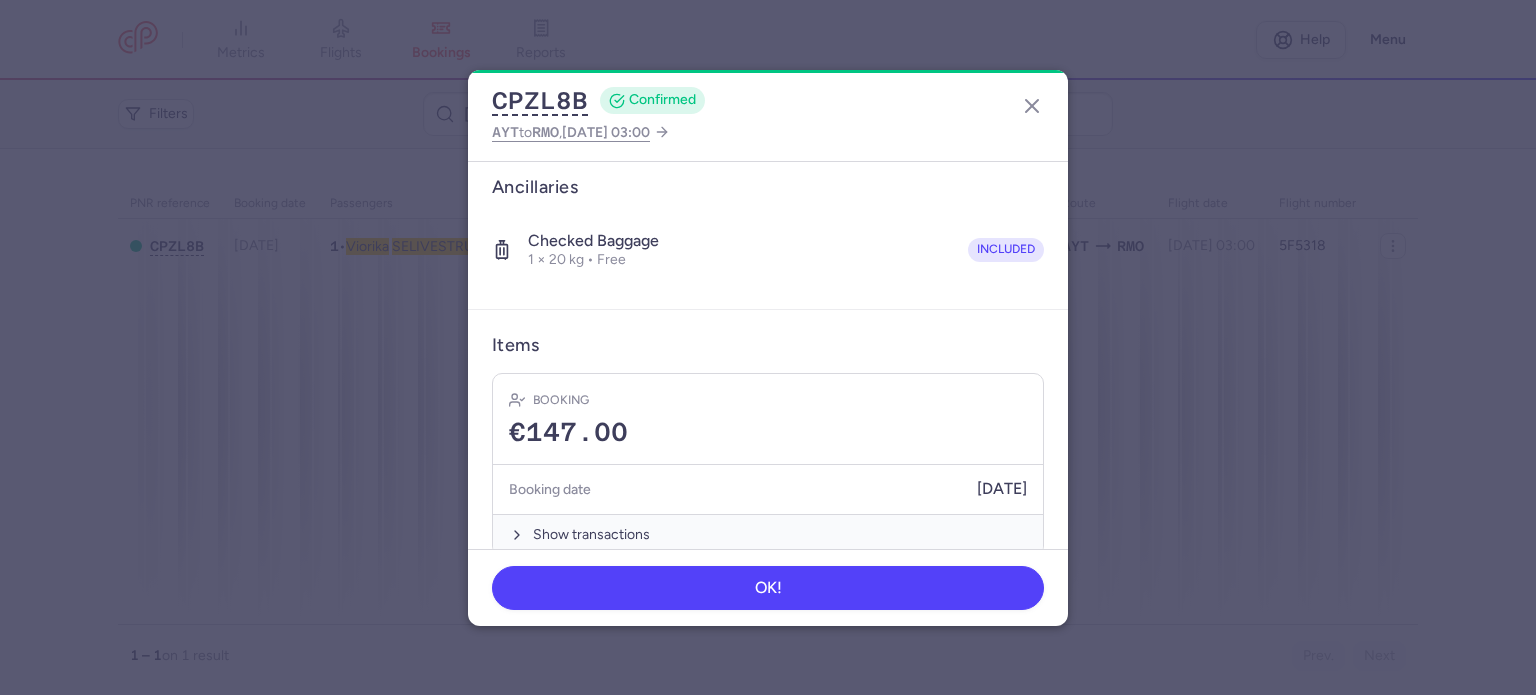 scroll, scrollTop: 352, scrollLeft: 0, axis: vertical 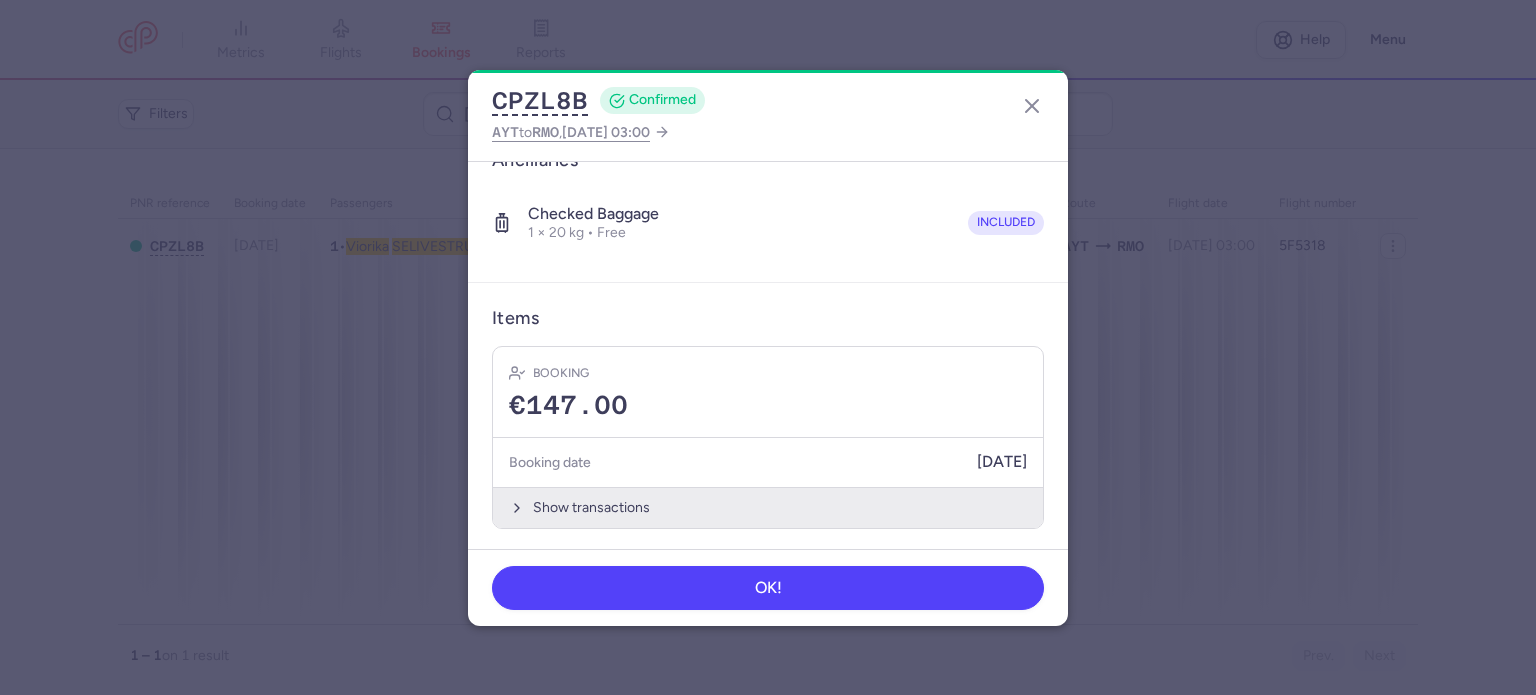 click on "Show transactions" at bounding box center (768, 507) 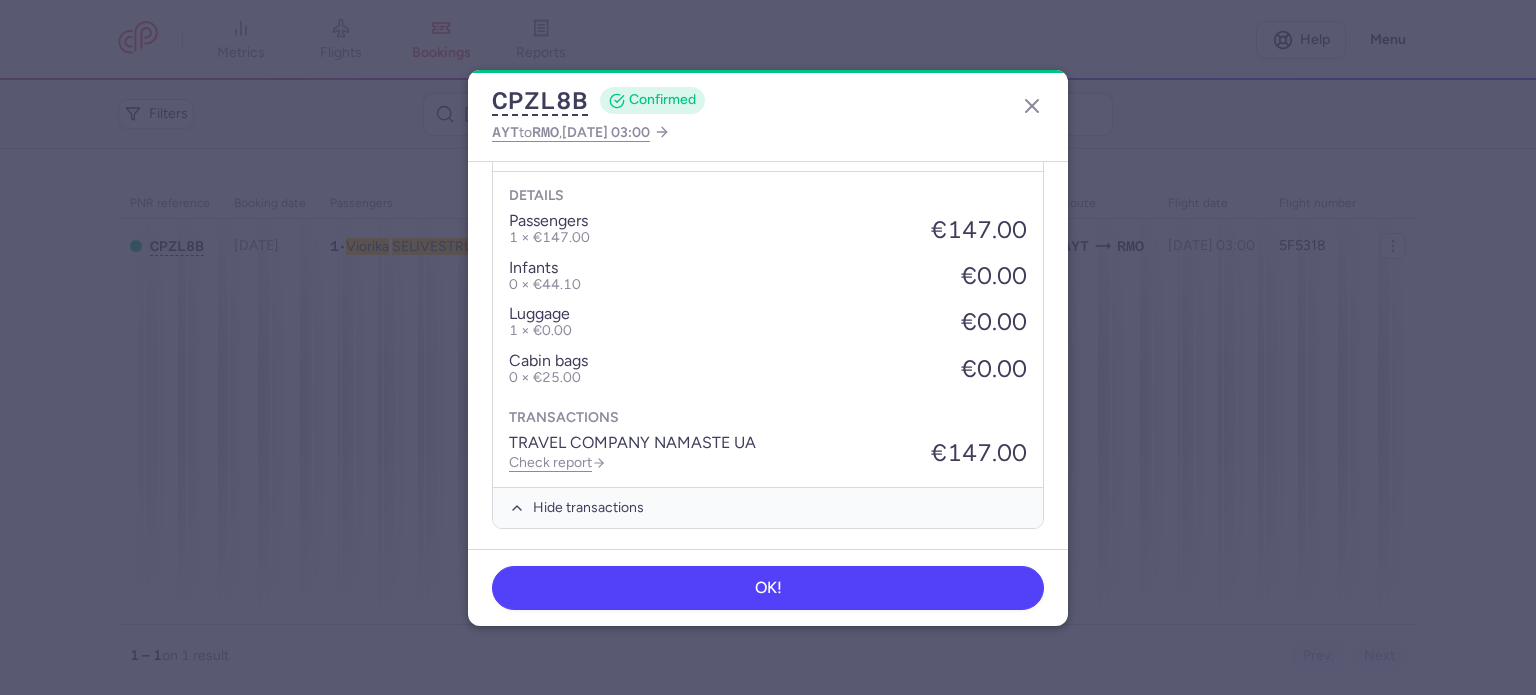 scroll, scrollTop: 668, scrollLeft: 0, axis: vertical 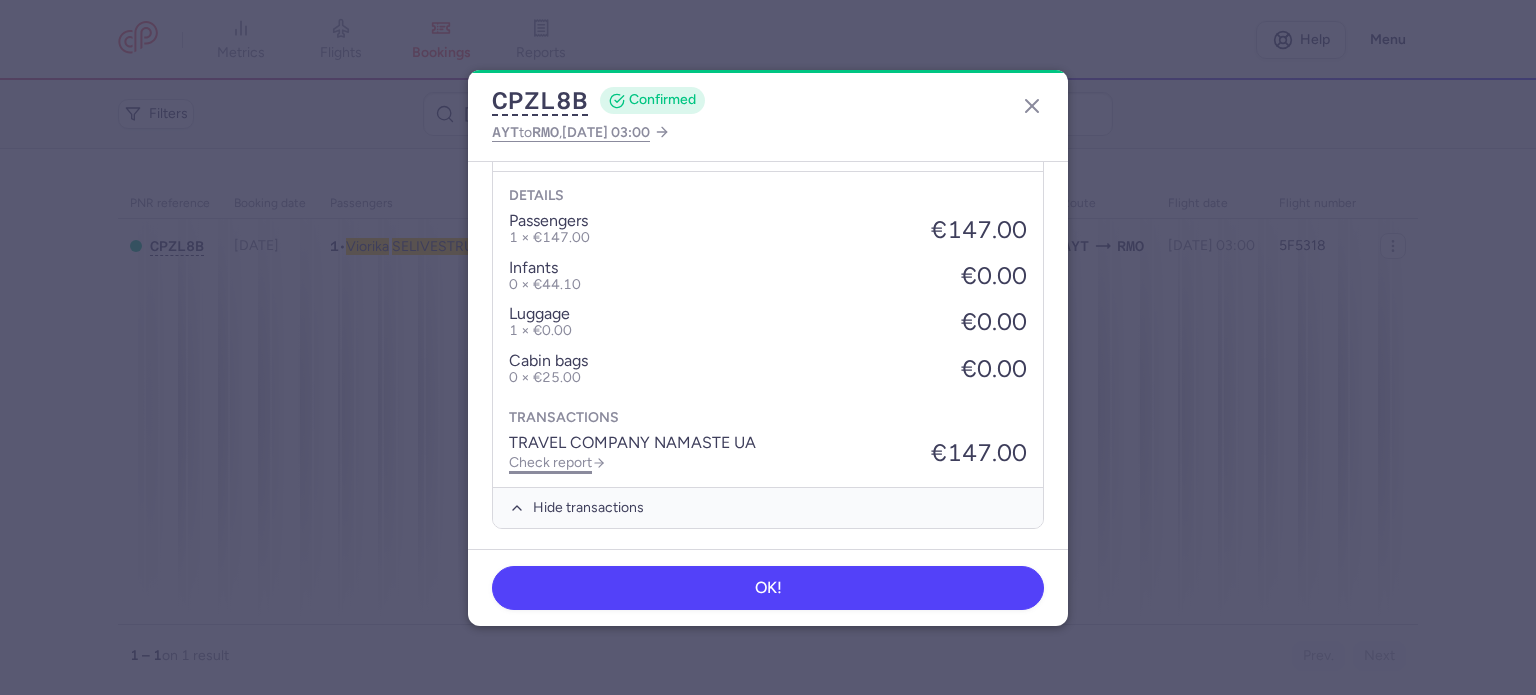 click on "Check report" 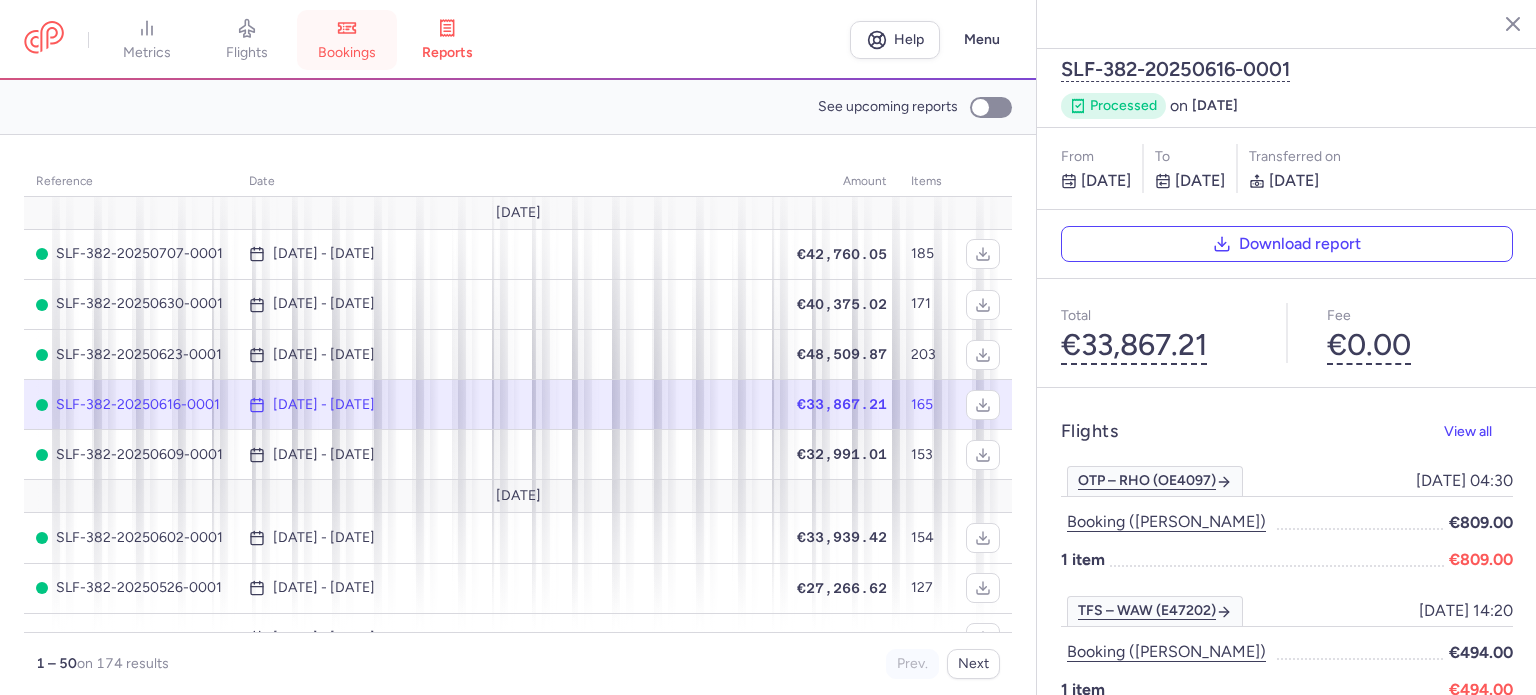 click 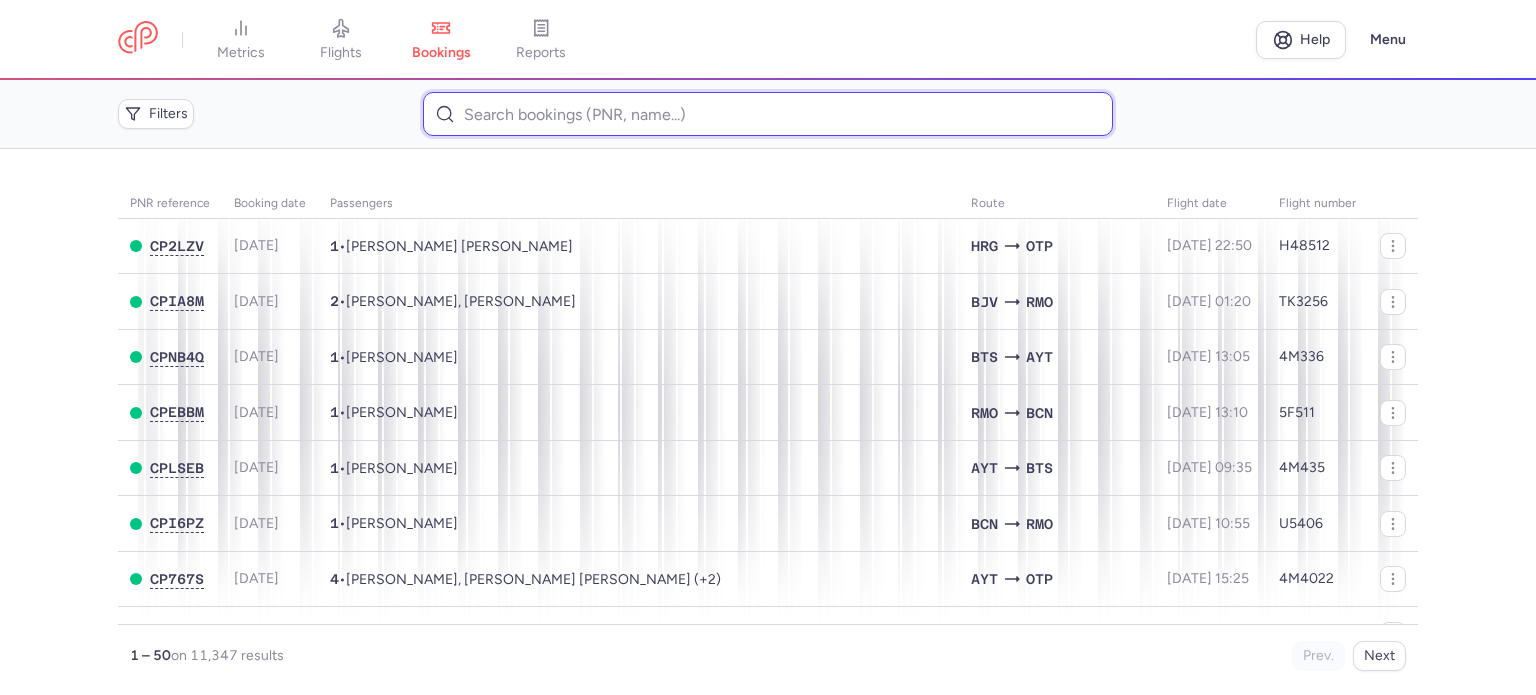 click at bounding box center [767, 114] 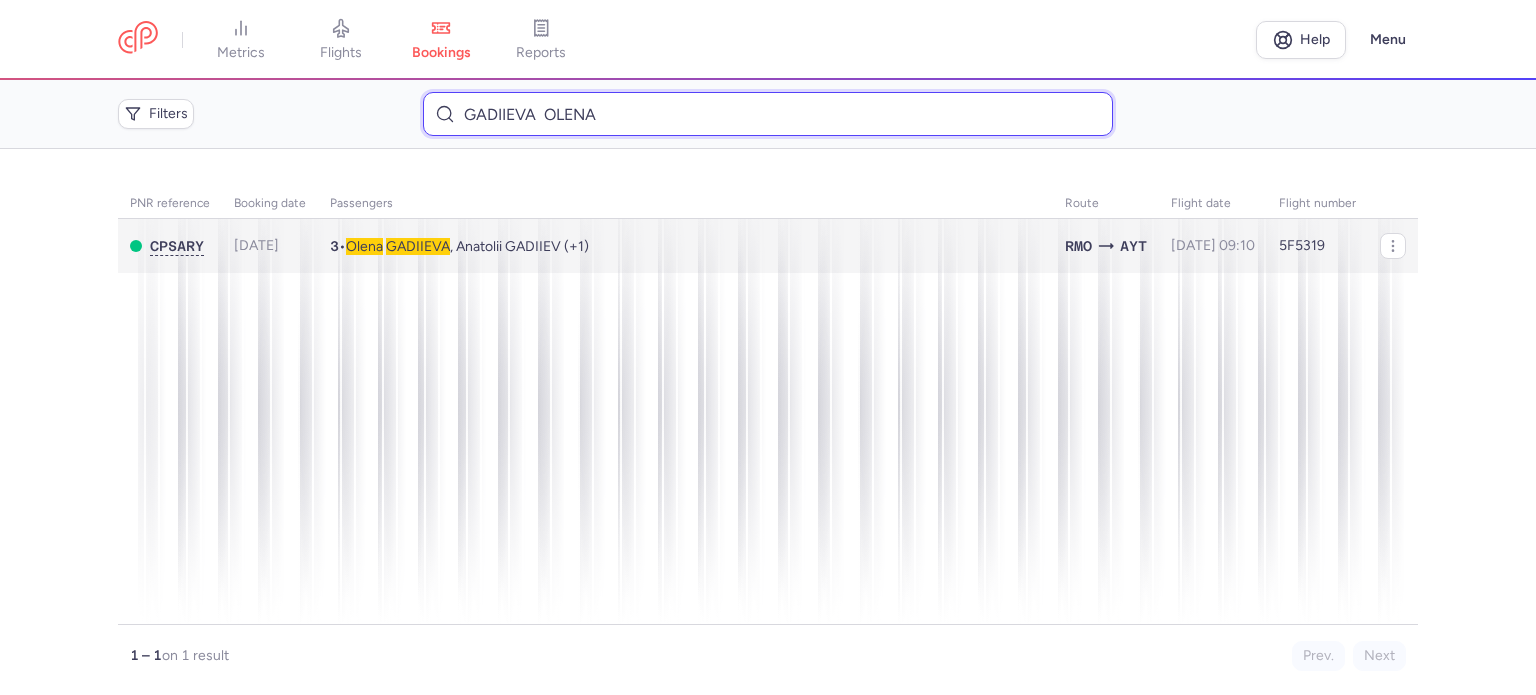type on "GADIIEVA 	OLENA" 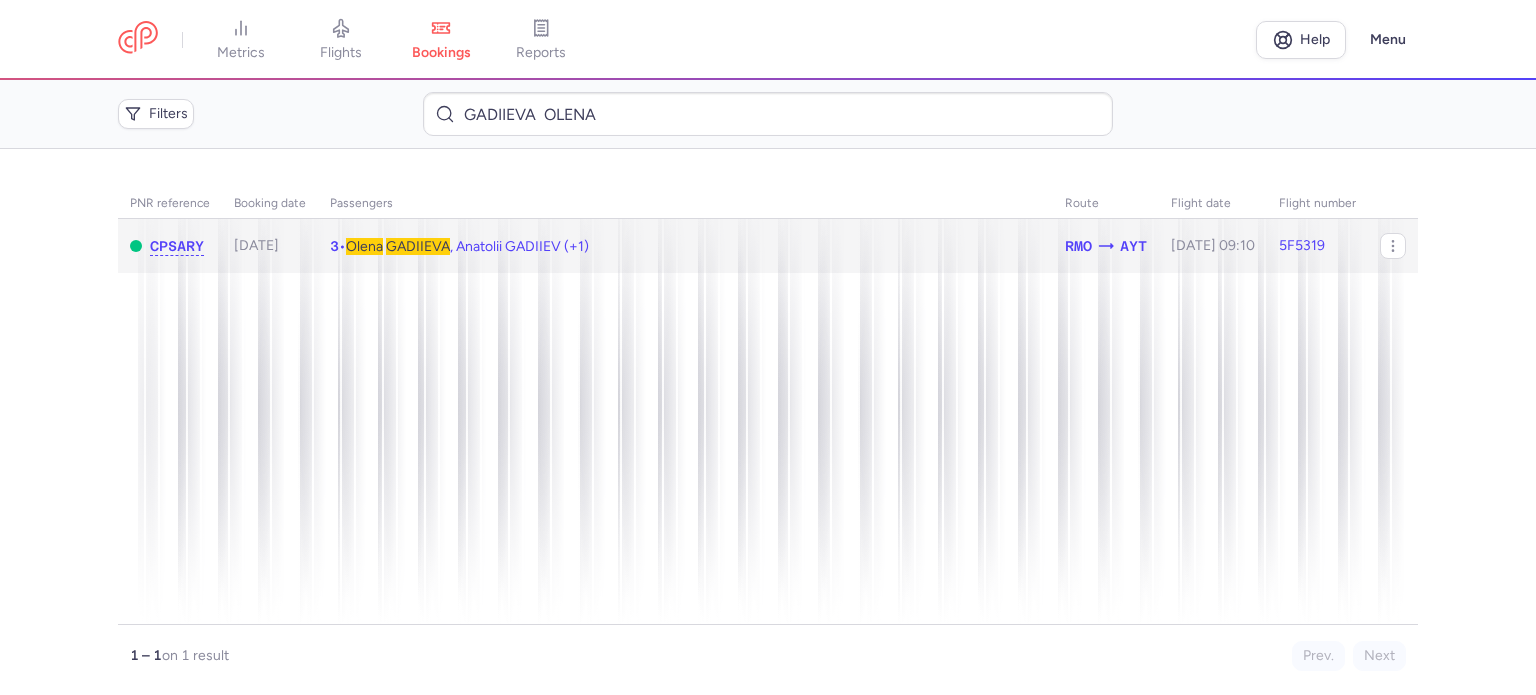 click on "[PERSON_NAME] , Anatolii GADIIEV (+1)" at bounding box center (467, 246) 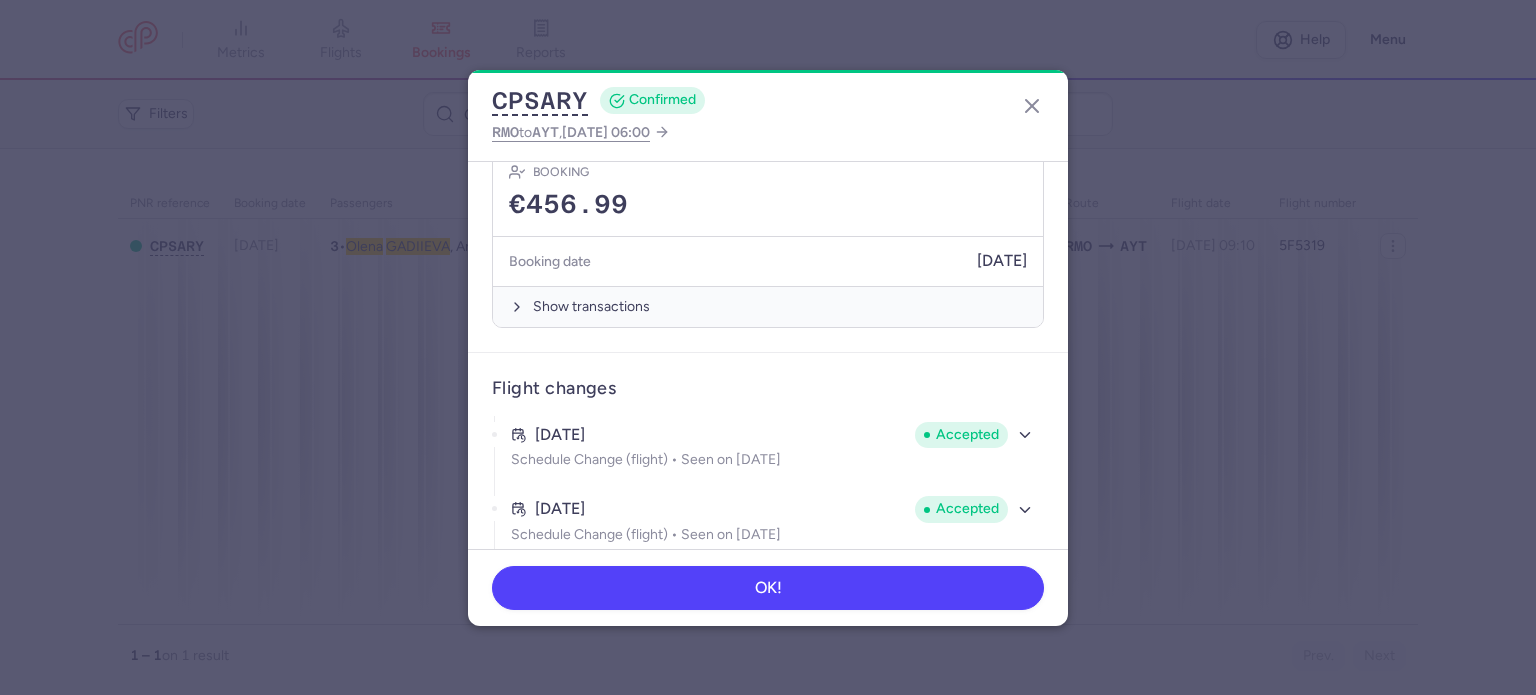 scroll, scrollTop: 700, scrollLeft: 0, axis: vertical 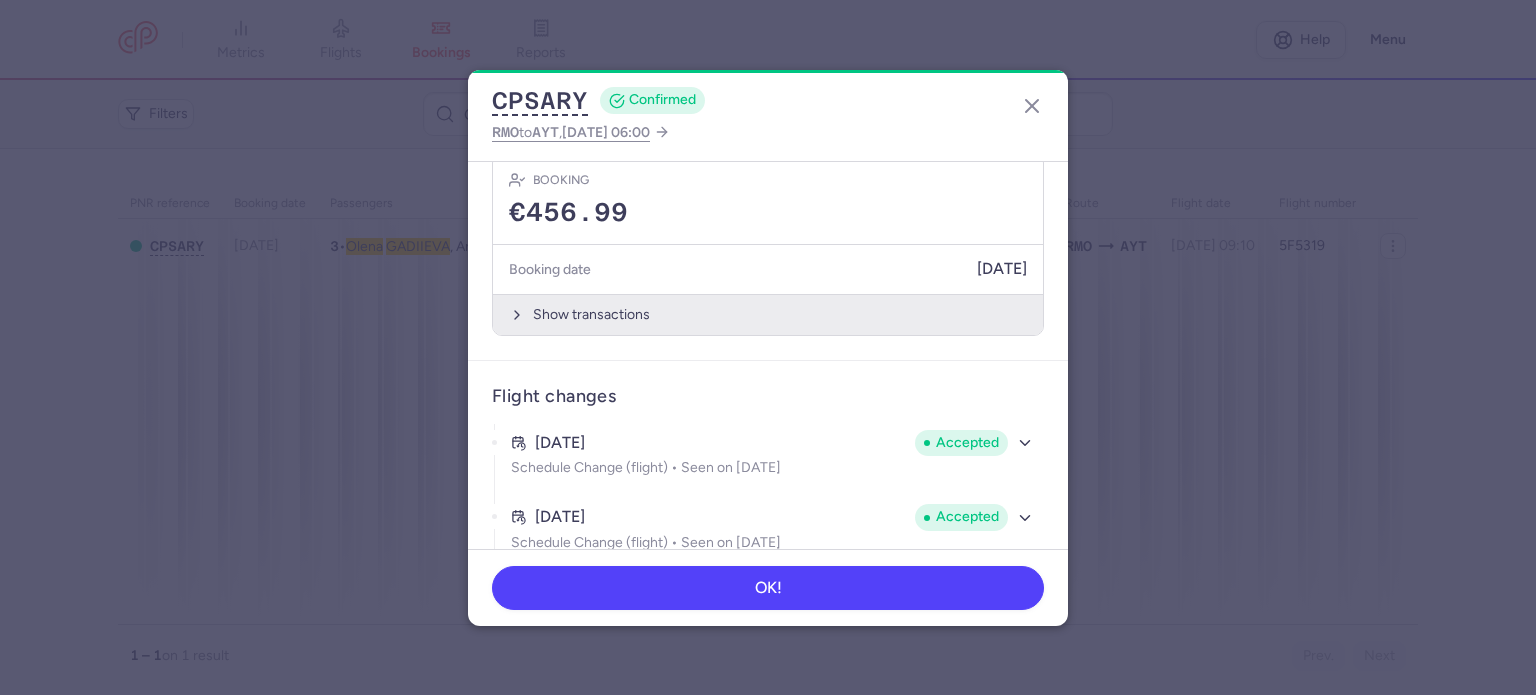 click on "Show transactions" at bounding box center [768, 314] 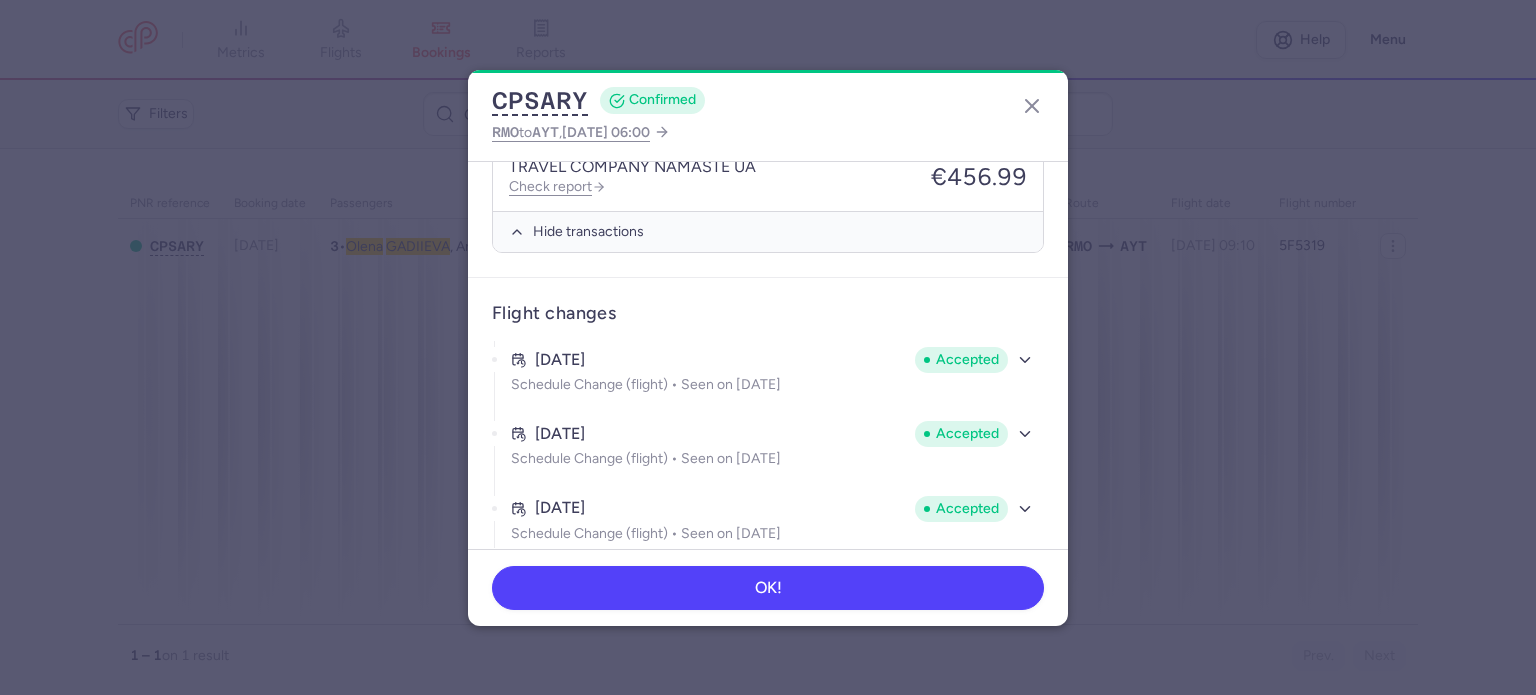scroll, scrollTop: 1084, scrollLeft: 0, axis: vertical 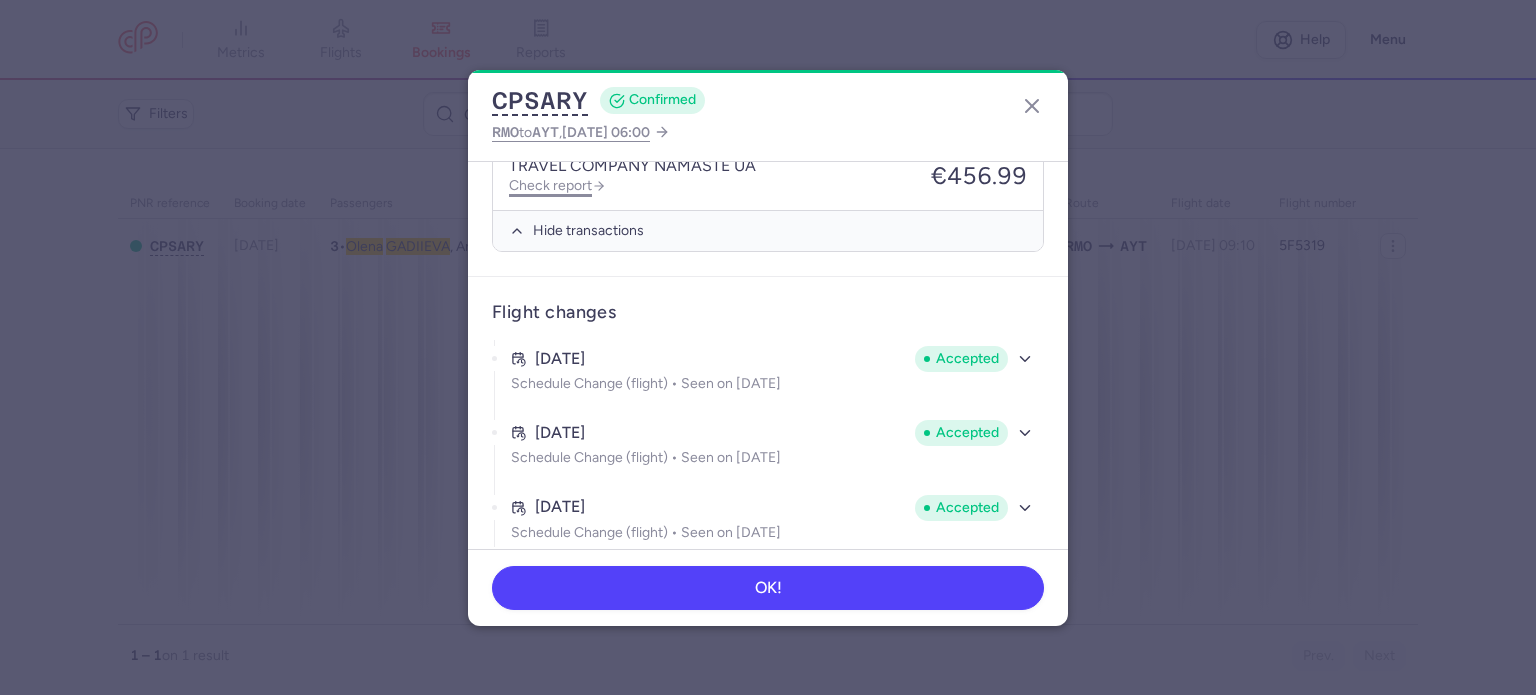 click on "Check report" 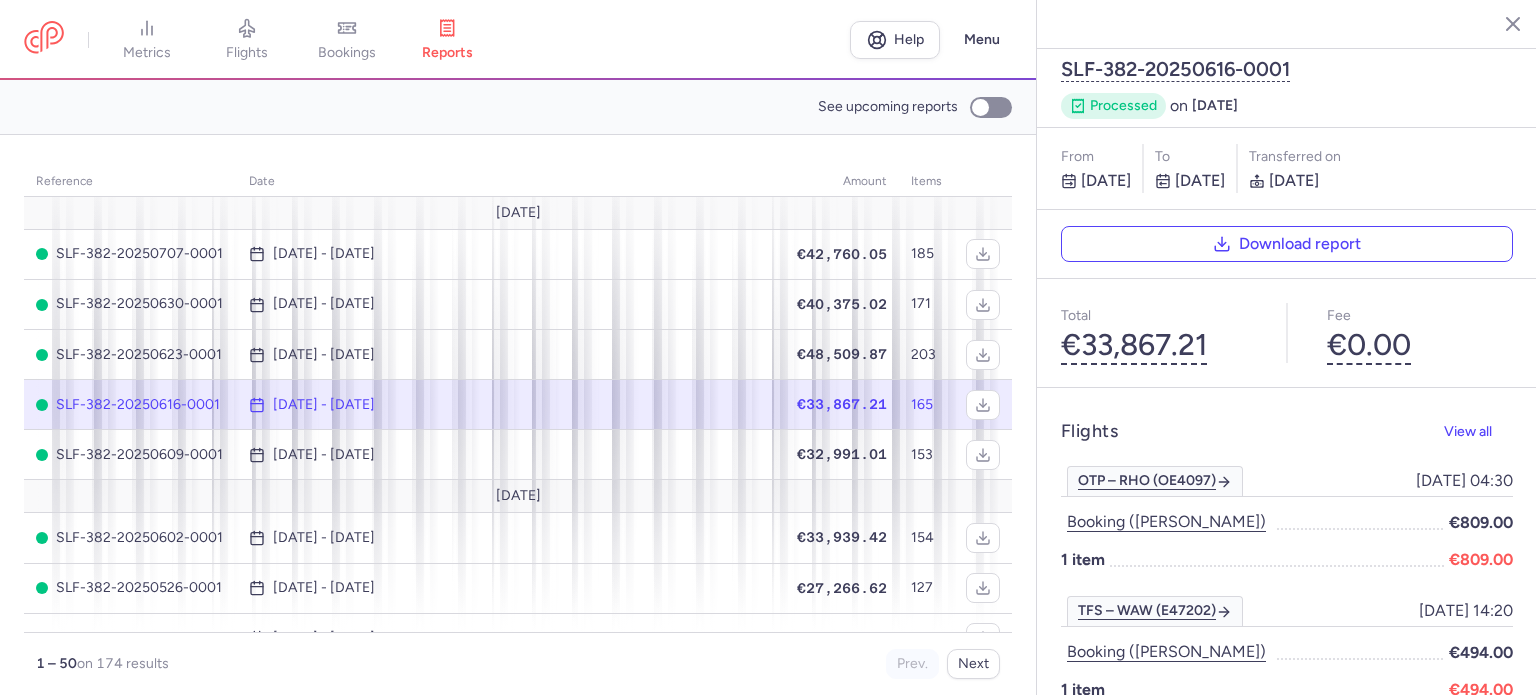 click on "bookings" at bounding box center (347, 40) 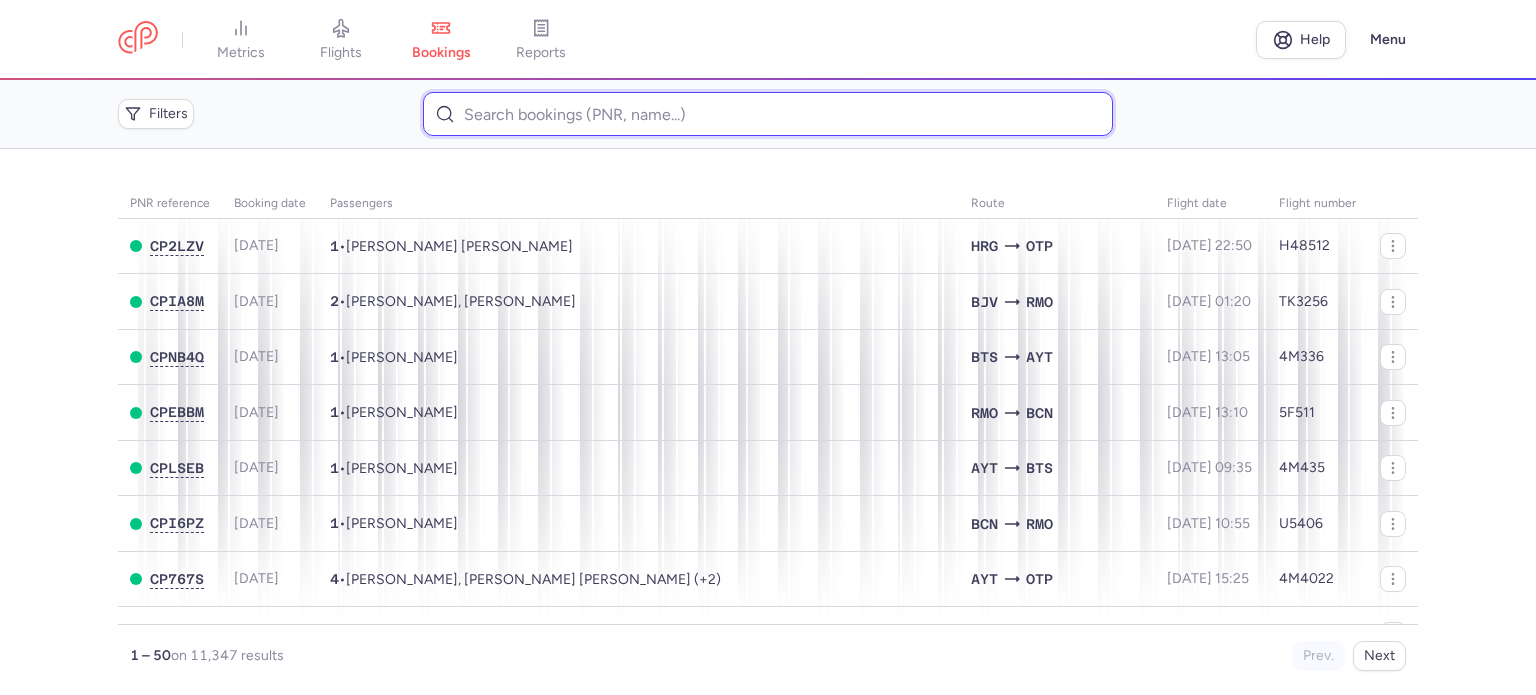 click at bounding box center (767, 114) 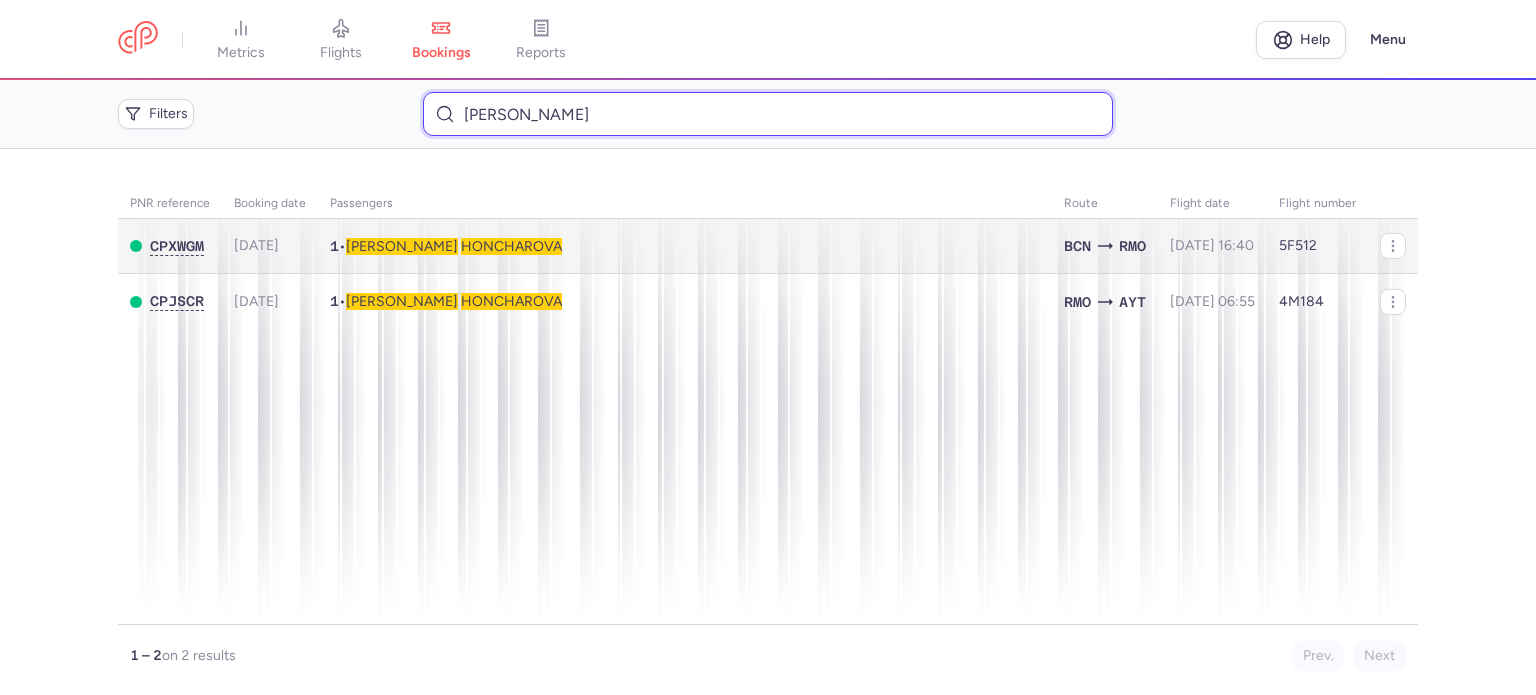 type on "[PERSON_NAME]" 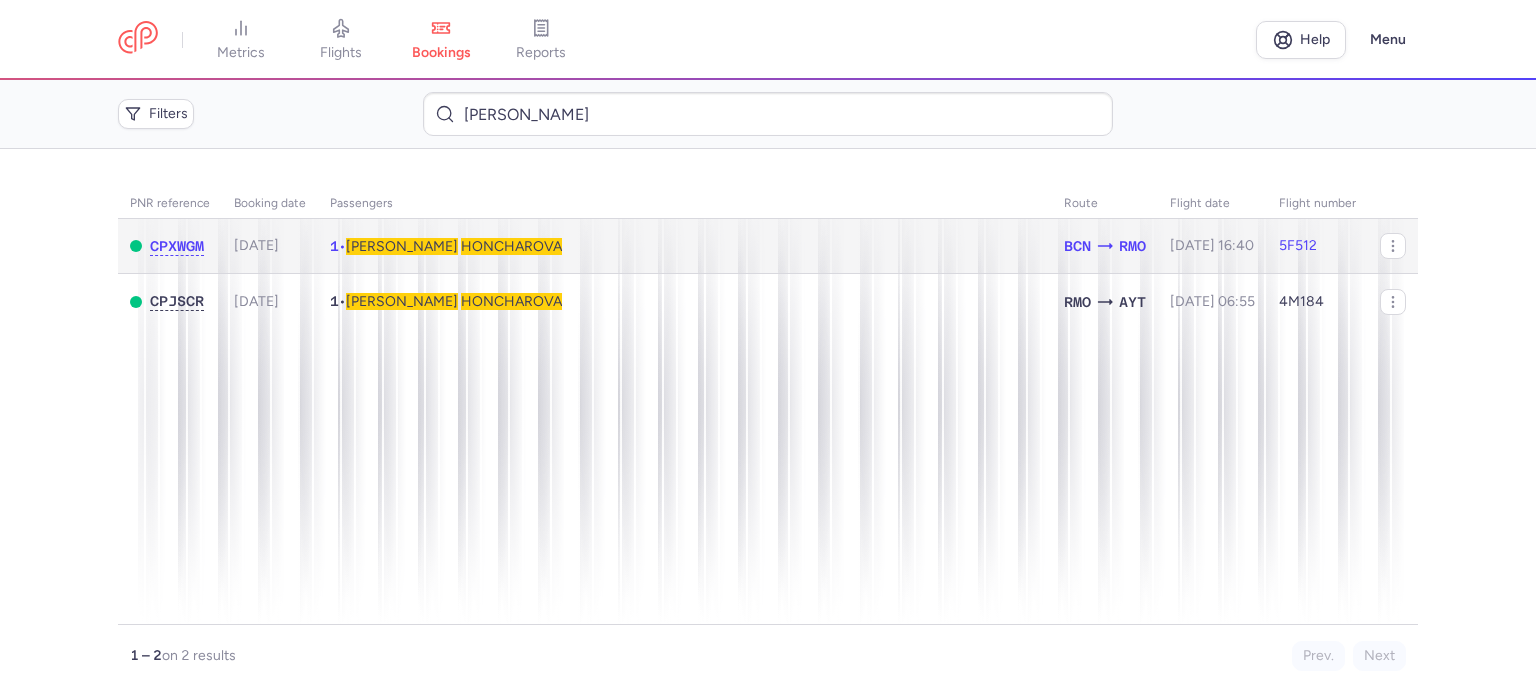 click on "HONCHAROVA" at bounding box center (511, 246) 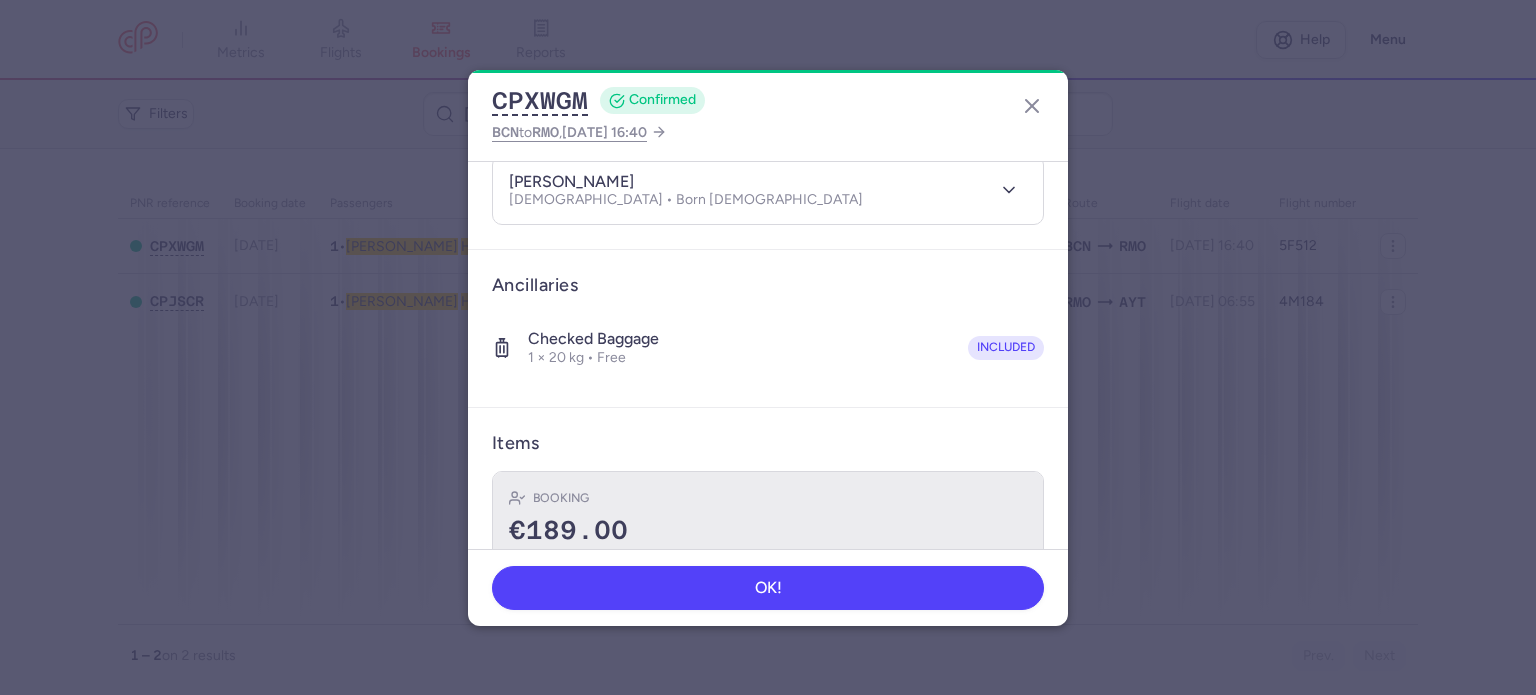scroll, scrollTop: 352, scrollLeft: 0, axis: vertical 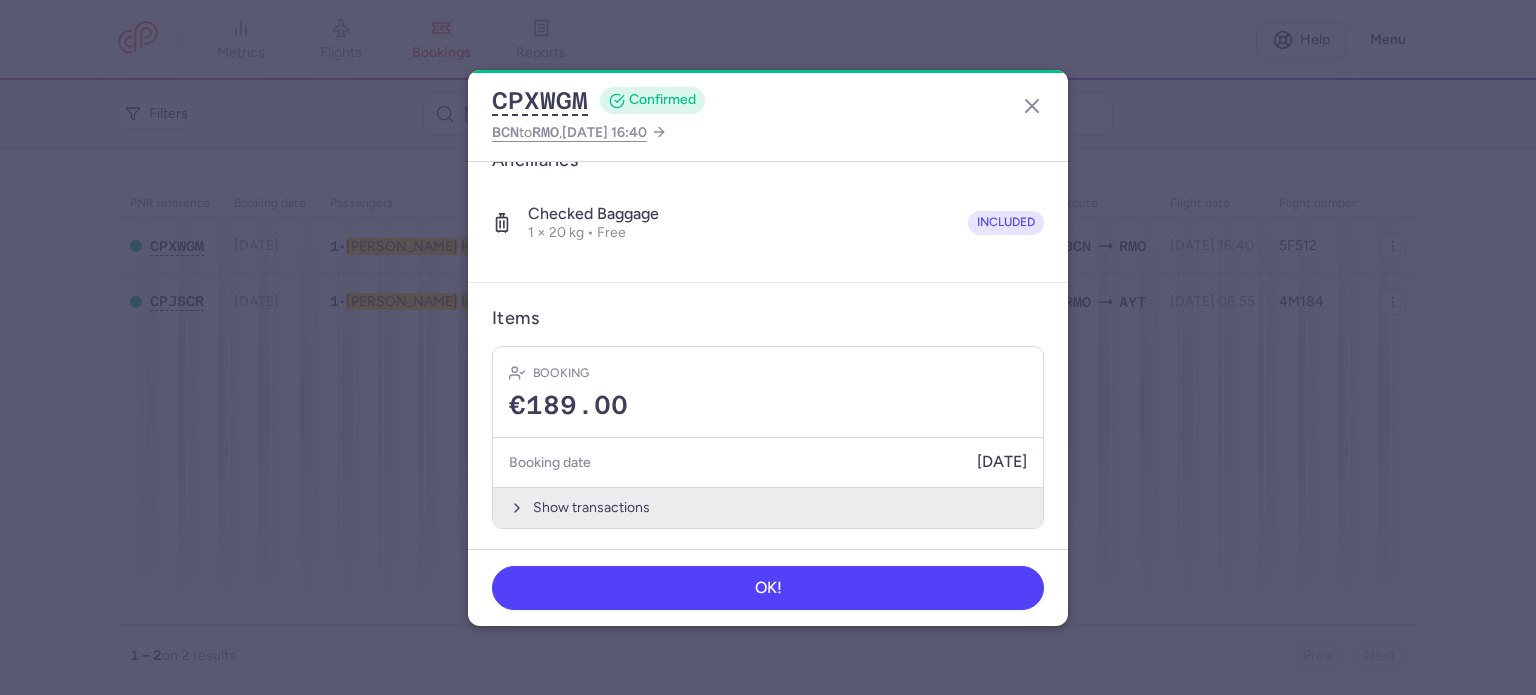 click on "Show transactions" at bounding box center (768, 507) 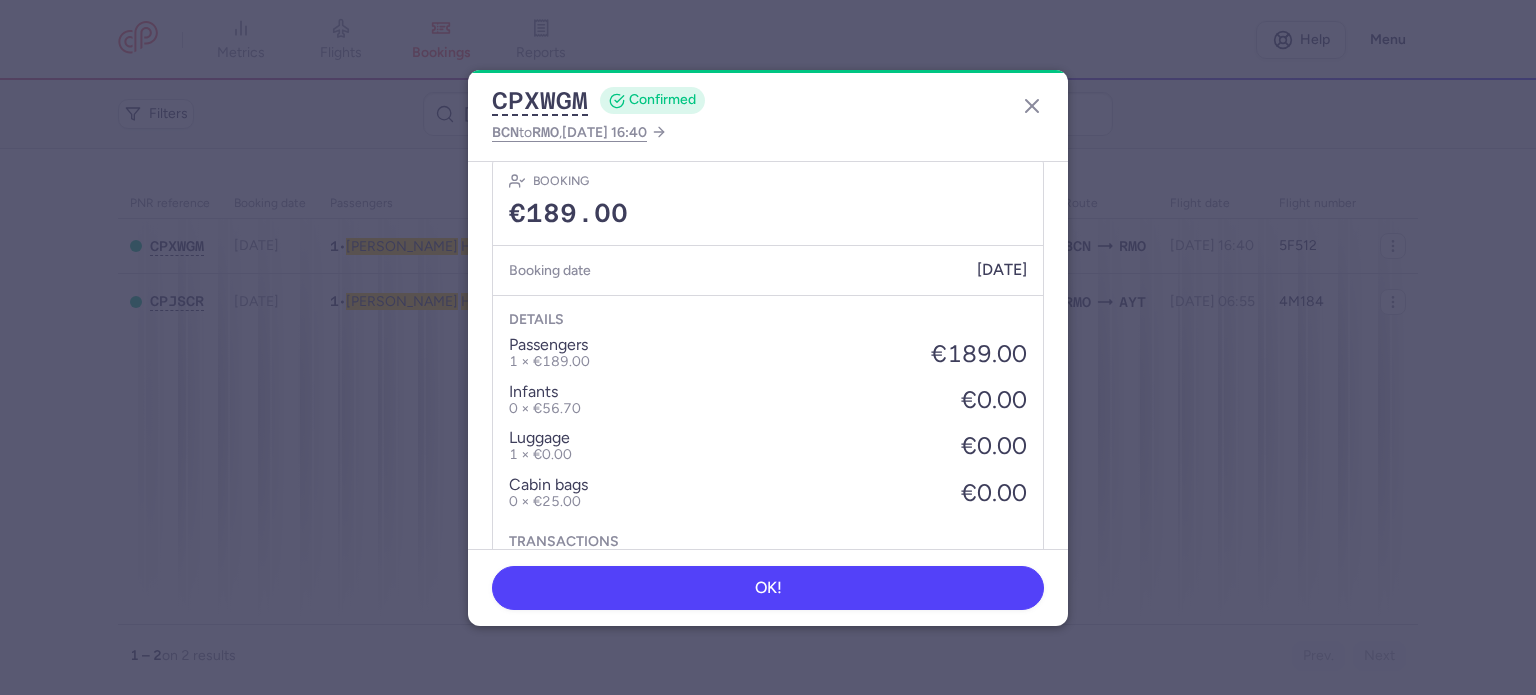 scroll, scrollTop: 668, scrollLeft: 0, axis: vertical 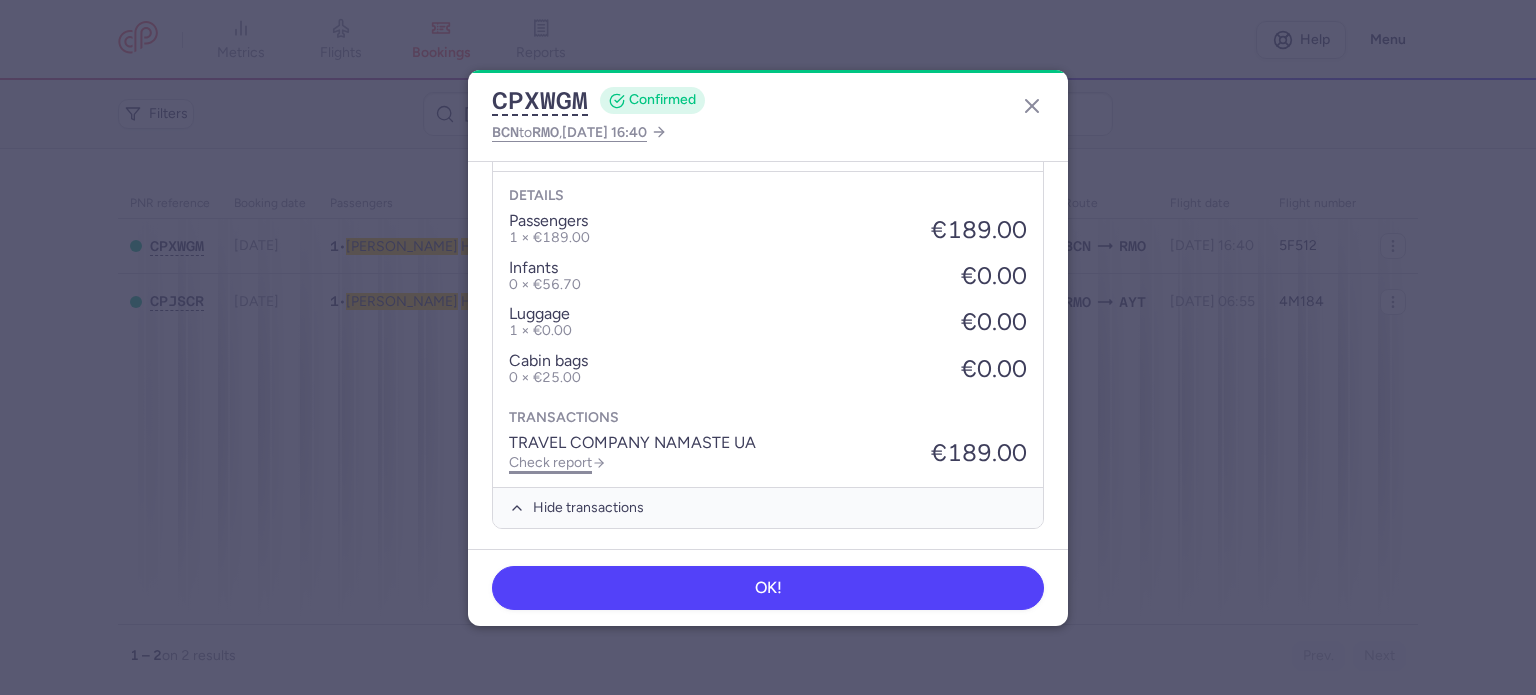 click on "Check report" 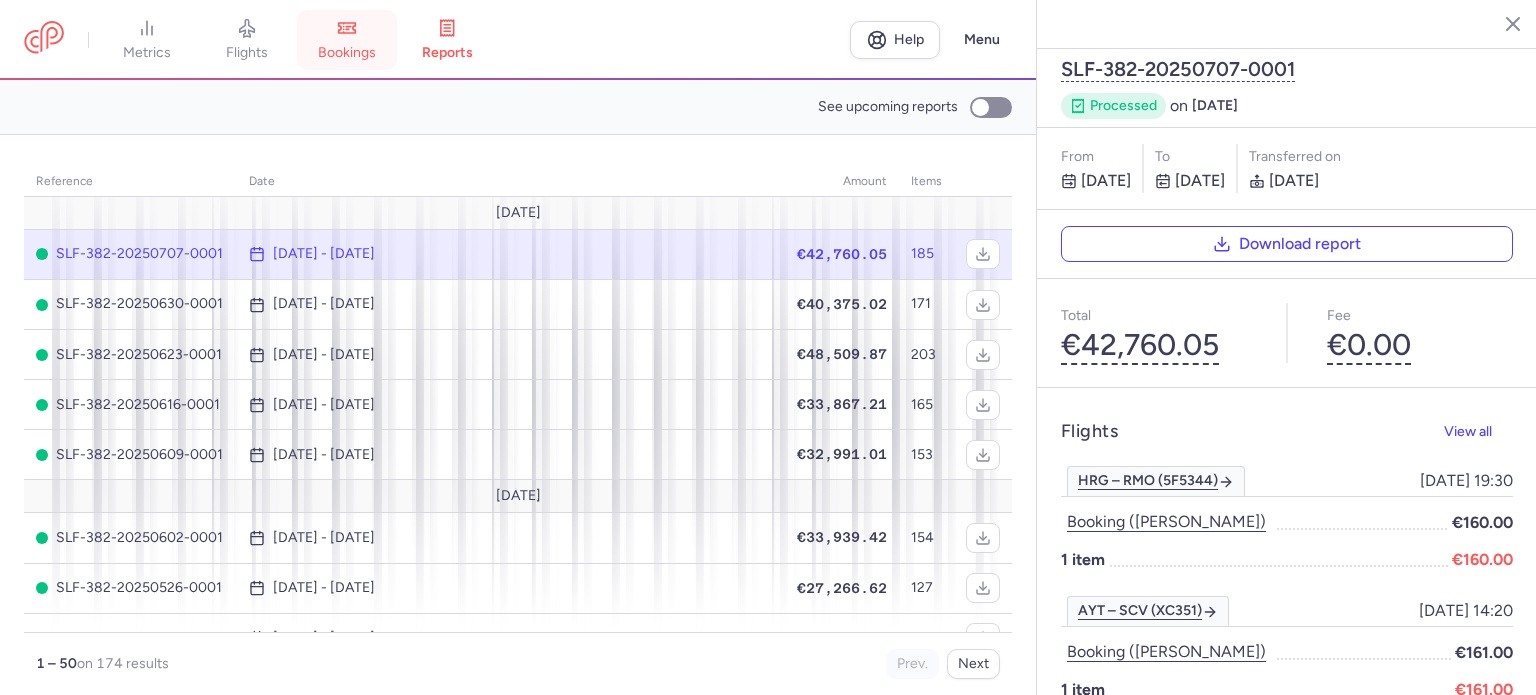 click on "bookings" at bounding box center [347, 40] 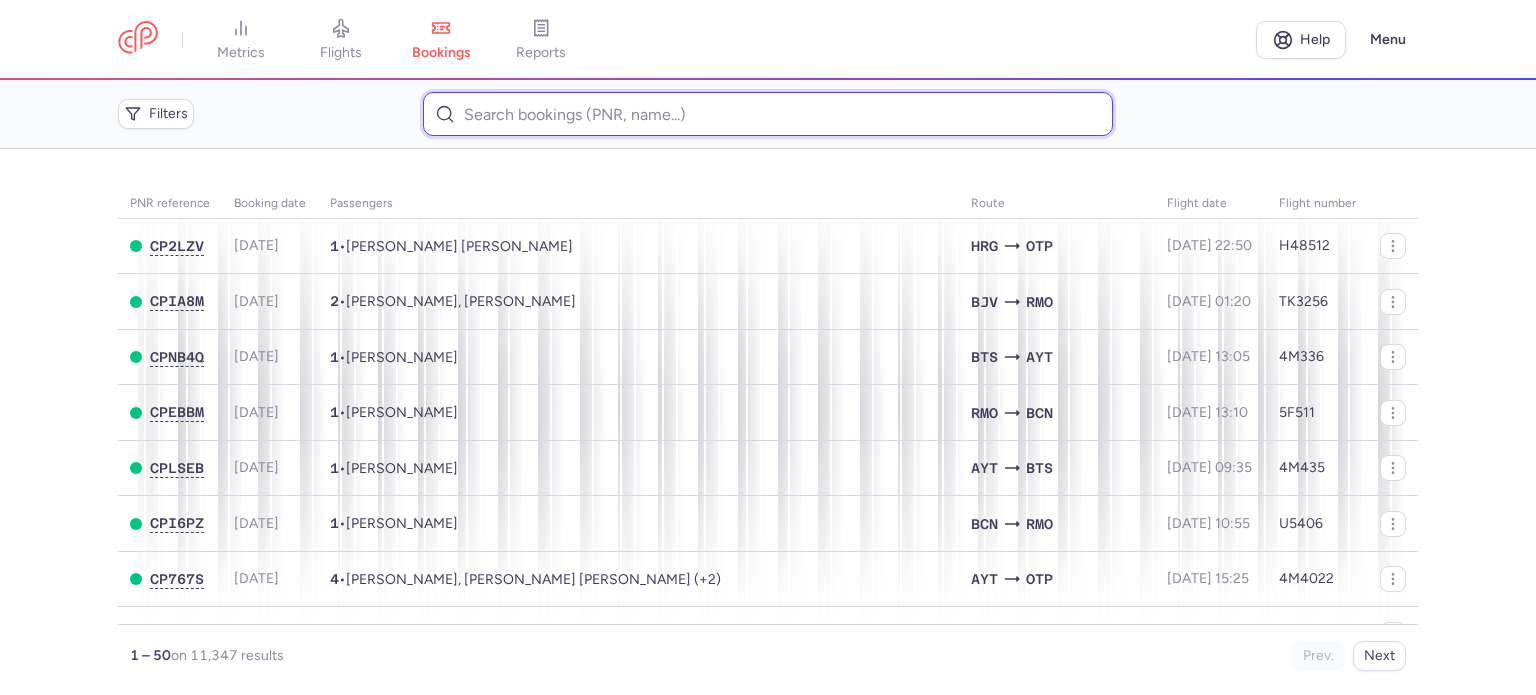 click at bounding box center [767, 114] 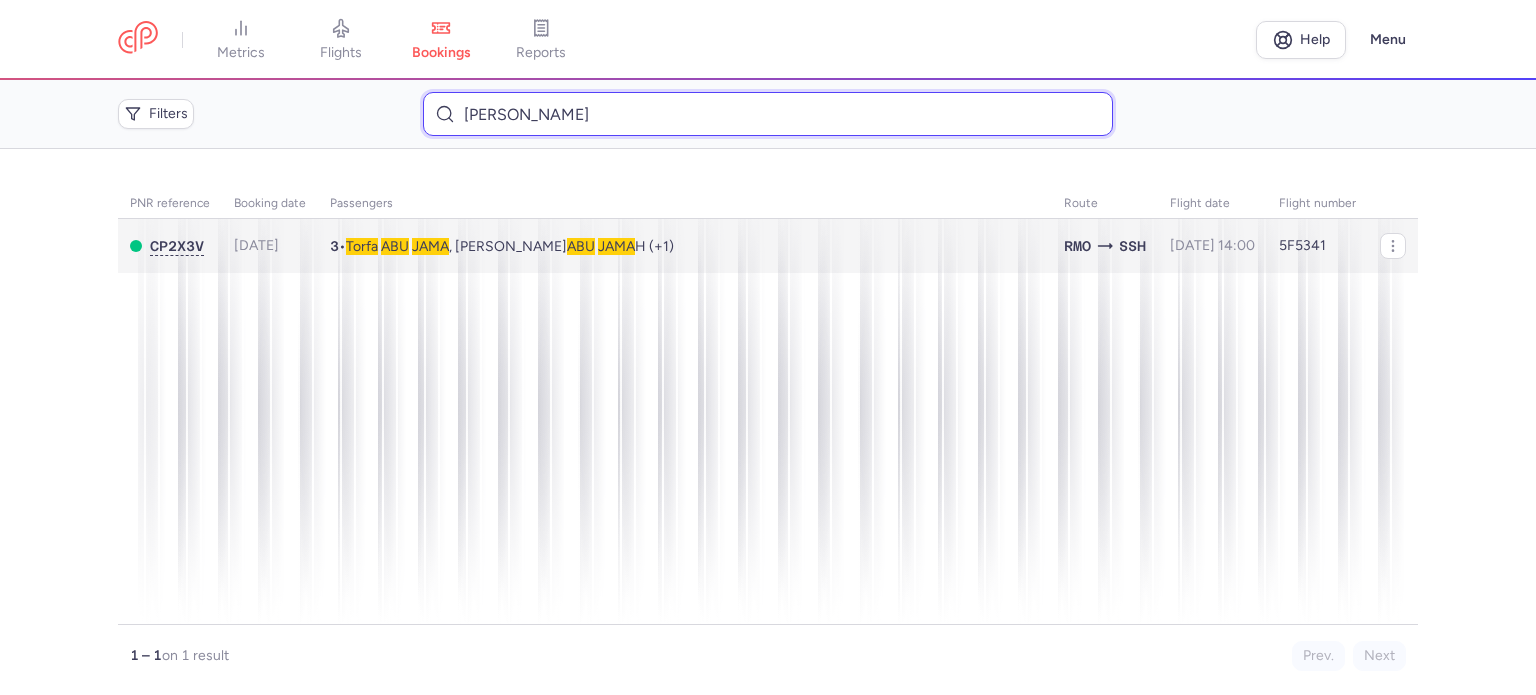 type on "[PERSON_NAME]" 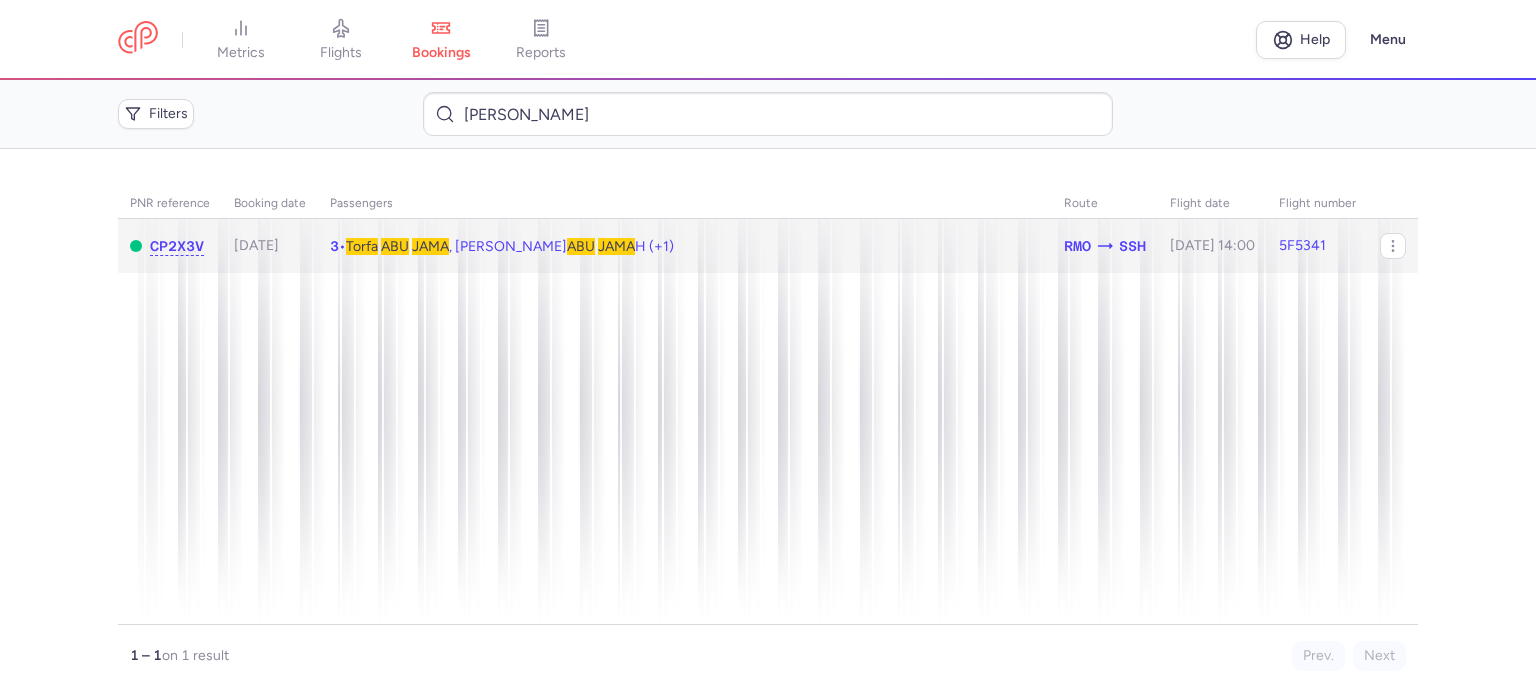 click on "JAMA" at bounding box center (430, 246) 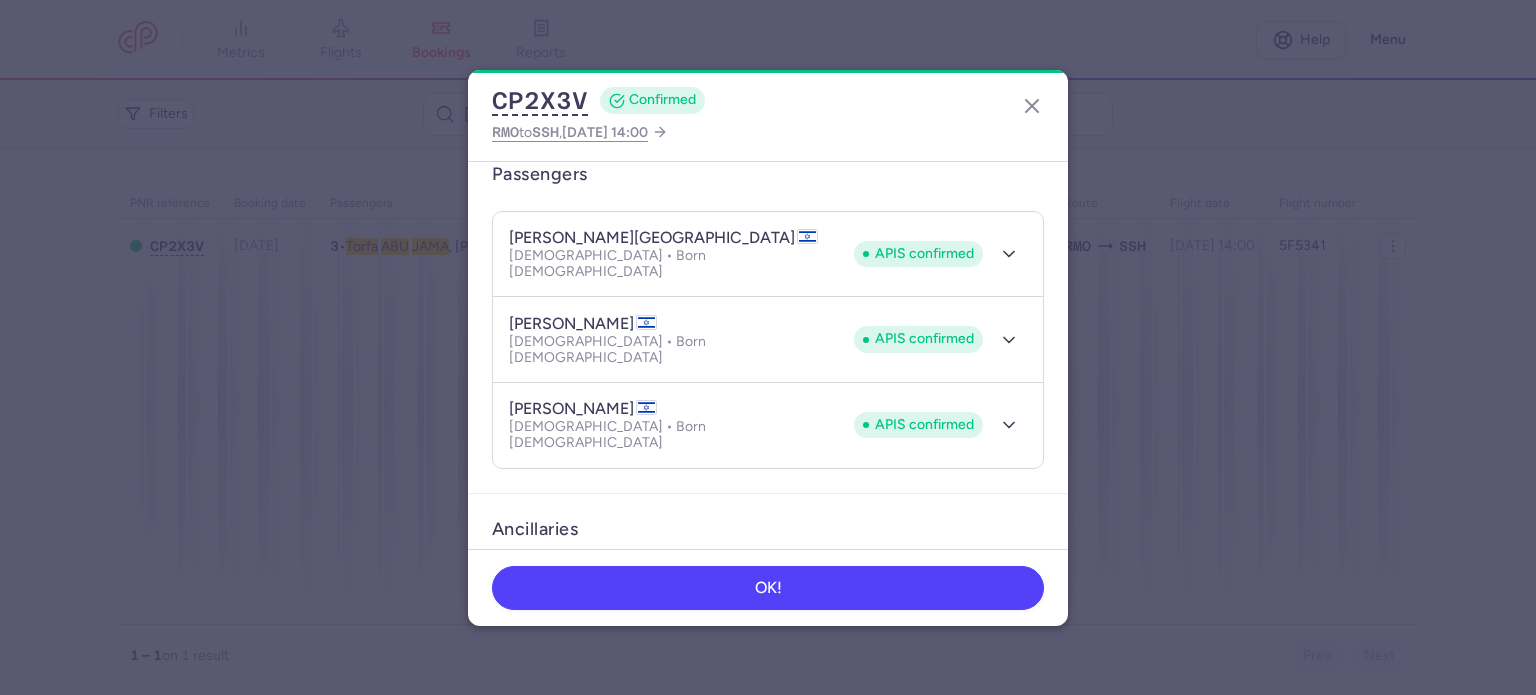 scroll, scrollTop: 490, scrollLeft: 0, axis: vertical 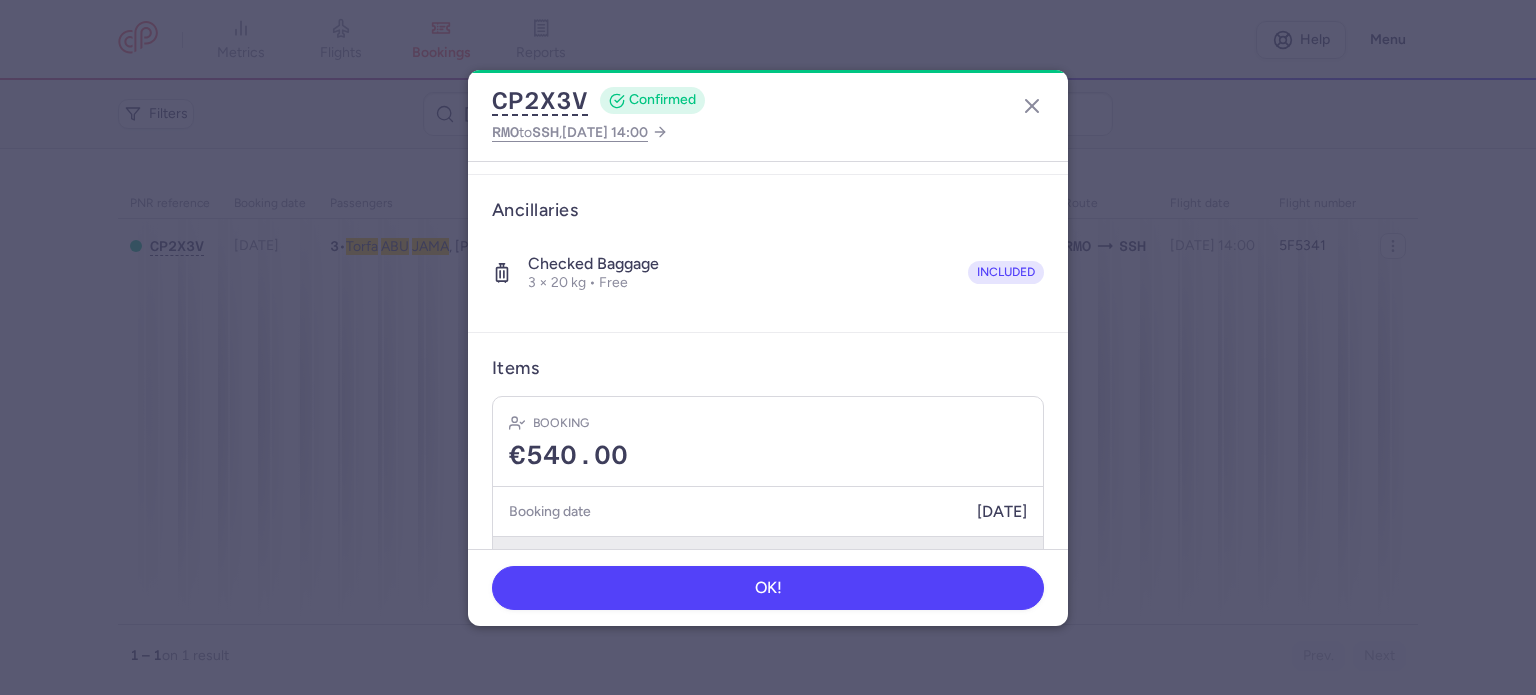 click on "Show transactions" at bounding box center [768, 556] 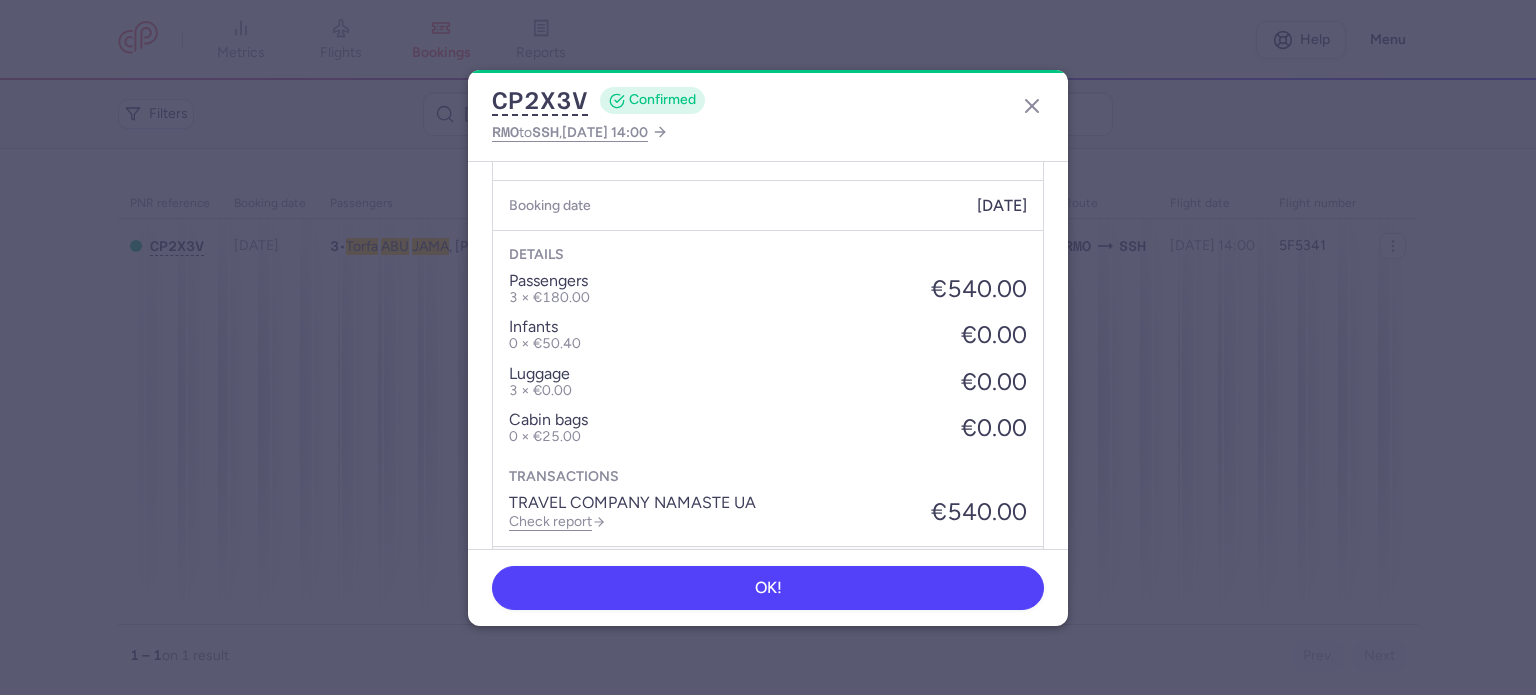 scroll, scrollTop: 806, scrollLeft: 0, axis: vertical 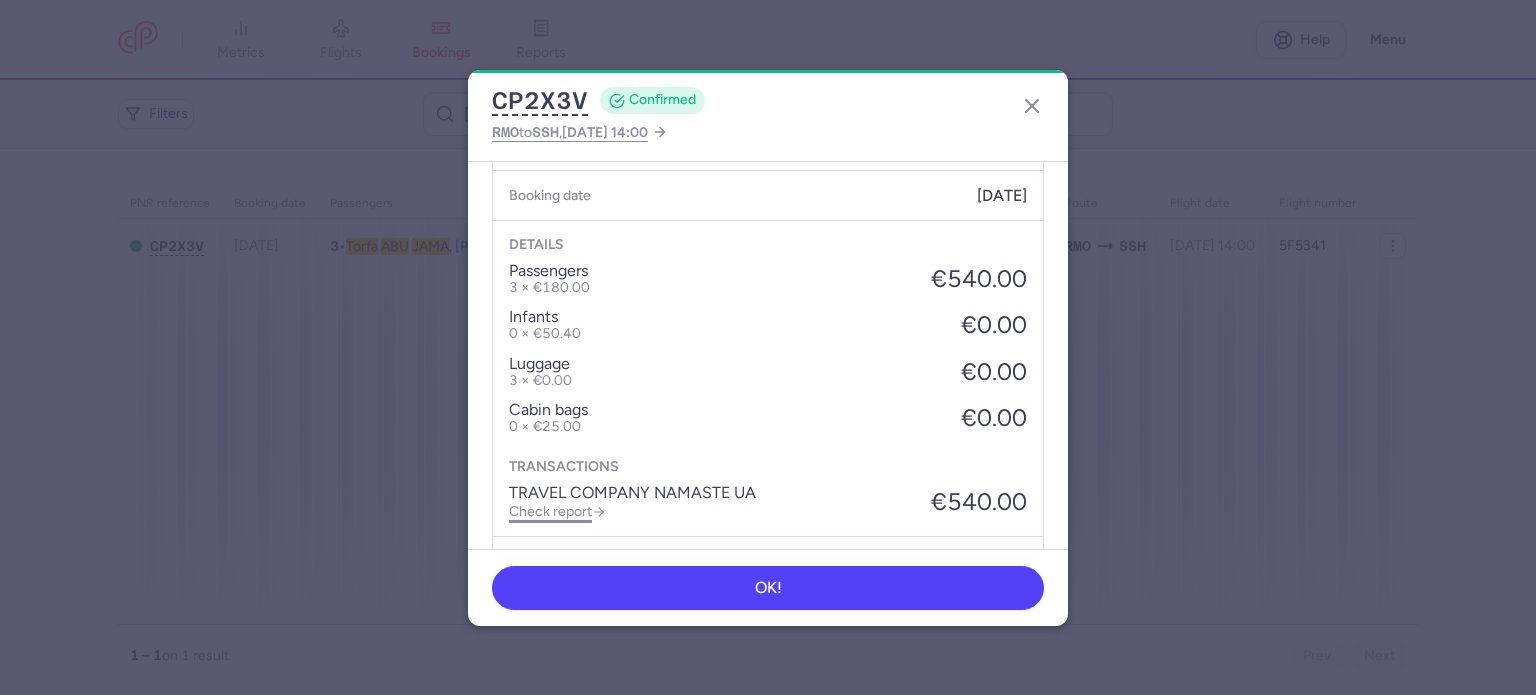 click on "Check report" 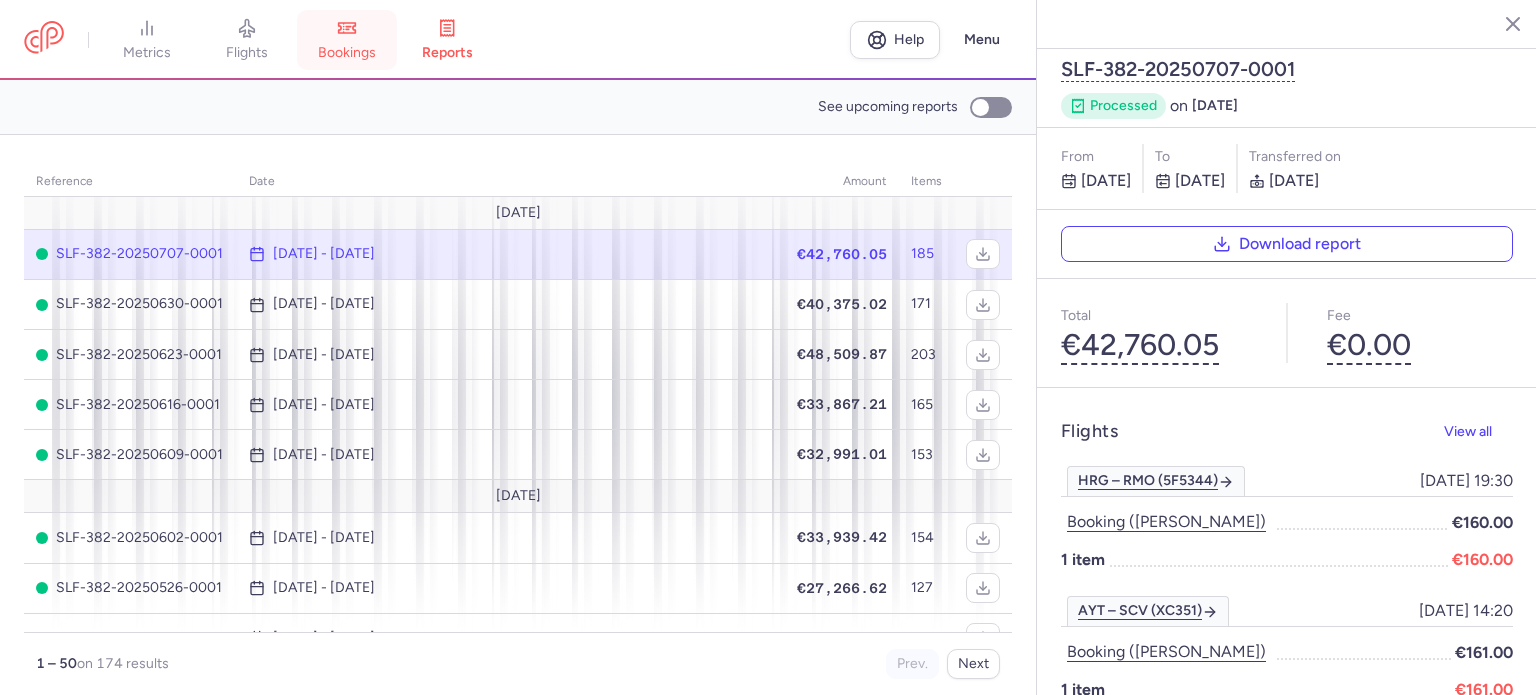 click on "bookings" at bounding box center (347, 40) 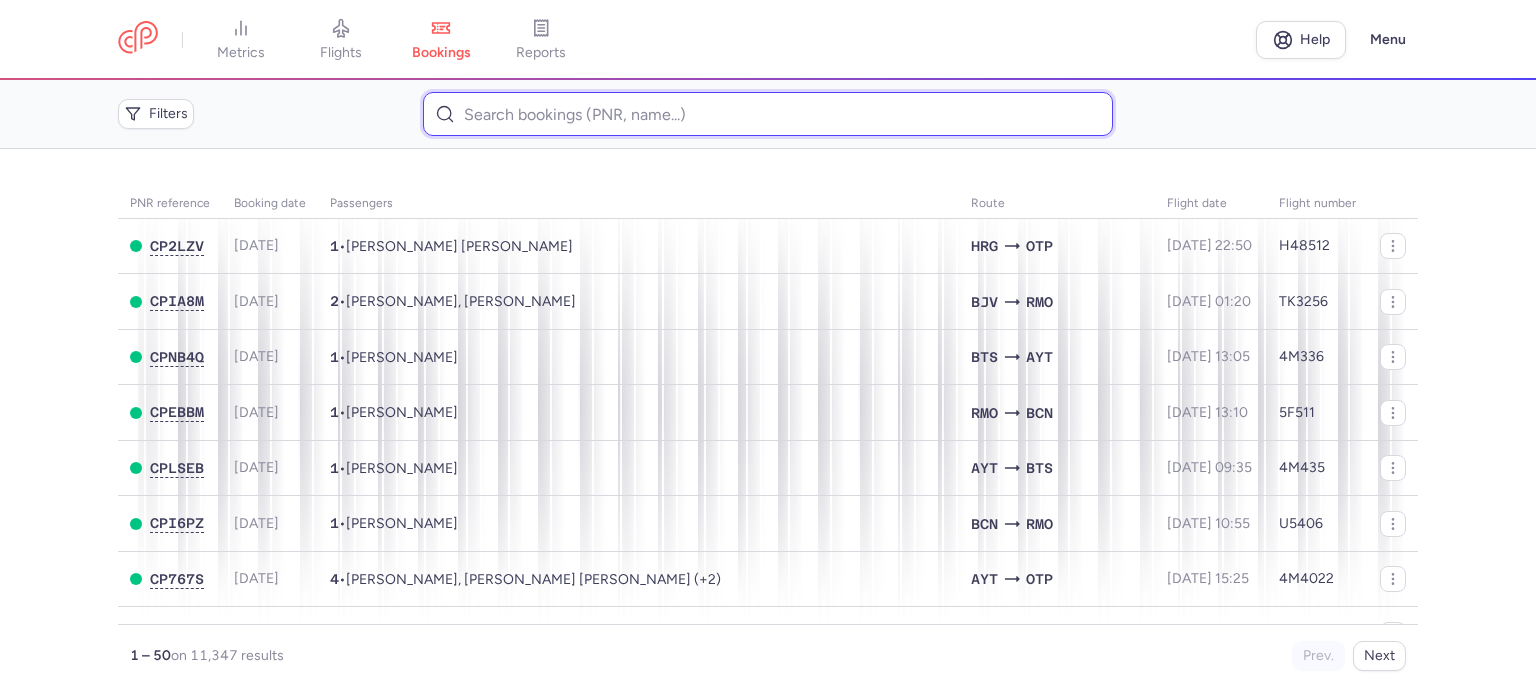 paste on "[PERSON_NAME]" 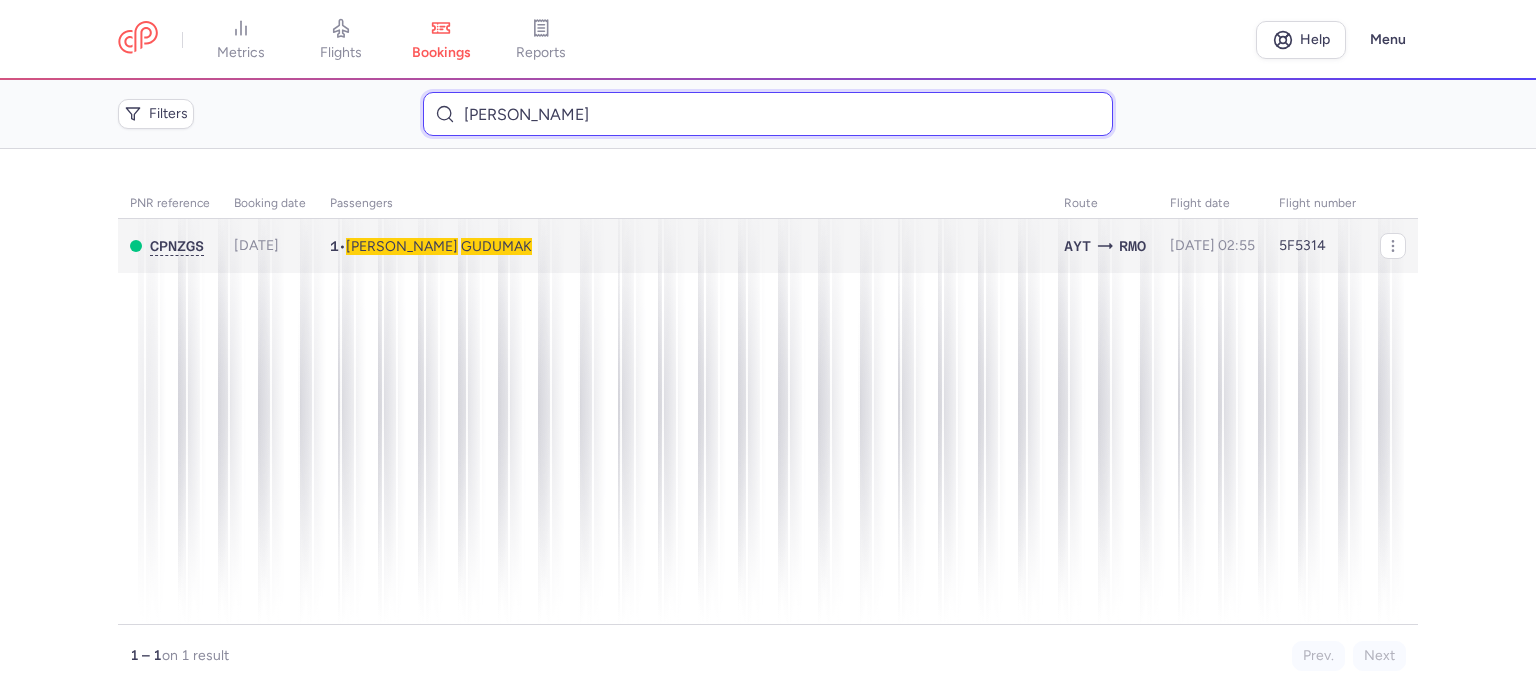 type on "[PERSON_NAME]" 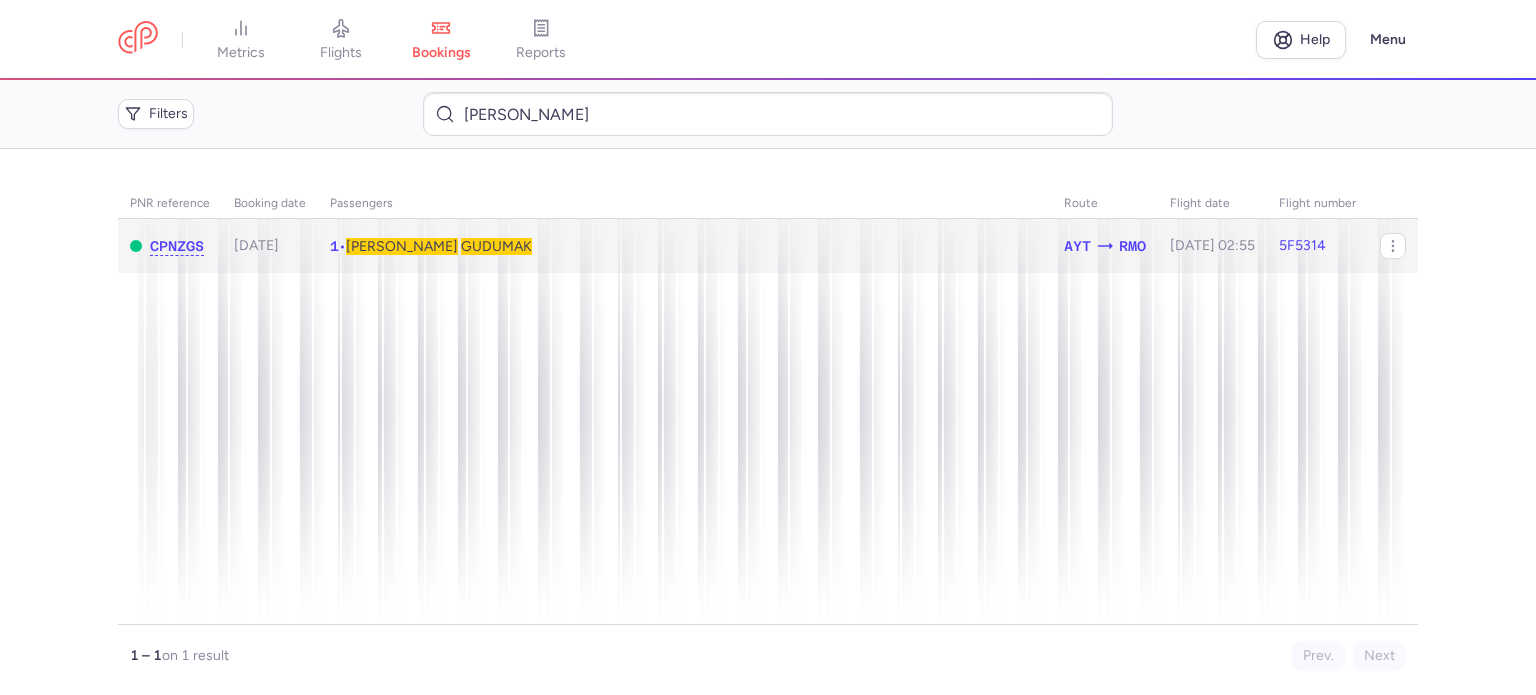 click on "1  •  [PERSON_NAME]" 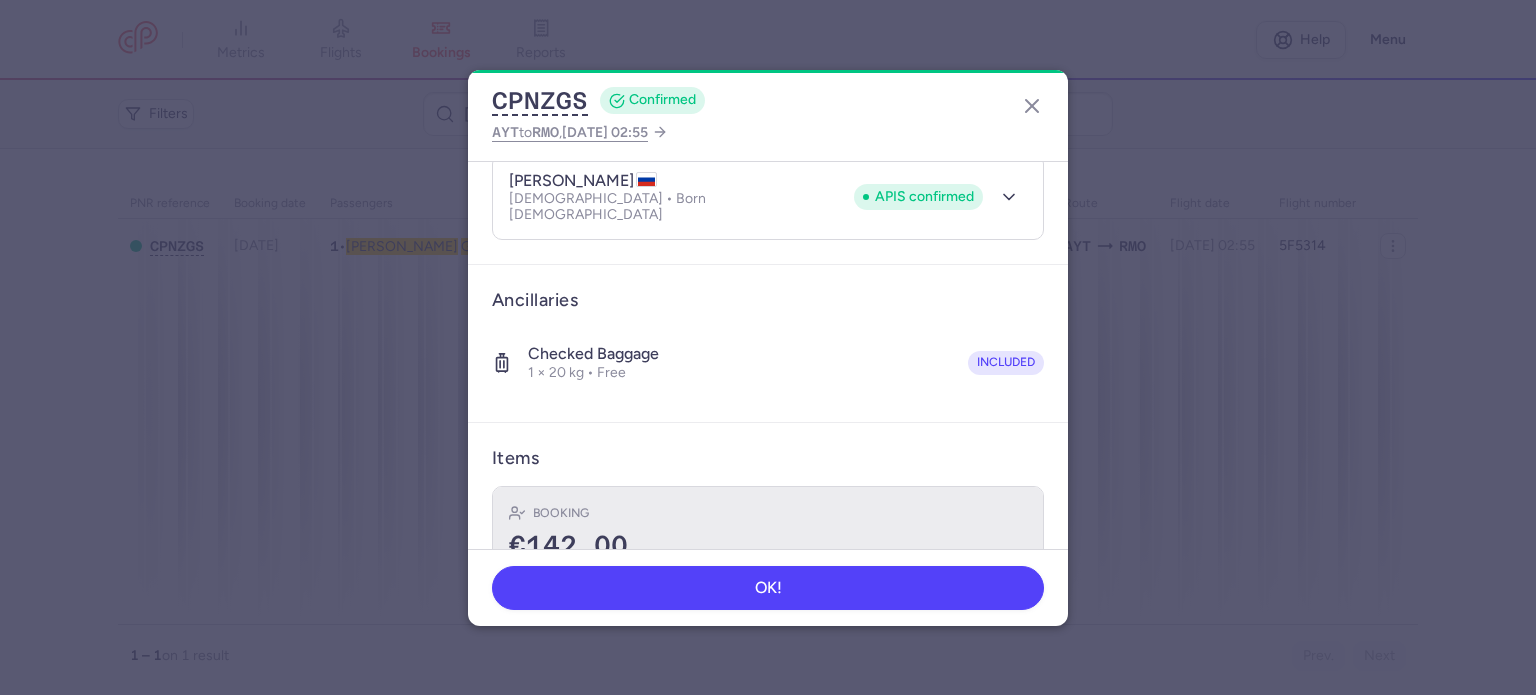 scroll, scrollTop: 352, scrollLeft: 0, axis: vertical 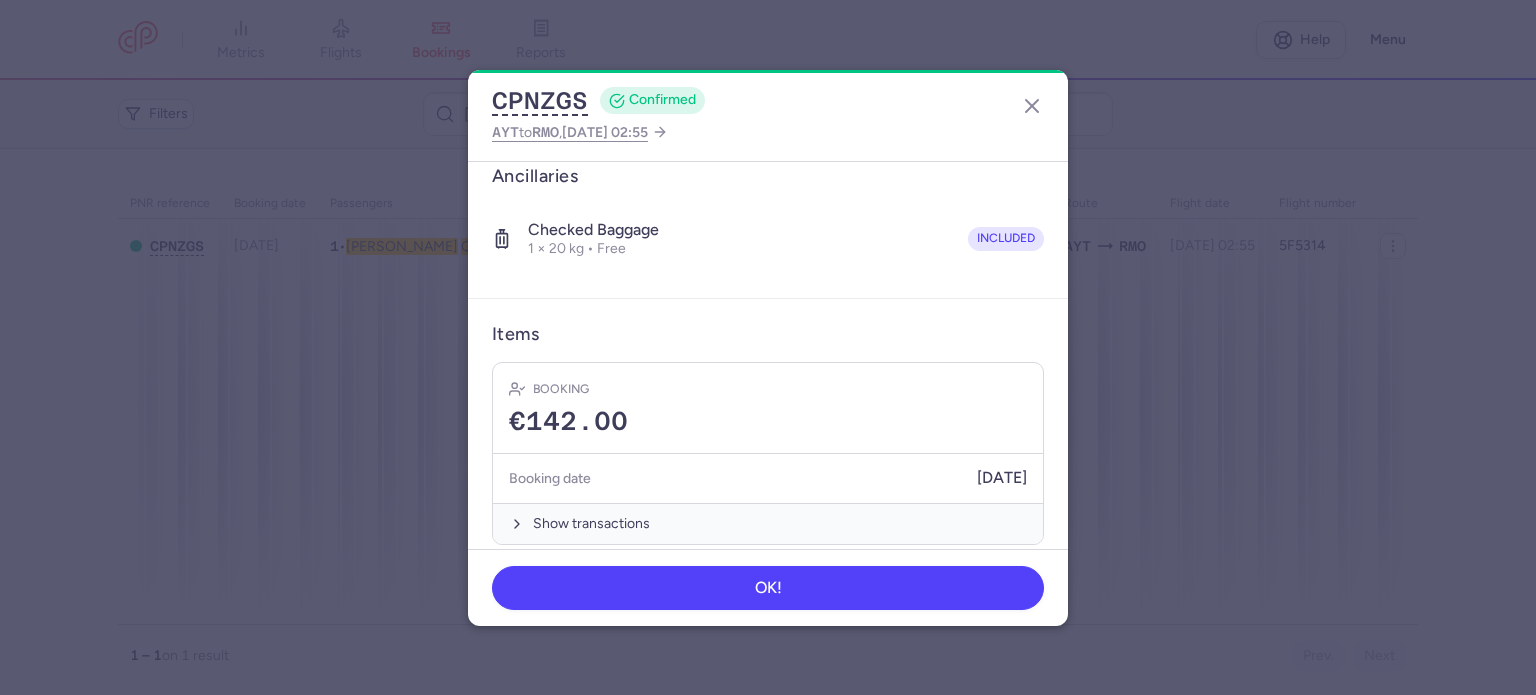 drag, startPoint x: 600, startPoint y: 507, endPoint x: 612, endPoint y: 468, distance: 40.804413 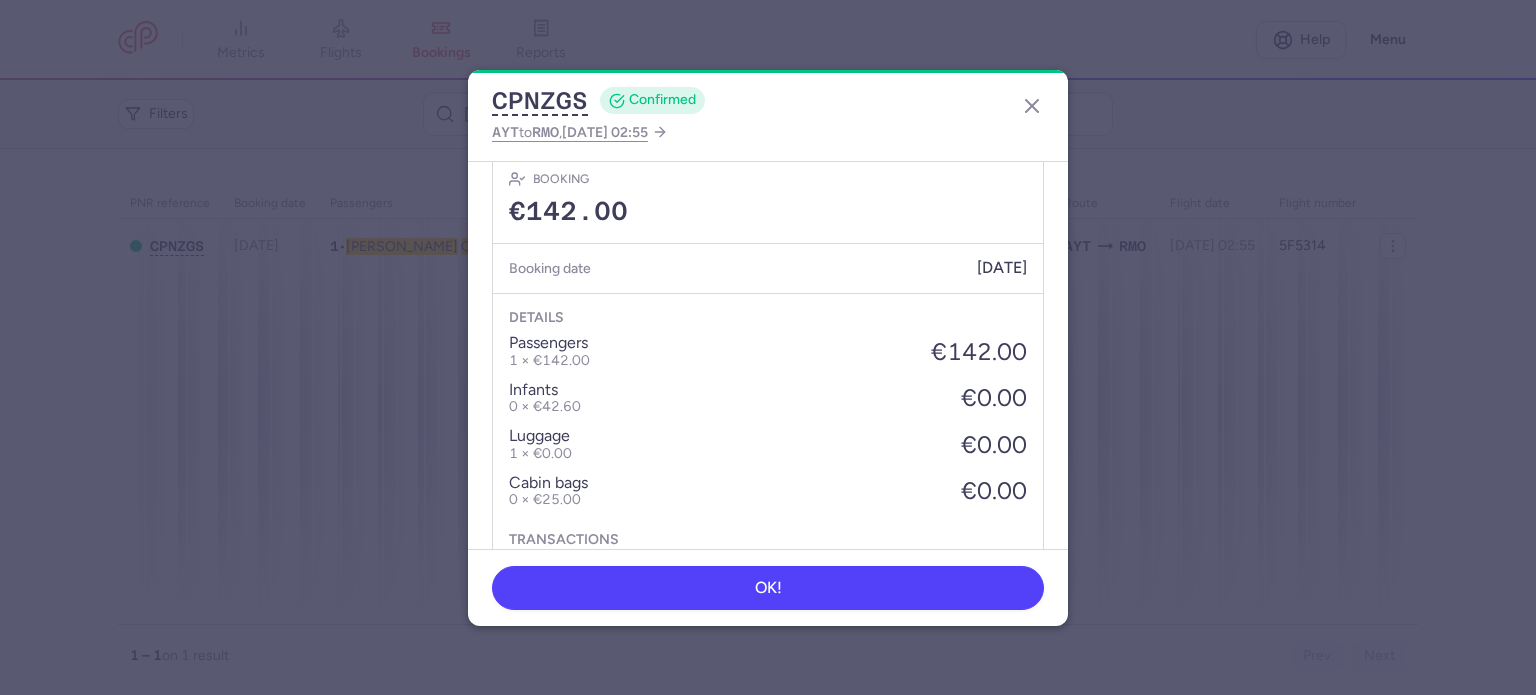 scroll, scrollTop: 668, scrollLeft: 0, axis: vertical 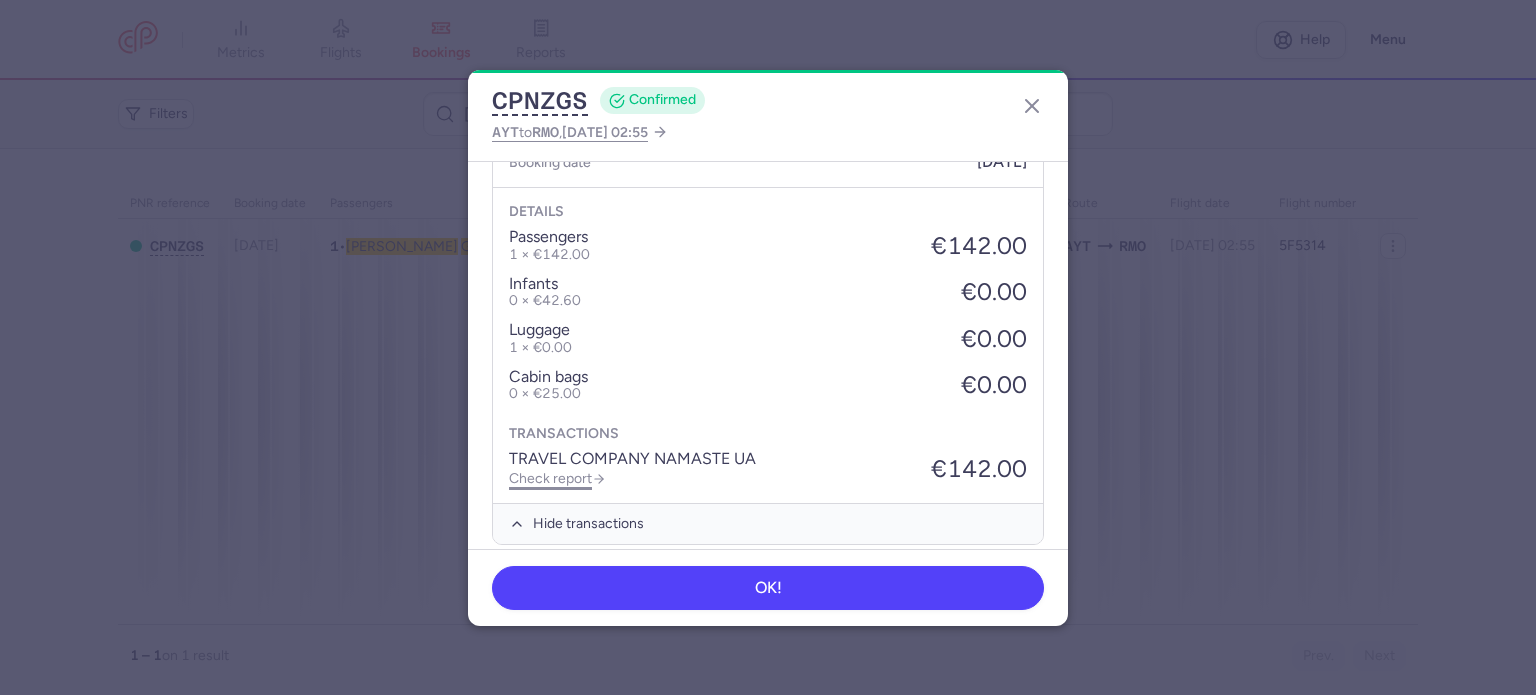 click on "Check report" 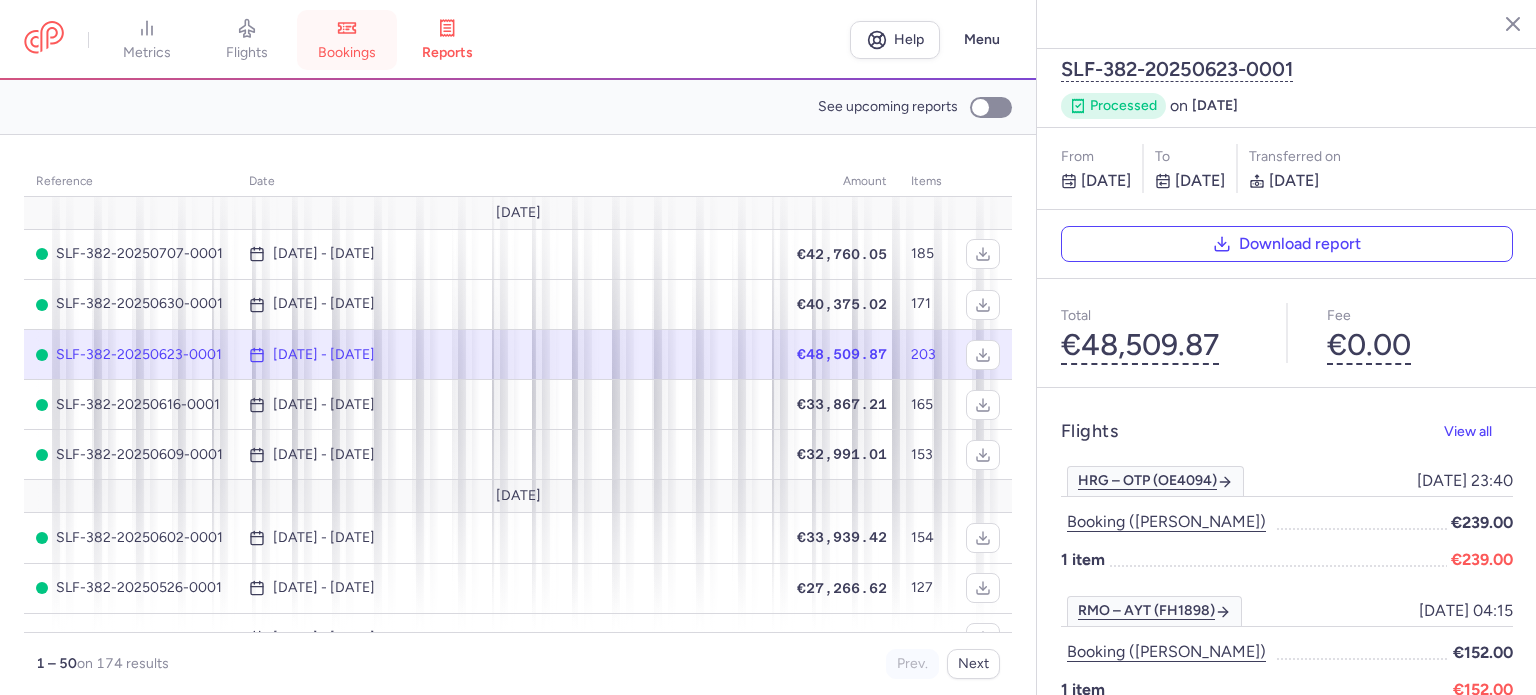 click 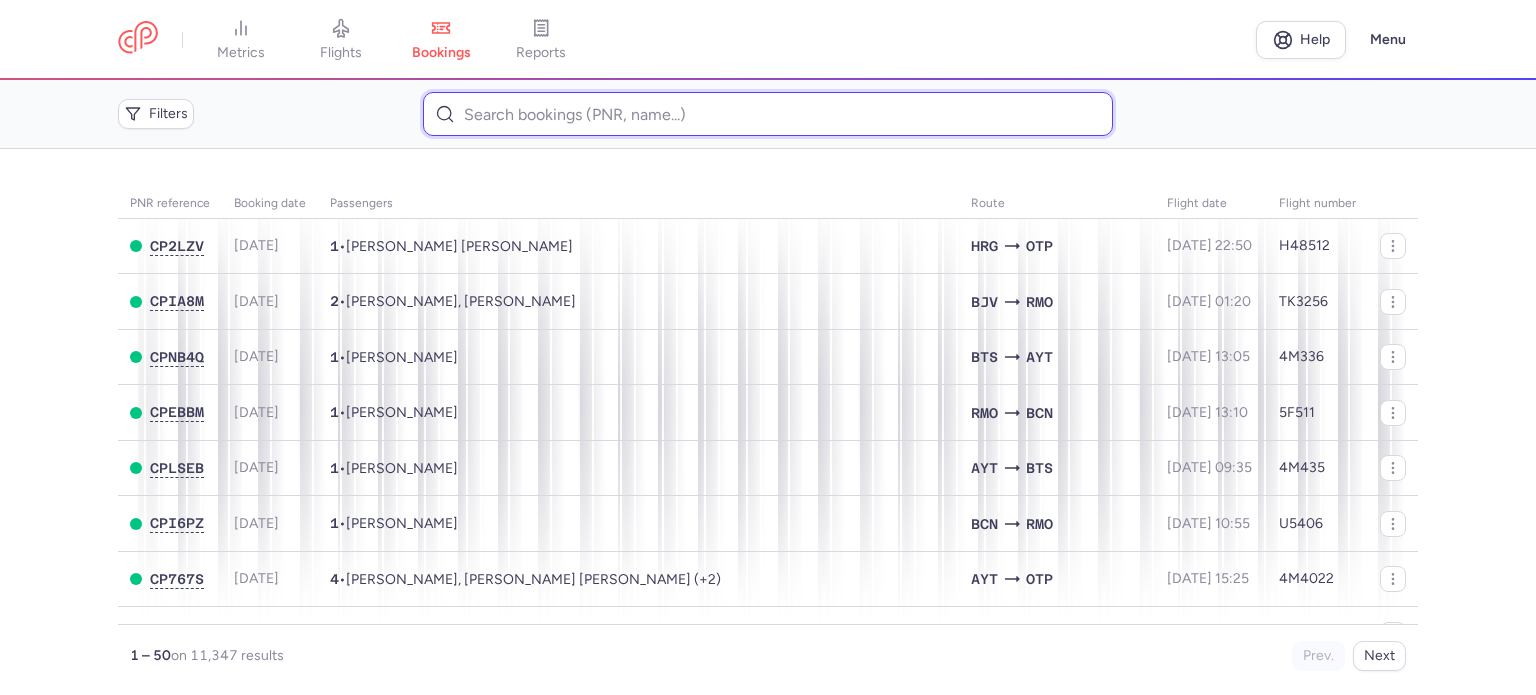 click at bounding box center [767, 114] 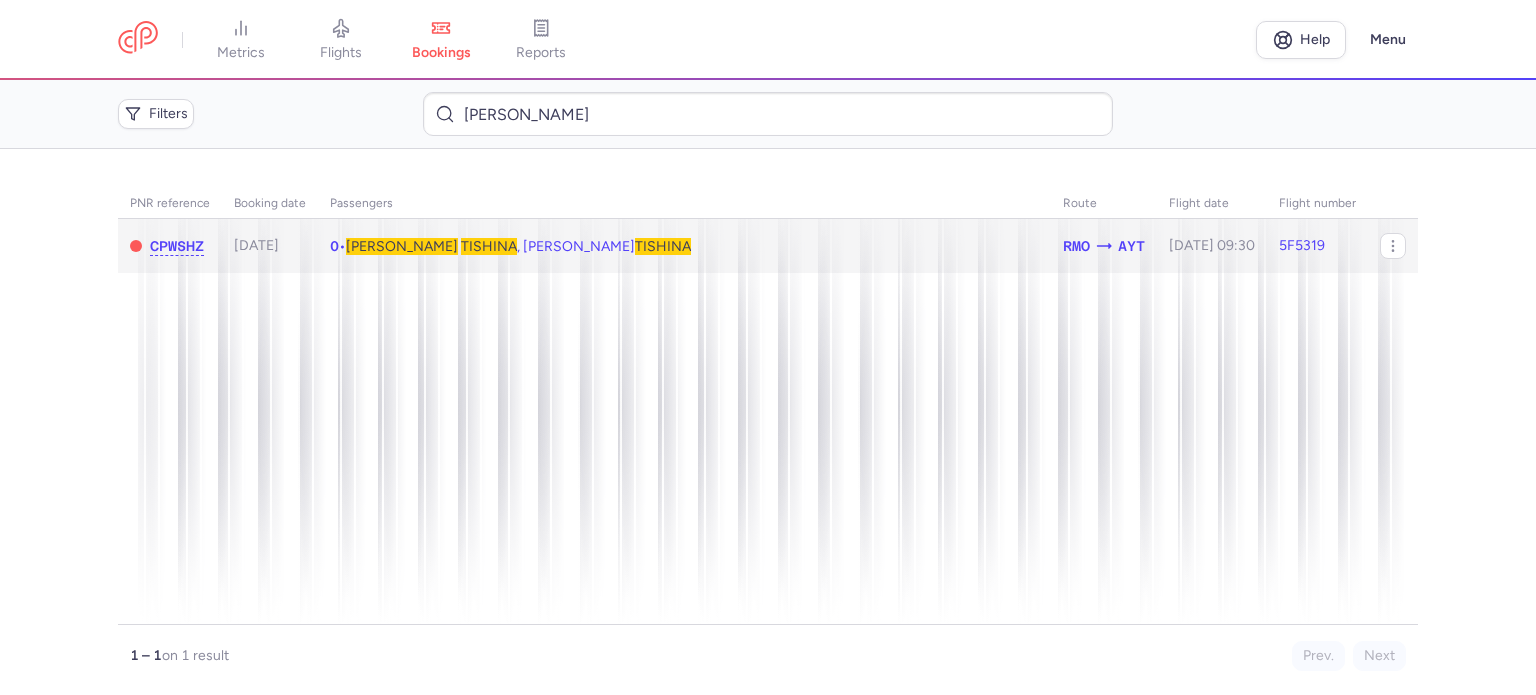 click on "TISHINA" at bounding box center (489, 246) 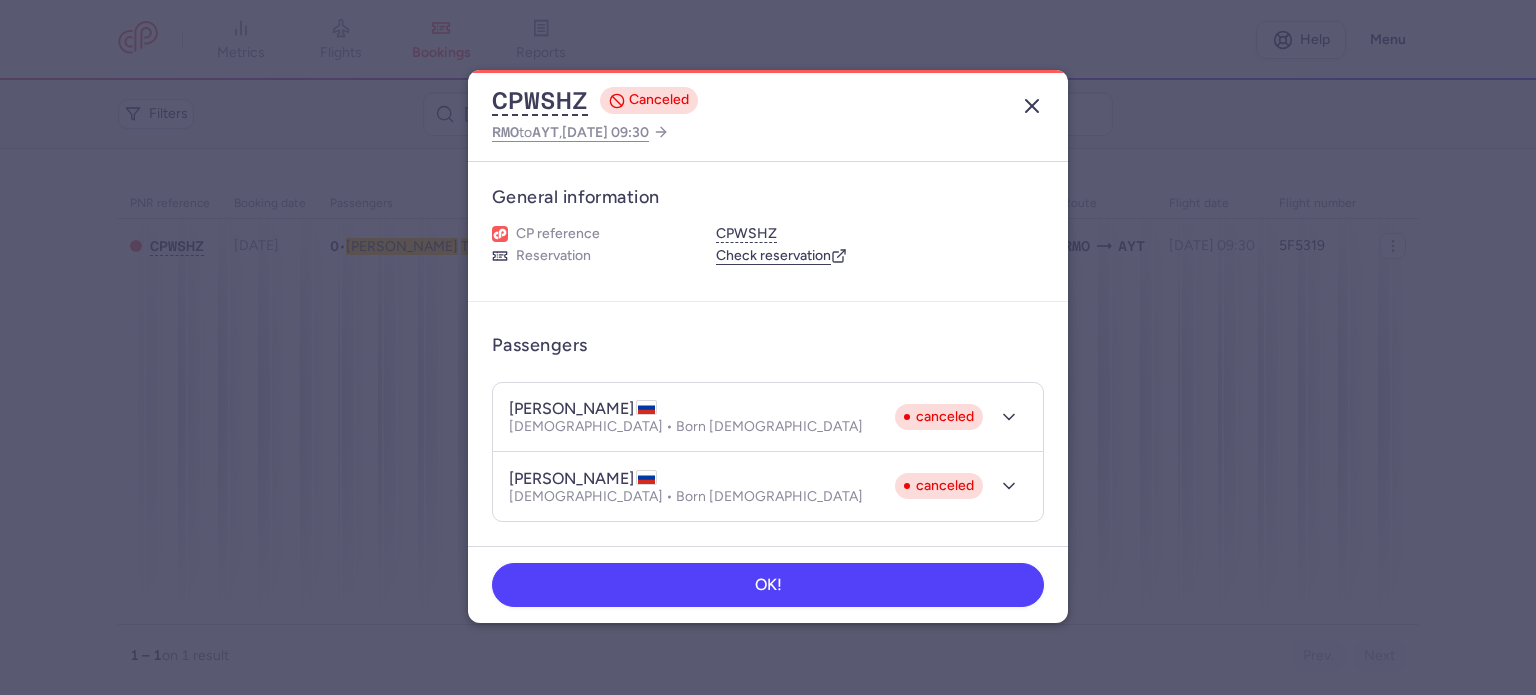 click 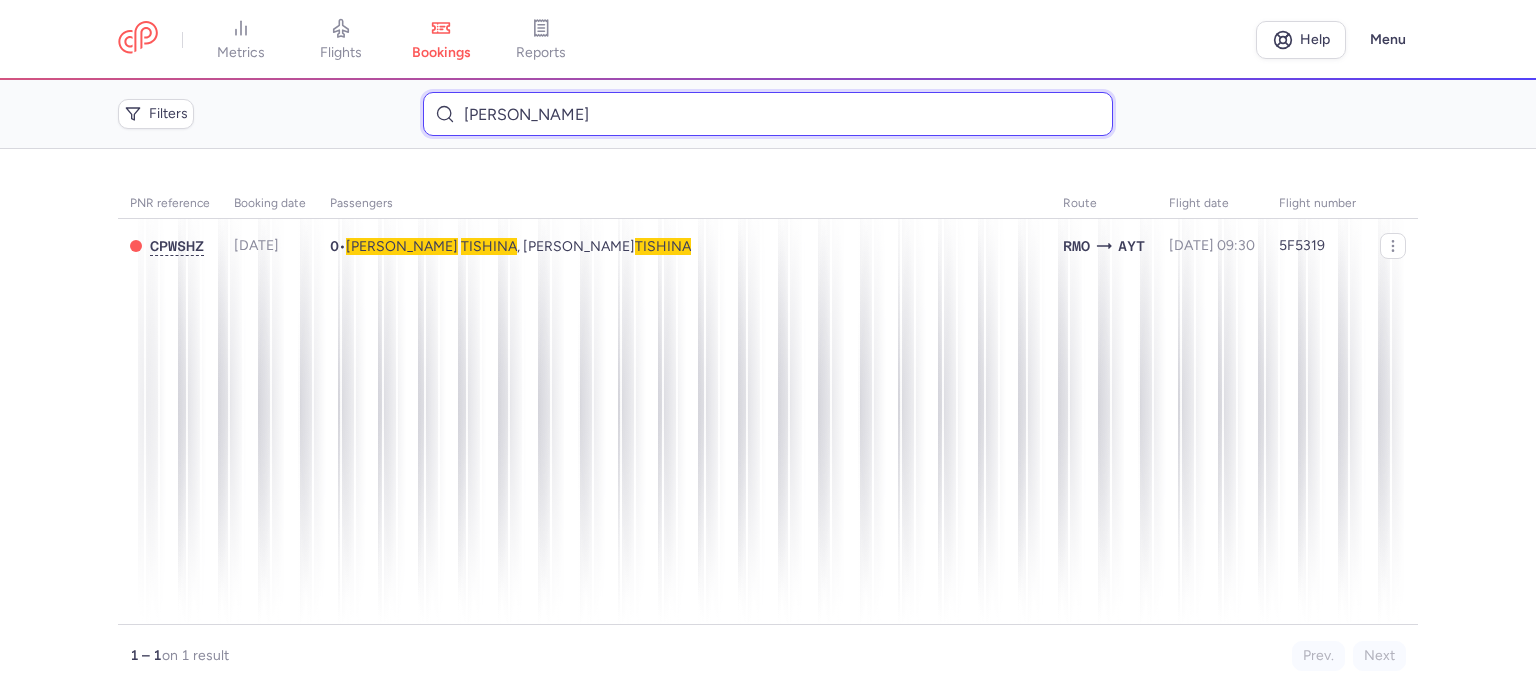 drag, startPoint x: 653, startPoint y: 123, endPoint x: 479, endPoint y: 104, distance: 175.03429 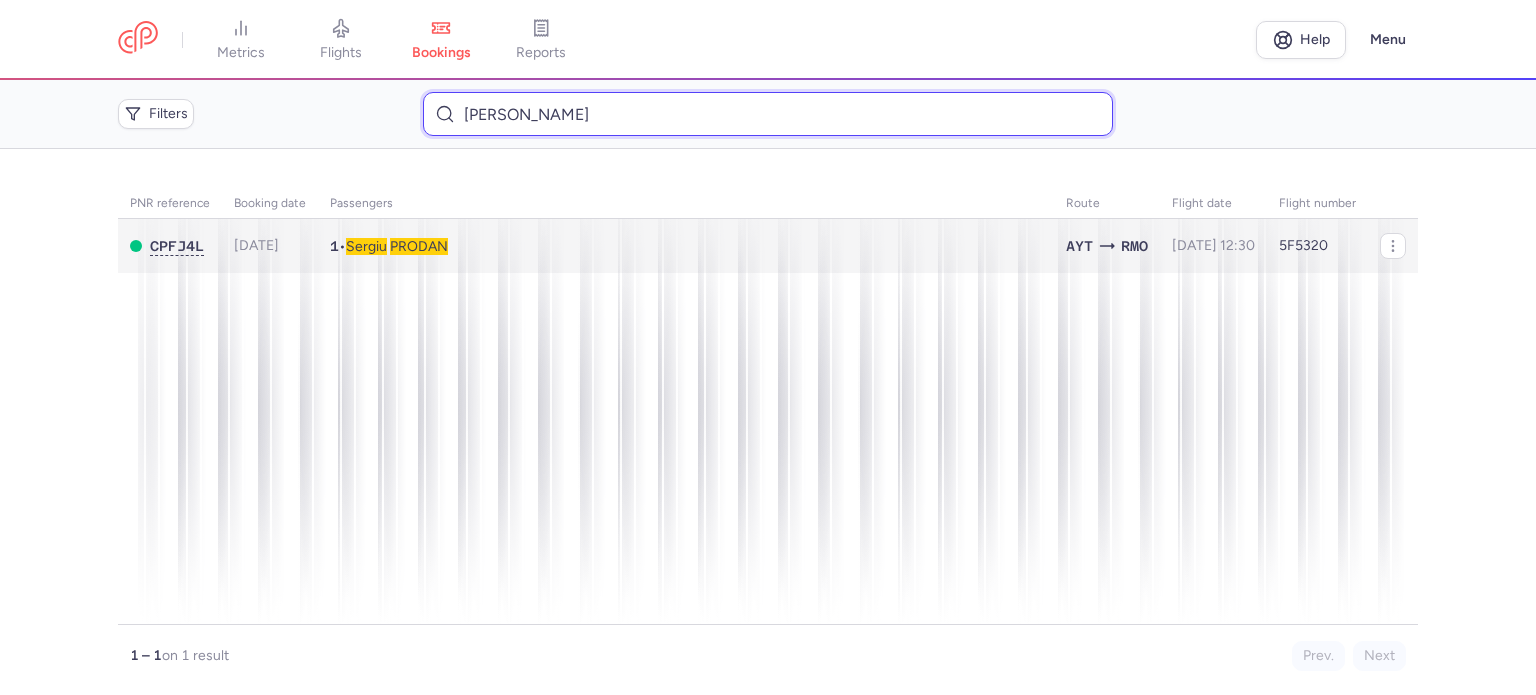 type on "[PERSON_NAME]" 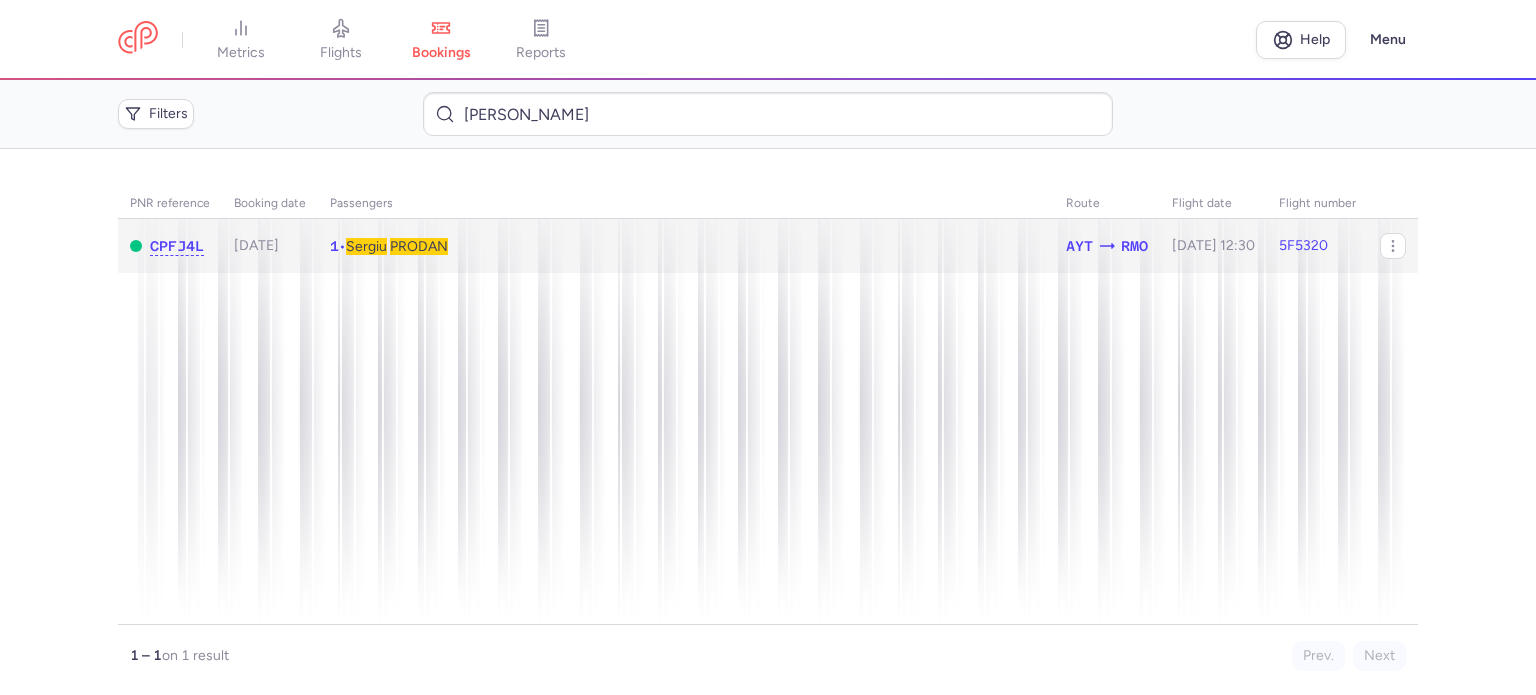 click on "PRODAN" at bounding box center [419, 246] 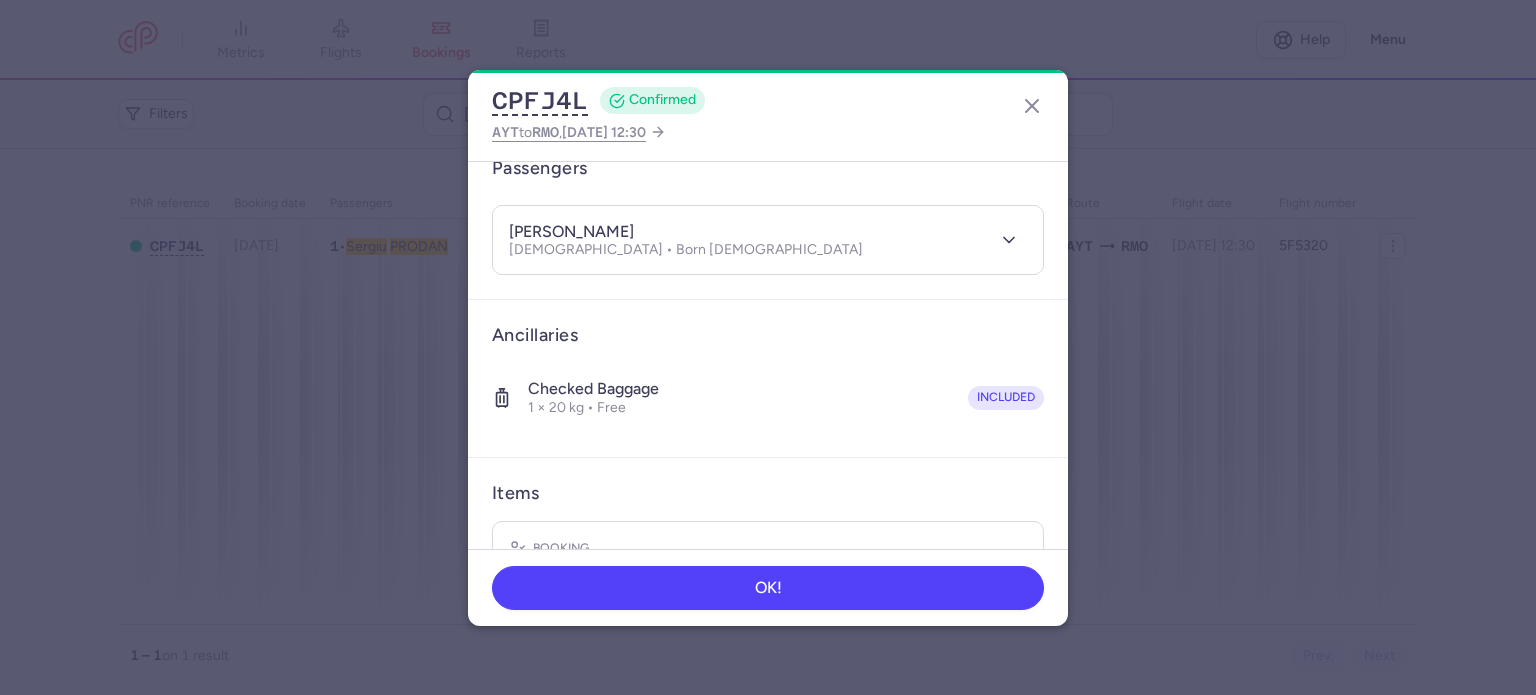 scroll, scrollTop: 352, scrollLeft: 0, axis: vertical 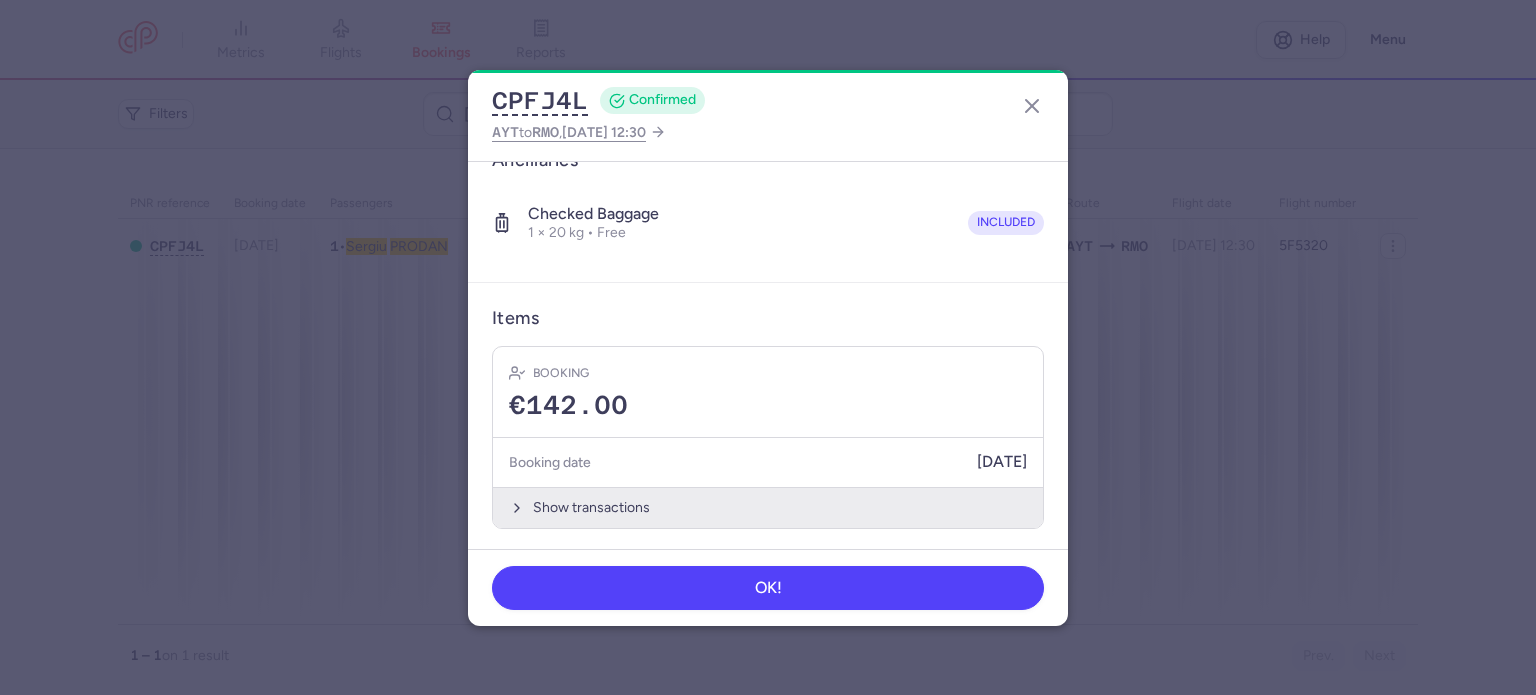 click on "Show transactions" at bounding box center (768, 507) 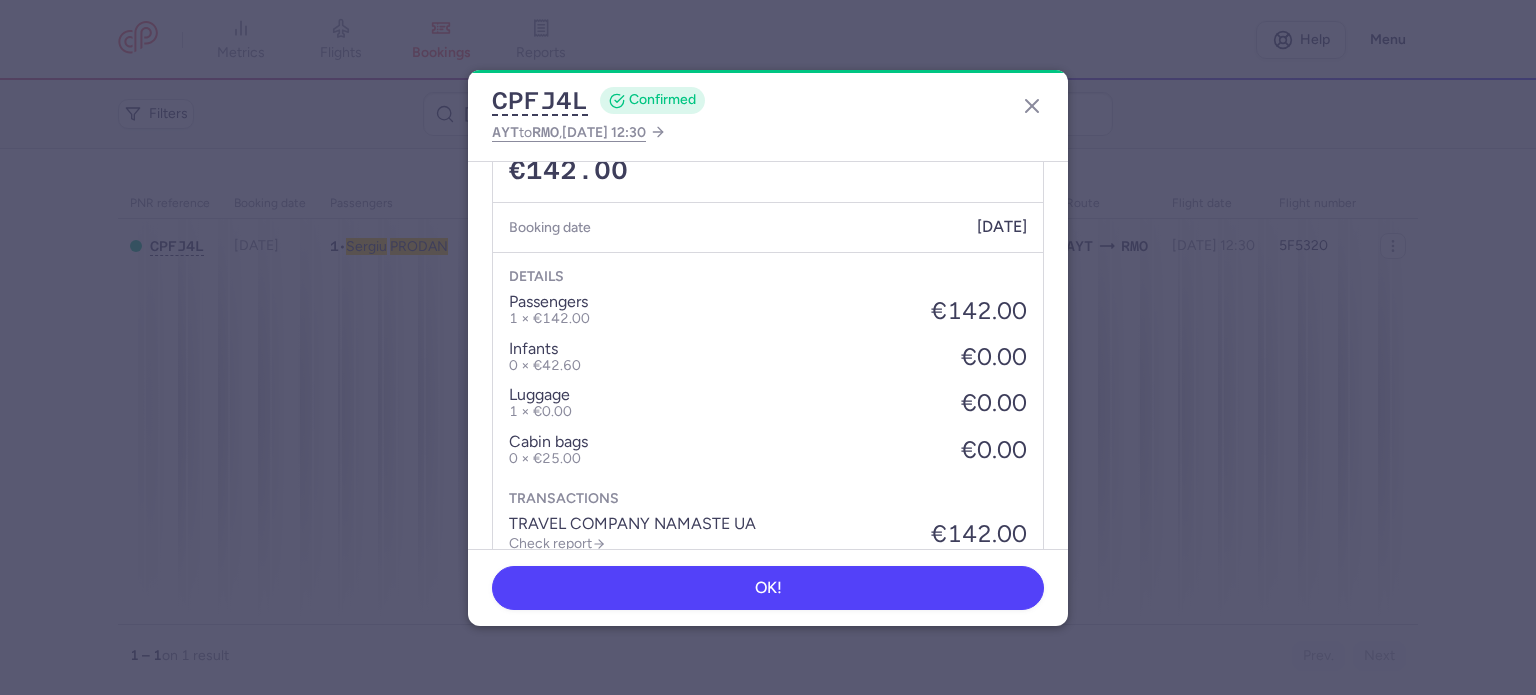 scroll, scrollTop: 668, scrollLeft: 0, axis: vertical 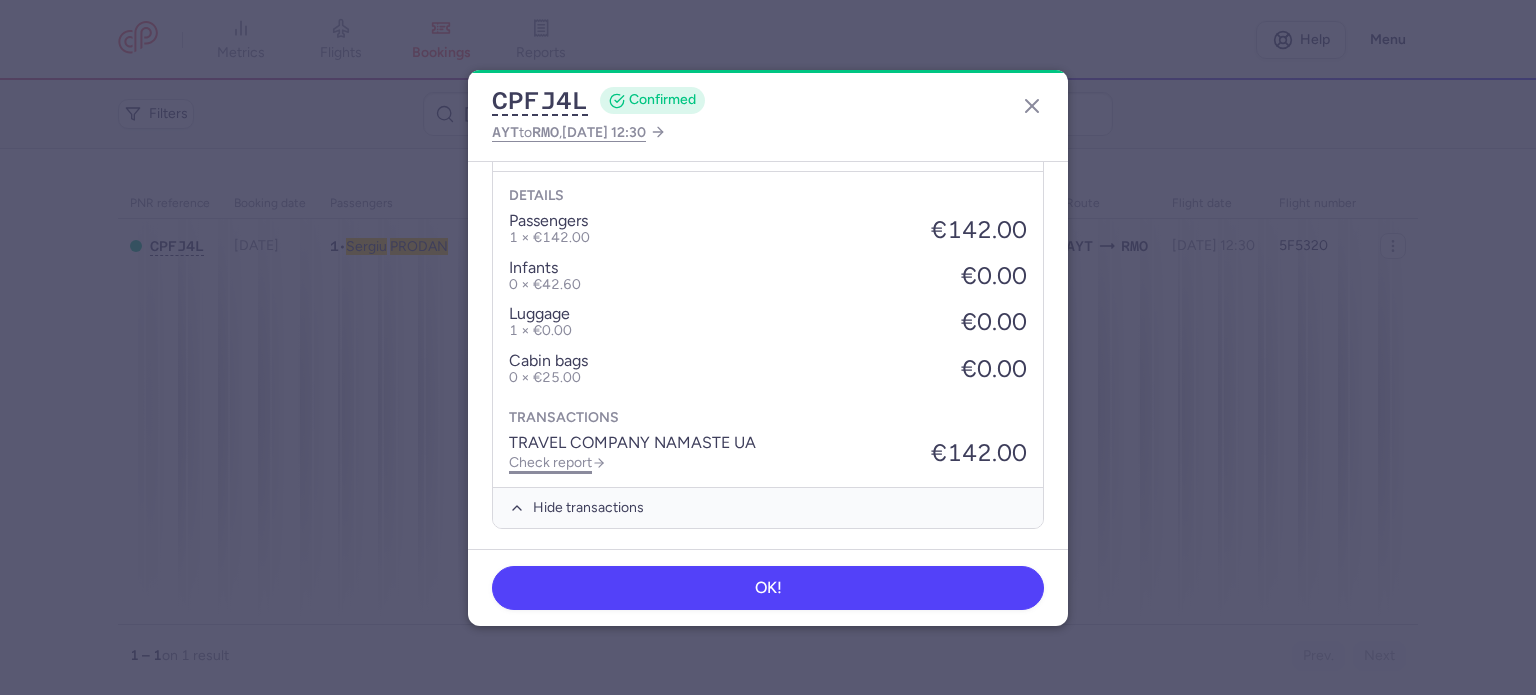 click on "Check report" 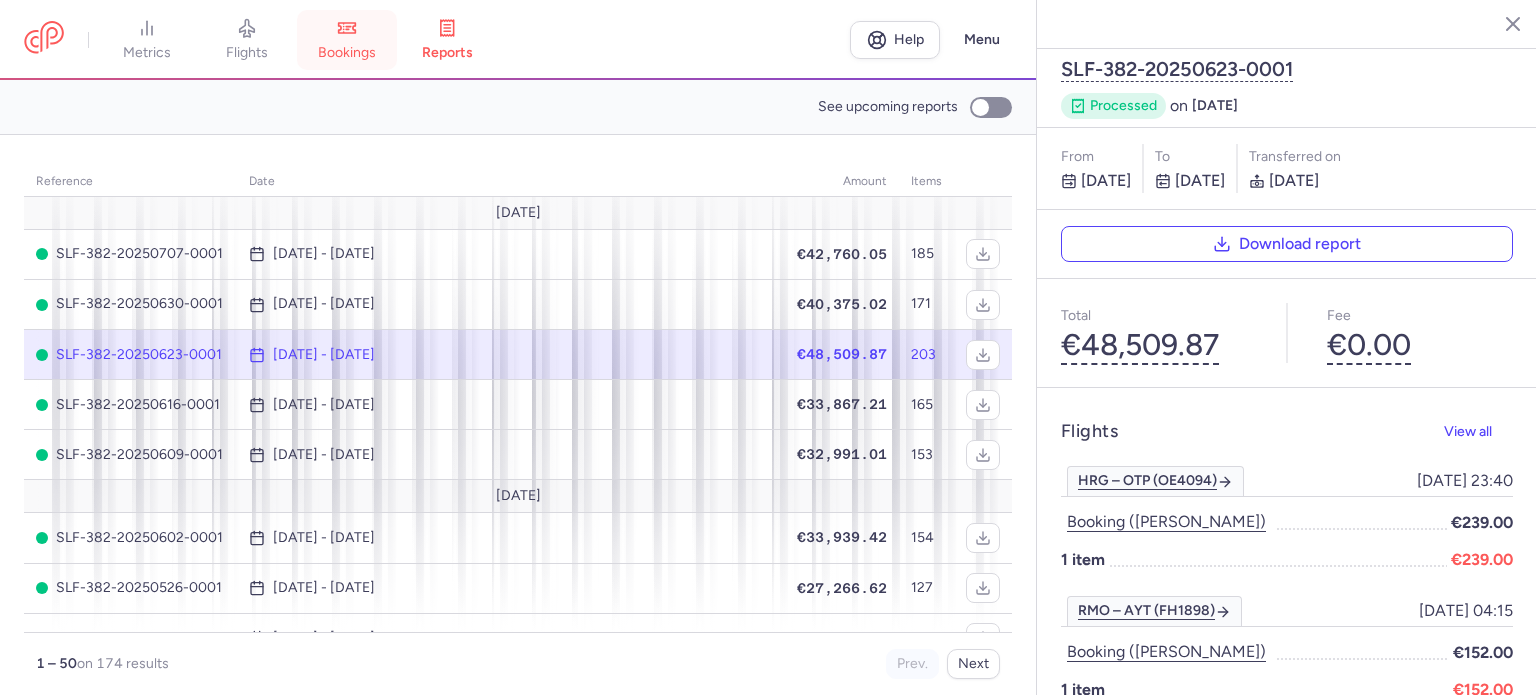 click on "bookings" at bounding box center [347, 53] 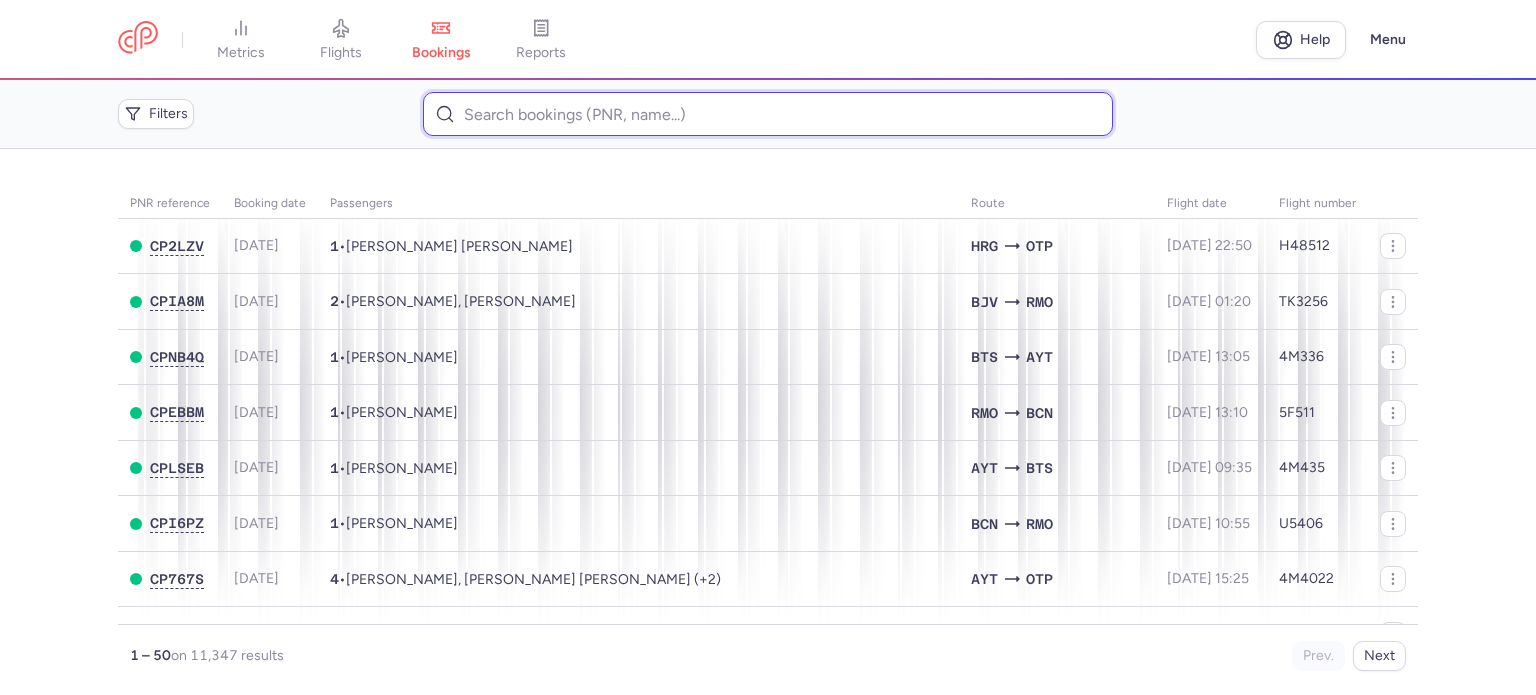 paste on "[PERSON_NAME]" 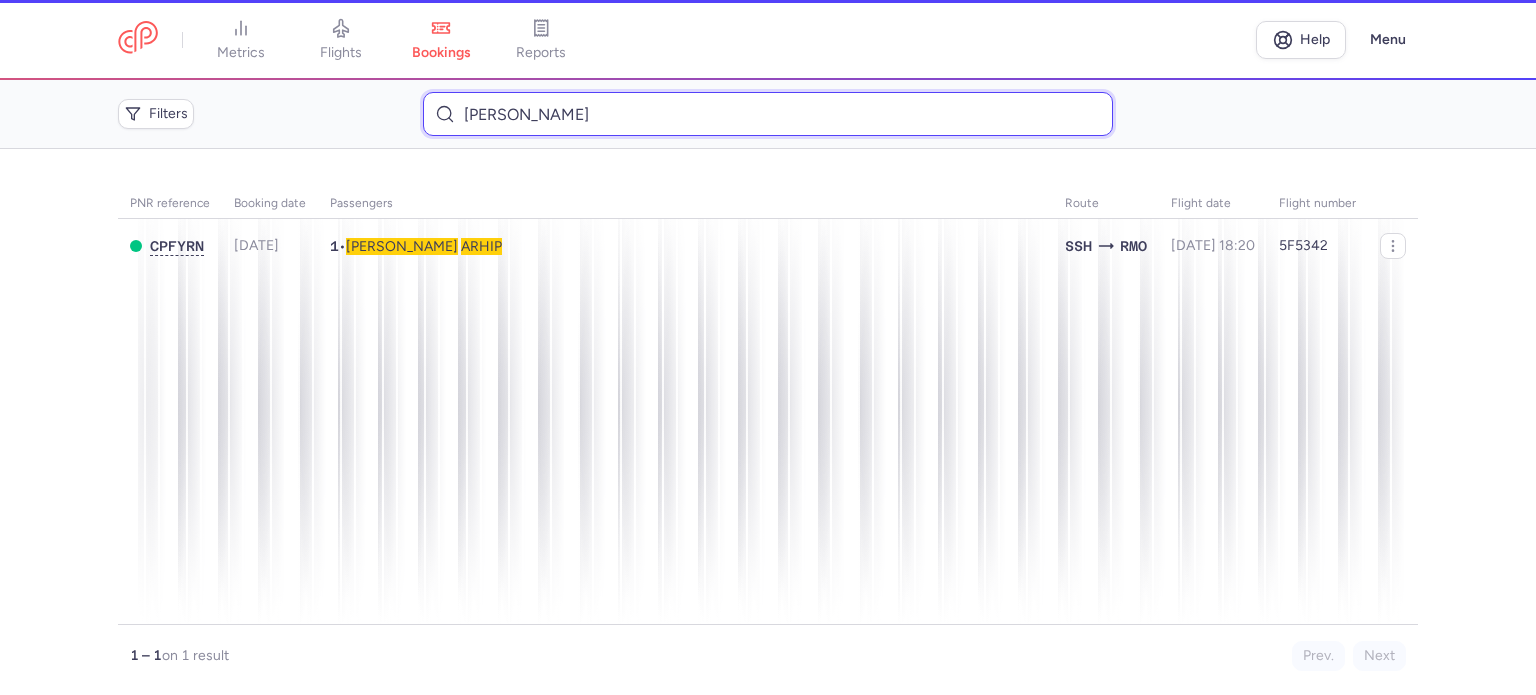 type on "[PERSON_NAME]" 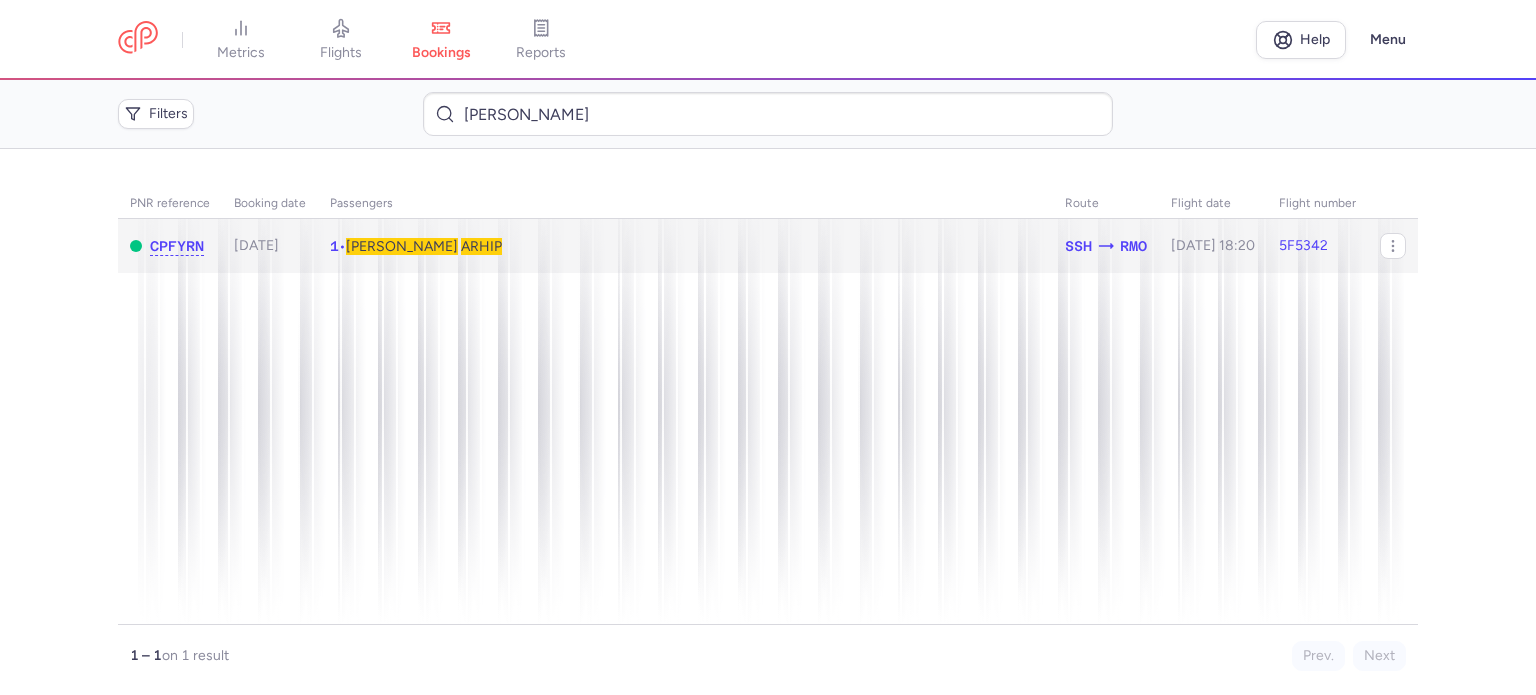 click on "ARHIP" at bounding box center (481, 246) 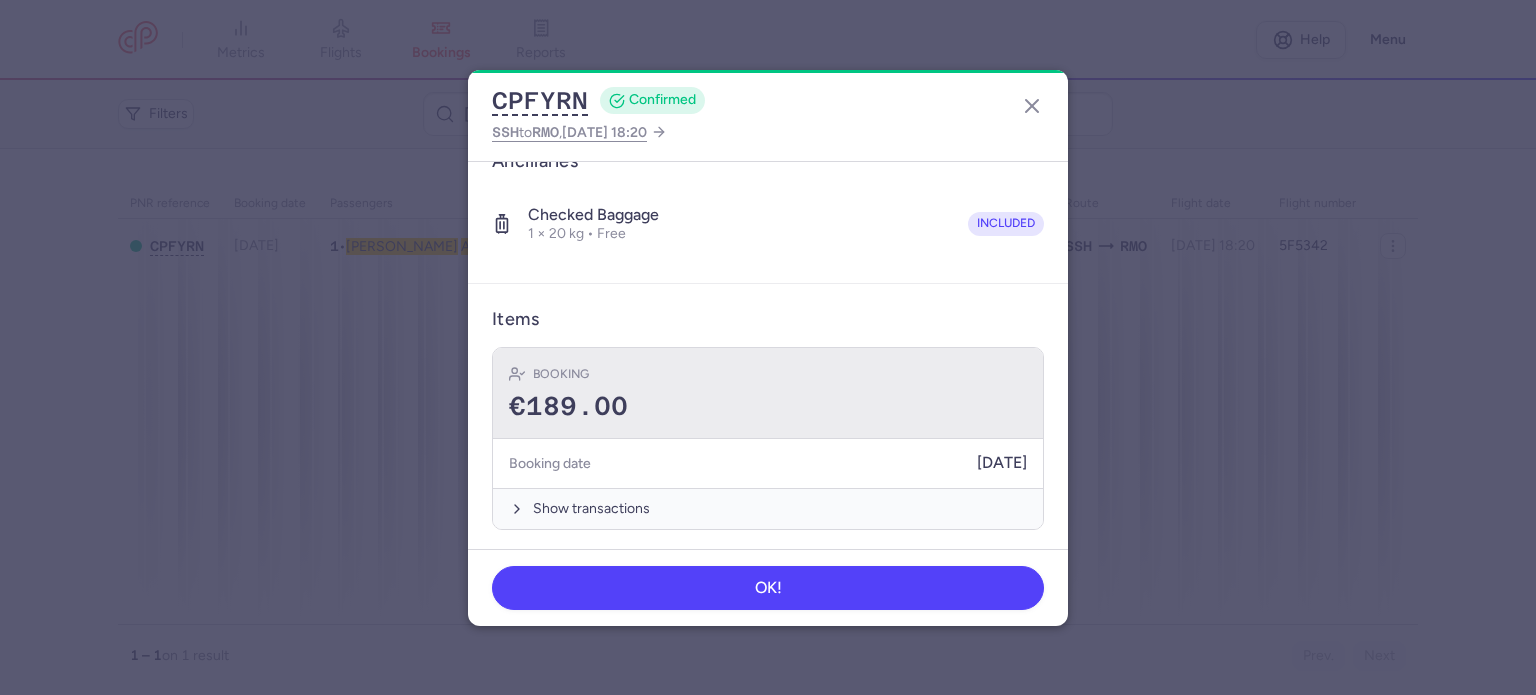 scroll, scrollTop: 352, scrollLeft: 0, axis: vertical 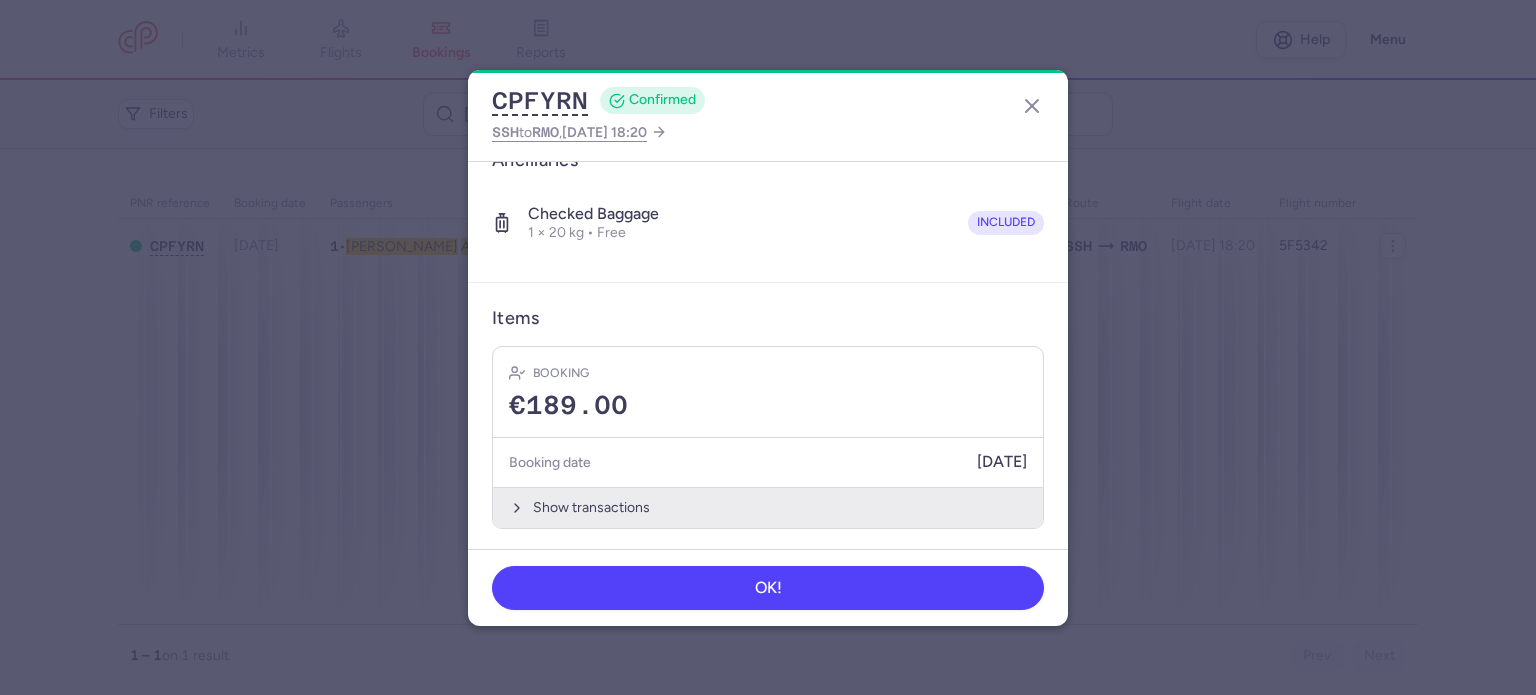 click on "Show transactions" at bounding box center [768, 507] 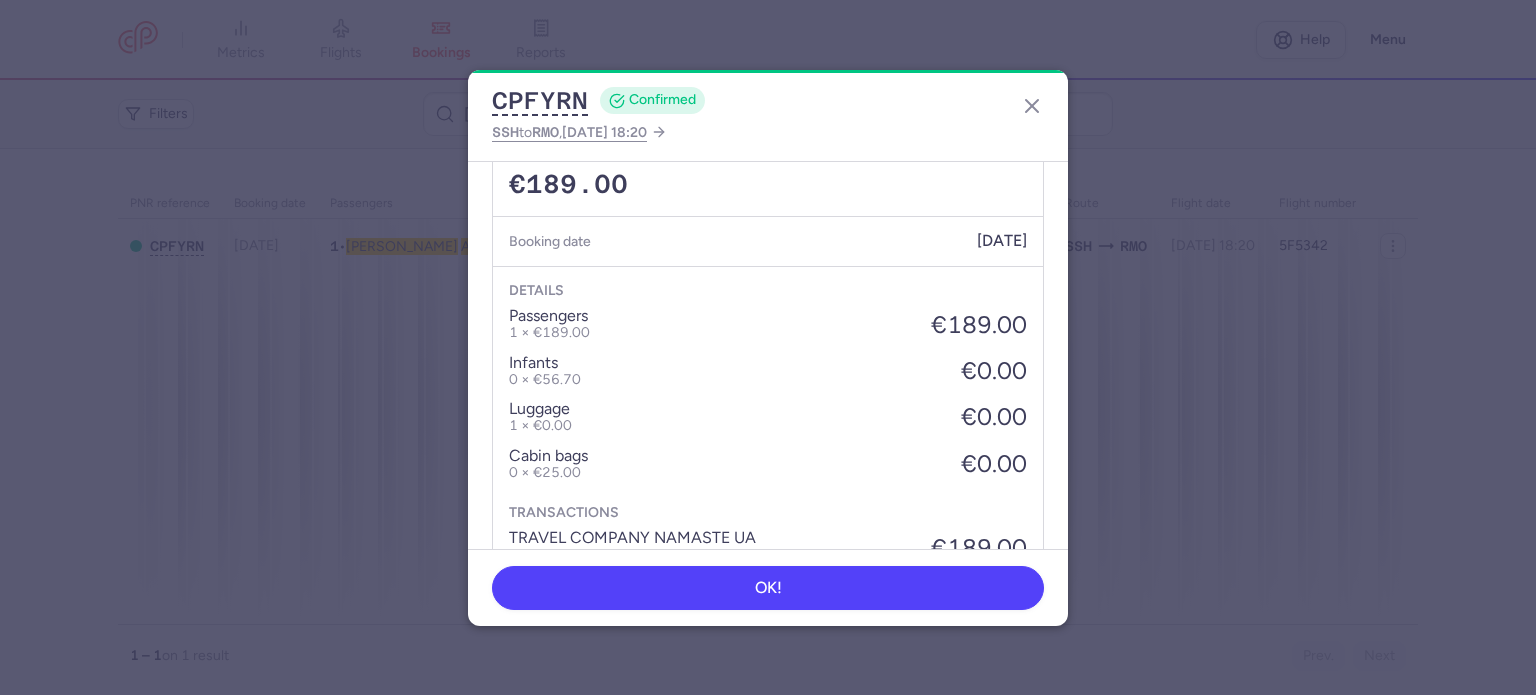 scroll, scrollTop: 652, scrollLeft: 0, axis: vertical 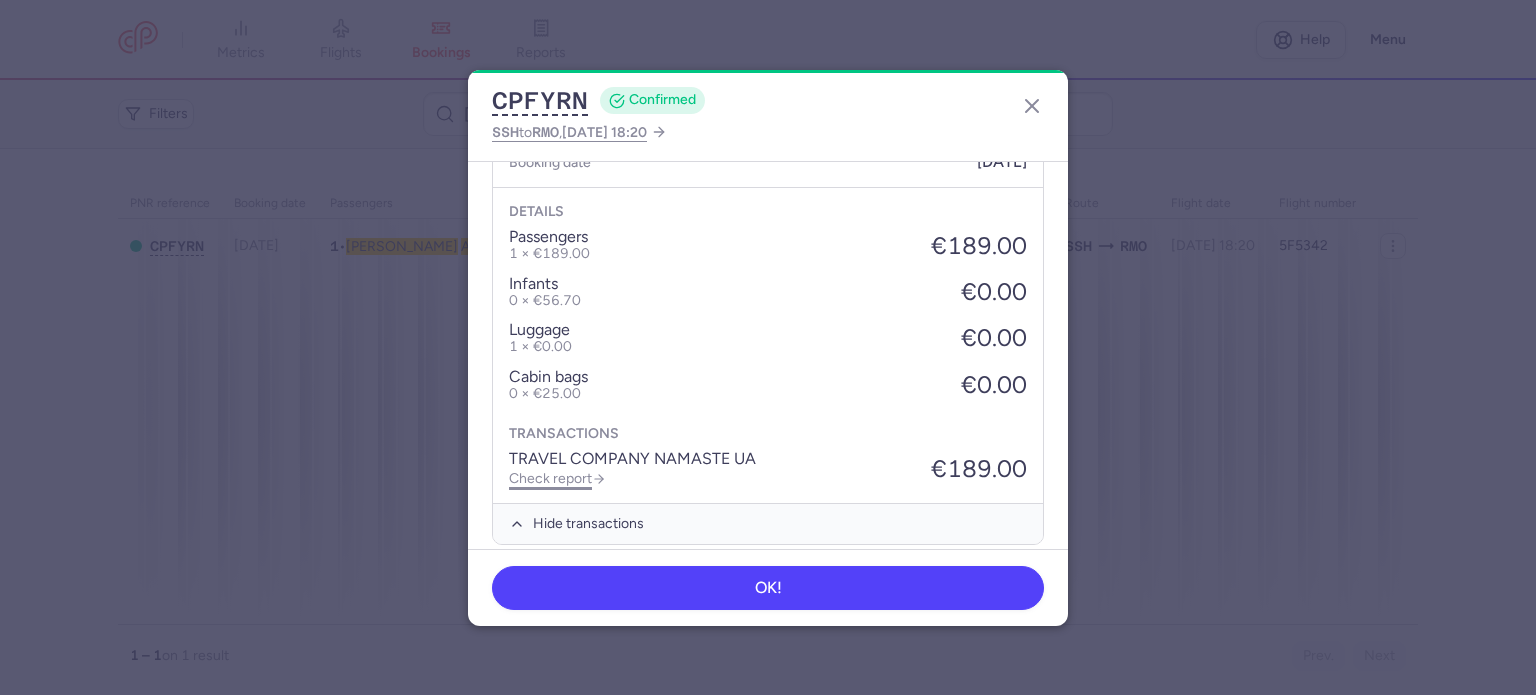 click on "Check report" 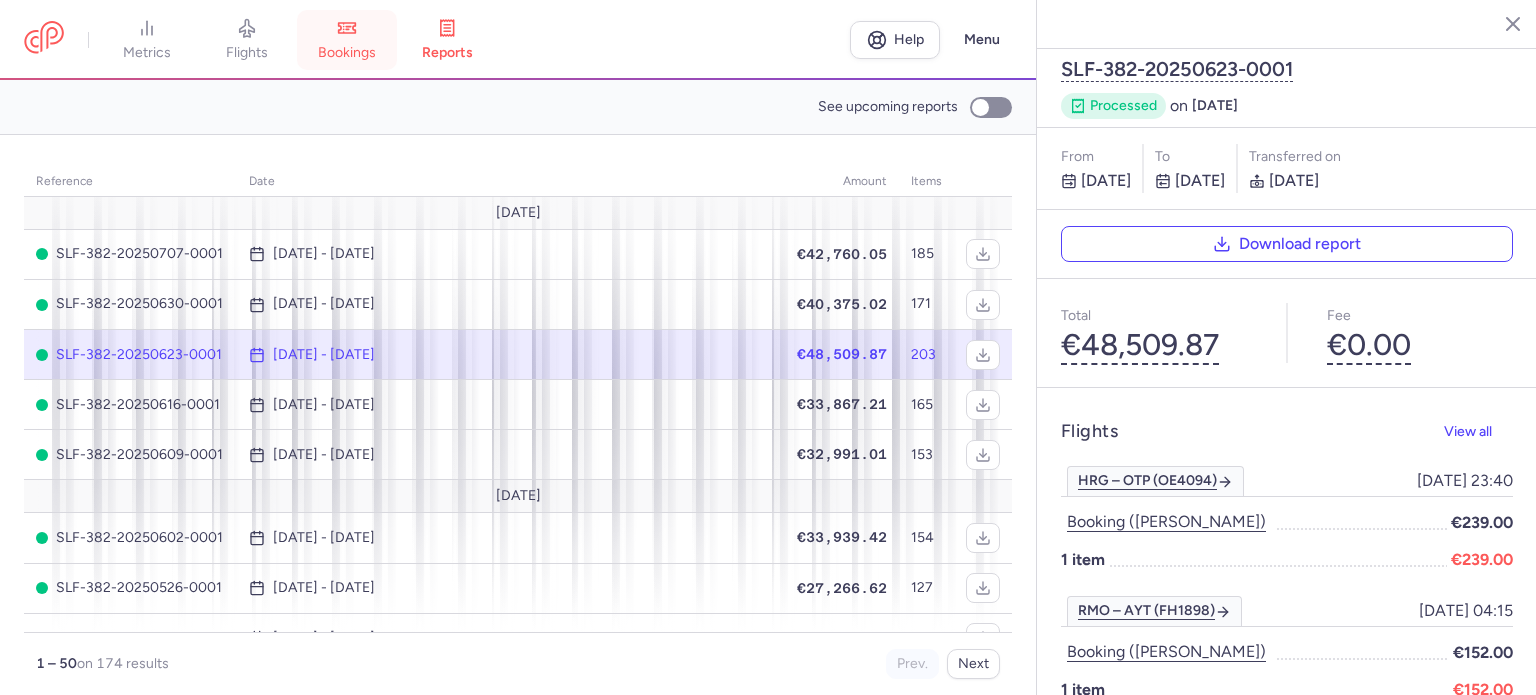 click on "bookings" at bounding box center [347, 40] 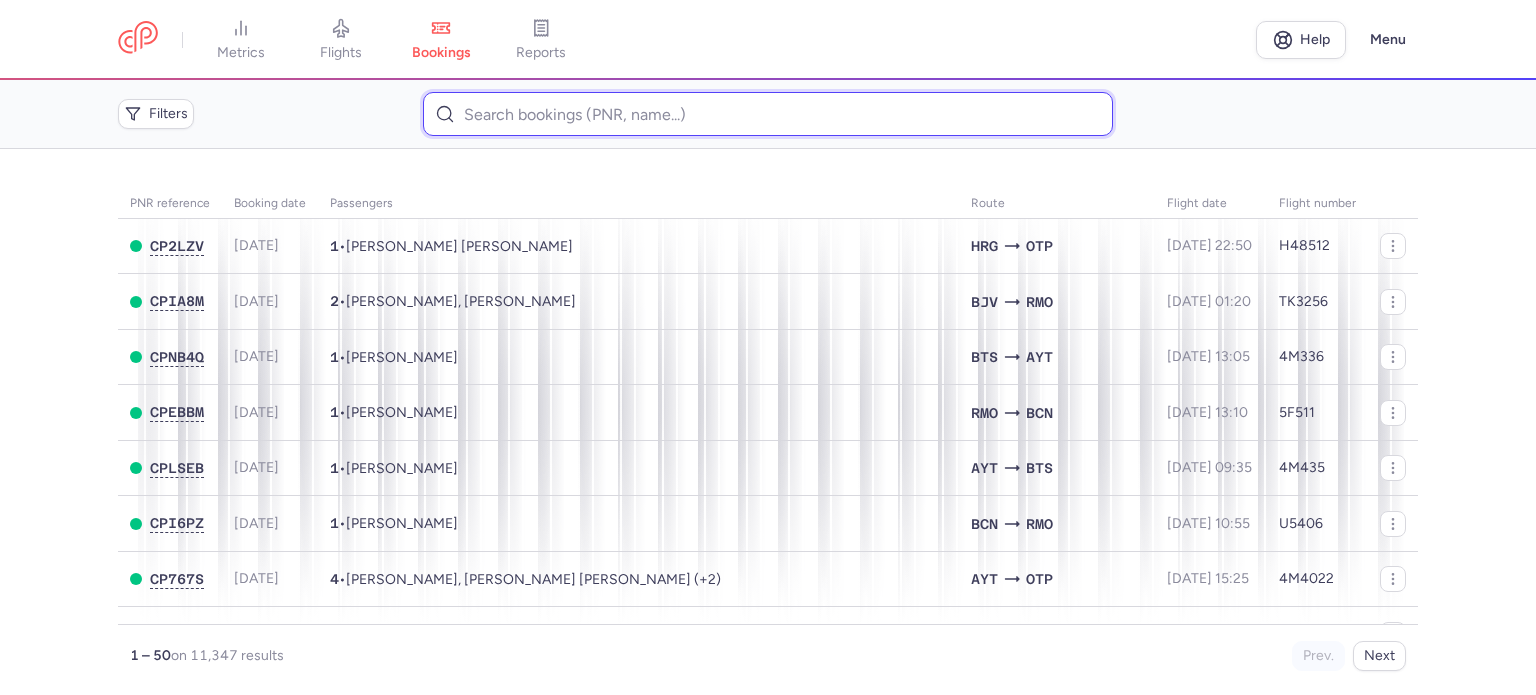 click at bounding box center [767, 114] 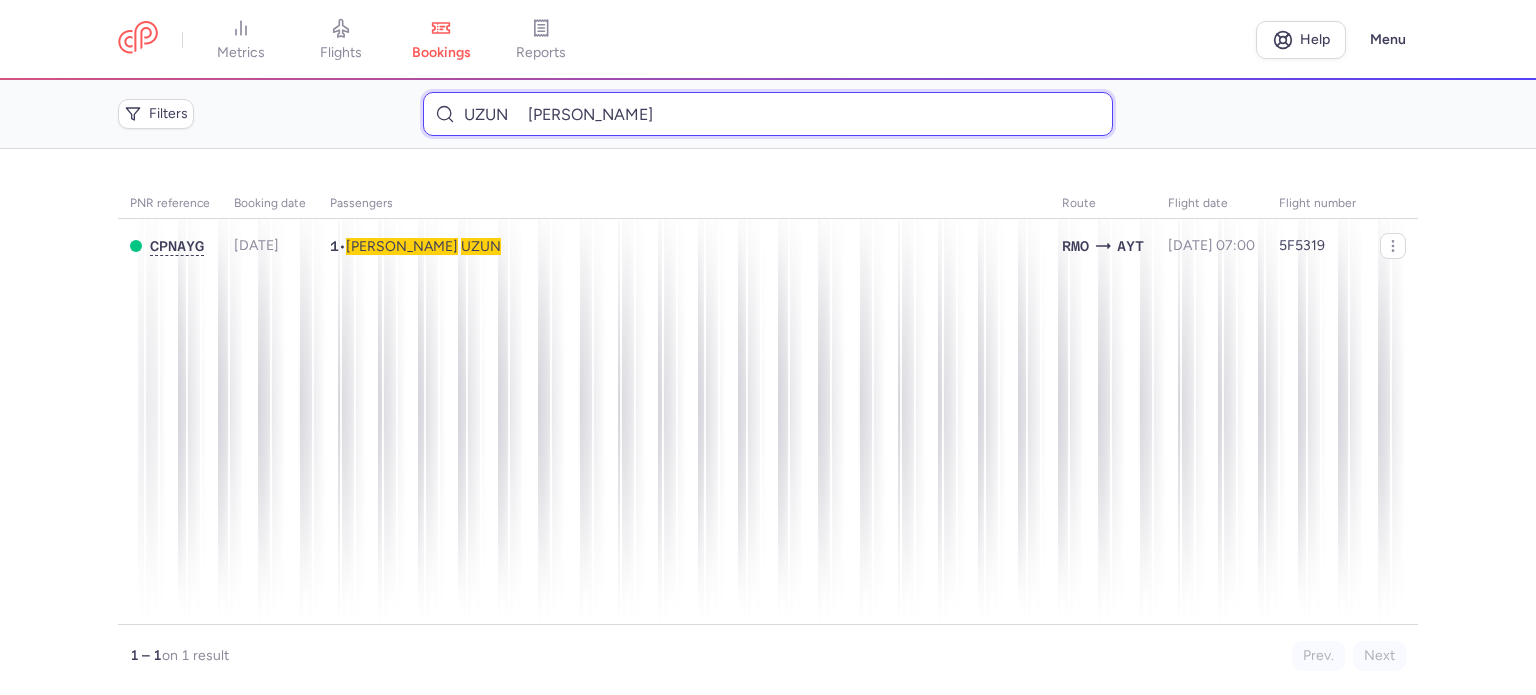 type on "UZUN 	[PERSON_NAME]" 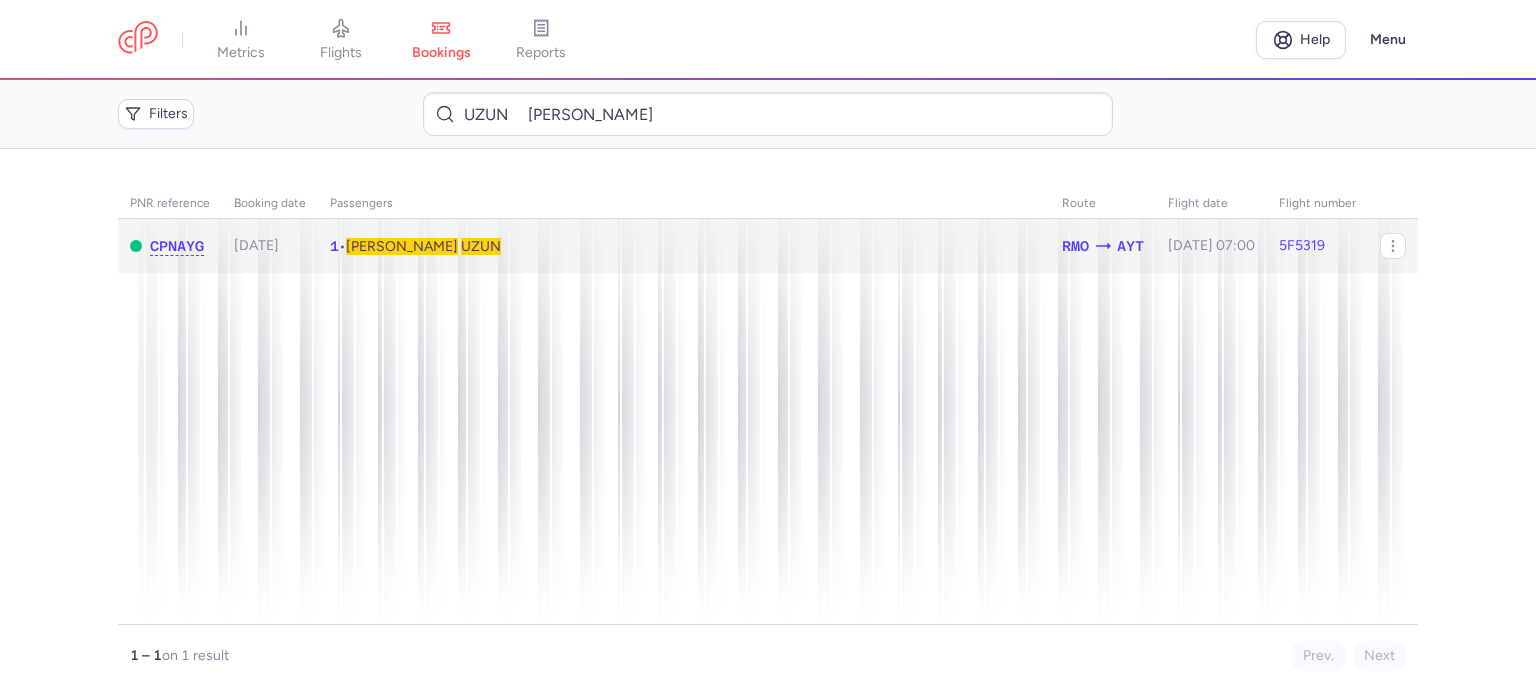 click on "1  •  [PERSON_NAME]" 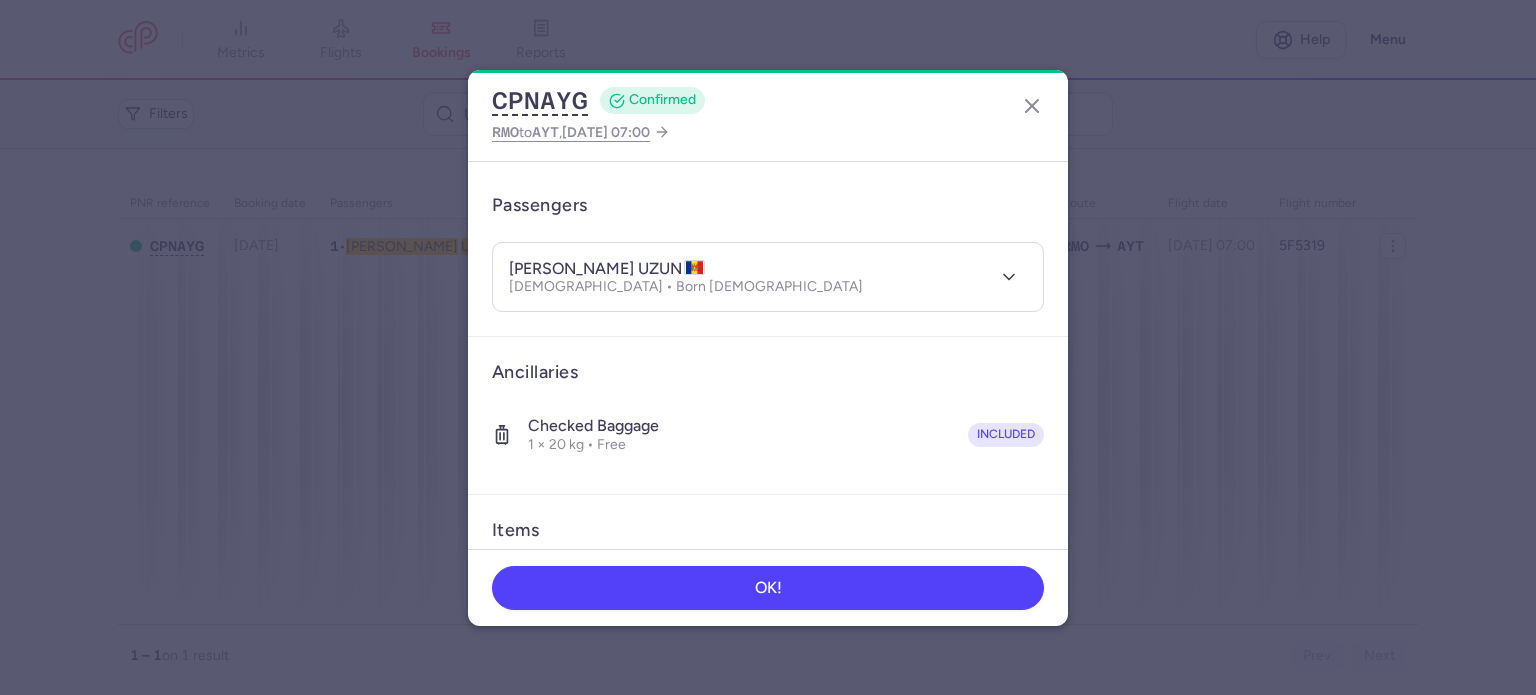 scroll, scrollTop: 352, scrollLeft: 0, axis: vertical 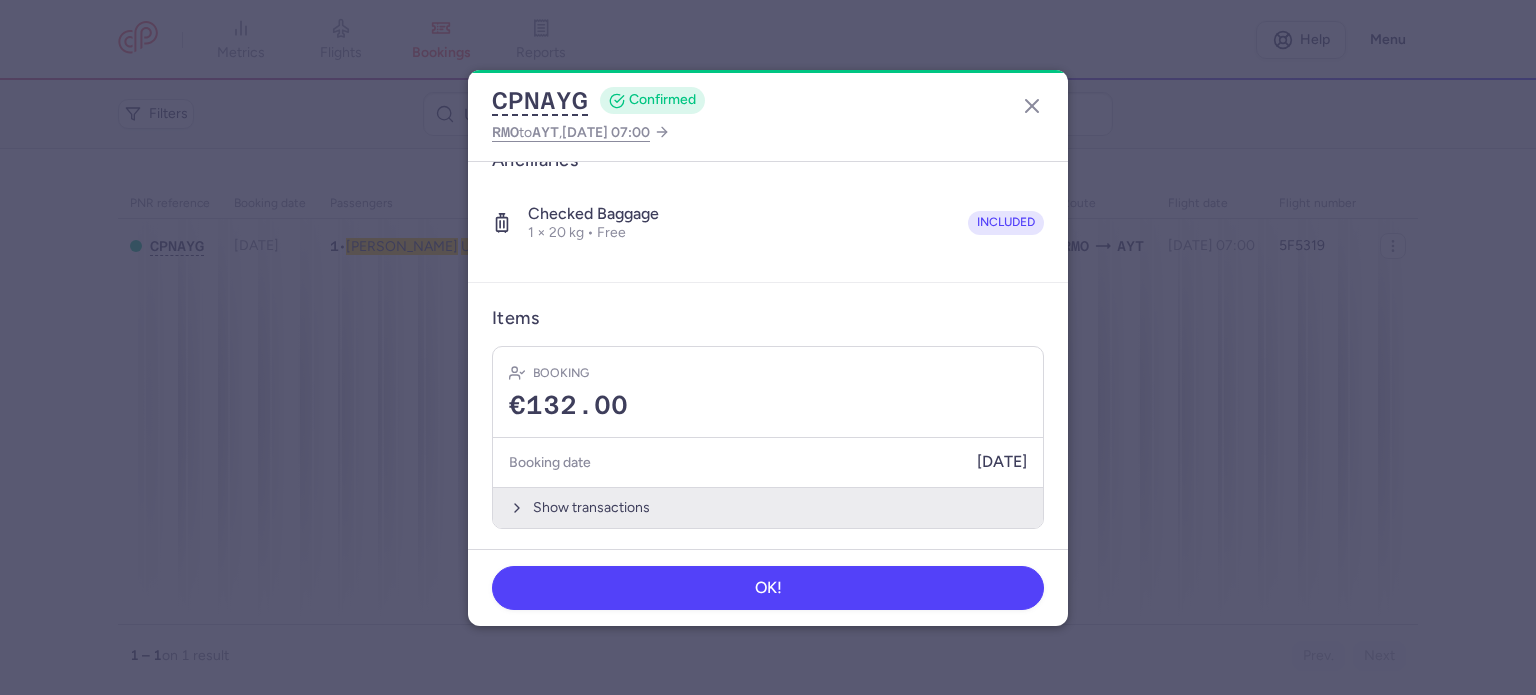 click on "Show transactions" at bounding box center (768, 507) 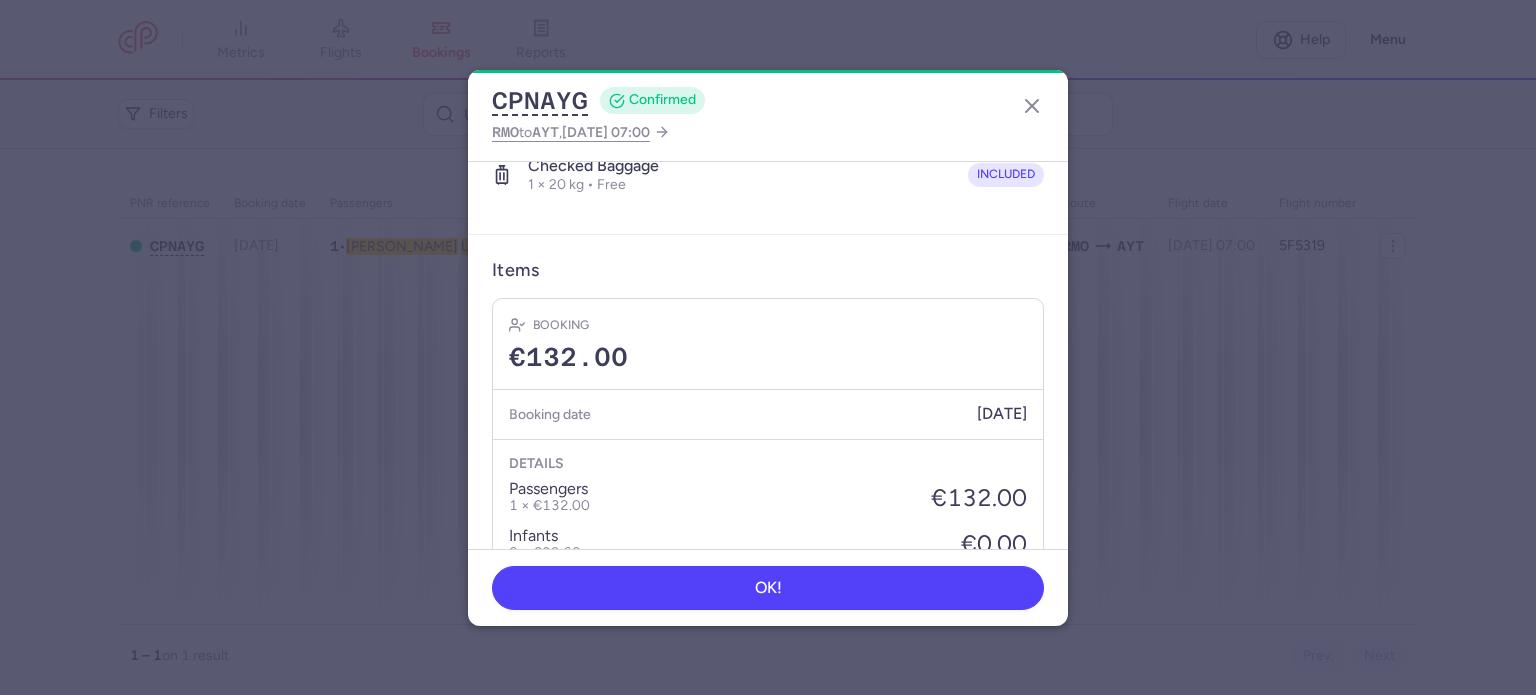 scroll, scrollTop: 652, scrollLeft: 0, axis: vertical 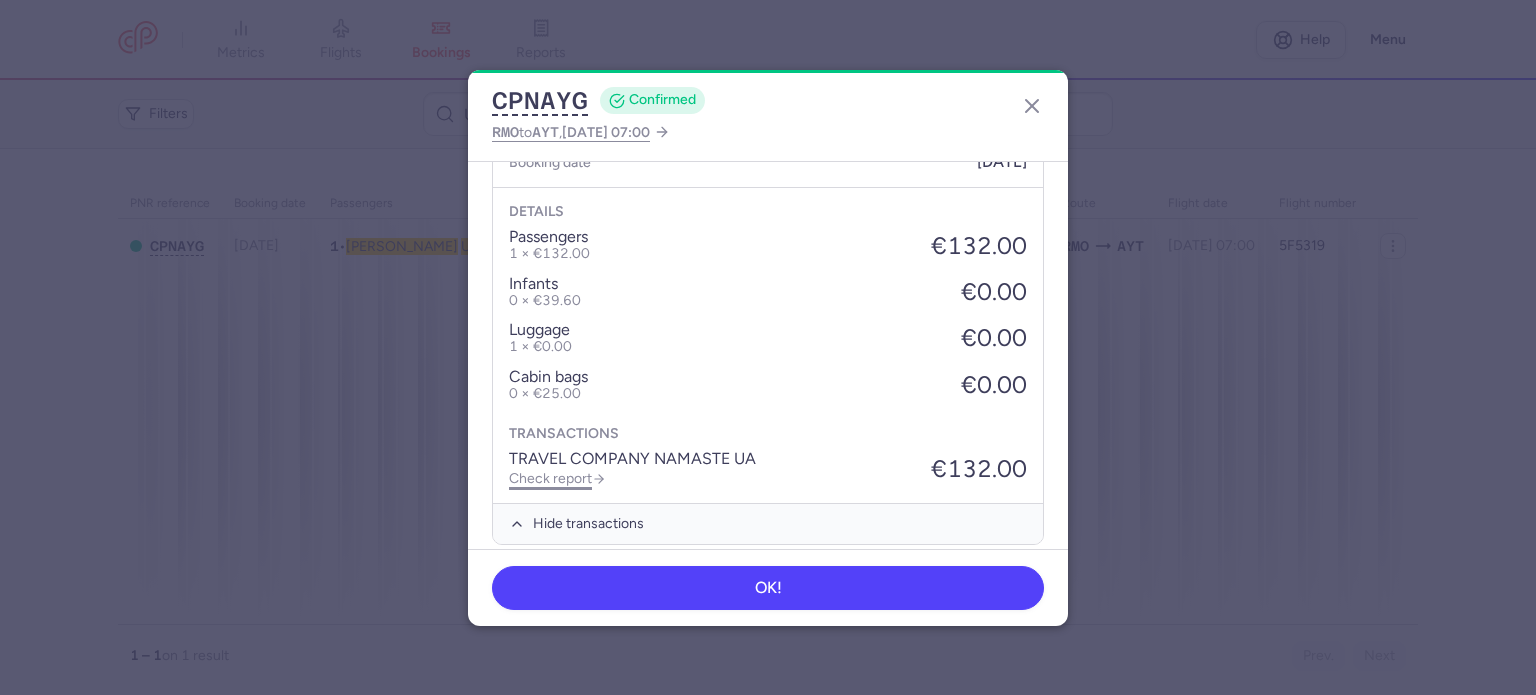 click on "Check report" 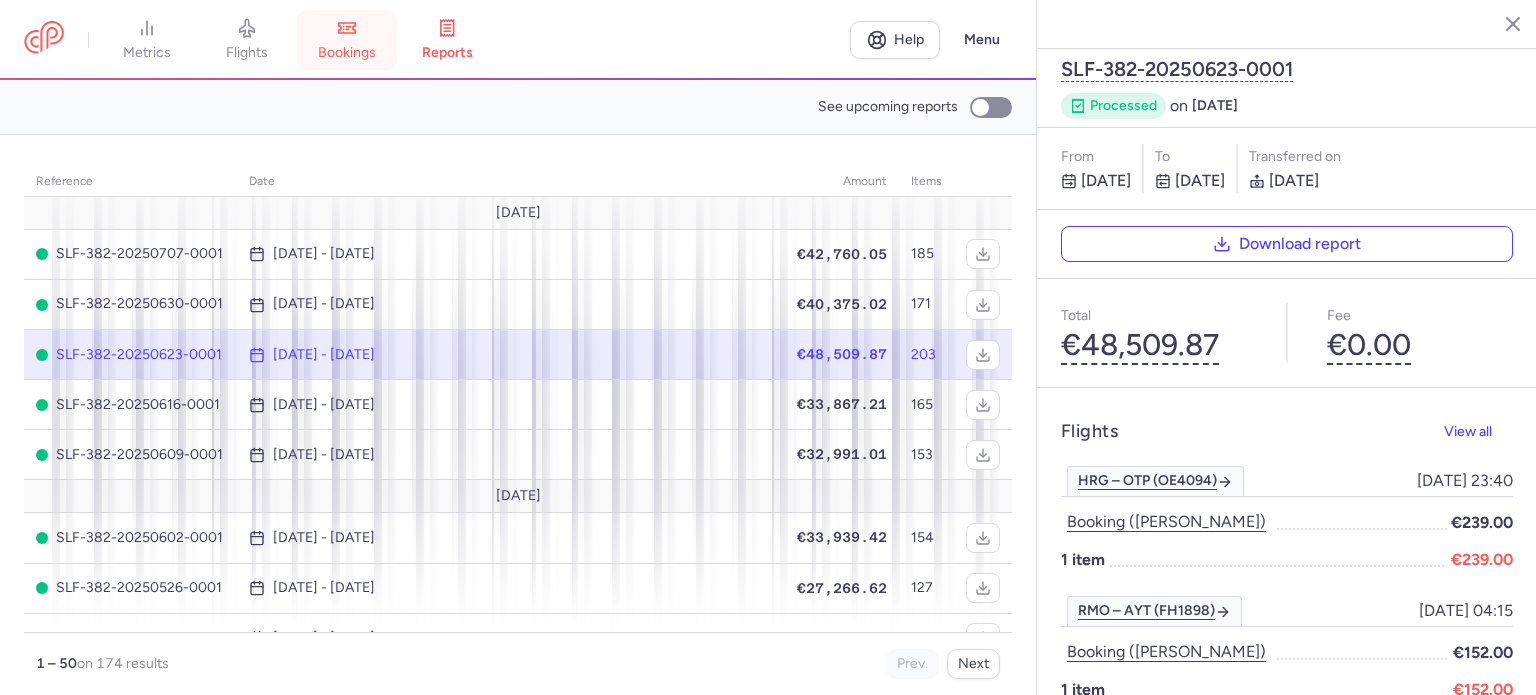 click on "bookings" at bounding box center [347, 53] 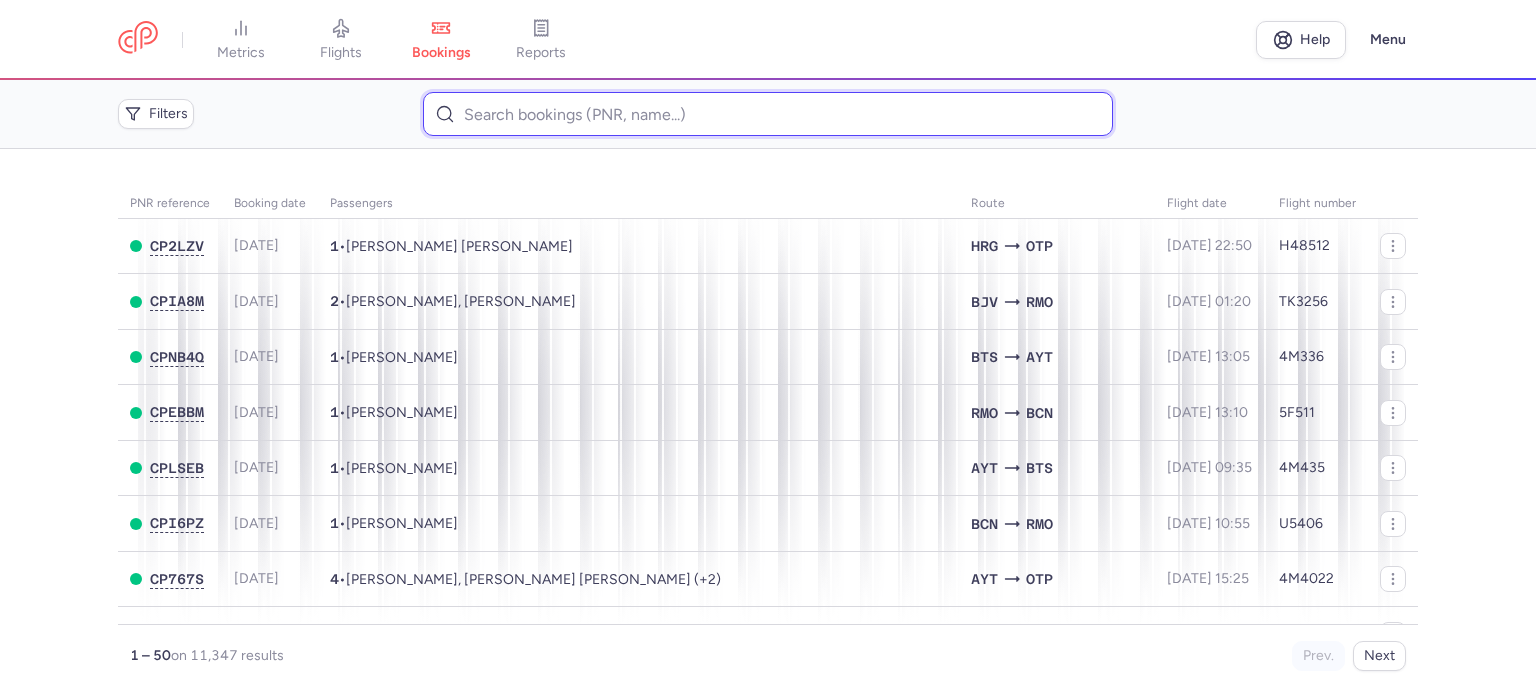 click at bounding box center [767, 114] 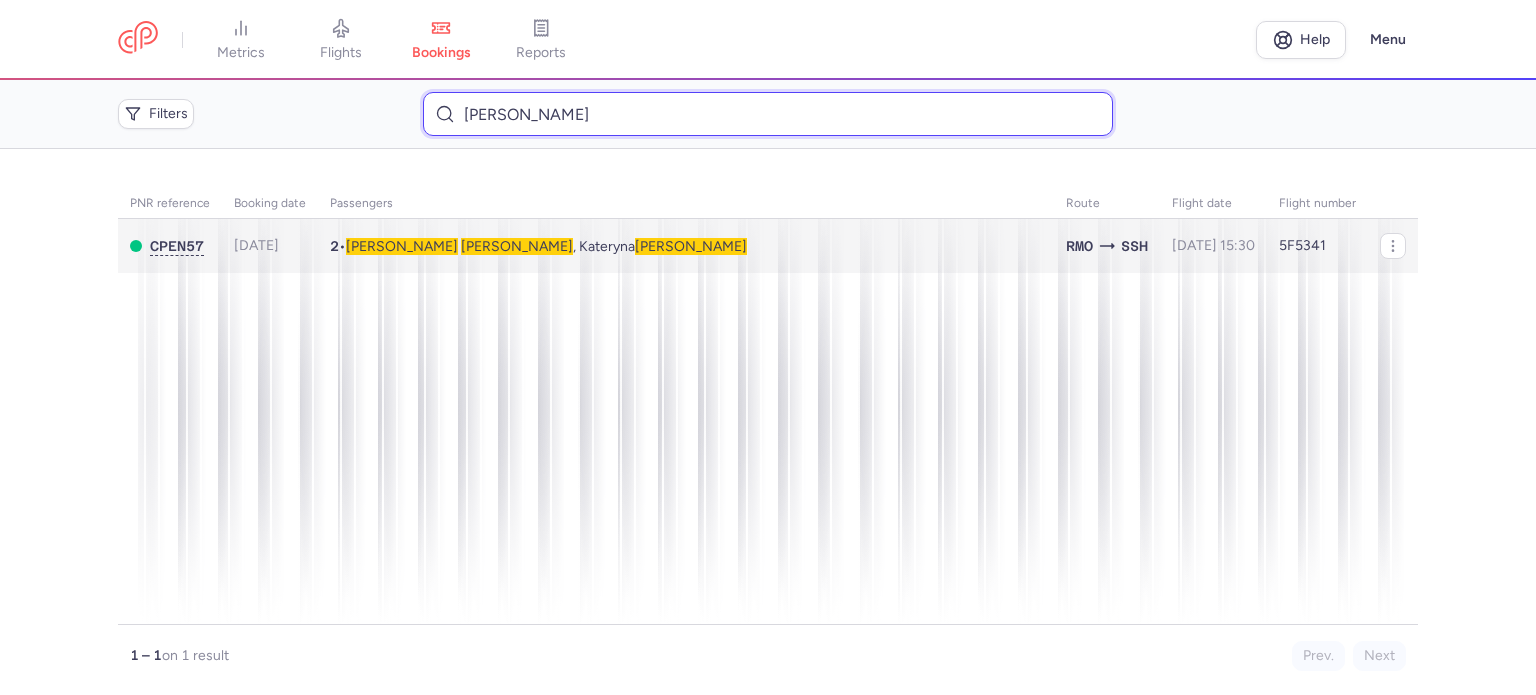 type on "[PERSON_NAME]" 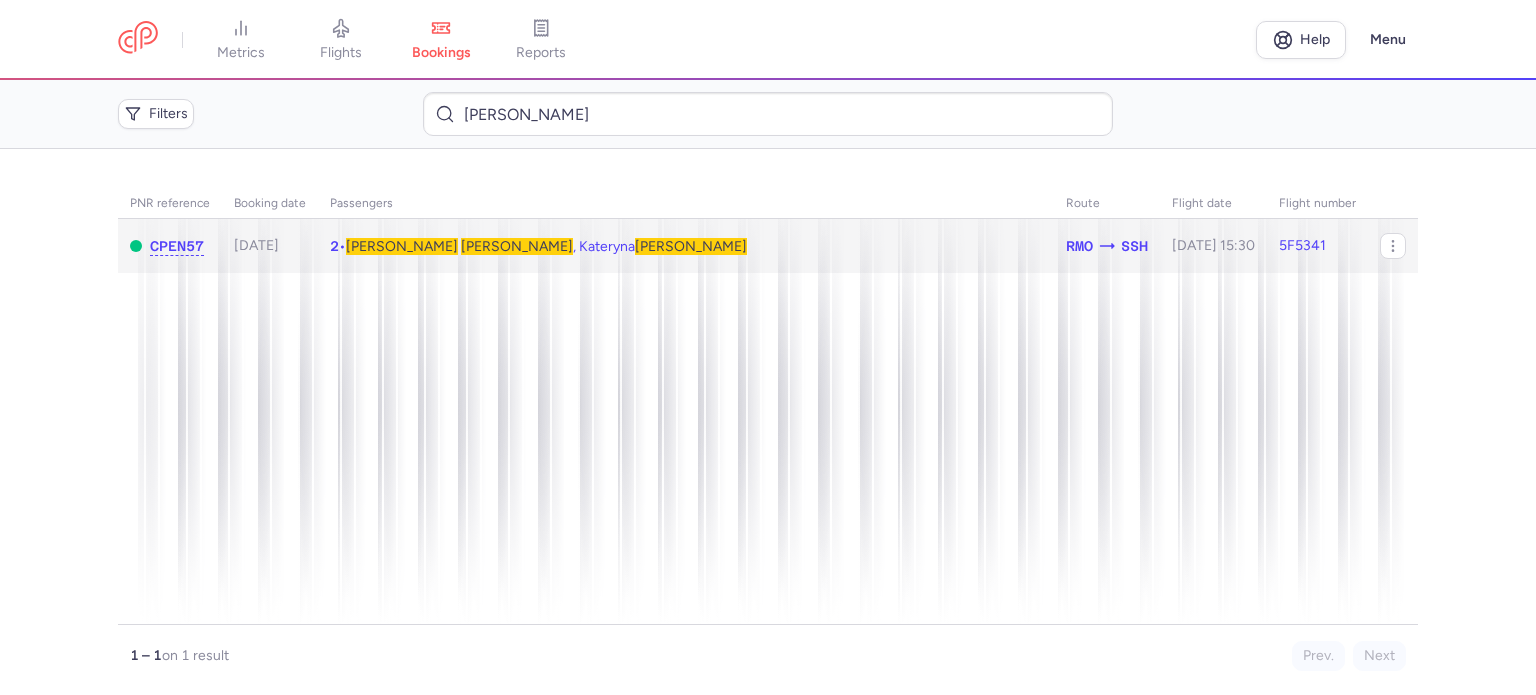 click on "[PERSON_NAME]" at bounding box center [517, 246] 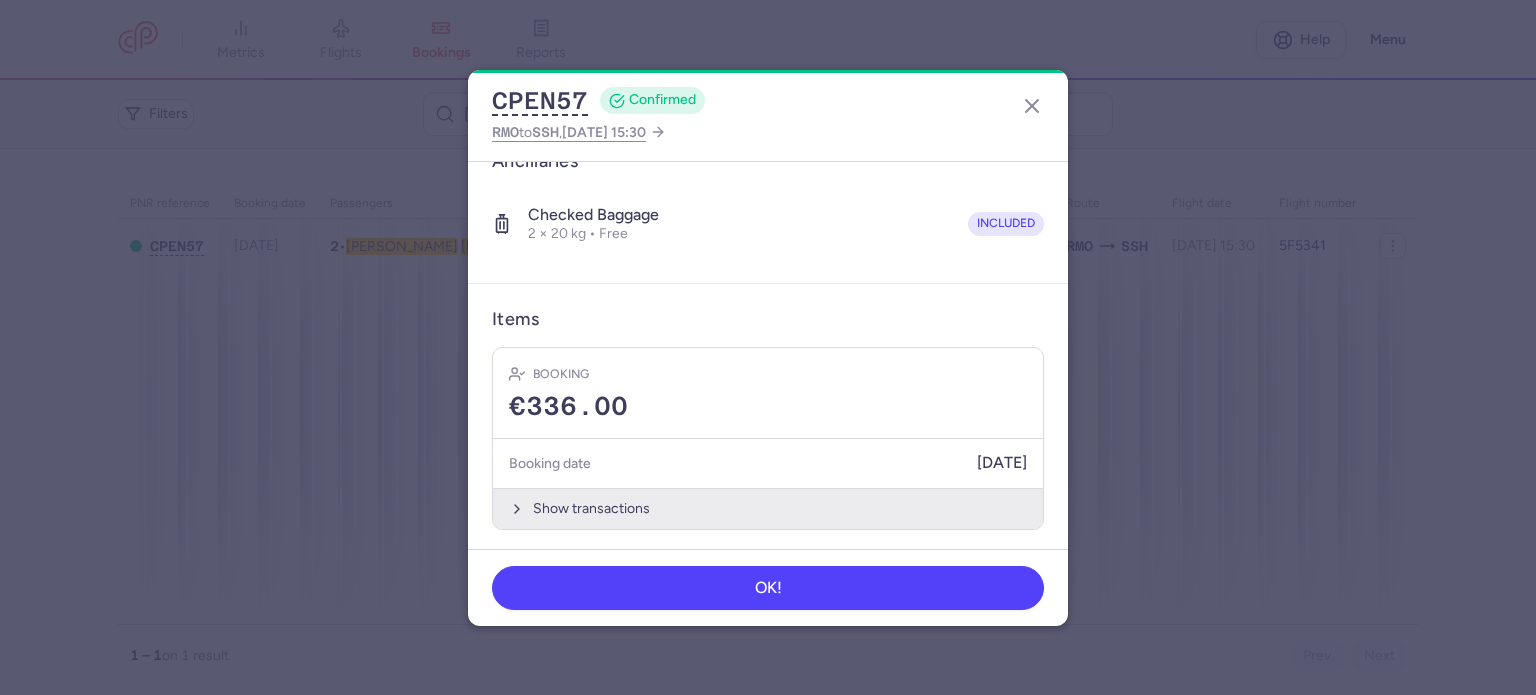 click on "Show transactions" at bounding box center (768, 508) 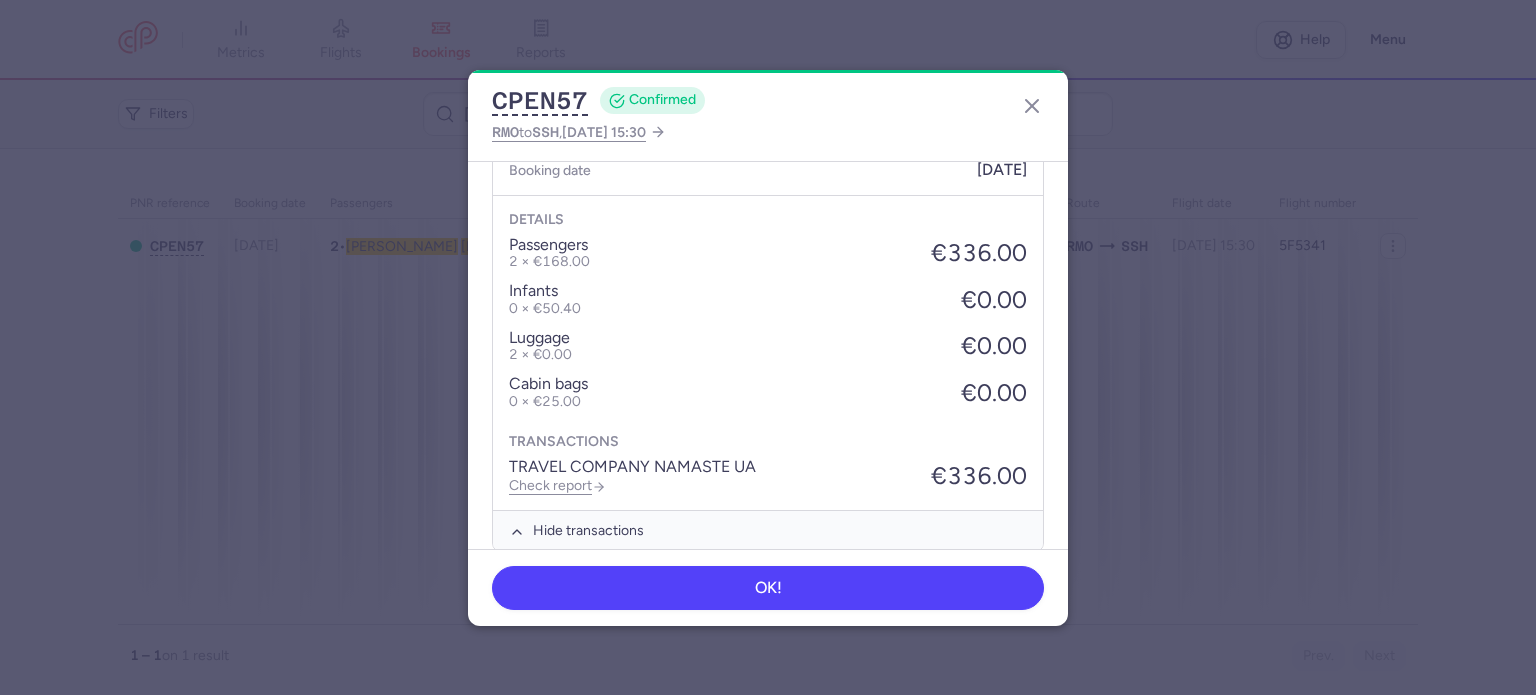 scroll, scrollTop: 721, scrollLeft: 0, axis: vertical 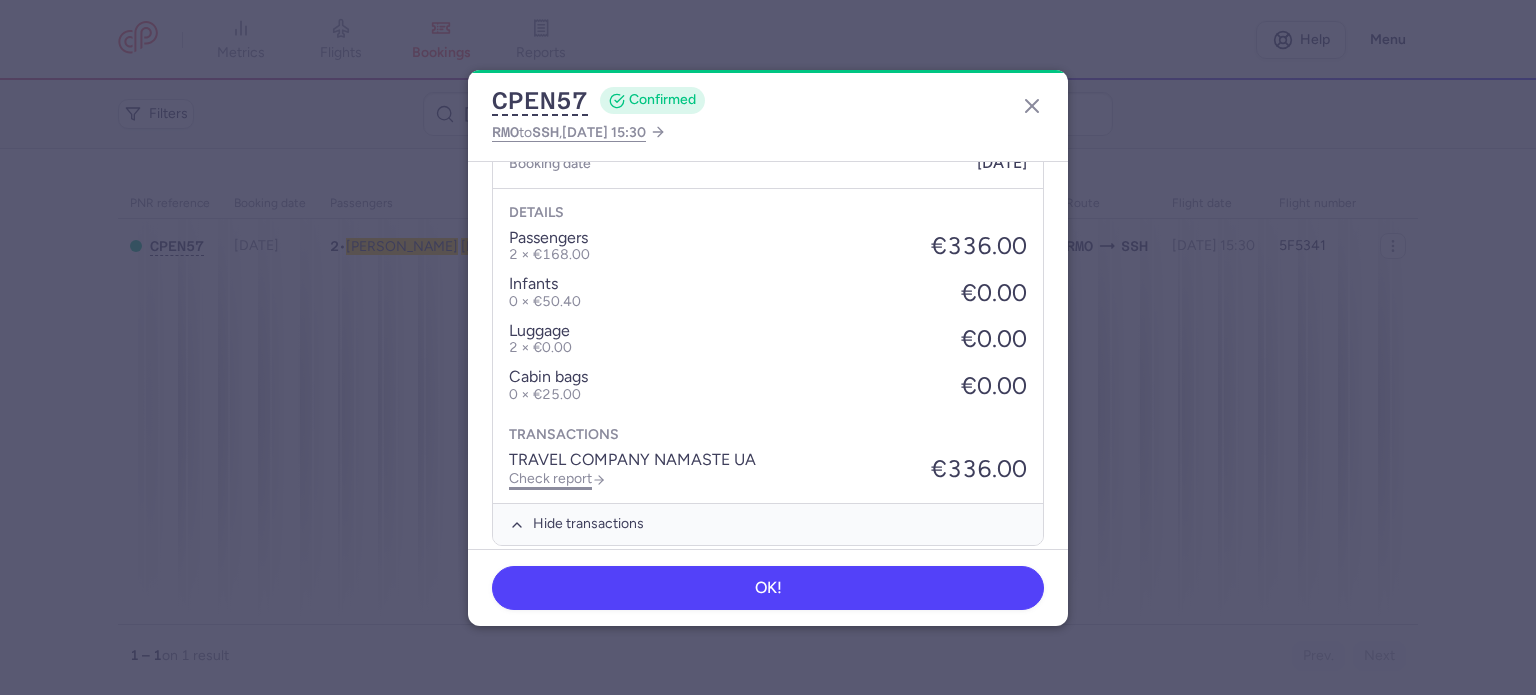 click on "Check report" 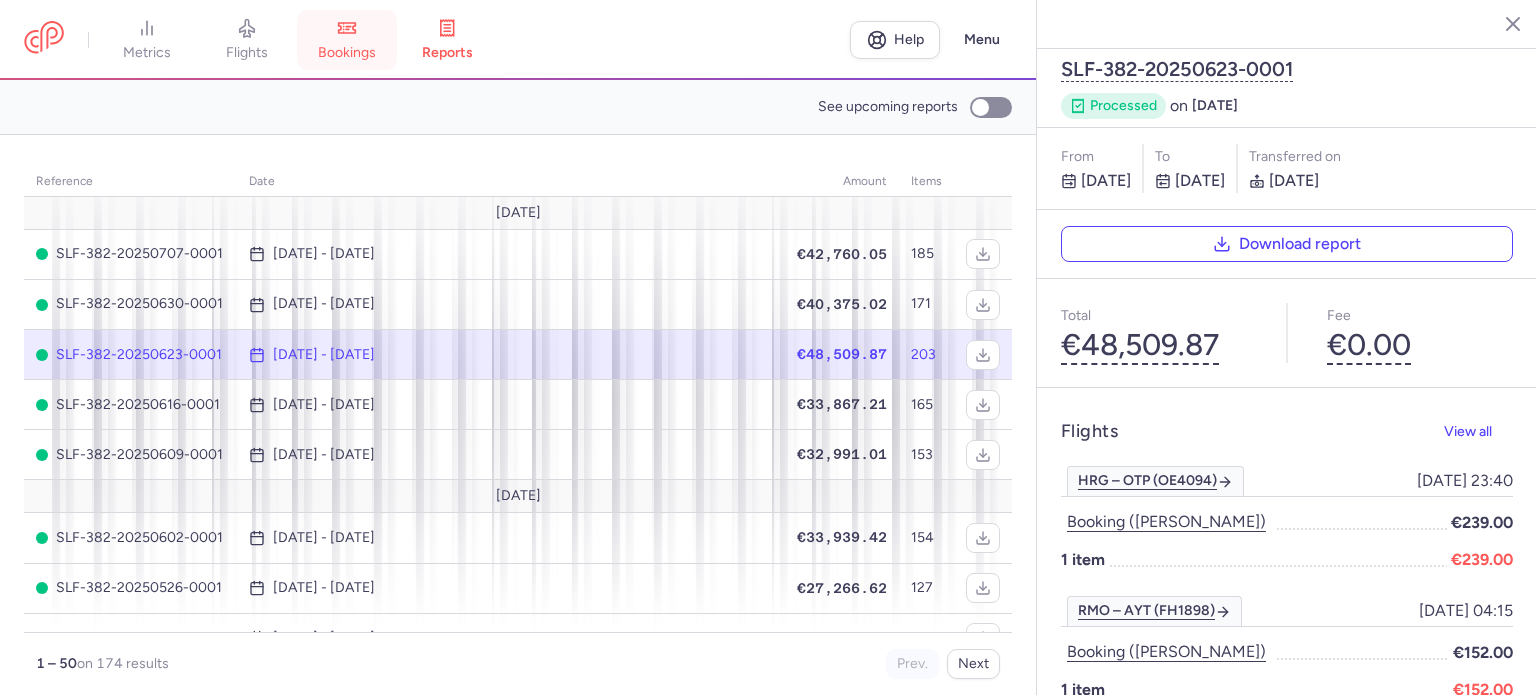 click on "bookings" at bounding box center (347, 53) 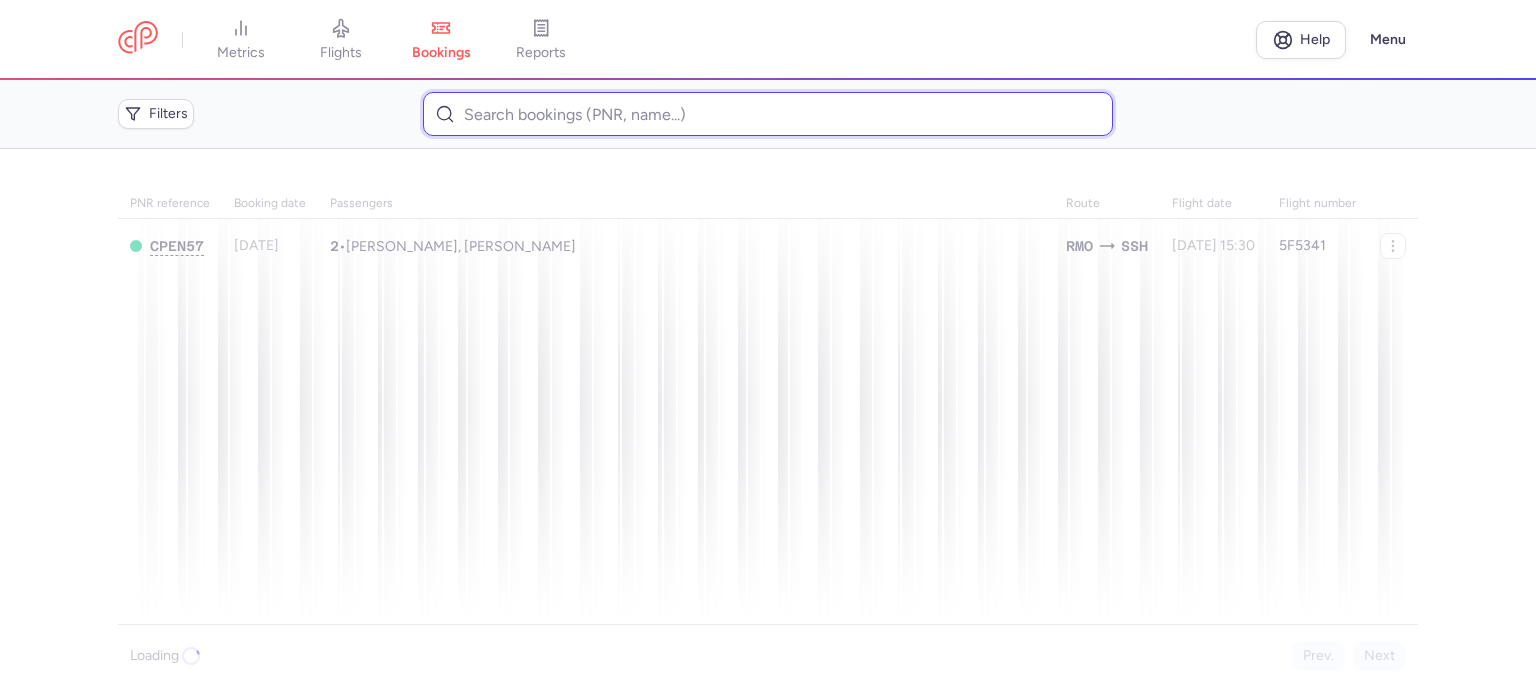 click at bounding box center (767, 114) 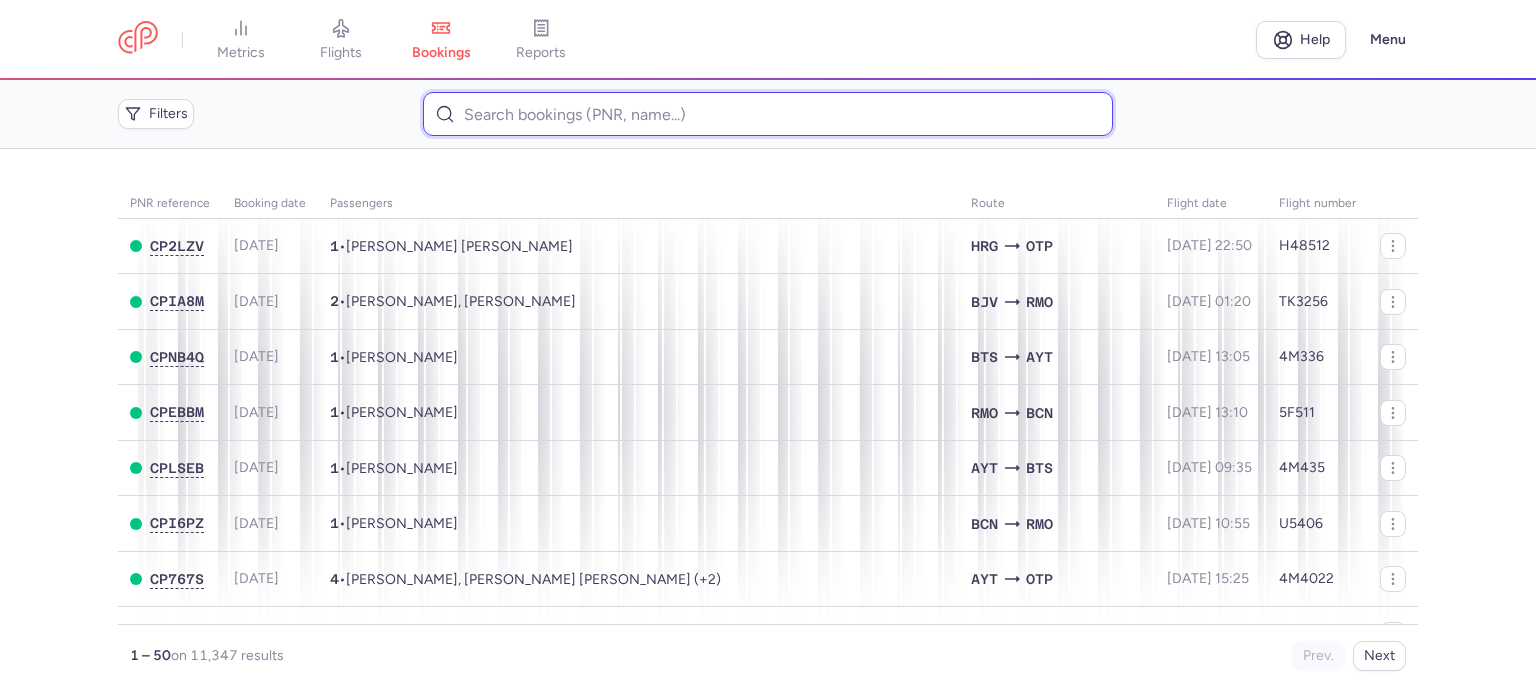 paste on "BRIIA 	MARIANA" 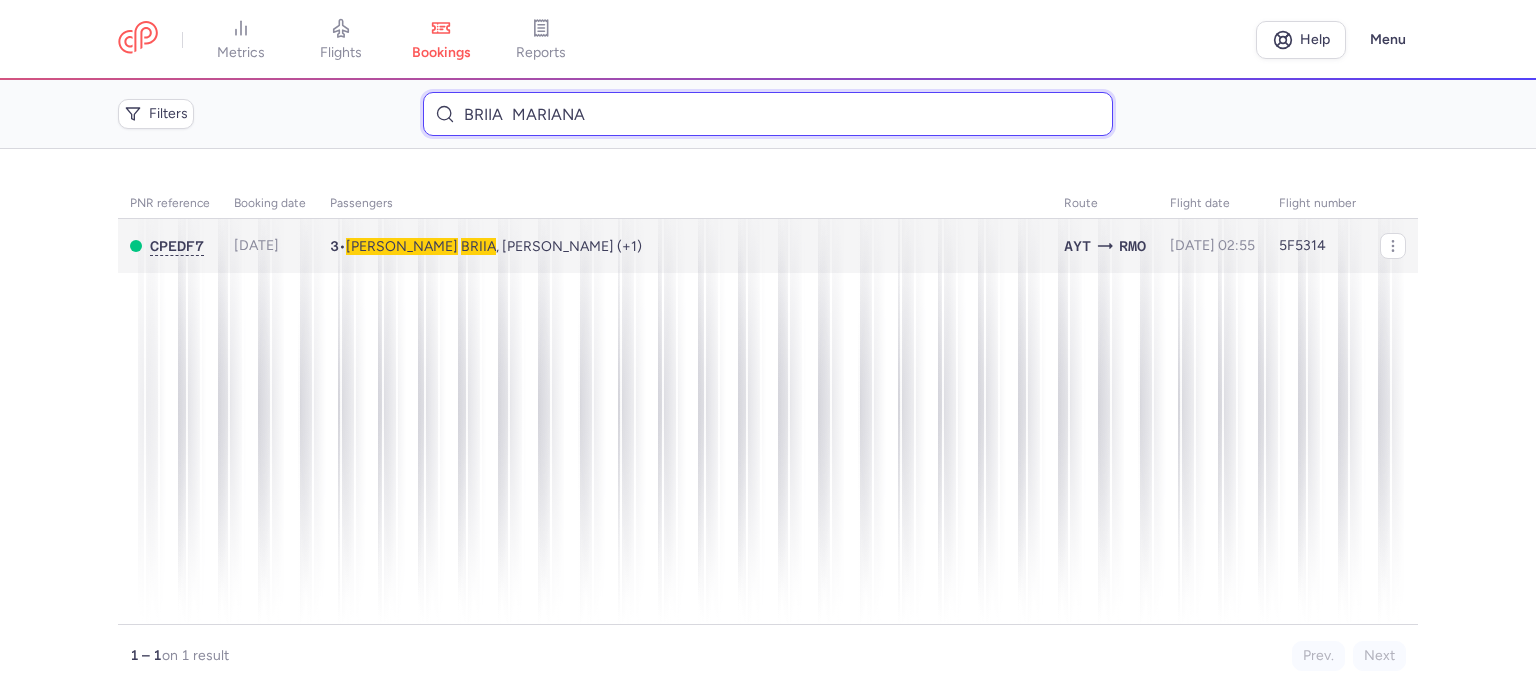 type on "BRIIA 	MARIANA" 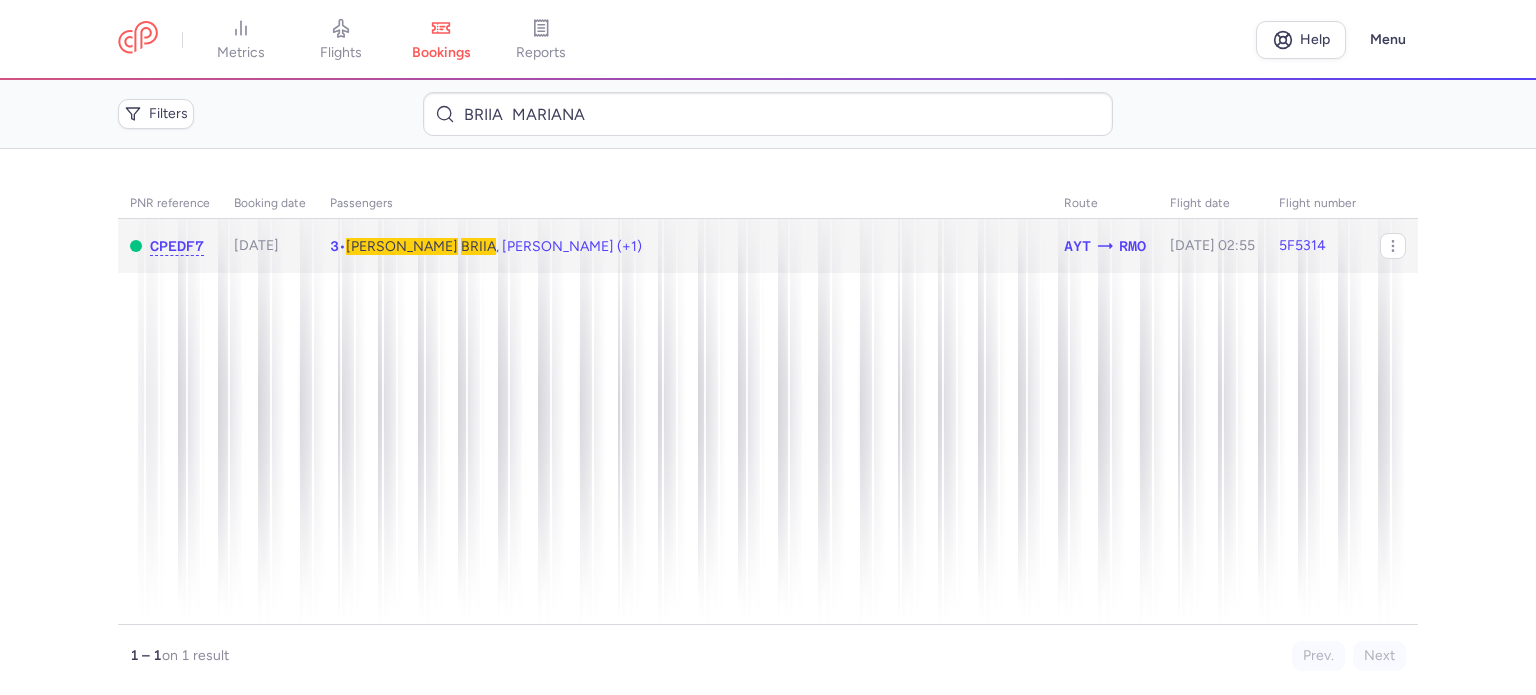 click on "[PERSON_NAME] , [PERSON_NAME] (+1)" at bounding box center (494, 246) 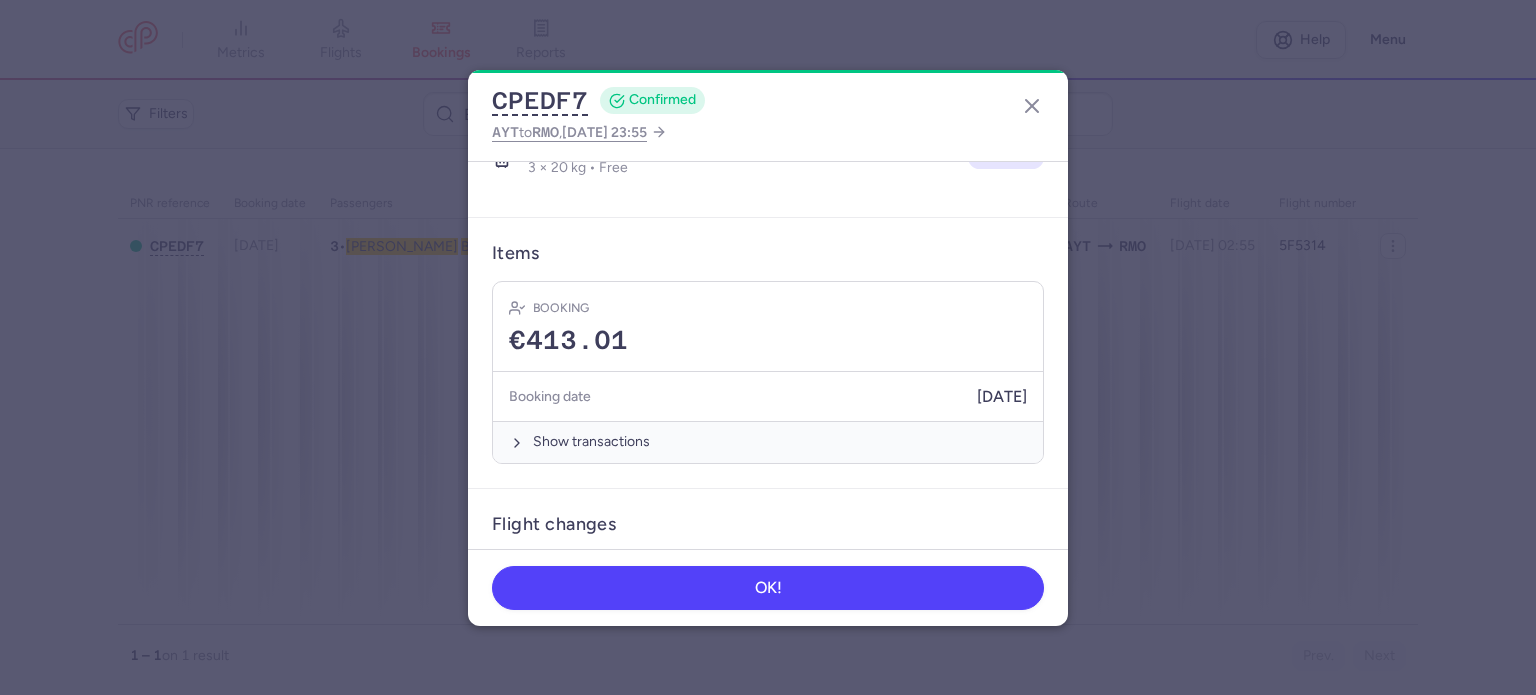 scroll, scrollTop: 636, scrollLeft: 0, axis: vertical 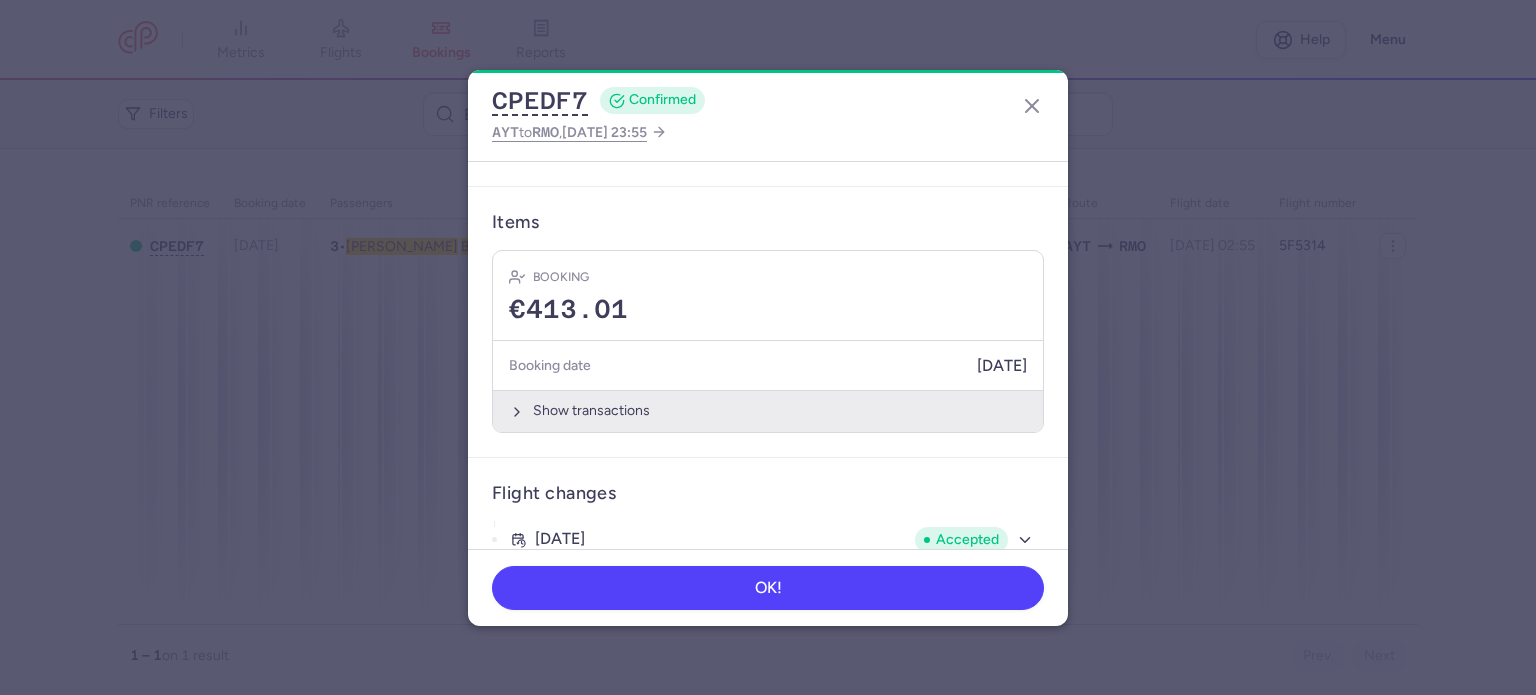 click on "Show transactions" at bounding box center [768, 410] 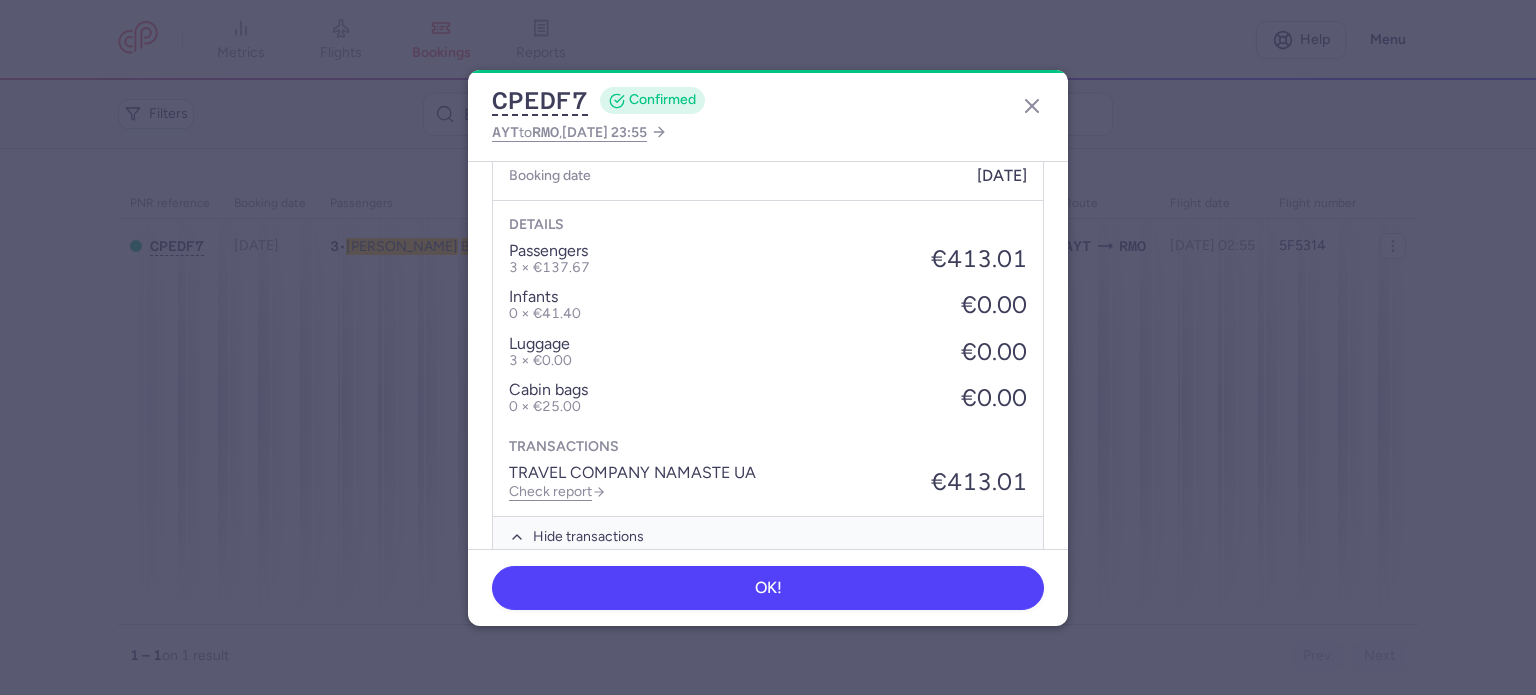 scroll, scrollTop: 952, scrollLeft: 0, axis: vertical 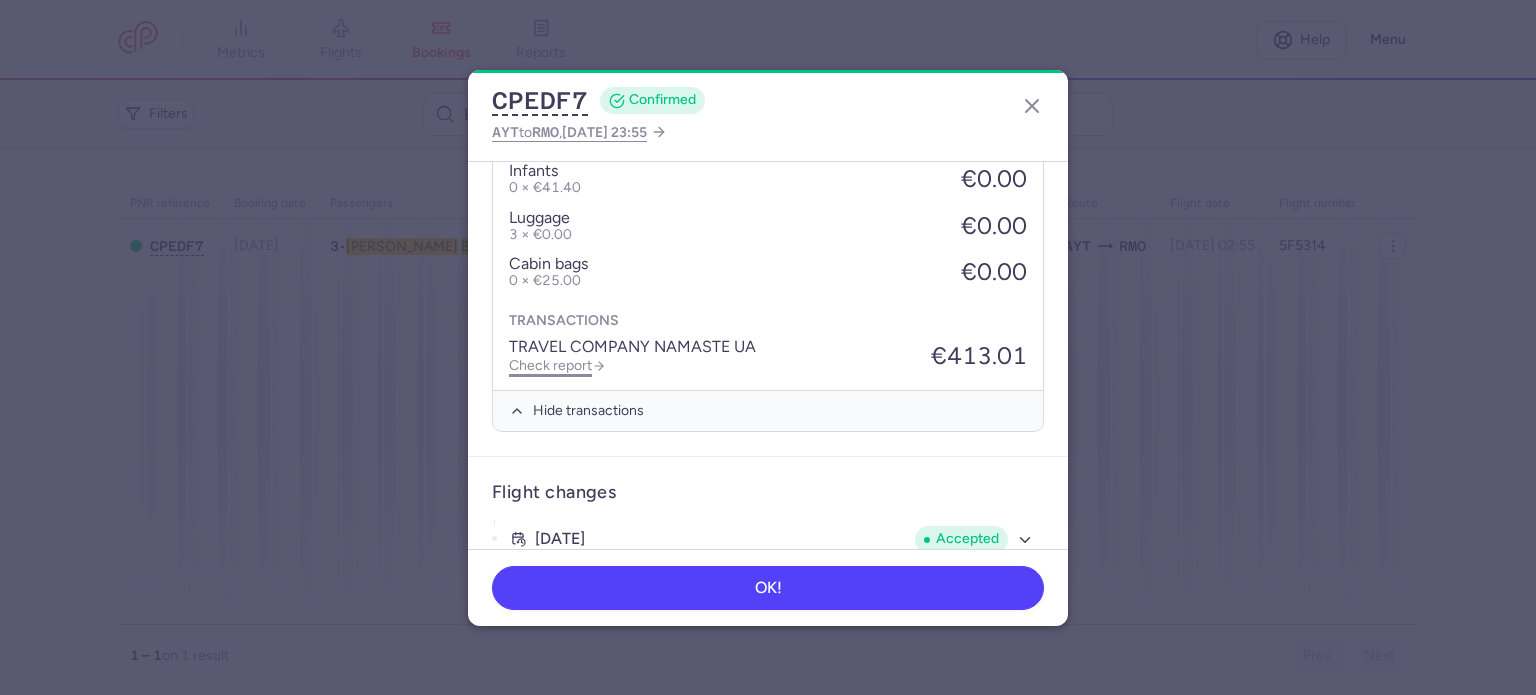 click on "Check report" 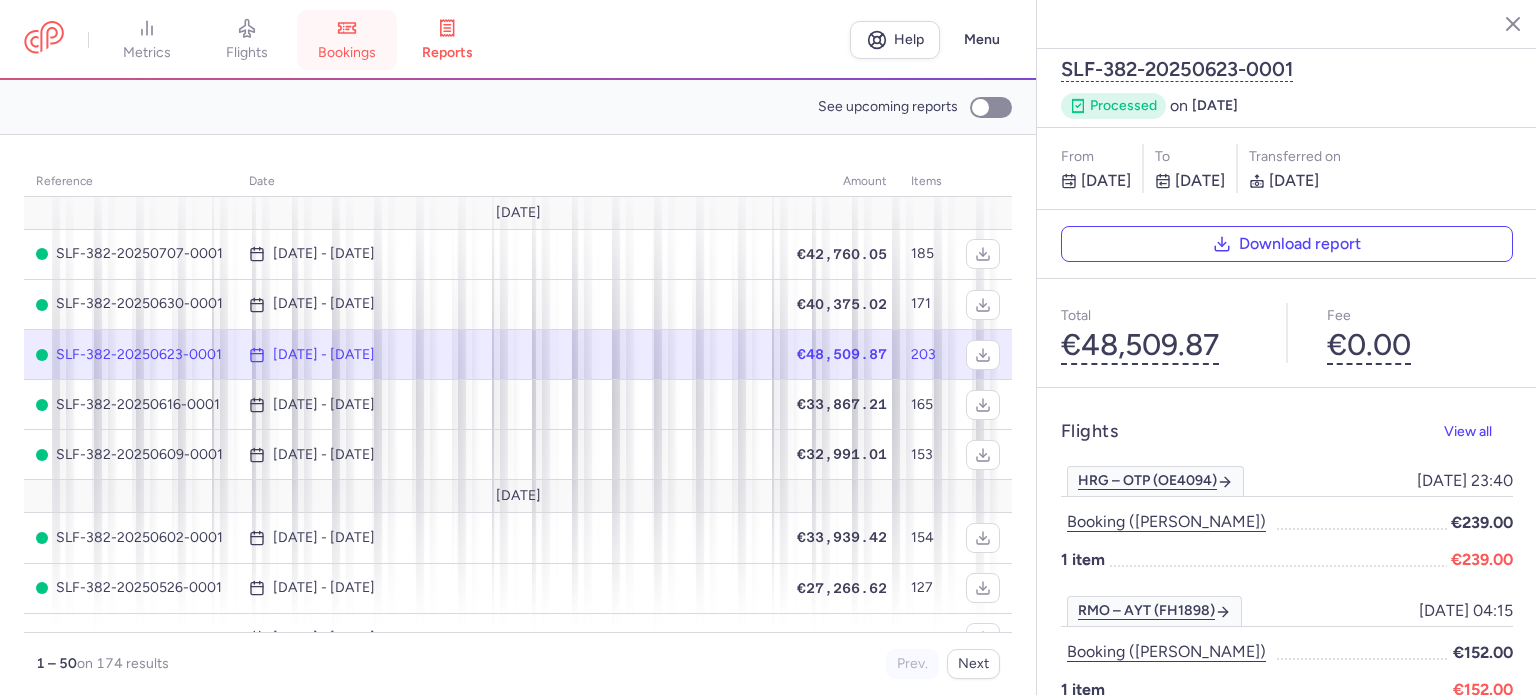 click on "bookings" at bounding box center [347, 40] 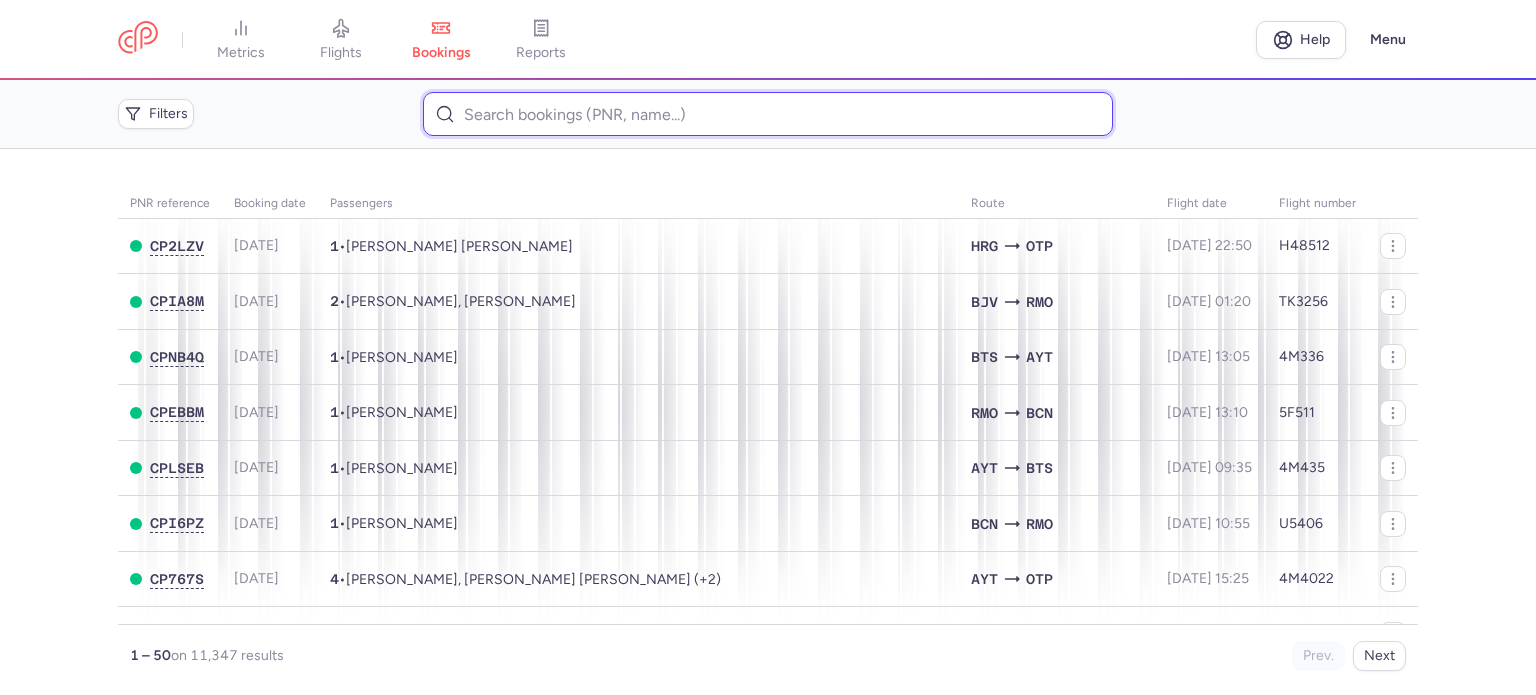 click at bounding box center [767, 114] 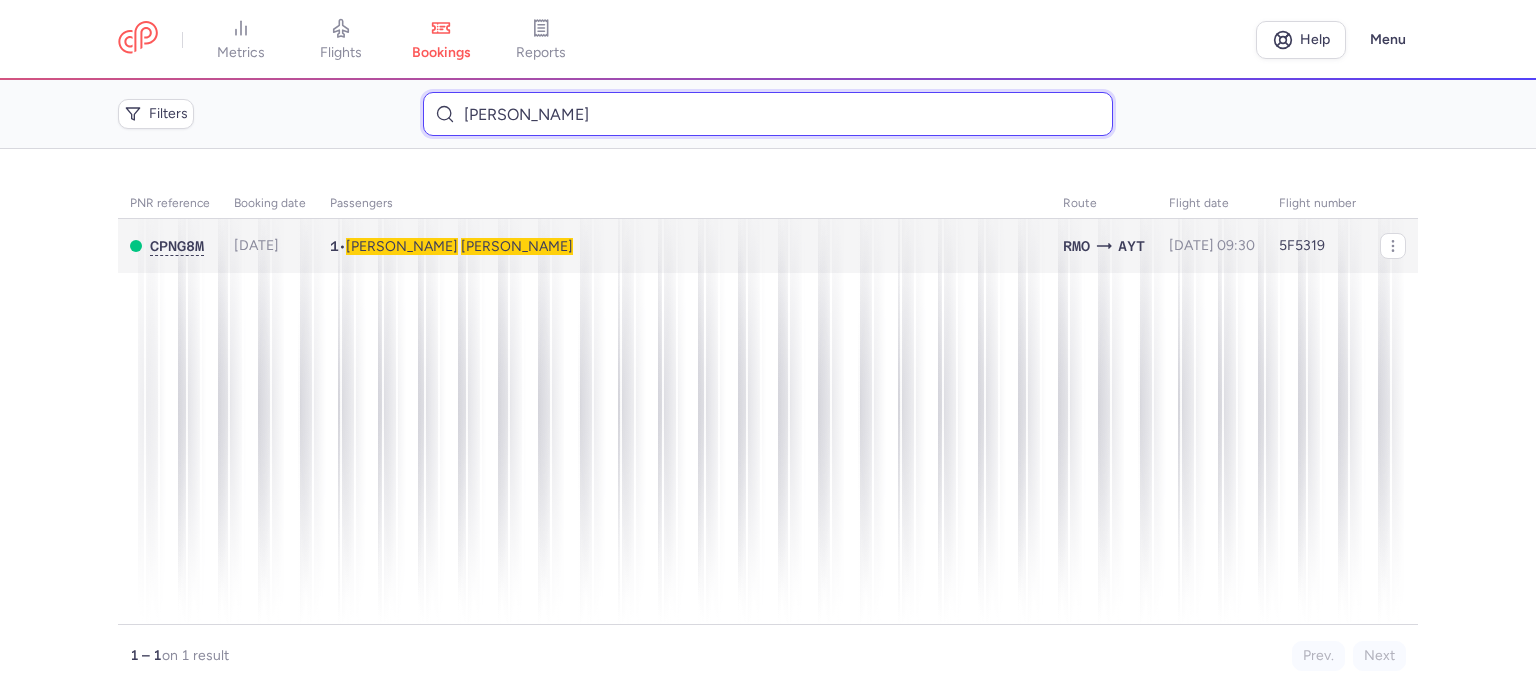 type on "[PERSON_NAME]" 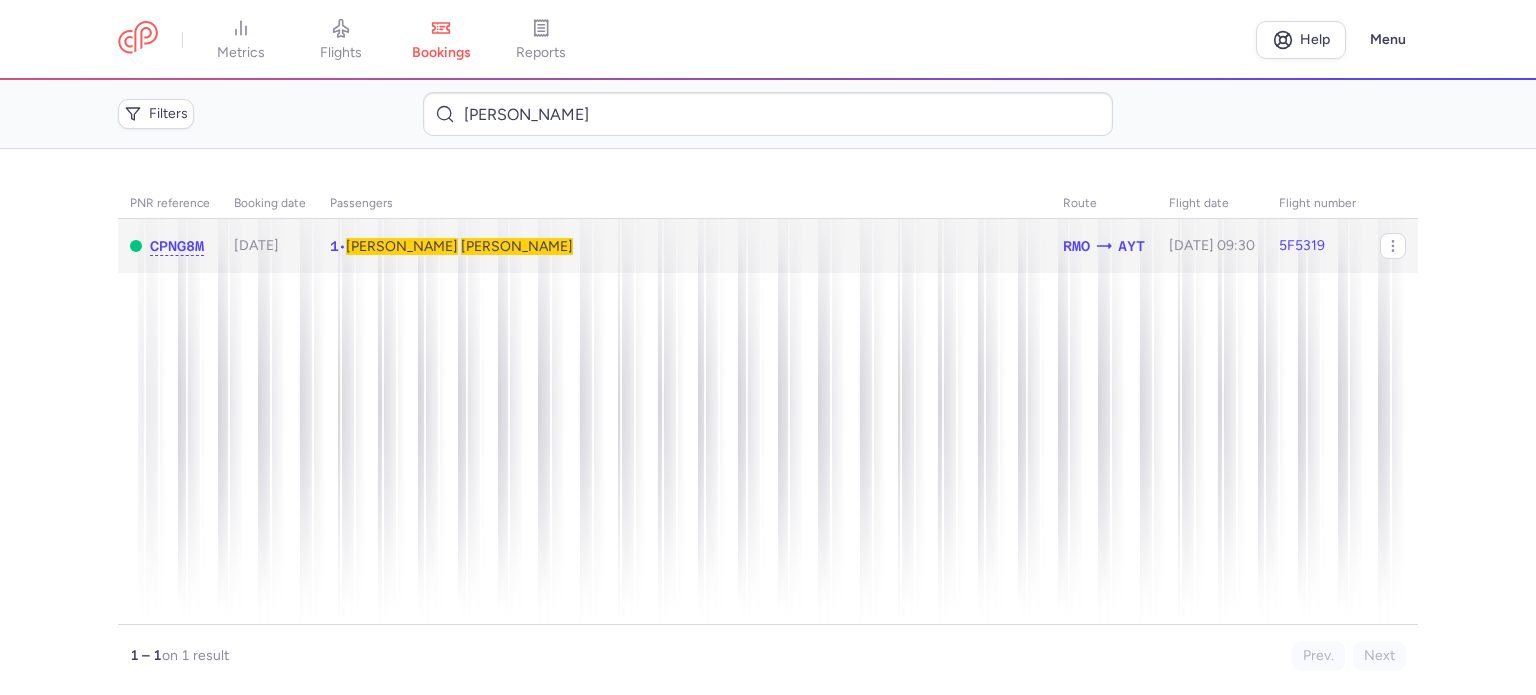 click on "[PERSON_NAME]" at bounding box center (517, 246) 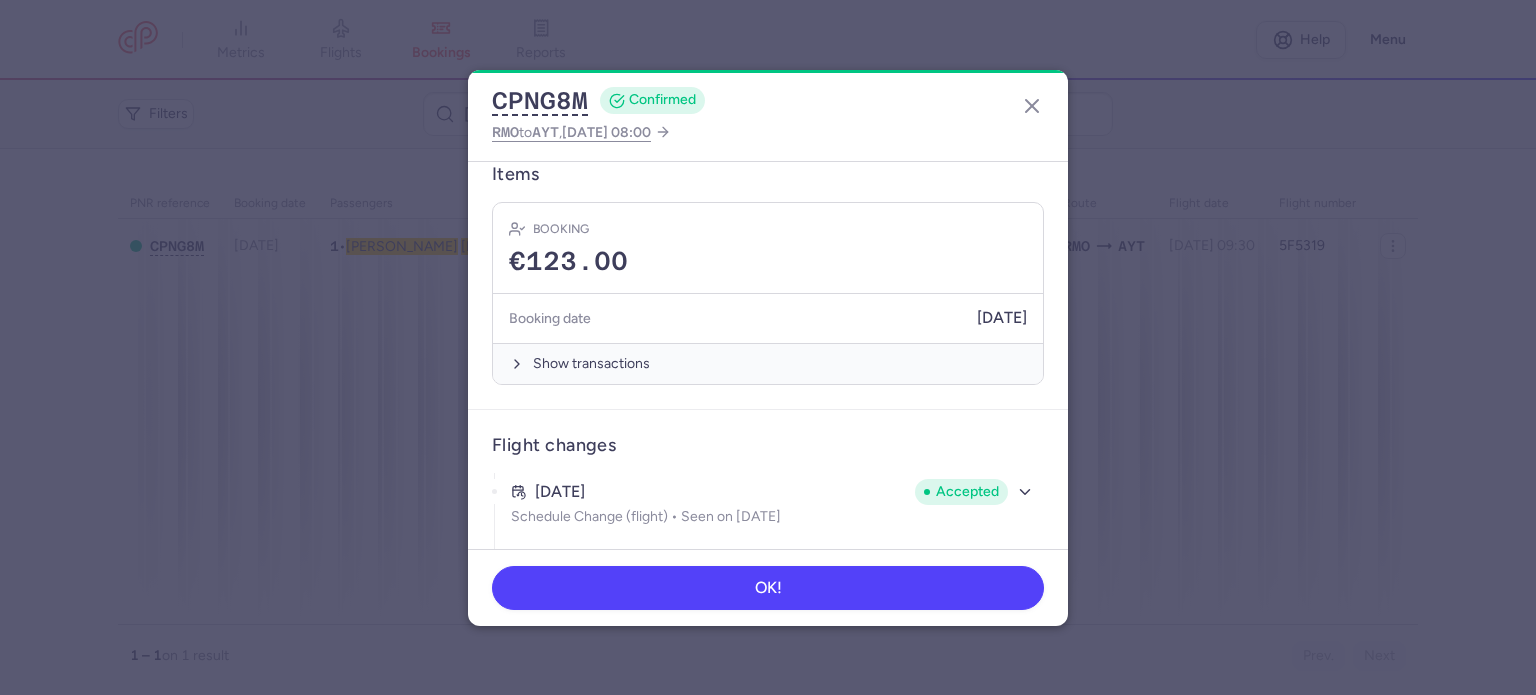 scroll, scrollTop: 446, scrollLeft: 0, axis: vertical 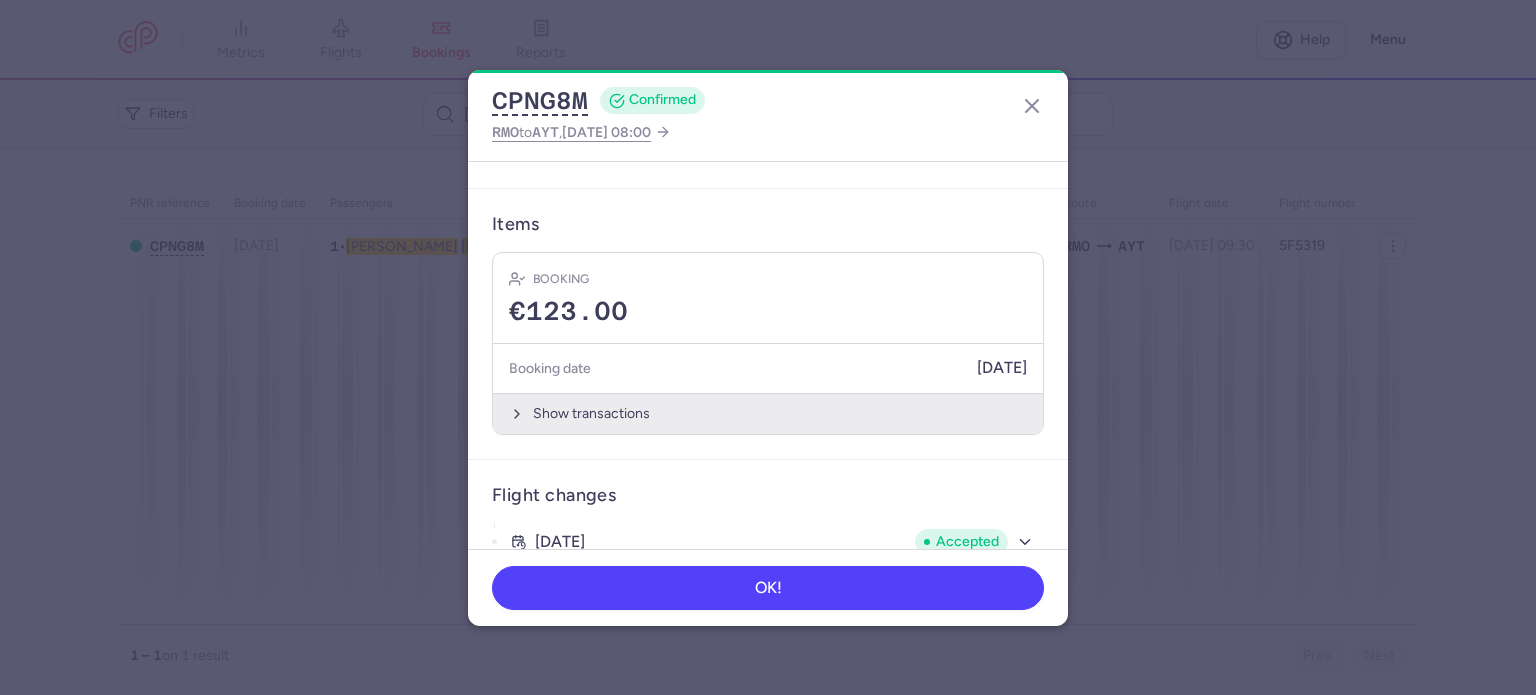click on "Show transactions" at bounding box center (768, 413) 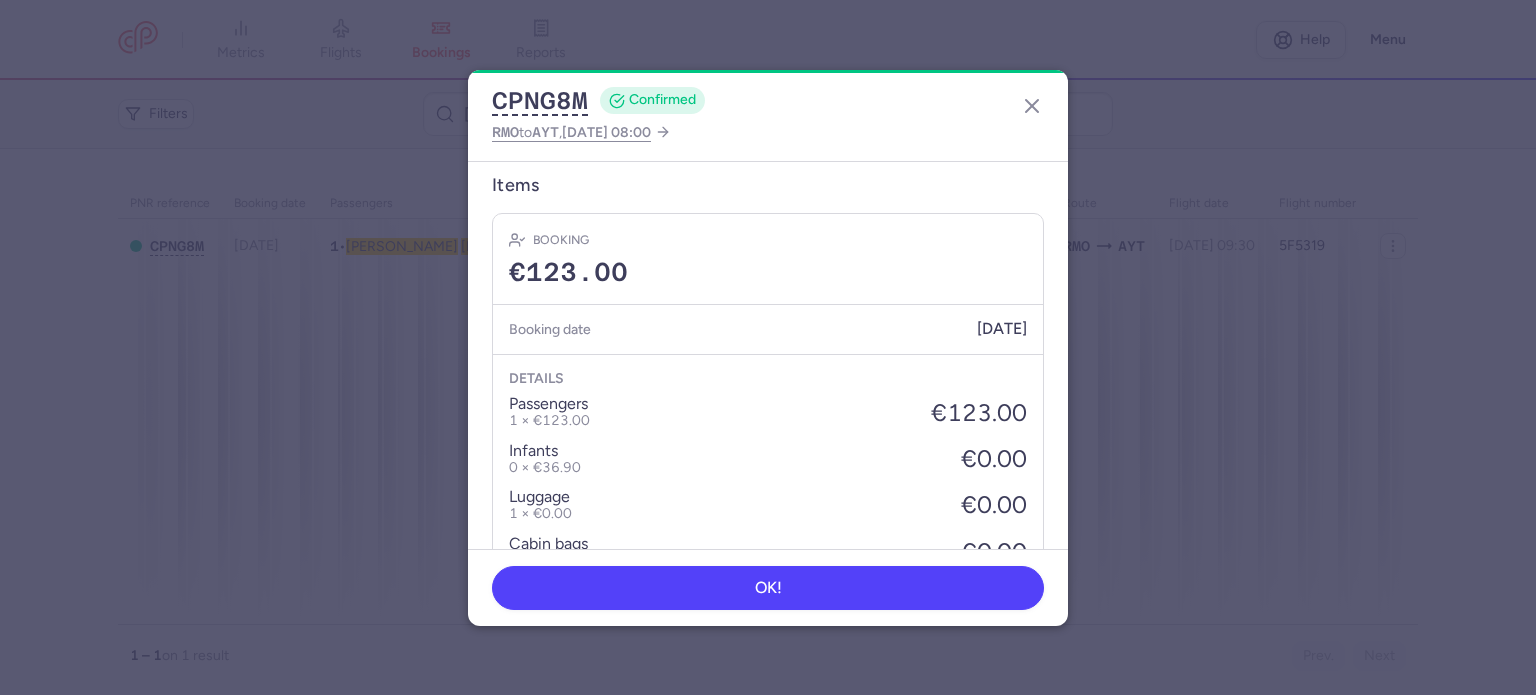 scroll, scrollTop: 846, scrollLeft: 0, axis: vertical 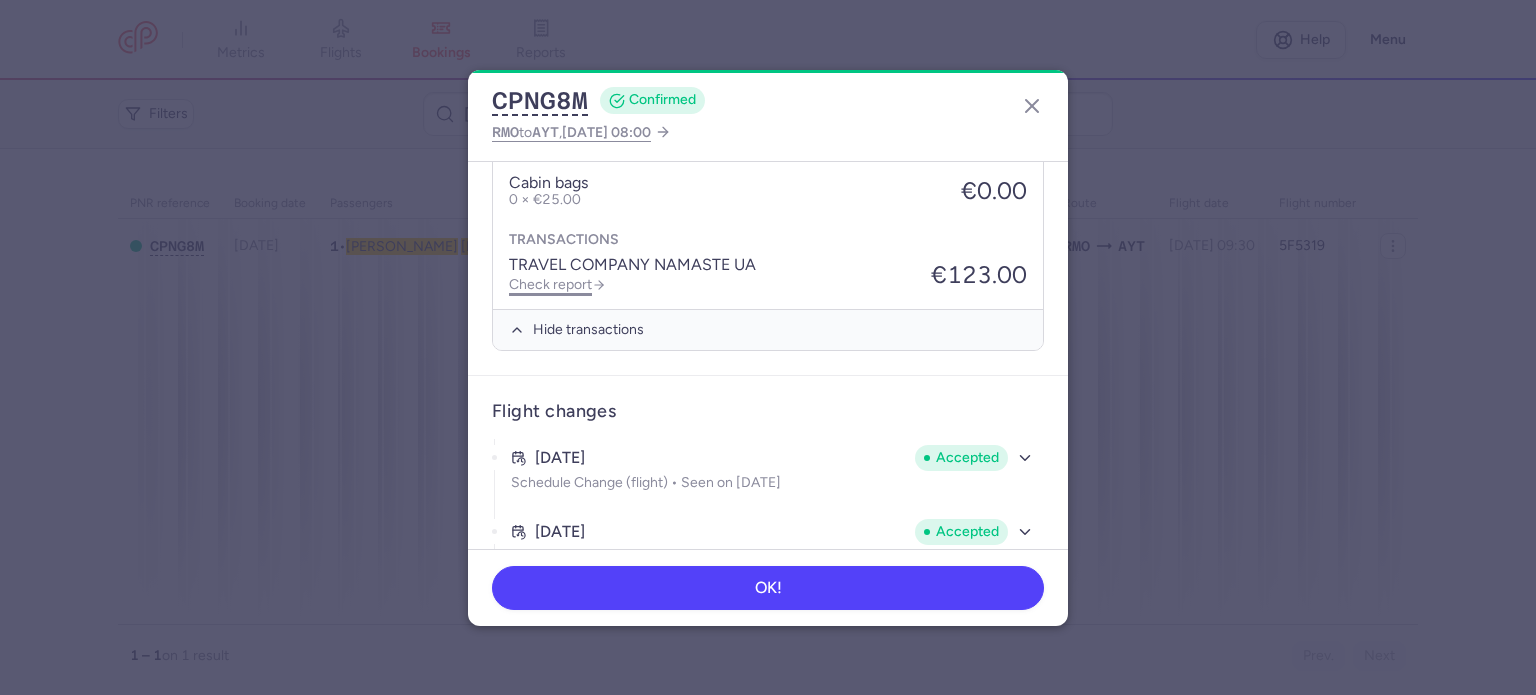 click on "Check report" 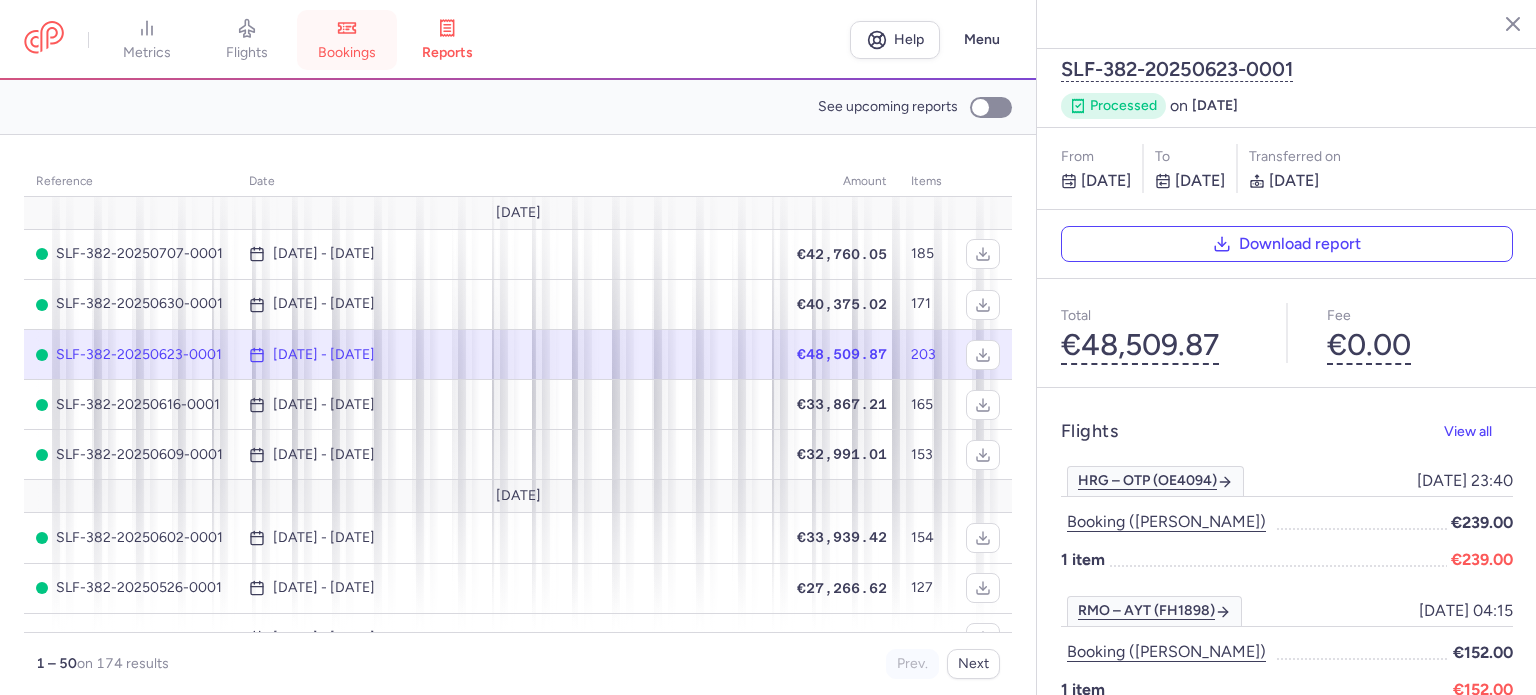 click on "bookings" at bounding box center [347, 53] 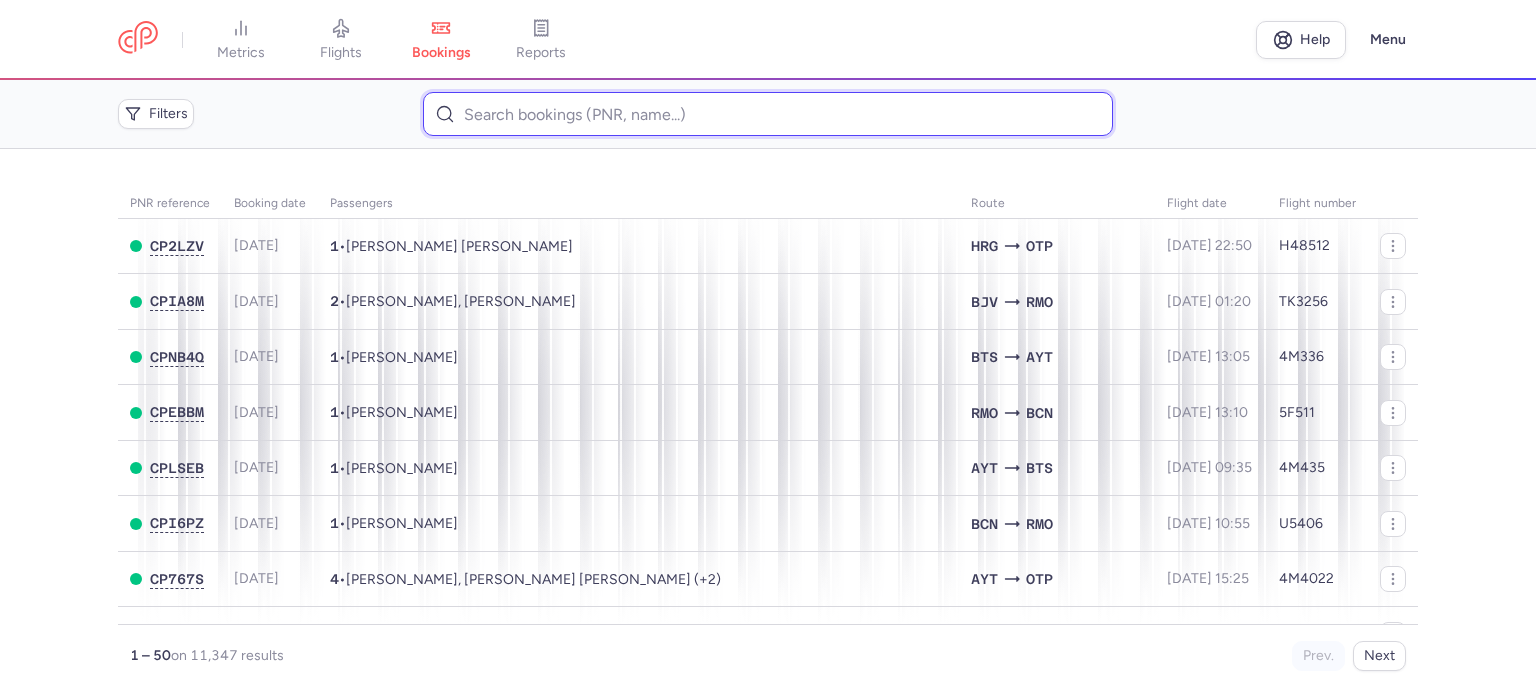 paste on "[PERSON_NAME]" 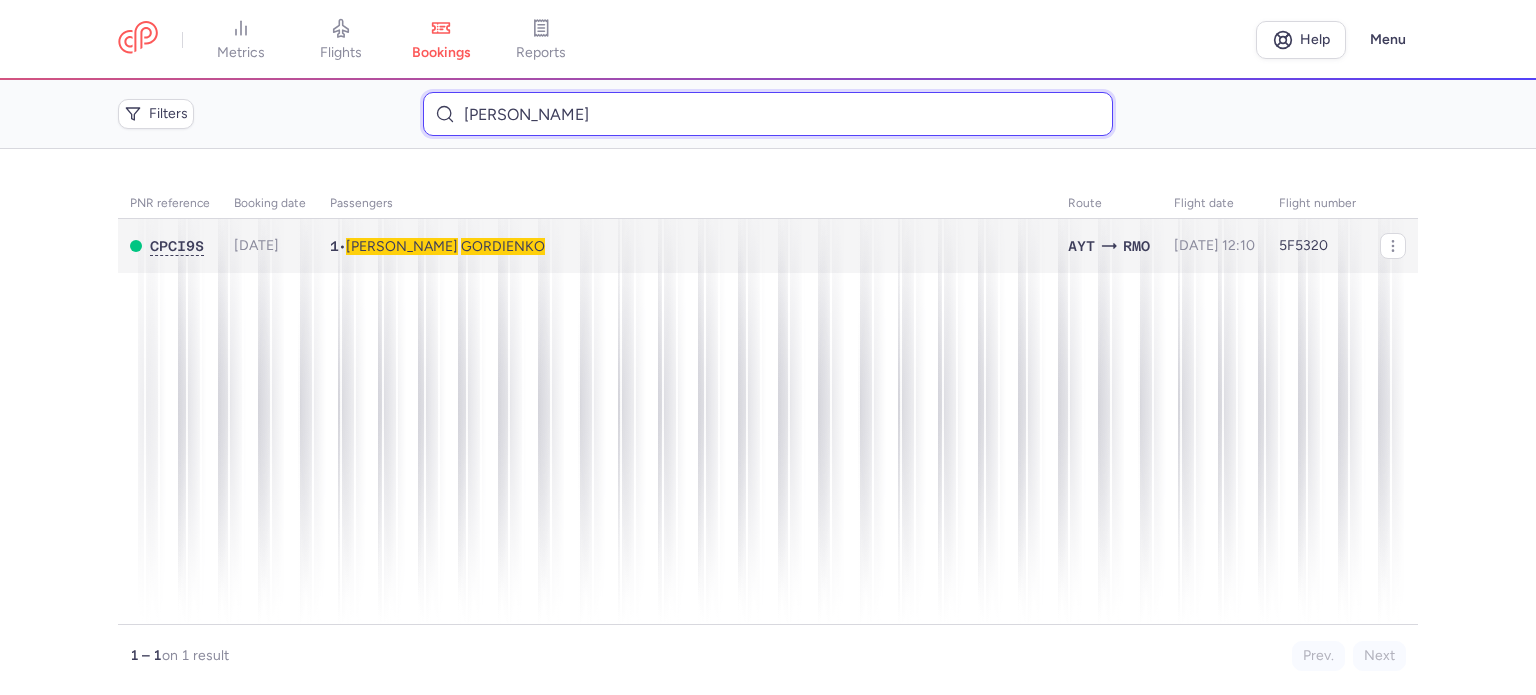 type on "[PERSON_NAME]" 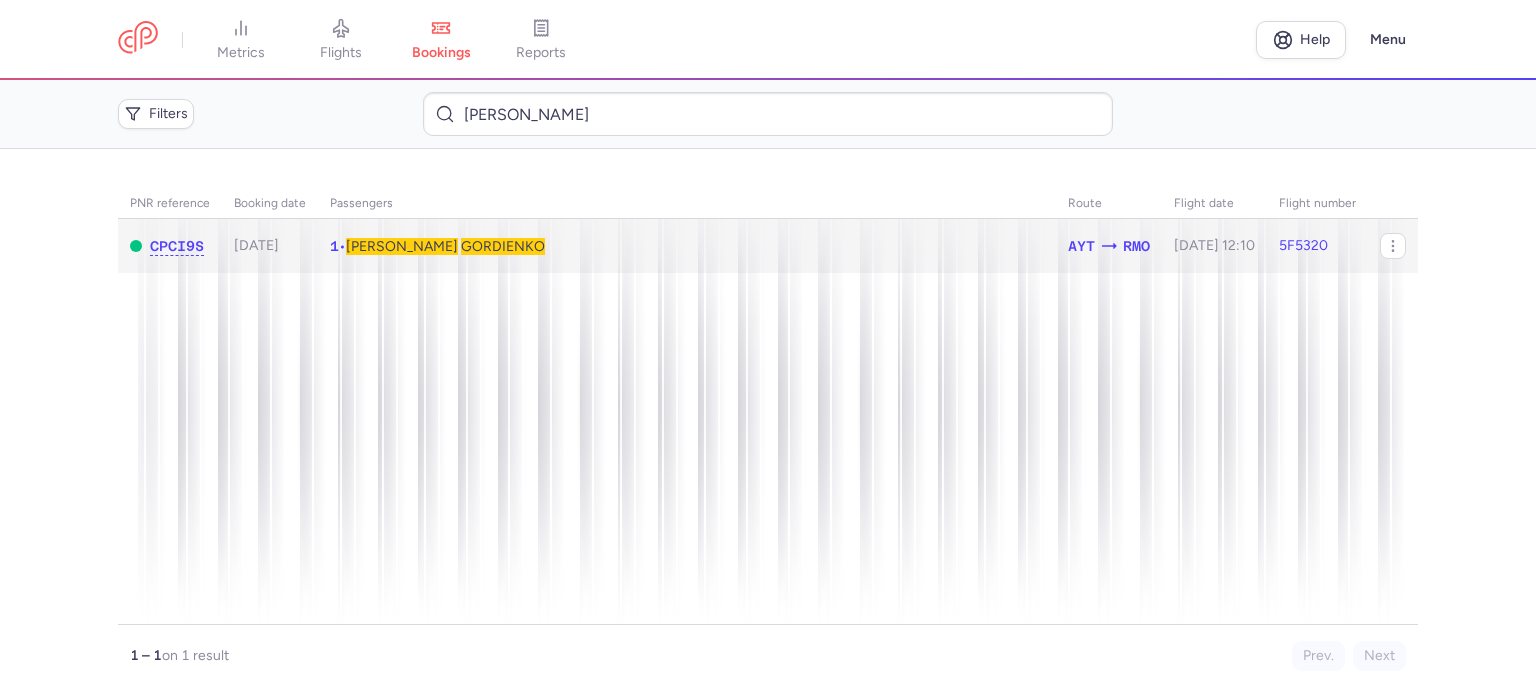 click on "GORDIENKO" at bounding box center [503, 246] 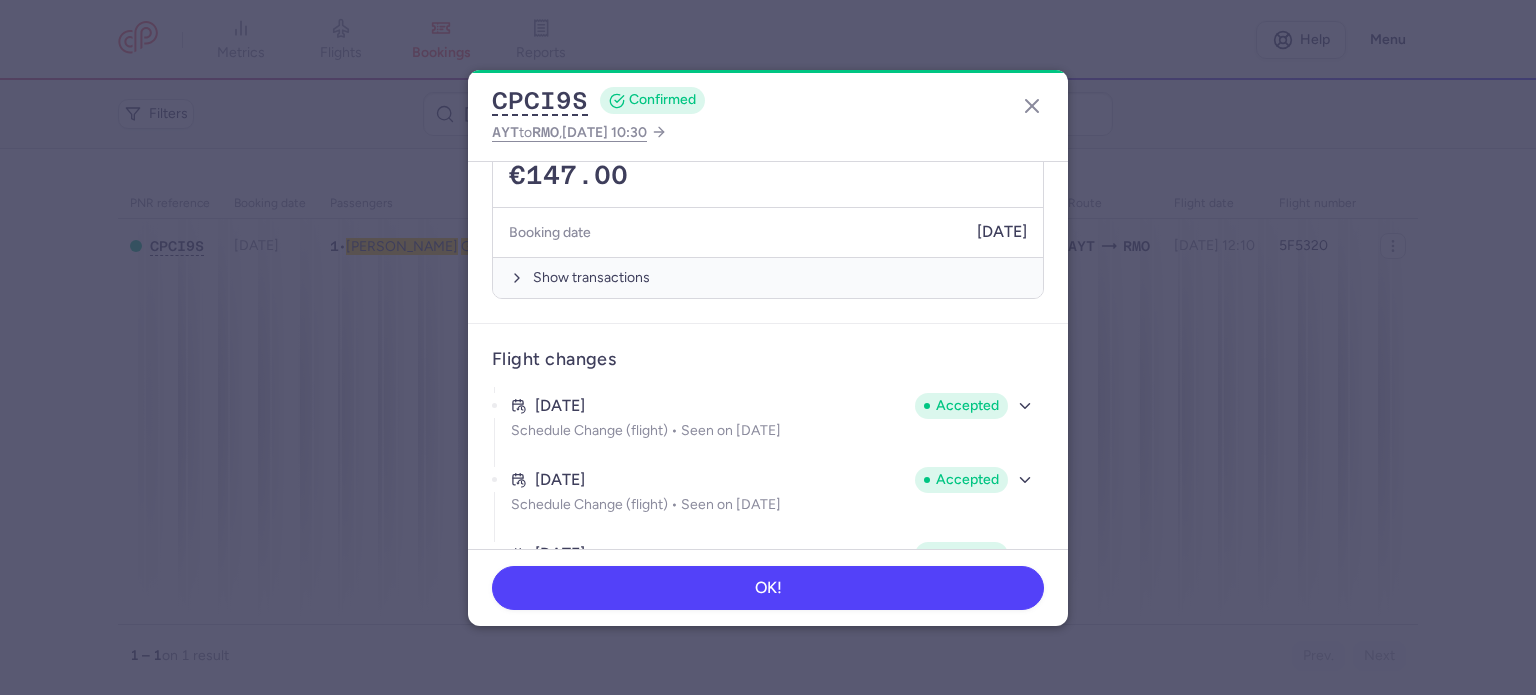 scroll, scrollTop: 600, scrollLeft: 0, axis: vertical 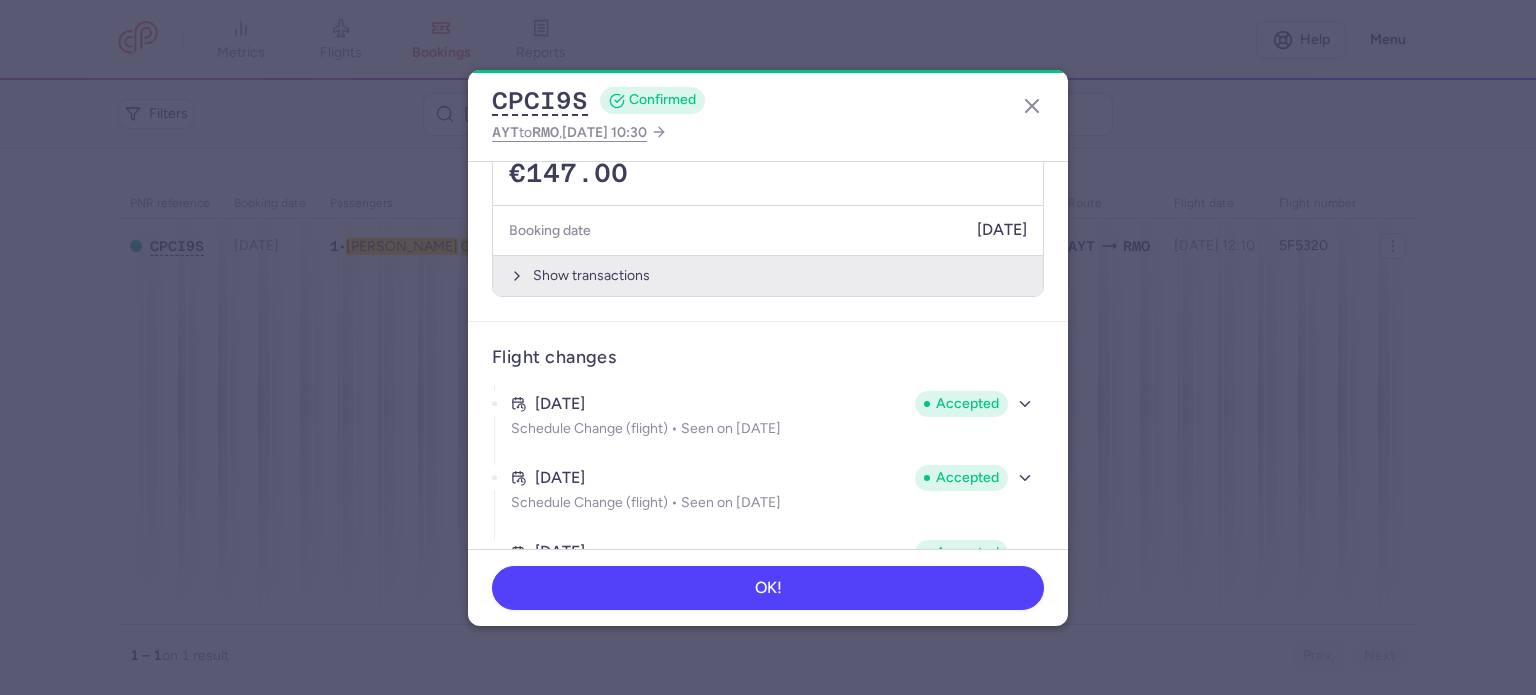 click on "Show transactions" at bounding box center (768, 275) 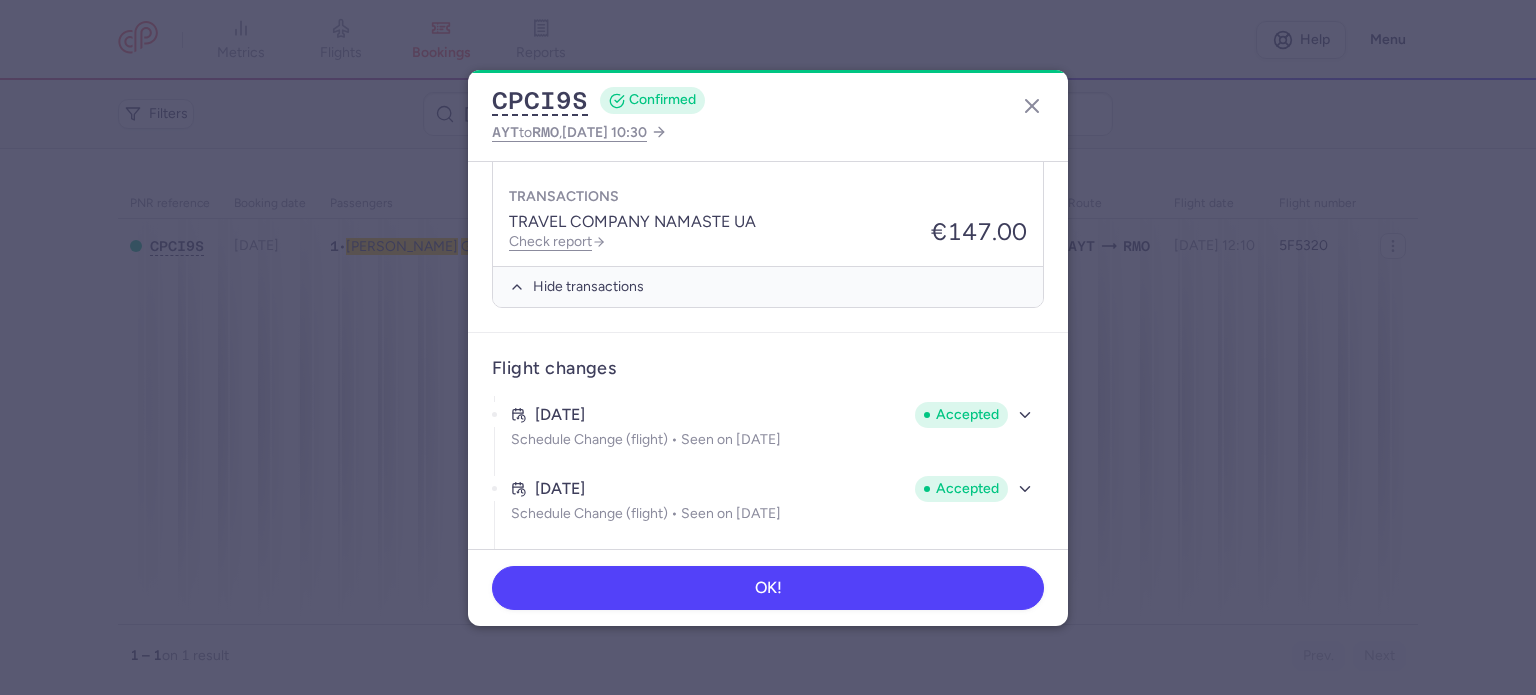 scroll, scrollTop: 900, scrollLeft: 0, axis: vertical 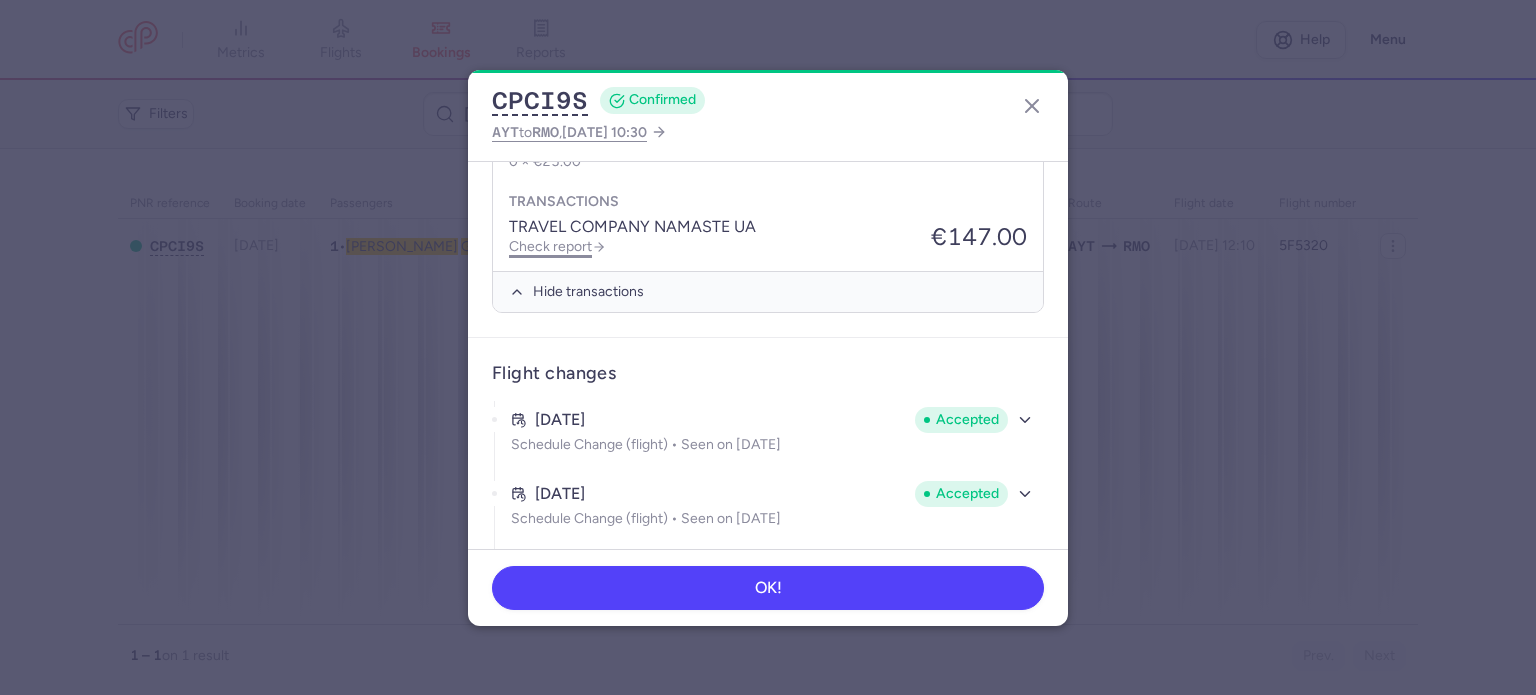 click on "Check report" 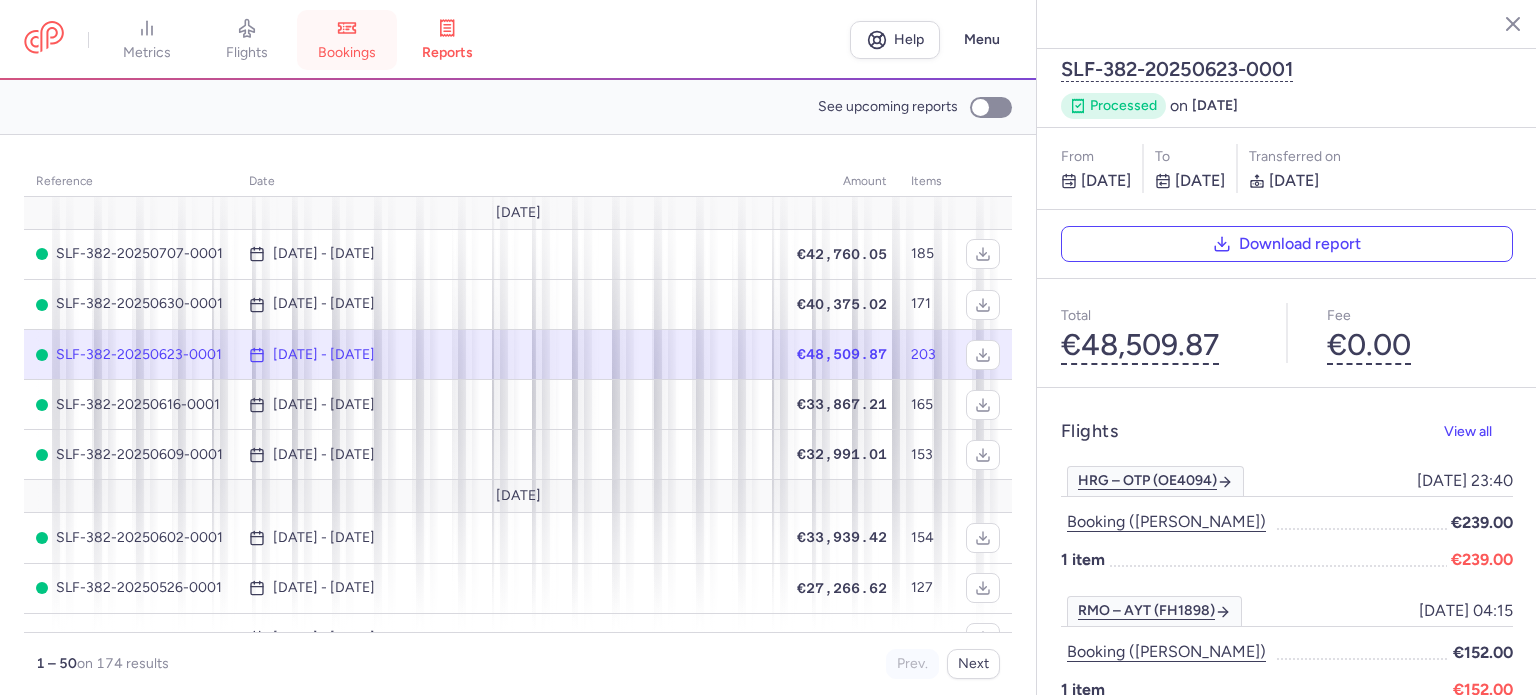 click on "bookings" at bounding box center (347, 53) 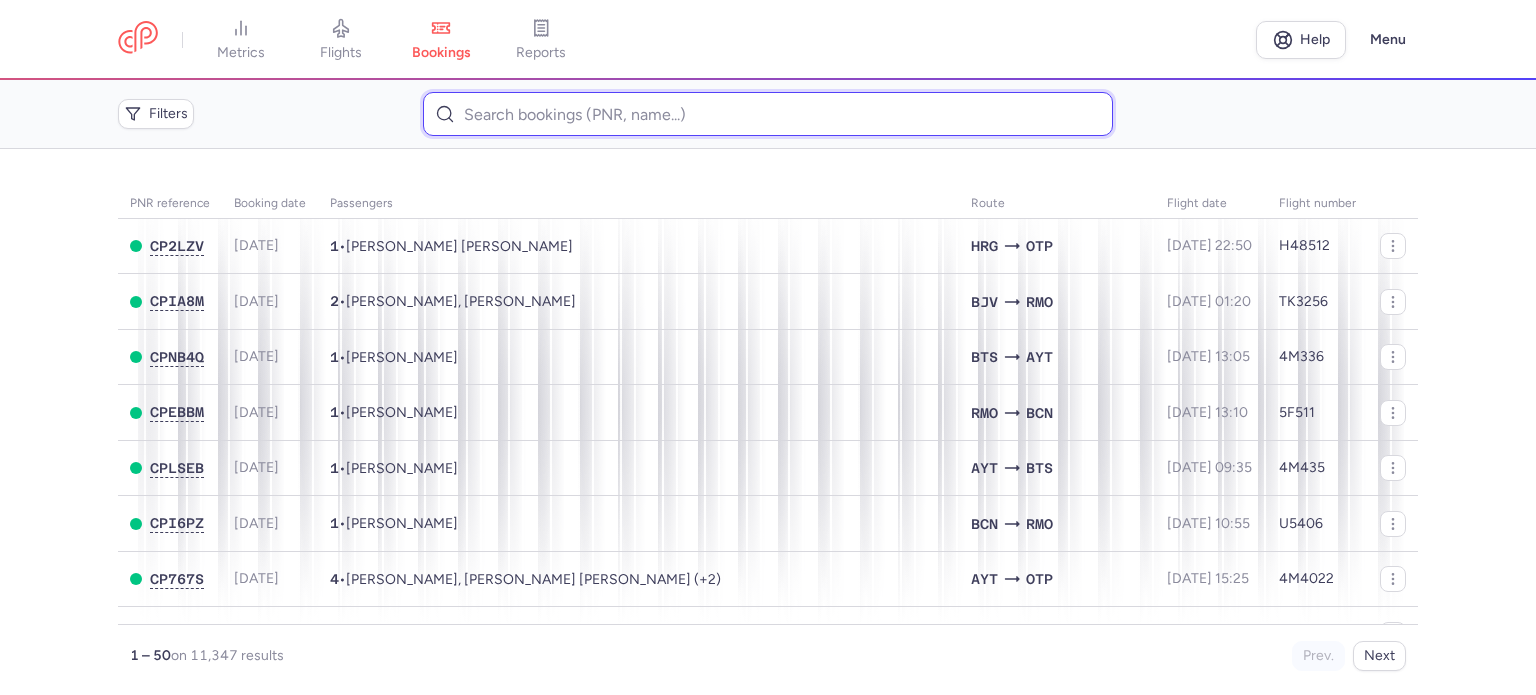 paste on "PODLESNOV 	NICOLAI" 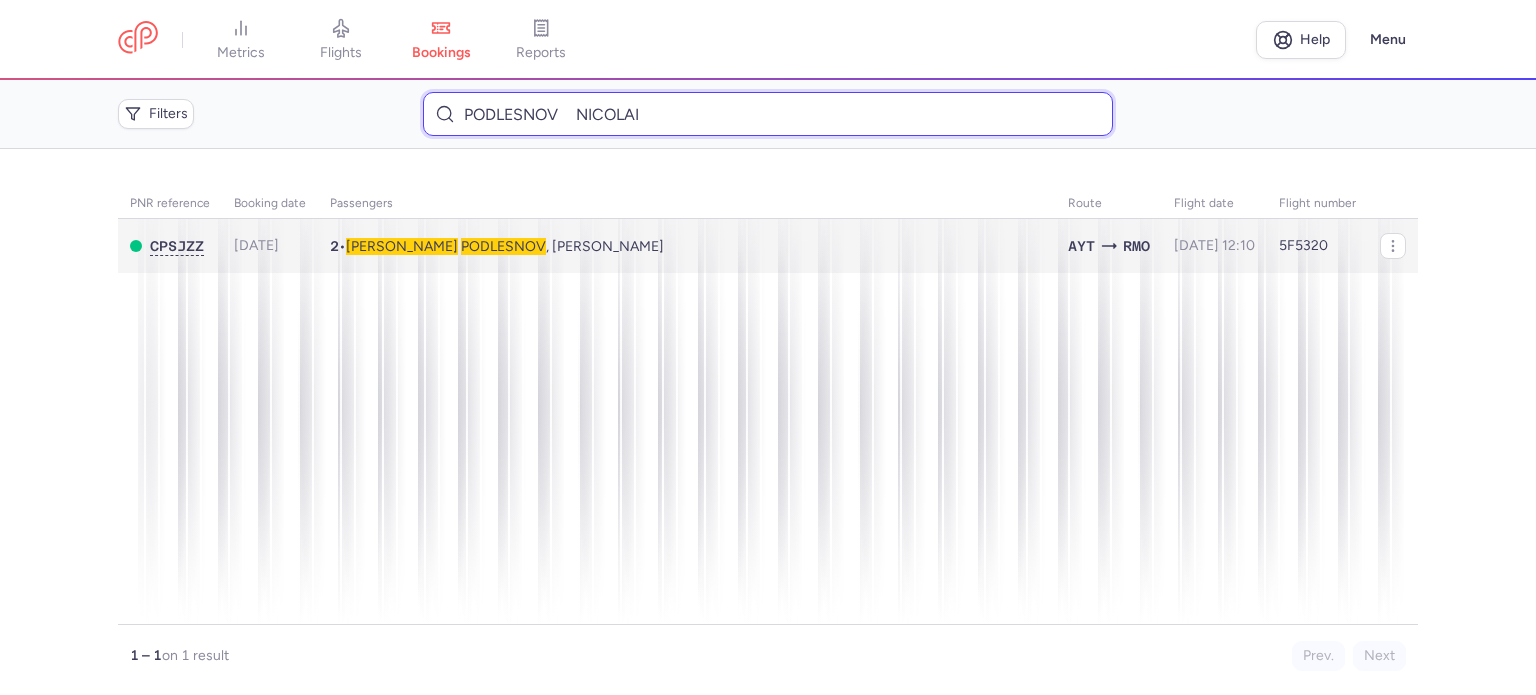 type on "PODLESNOV 	NICOLAI" 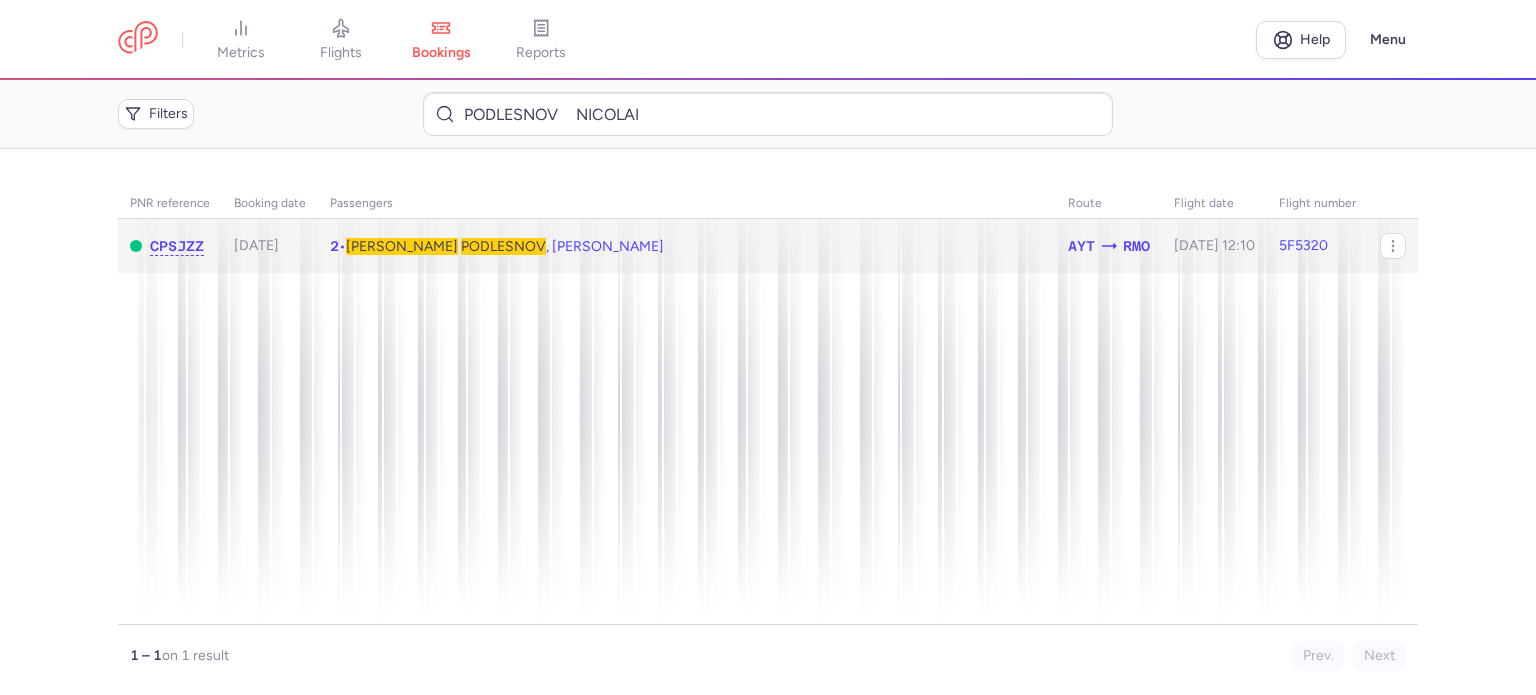 click on "PODLESNOV" at bounding box center [503, 246] 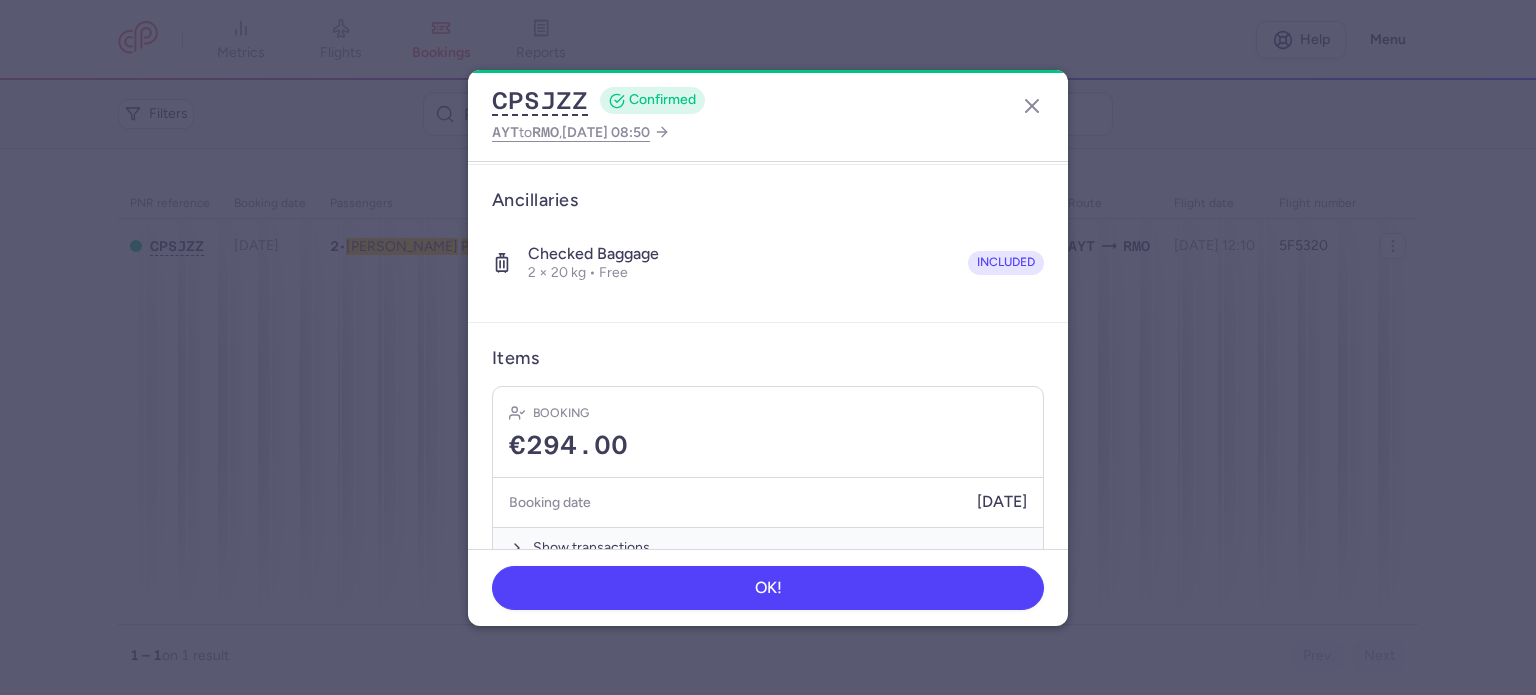 scroll, scrollTop: 400, scrollLeft: 0, axis: vertical 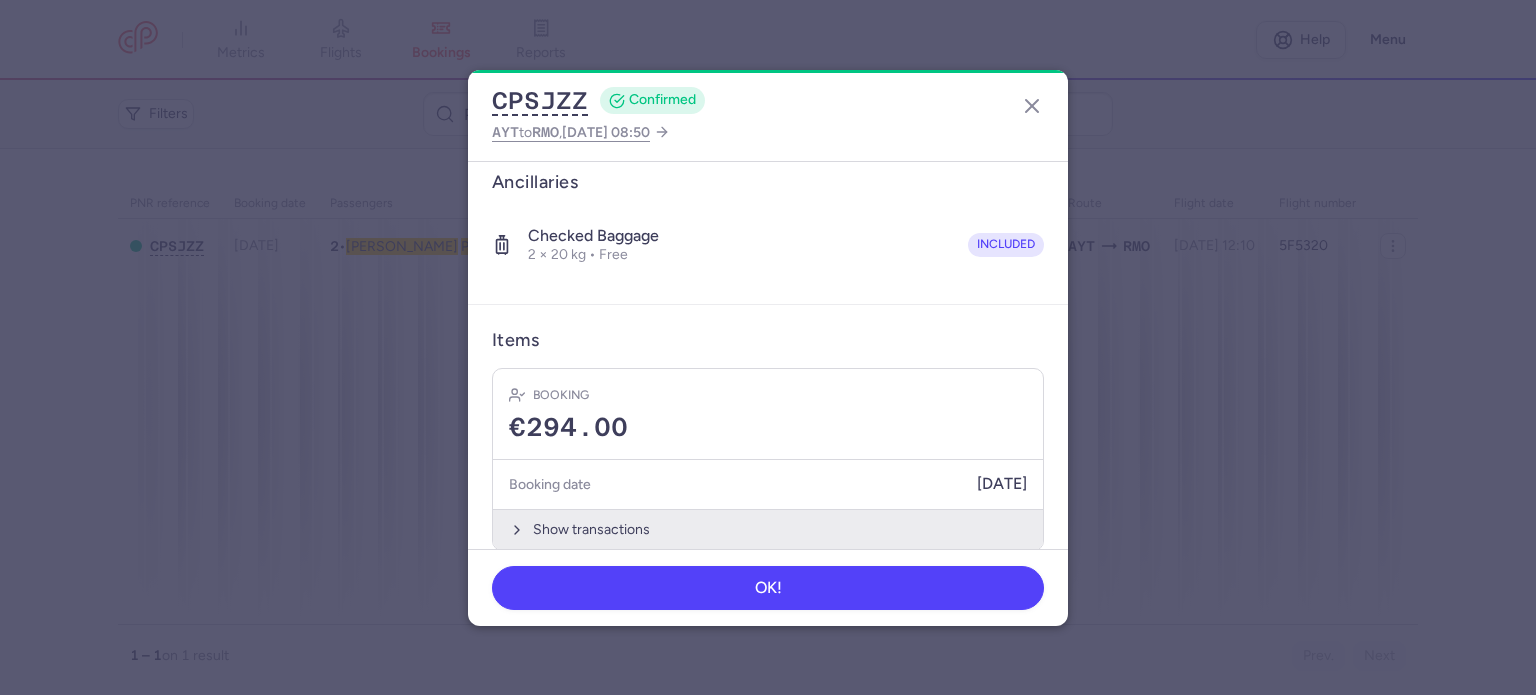 click on "Show transactions" at bounding box center (768, 529) 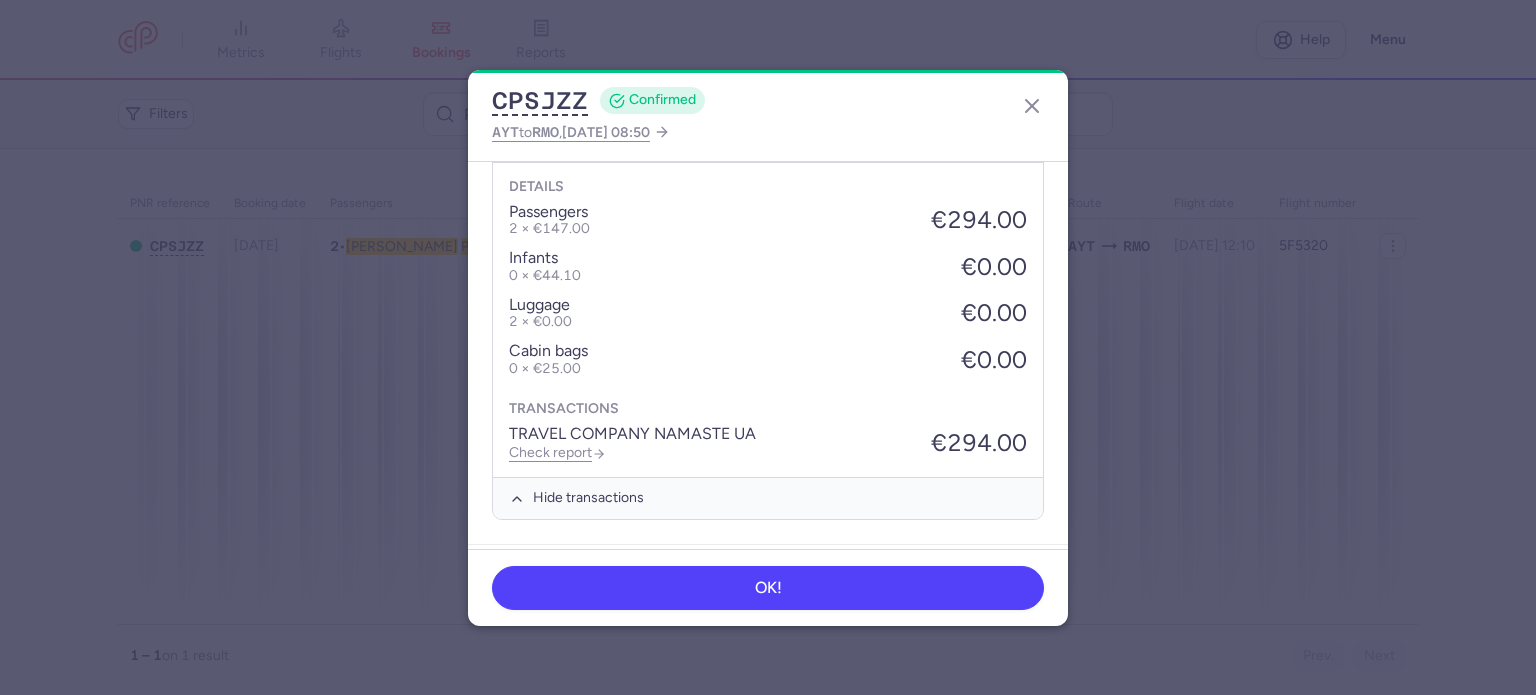 scroll, scrollTop: 900, scrollLeft: 0, axis: vertical 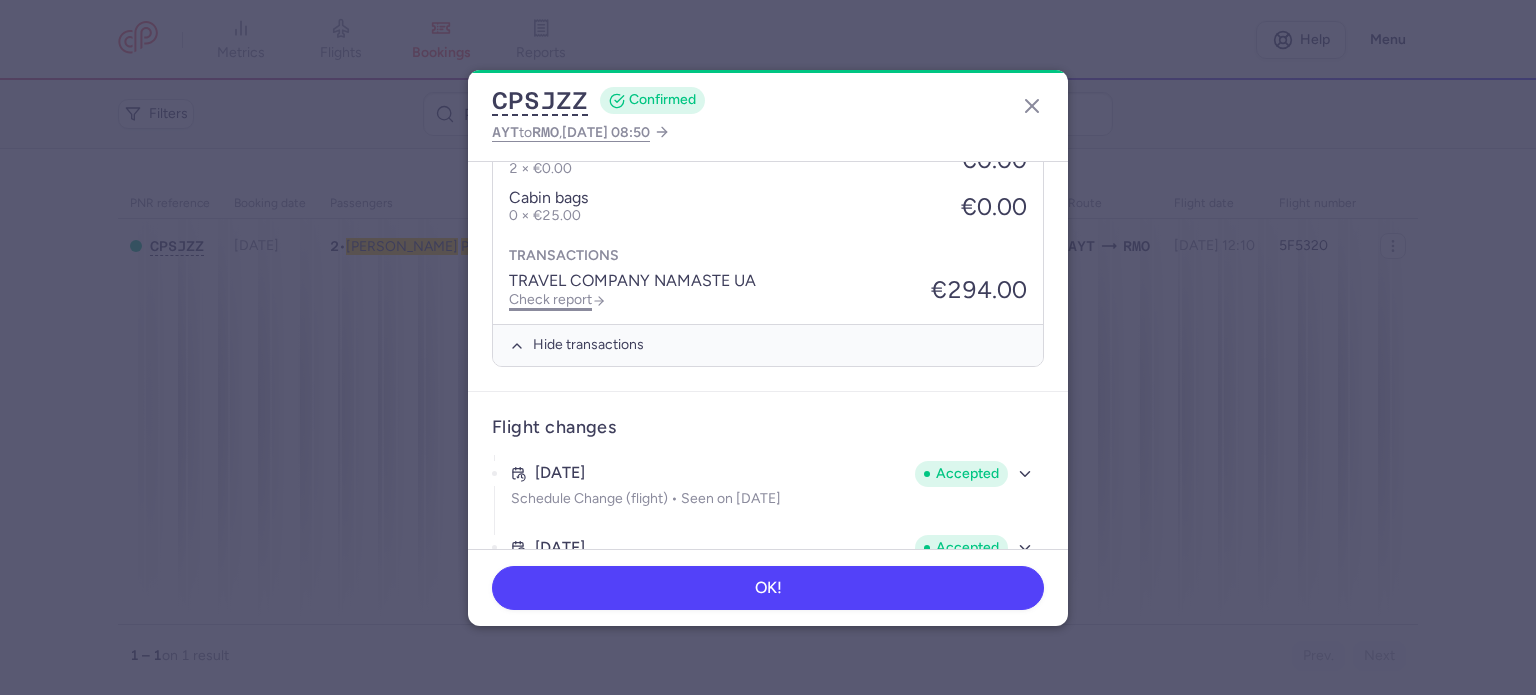 click on "Check report" 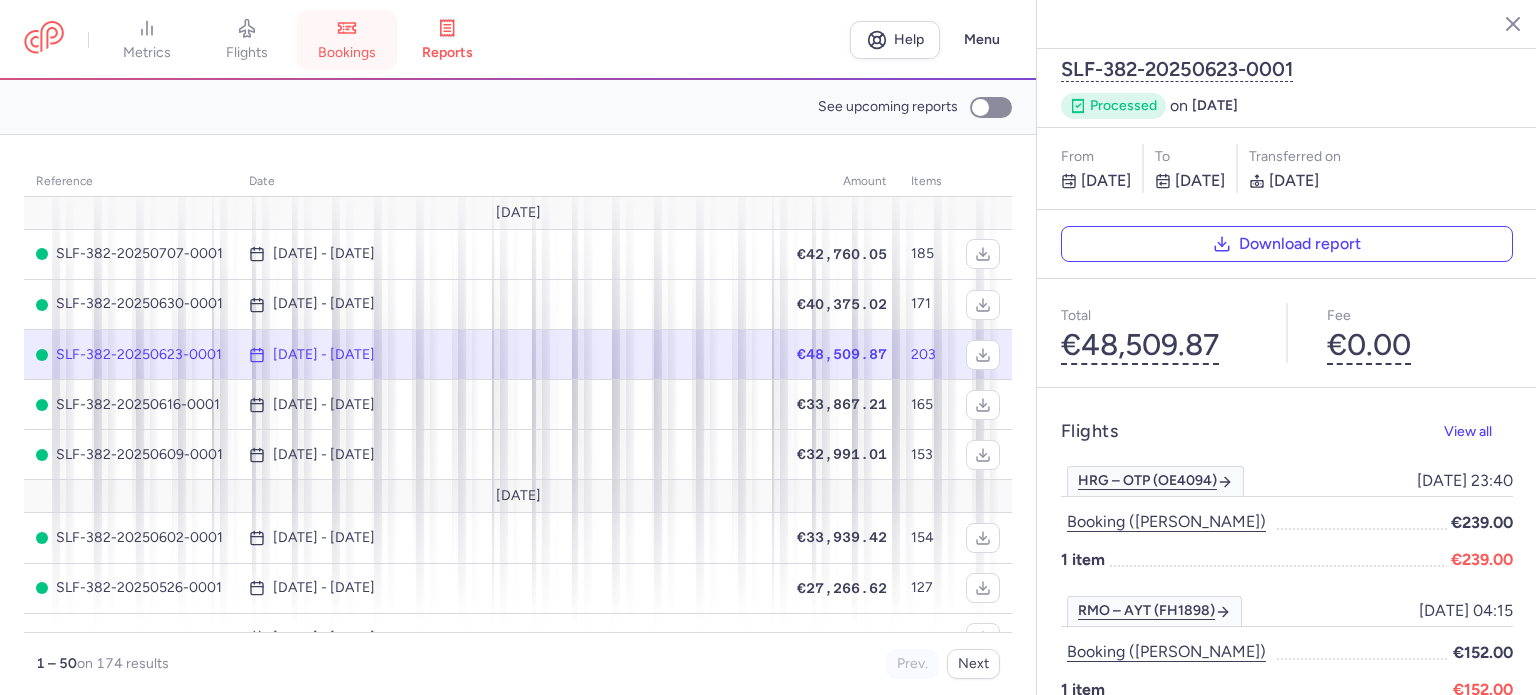 click on "bookings" at bounding box center (347, 53) 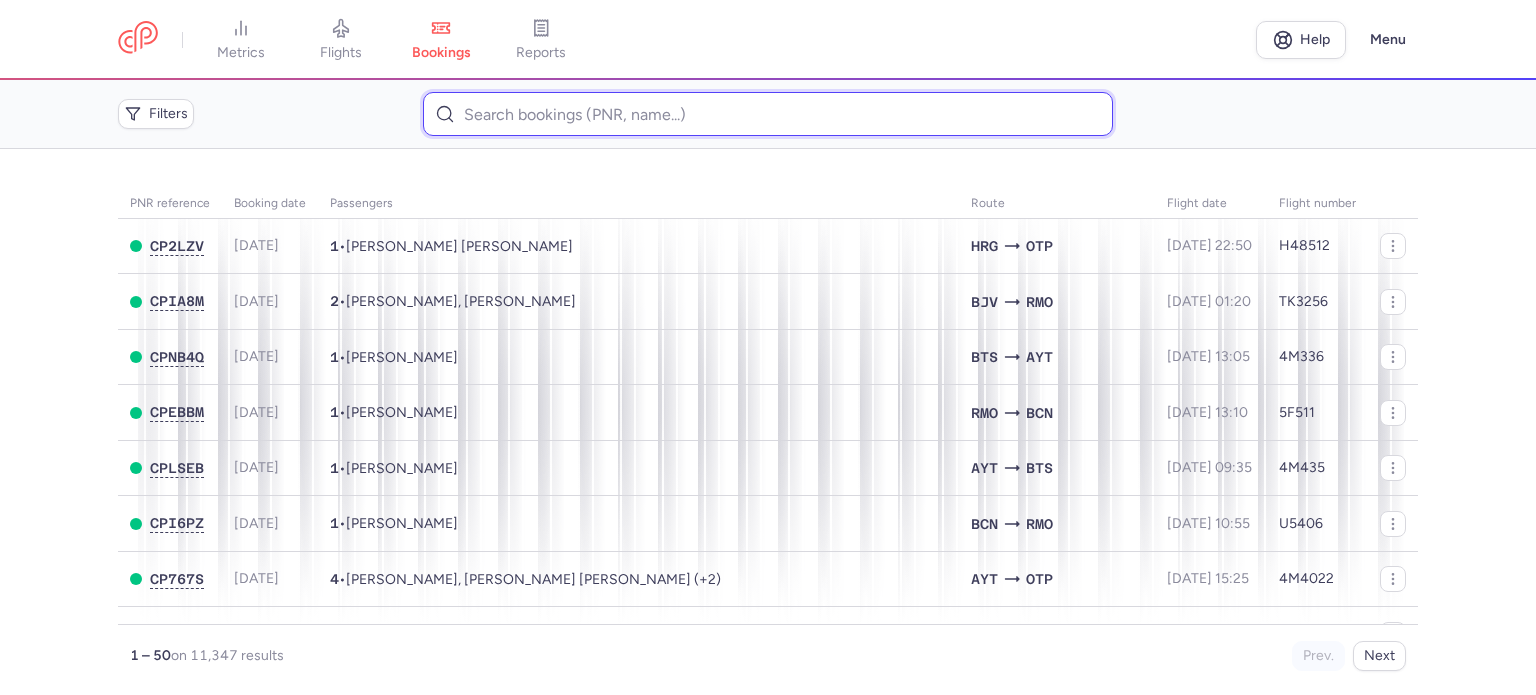 click at bounding box center (767, 114) 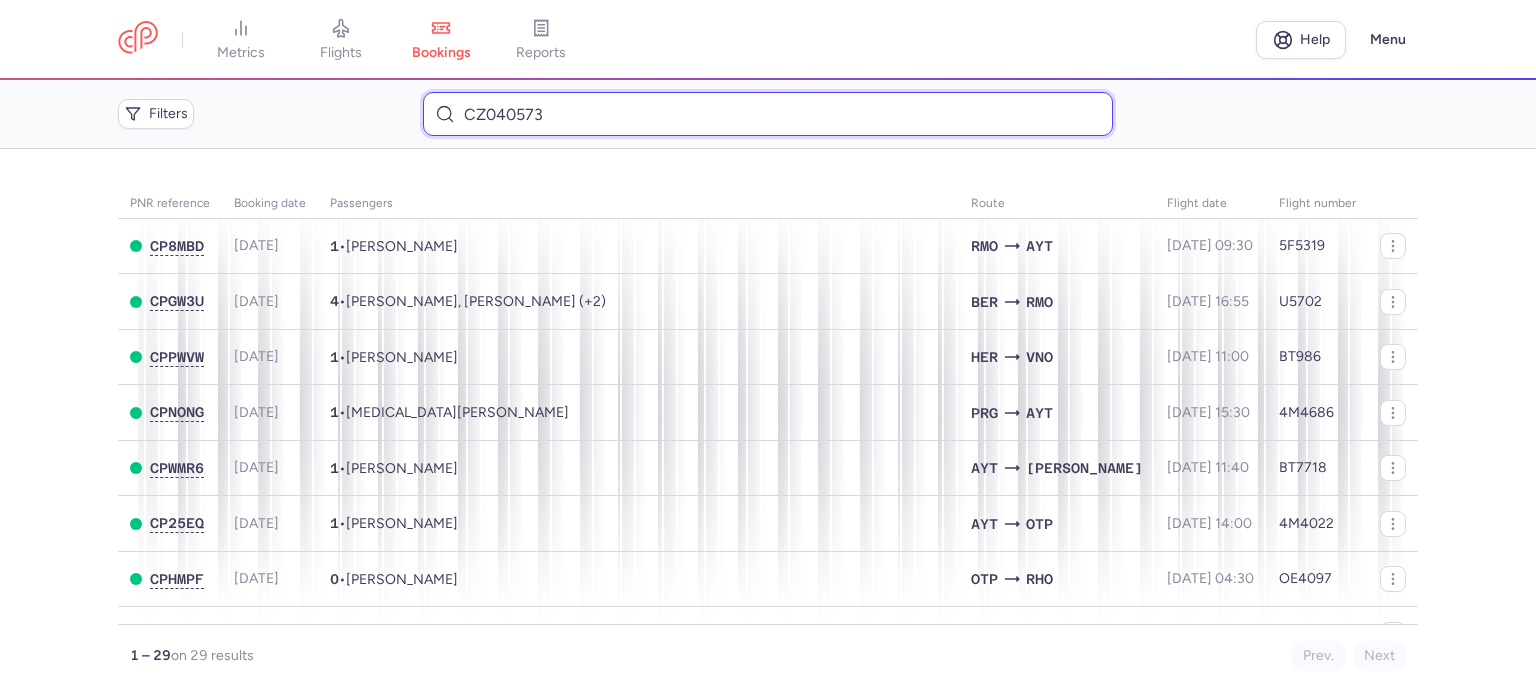 drag, startPoint x: 593, startPoint y: 131, endPoint x: 466, endPoint y: 111, distance: 128.56516 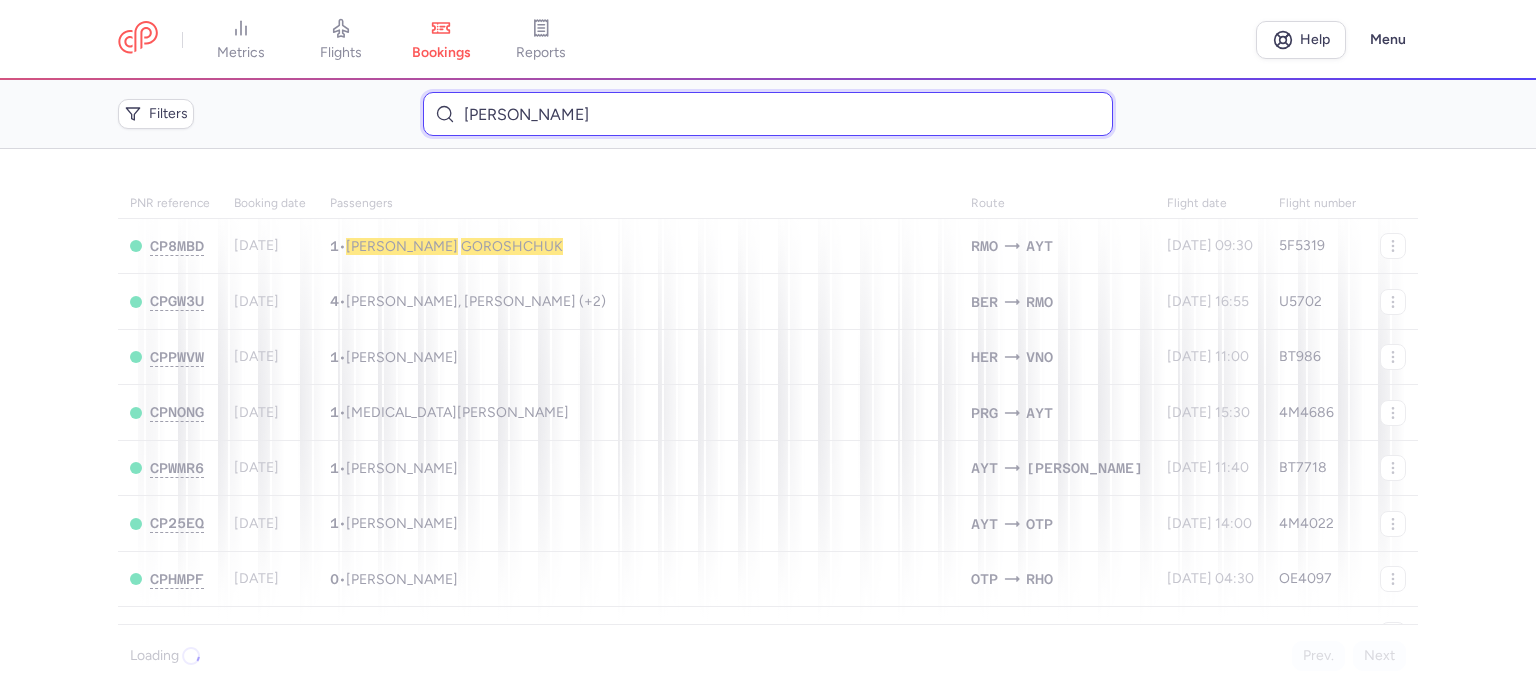 type on "[PERSON_NAME]" 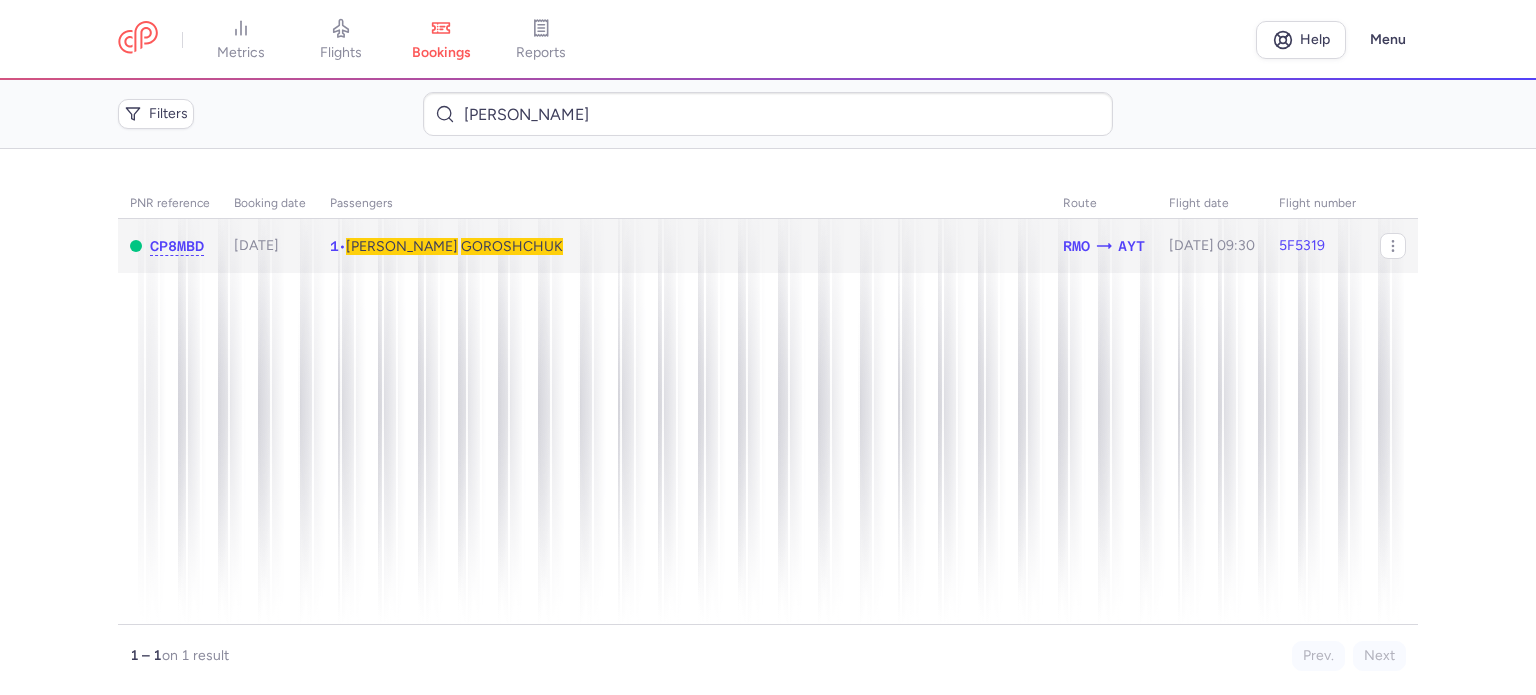 click on "GOROSHCHUK" at bounding box center [512, 246] 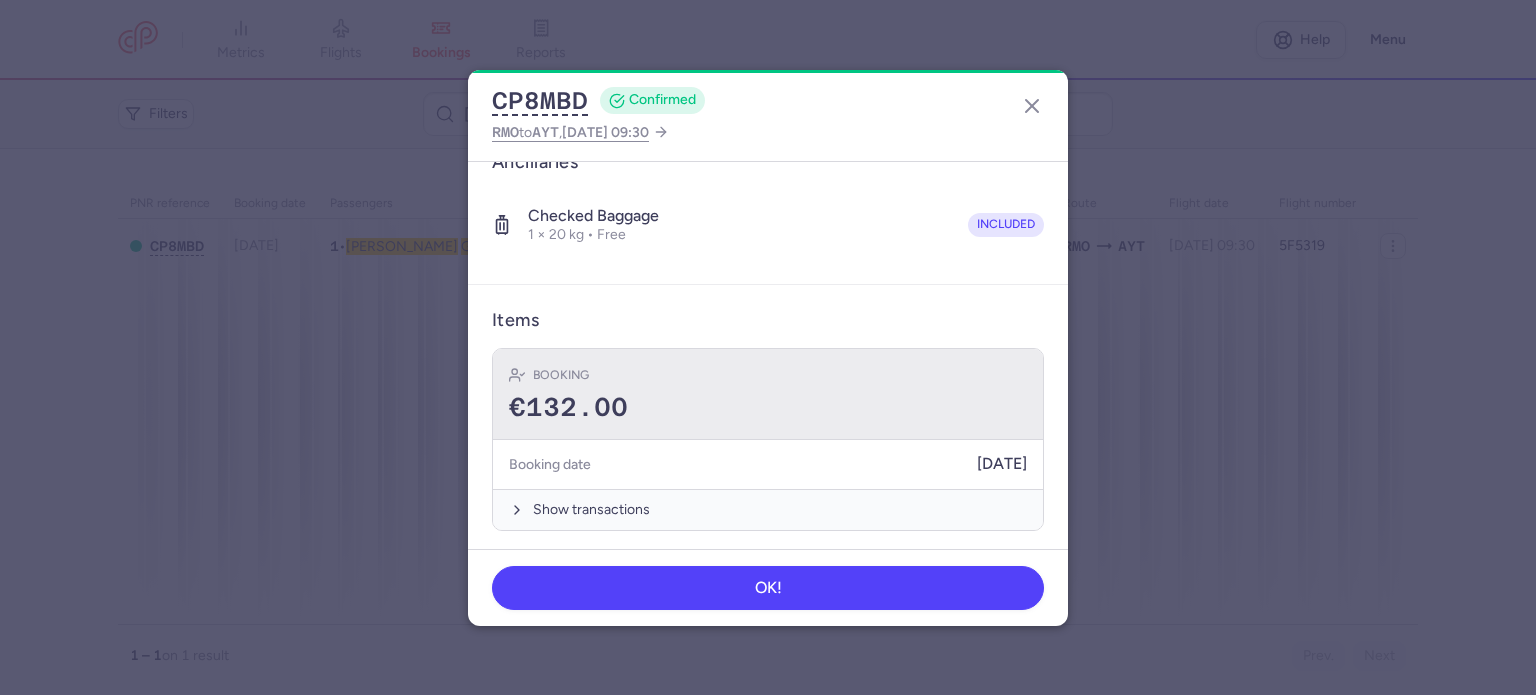 scroll, scrollTop: 352, scrollLeft: 0, axis: vertical 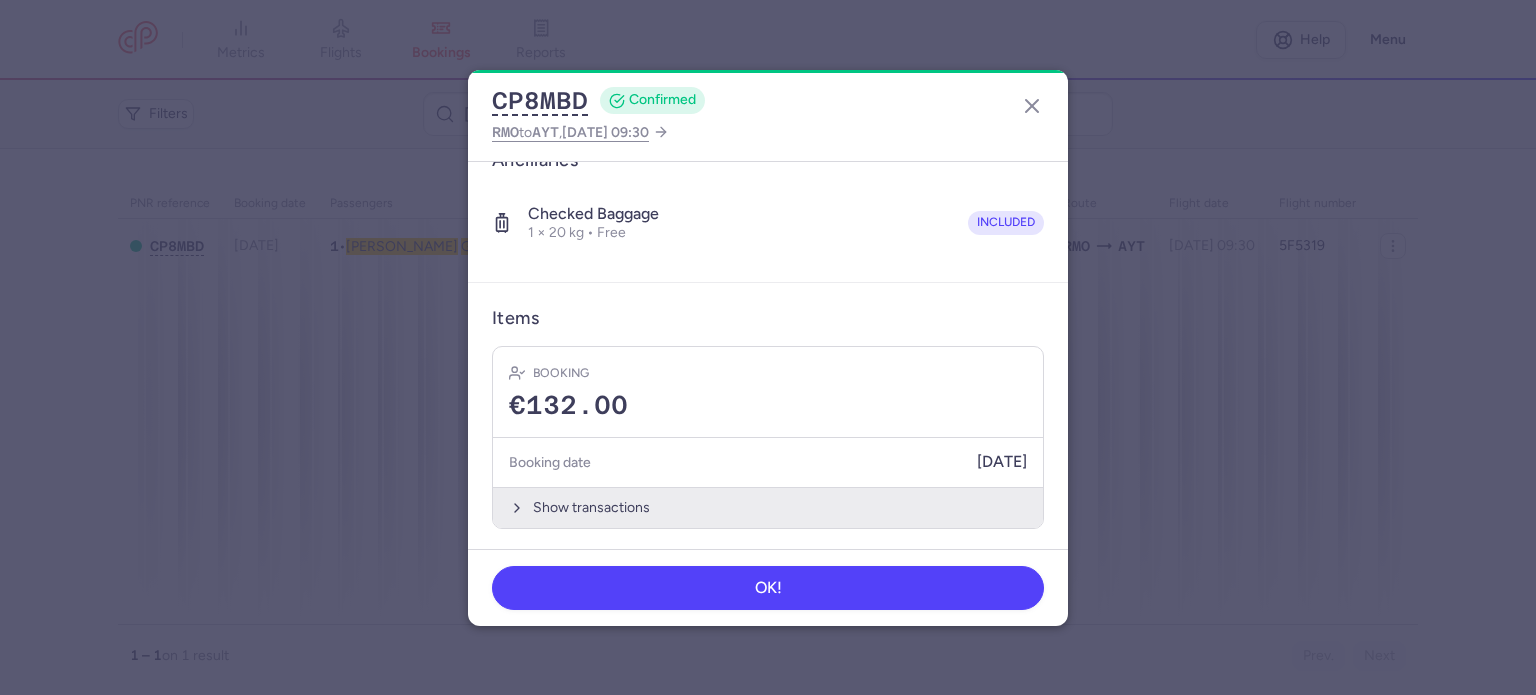 click on "Show transactions" at bounding box center (768, 507) 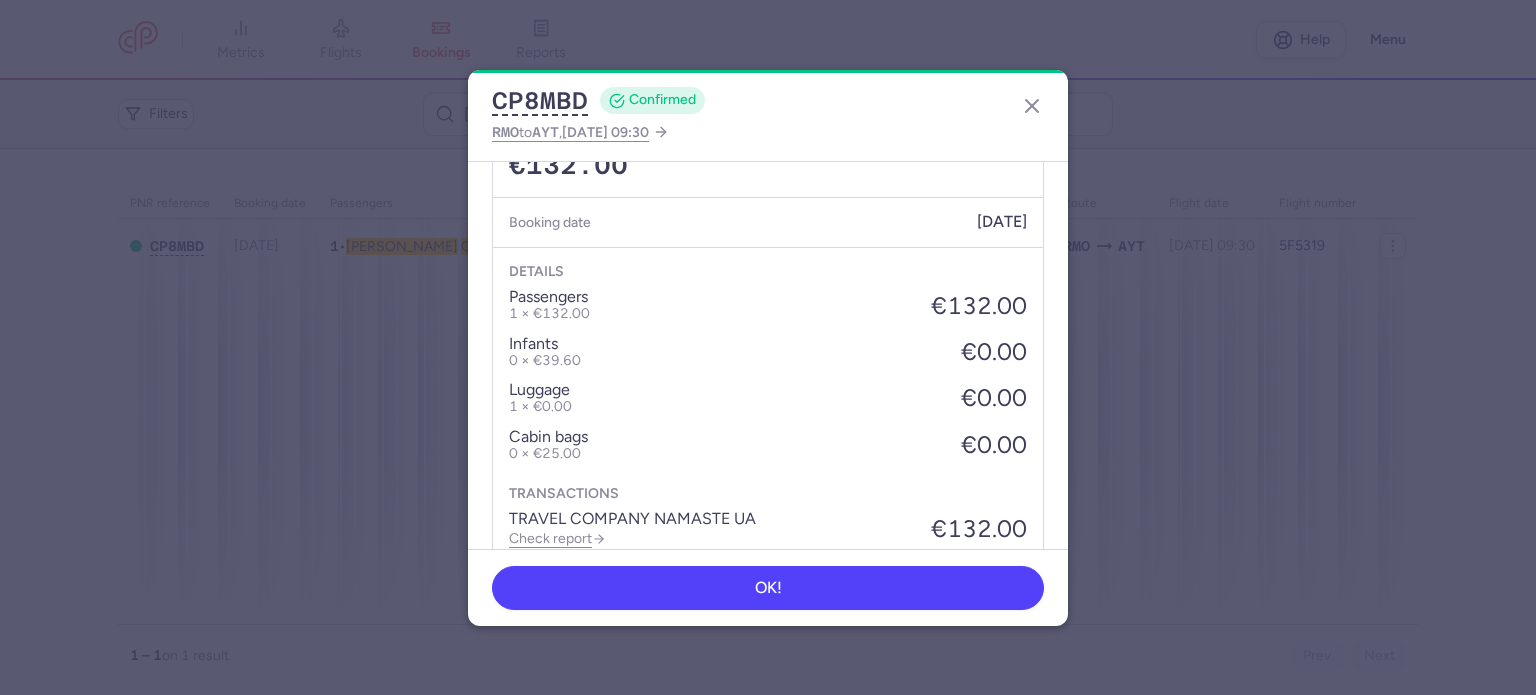 scroll, scrollTop: 668, scrollLeft: 0, axis: vertical 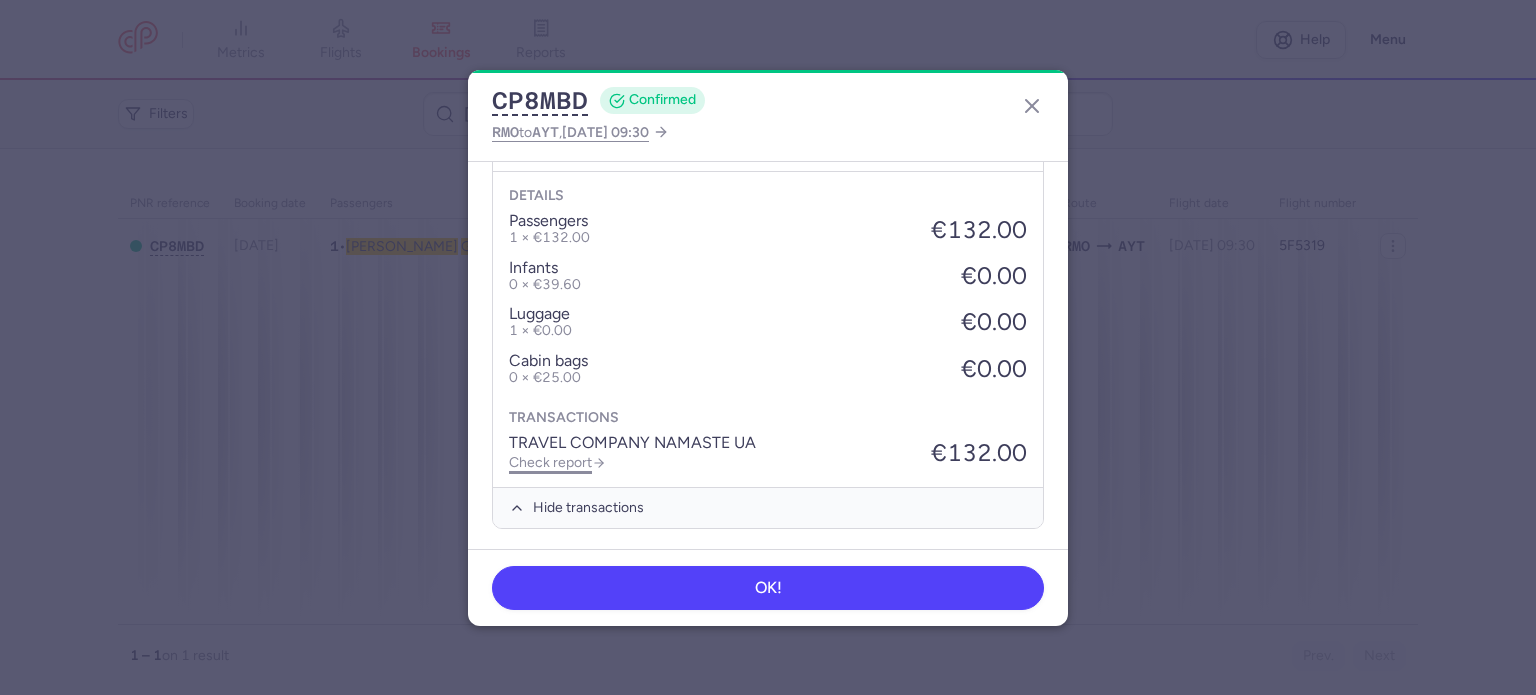 click on "Check report" 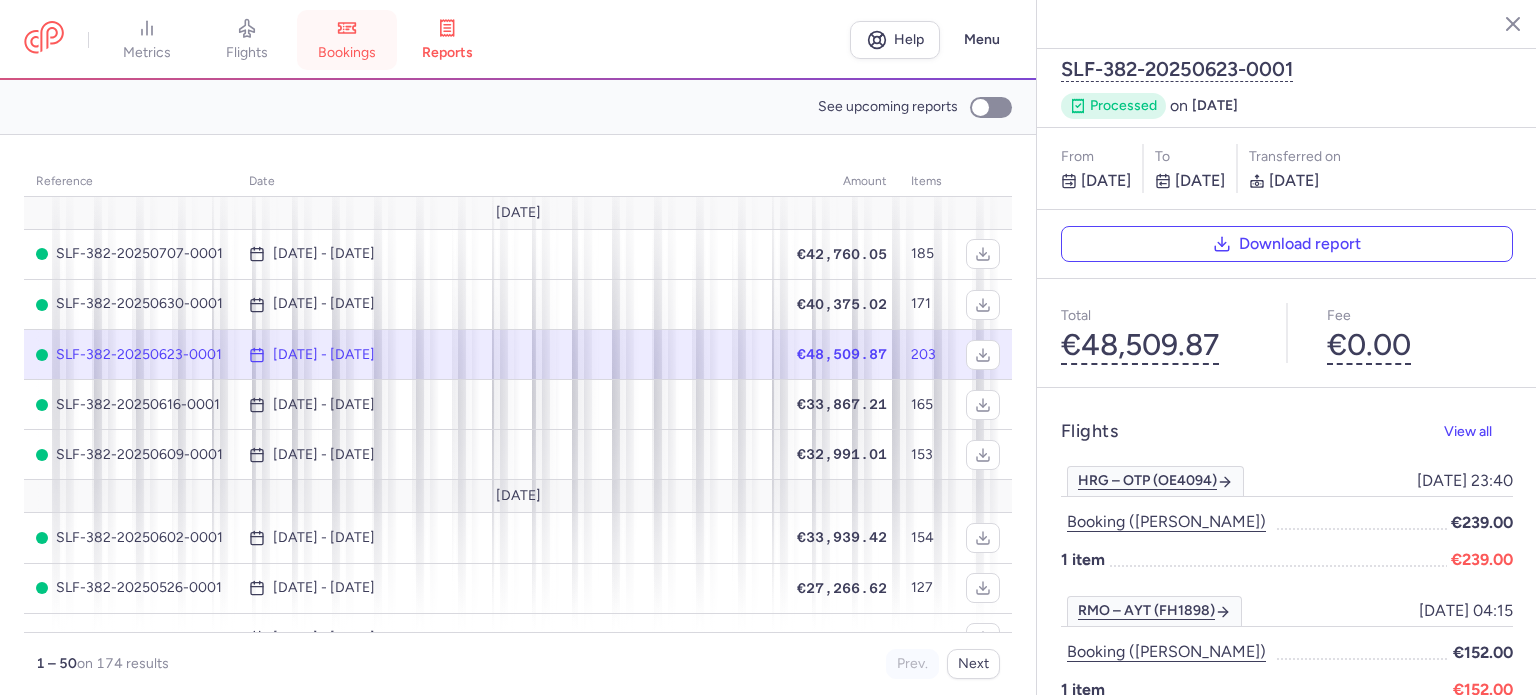 click on "bookings" at bounding box center [347, 40] 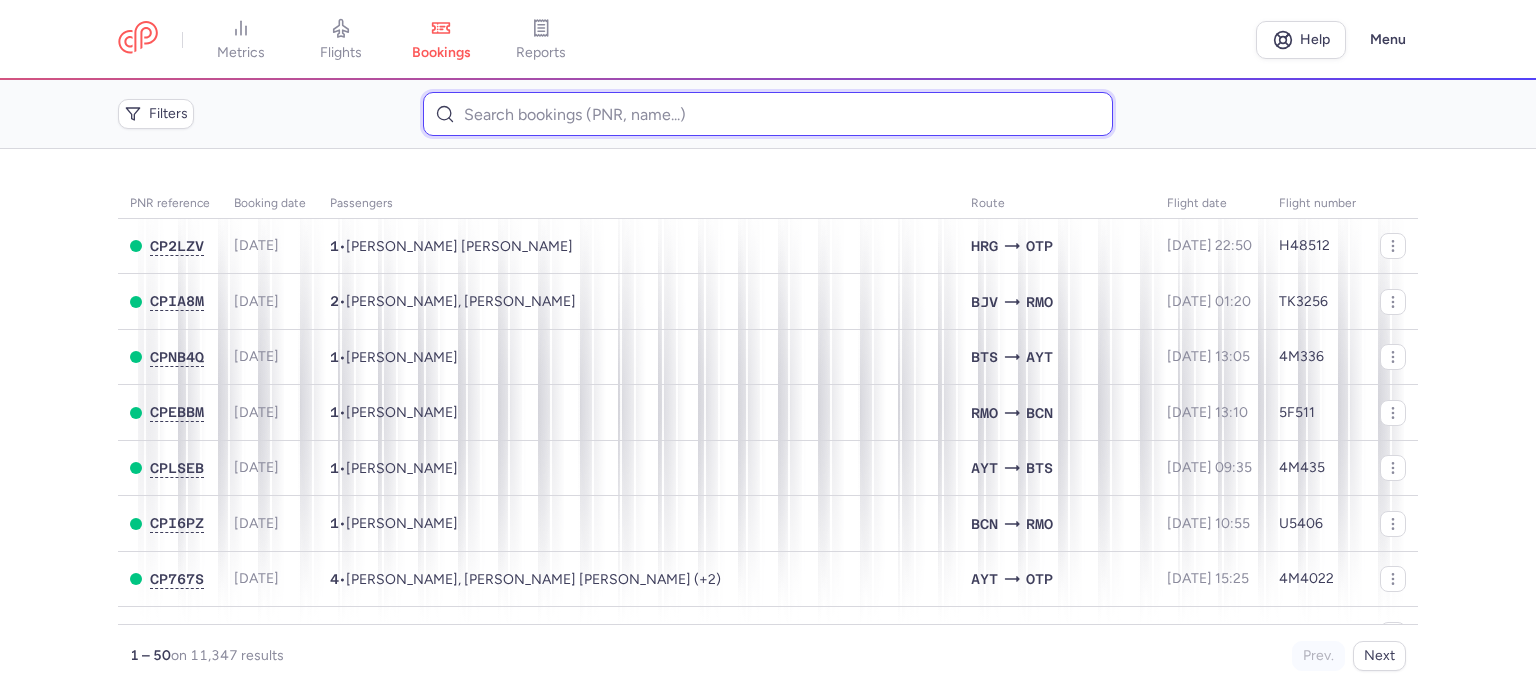 paste on "[PERSON_NAME]" 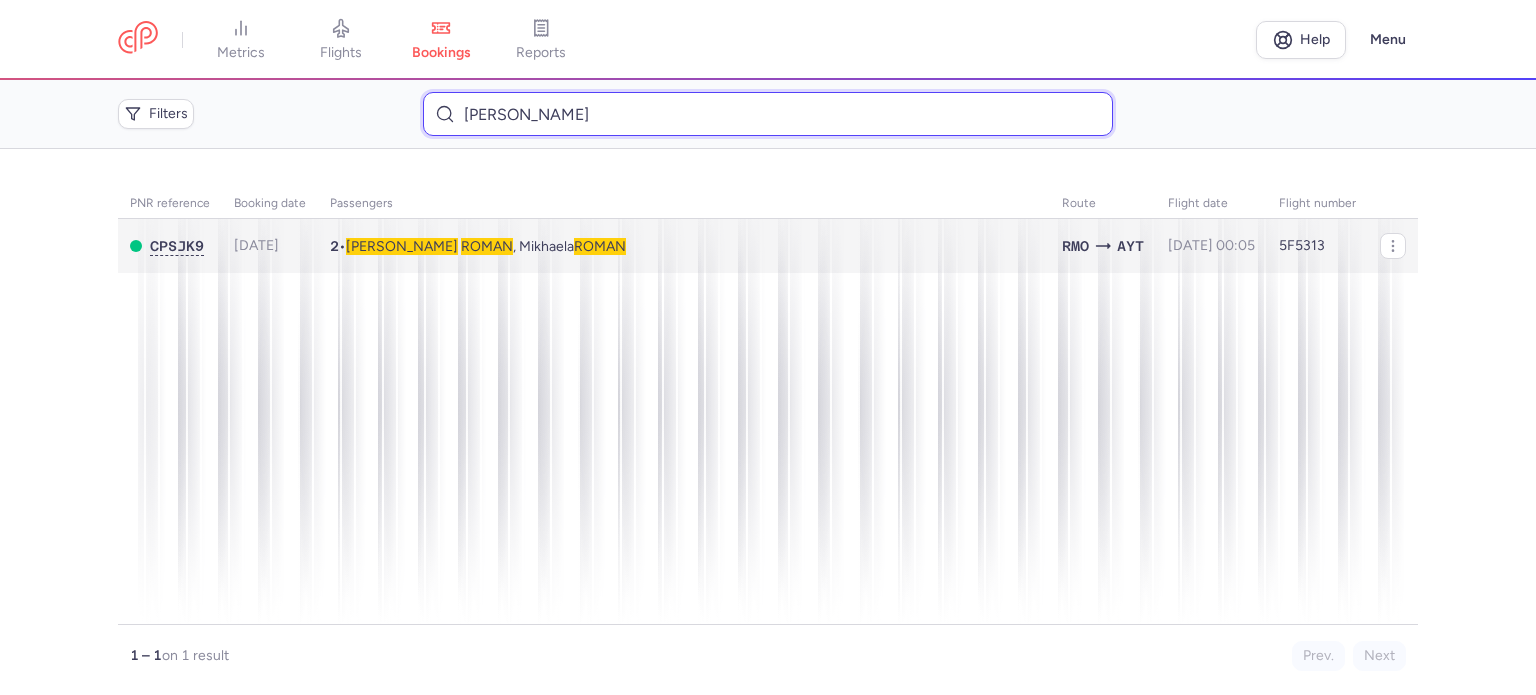 type on "[PERSON_NAME]" 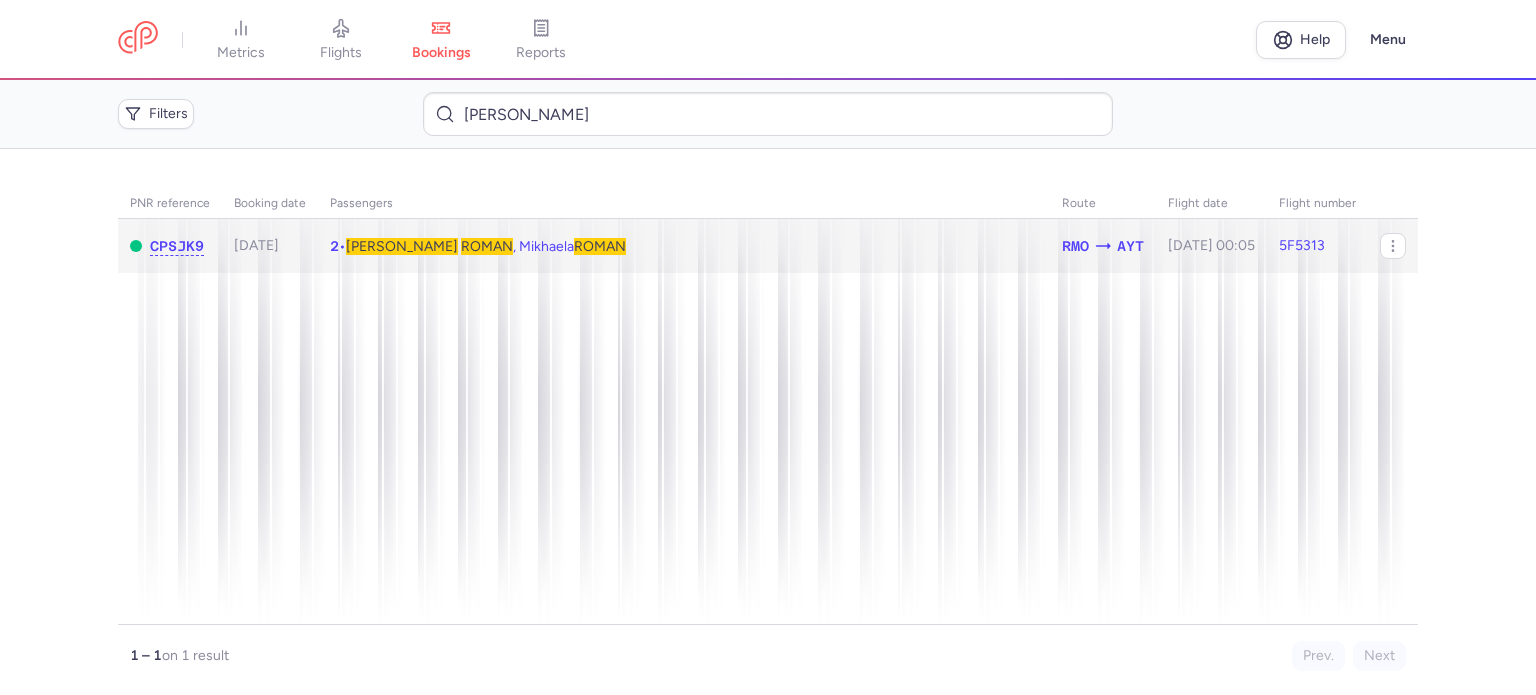 click on "2  •  [PERSON_NAME] , [PERSON_NAME]" 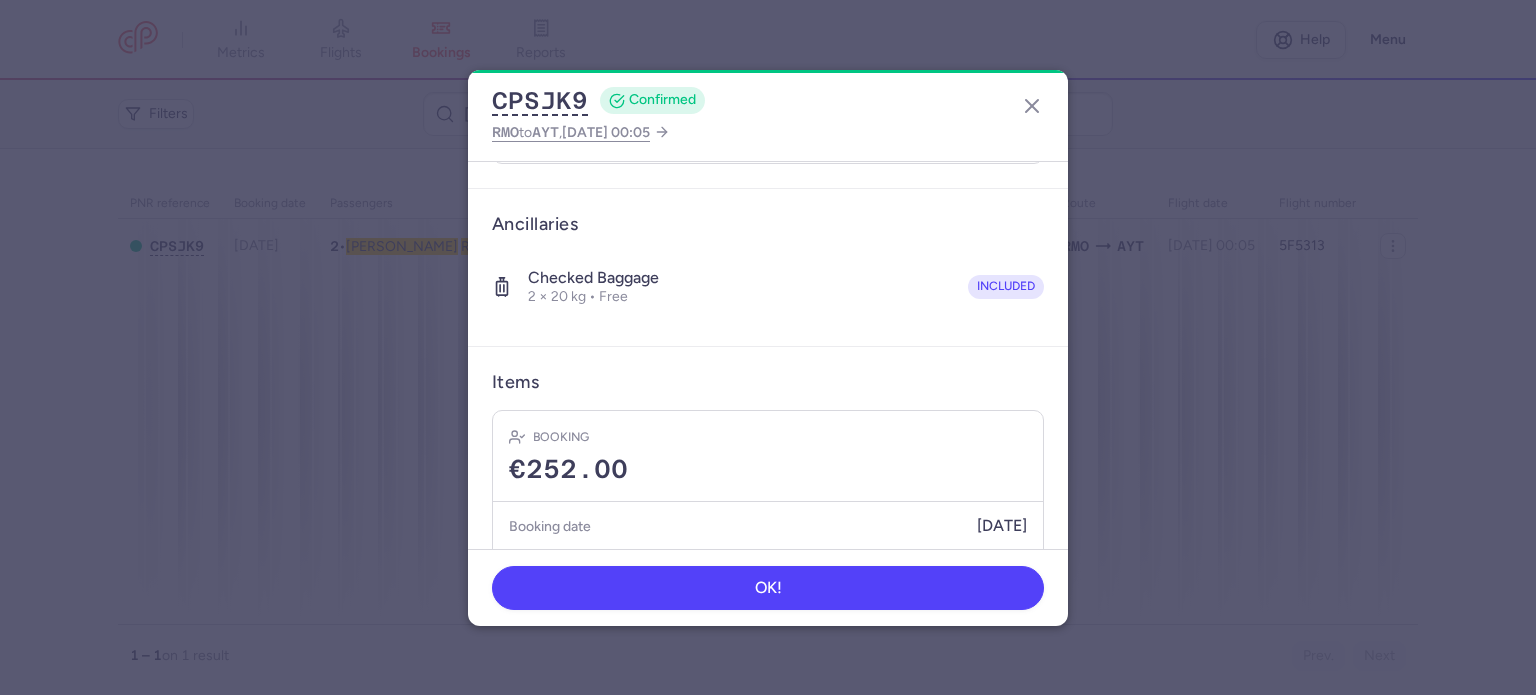 scroll, scrollTop: 400, scrollLeft: 0, axis: vertical 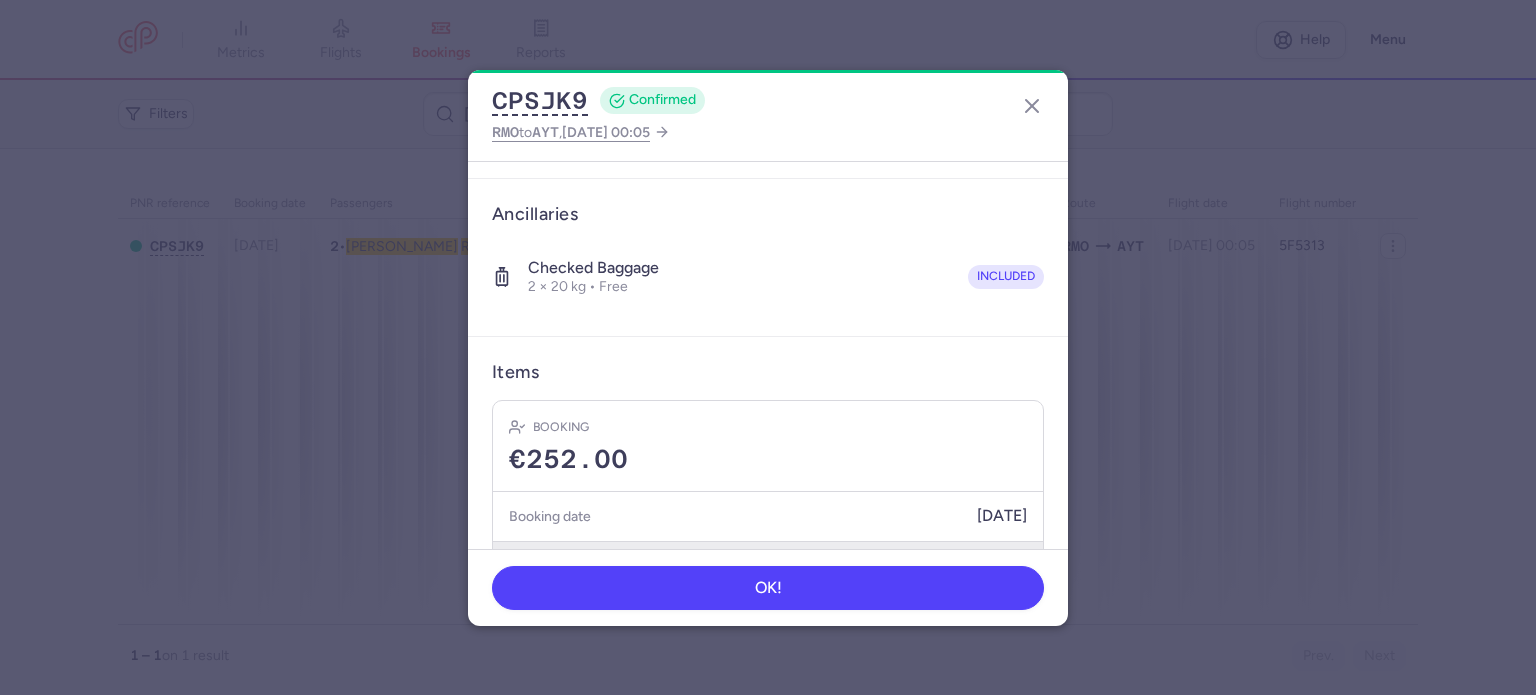 click on "Show transactions" at bounding box center (768, 561) 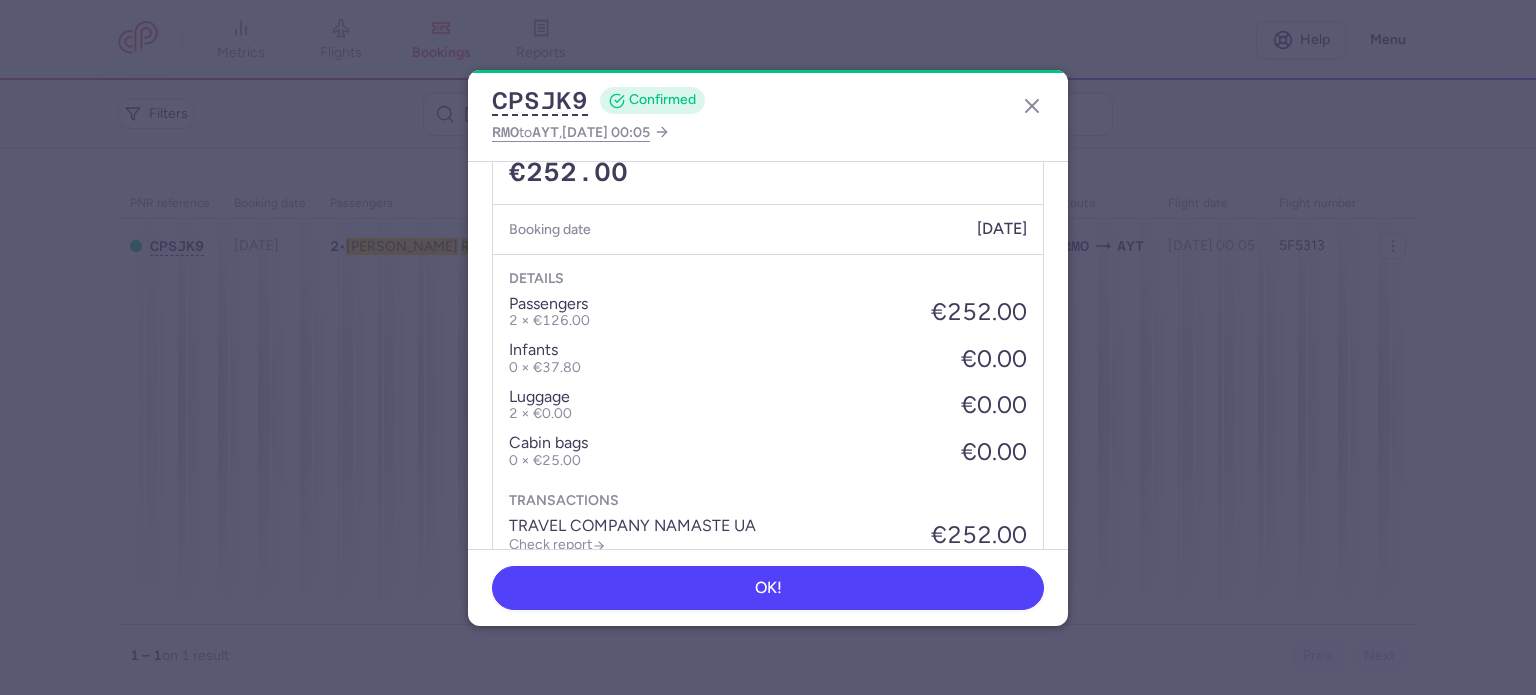 scroll, scrollTop: 700, scrollLeft: 0, axis: vertical 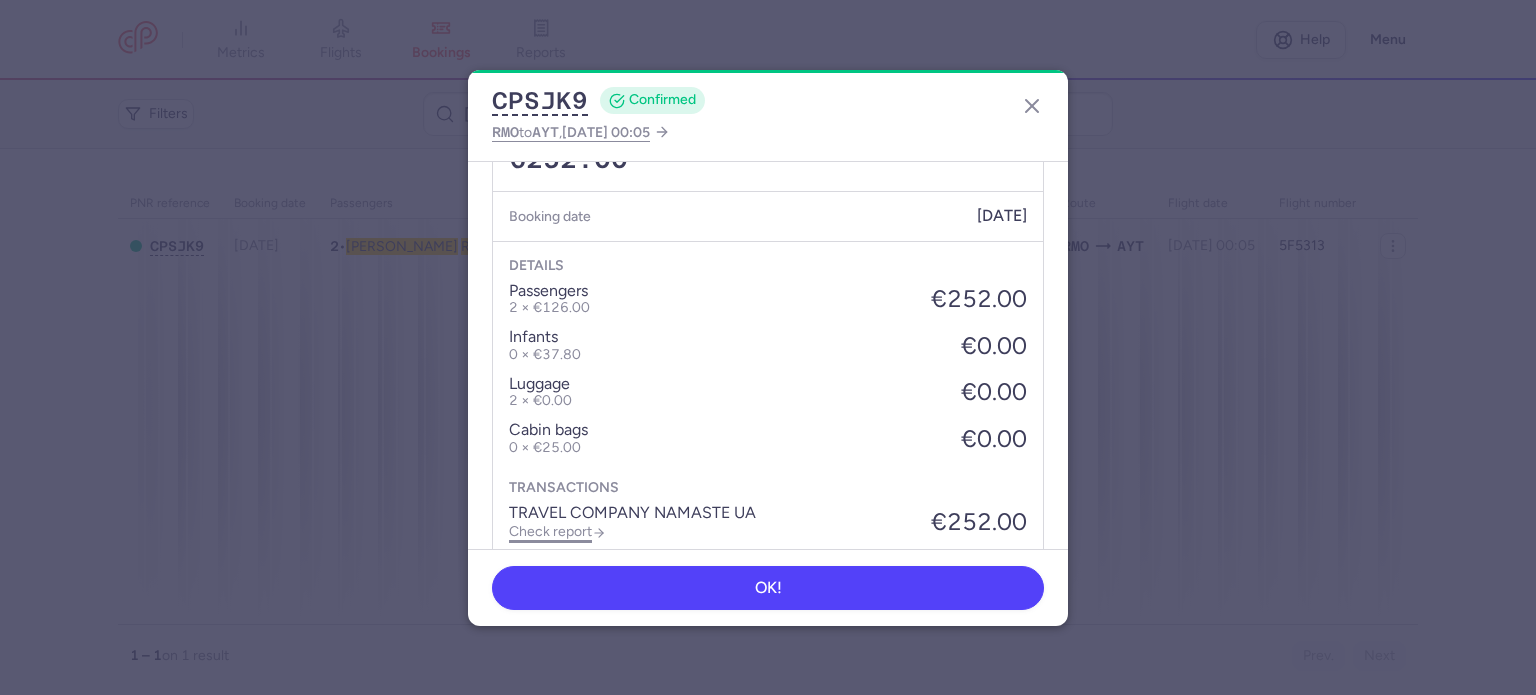 click on "Check report" 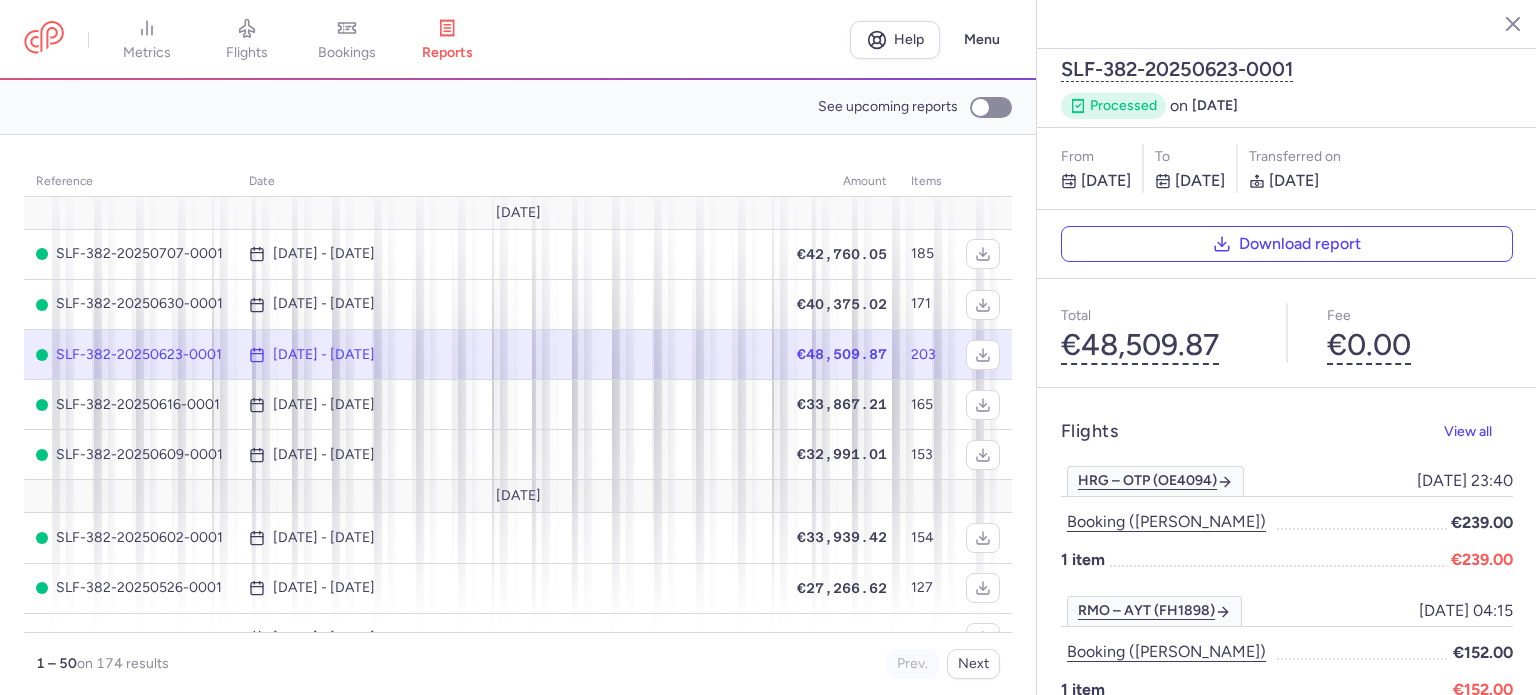 click on "bookings" at bounding box center [347, 53] 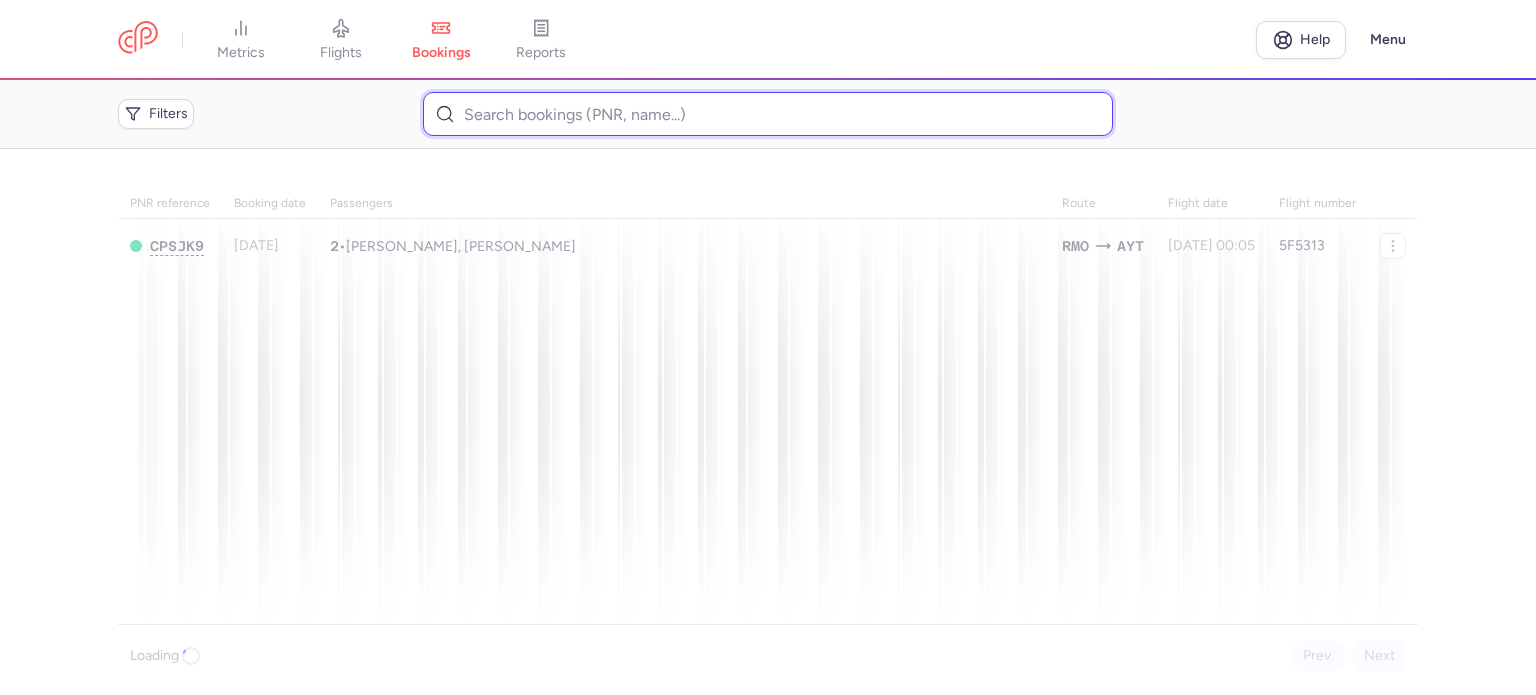 paste on "SIT 	[PERSON_NAME]" 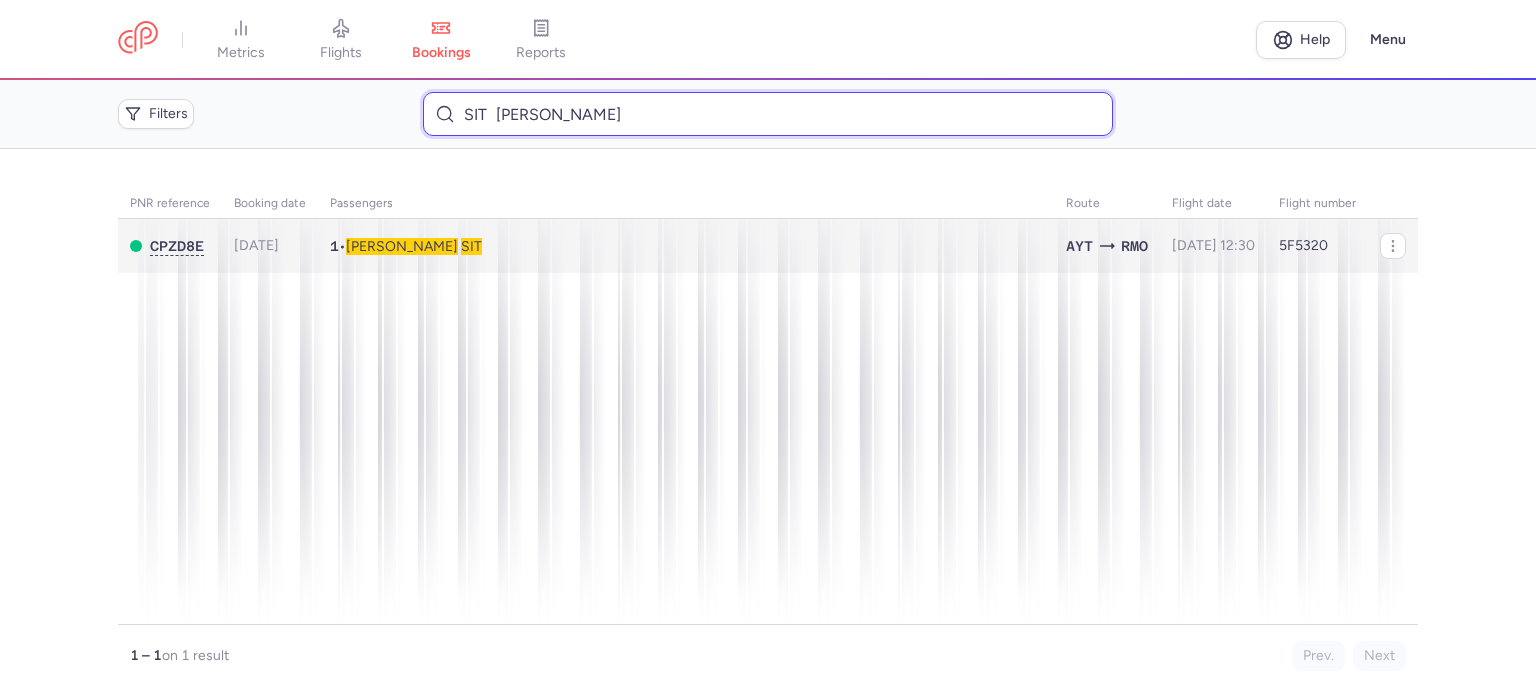type on "SIT 	[PERSON_NAME]" 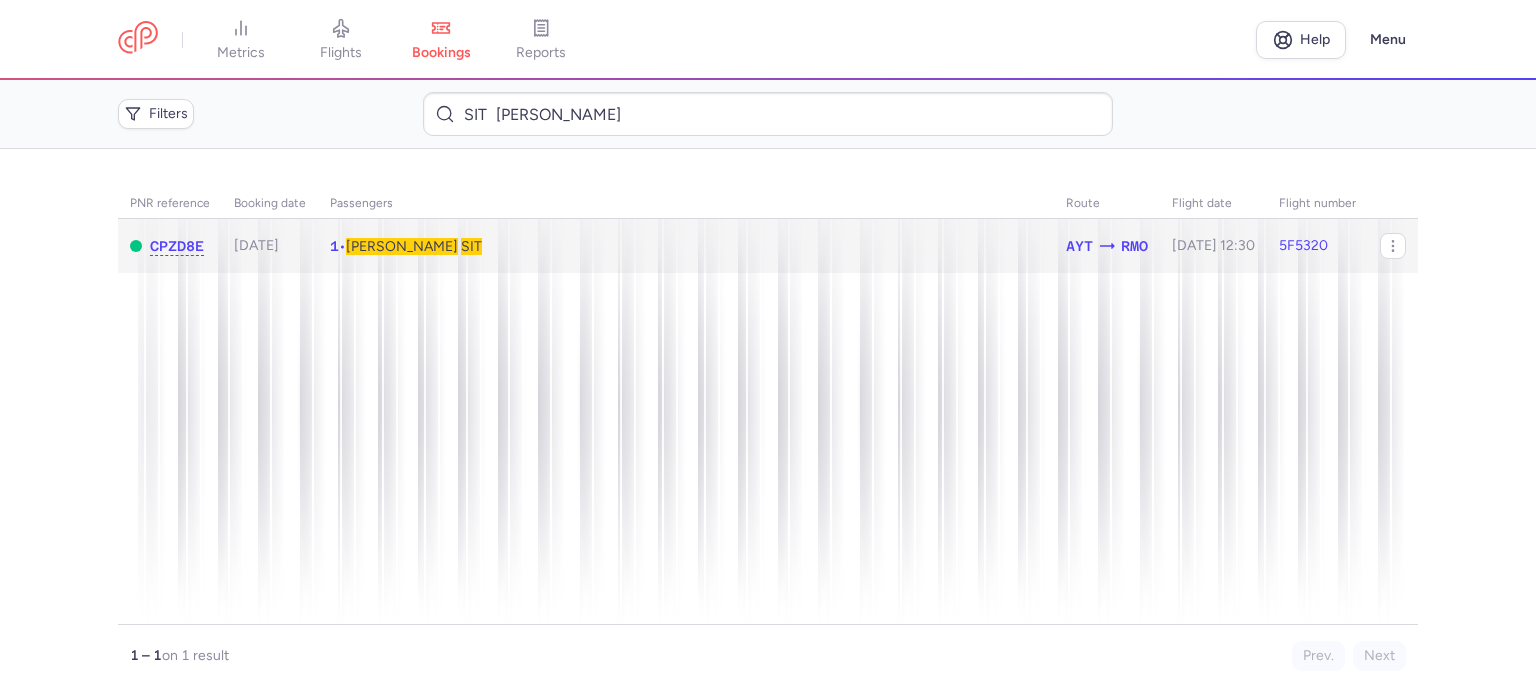 click on "[PERSON_NAME]" at bounding box center [402, 246] 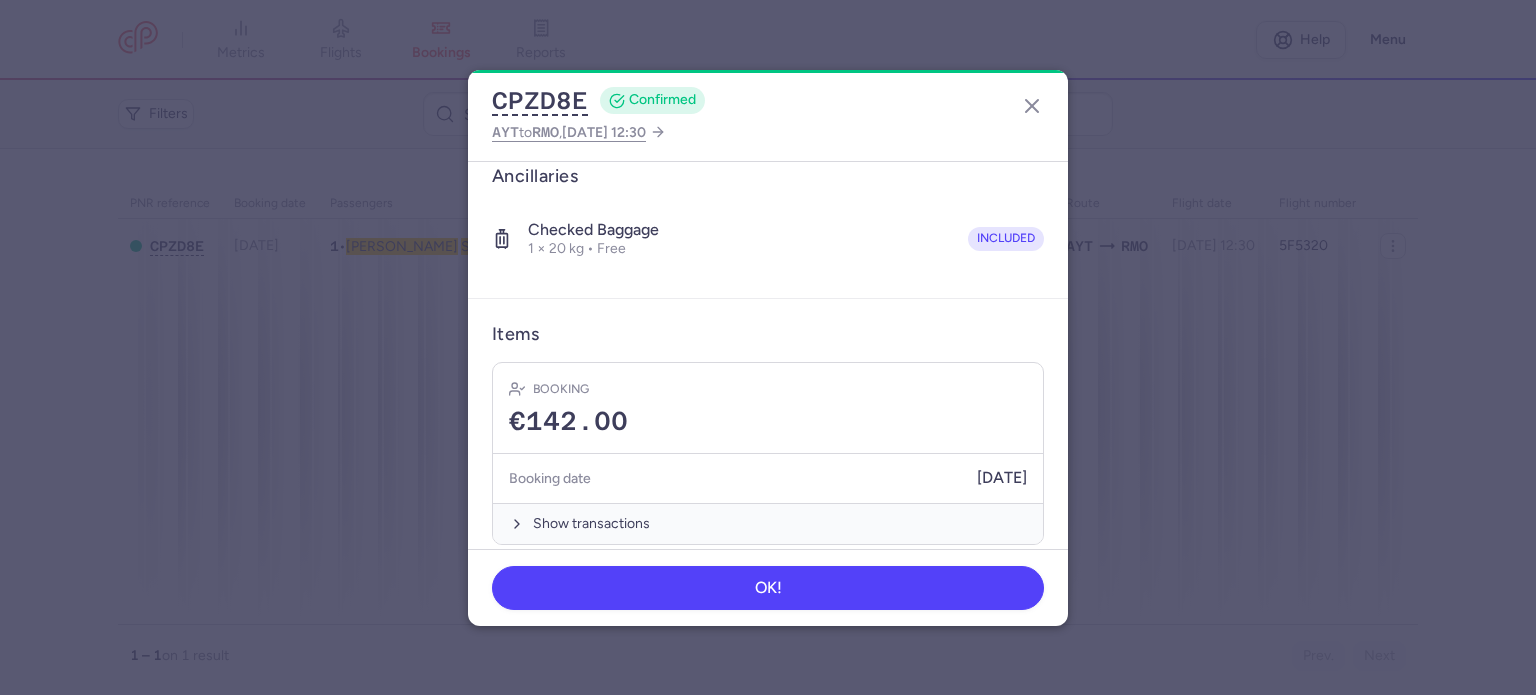 scroll, scrollTop: 352, scrollLeft: 0, axis: vertical 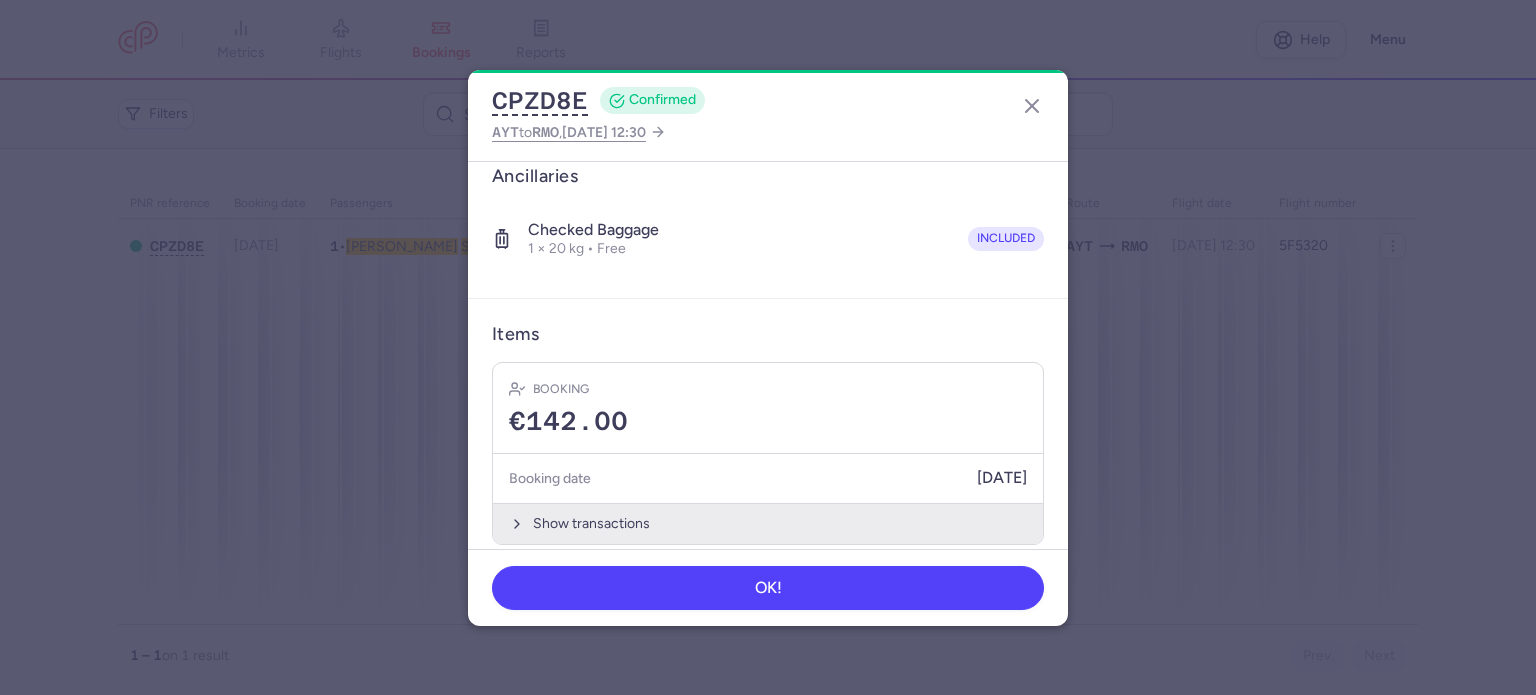 click on "Show transactions" at bounding box center [768, 523] 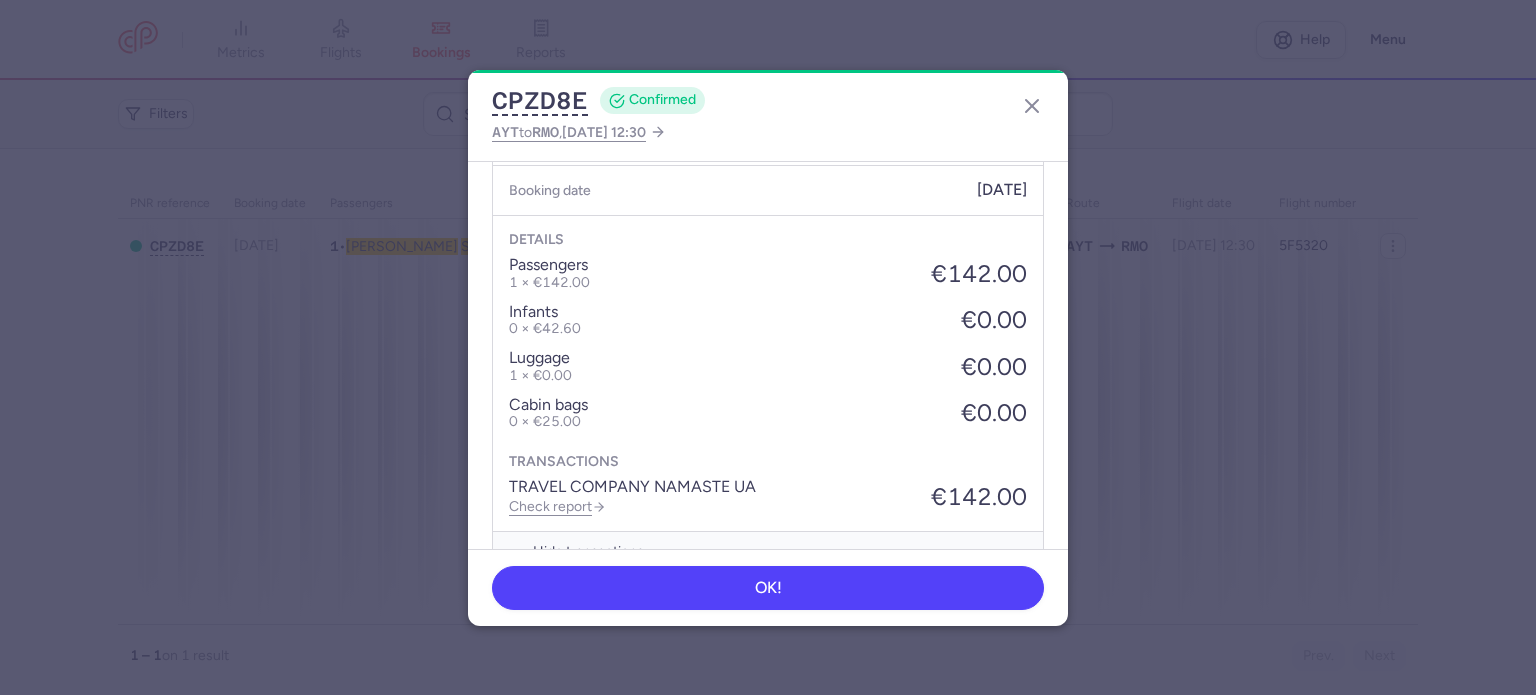scroll, scrollTop: 652, scrollLeft: 0, axis: vertical 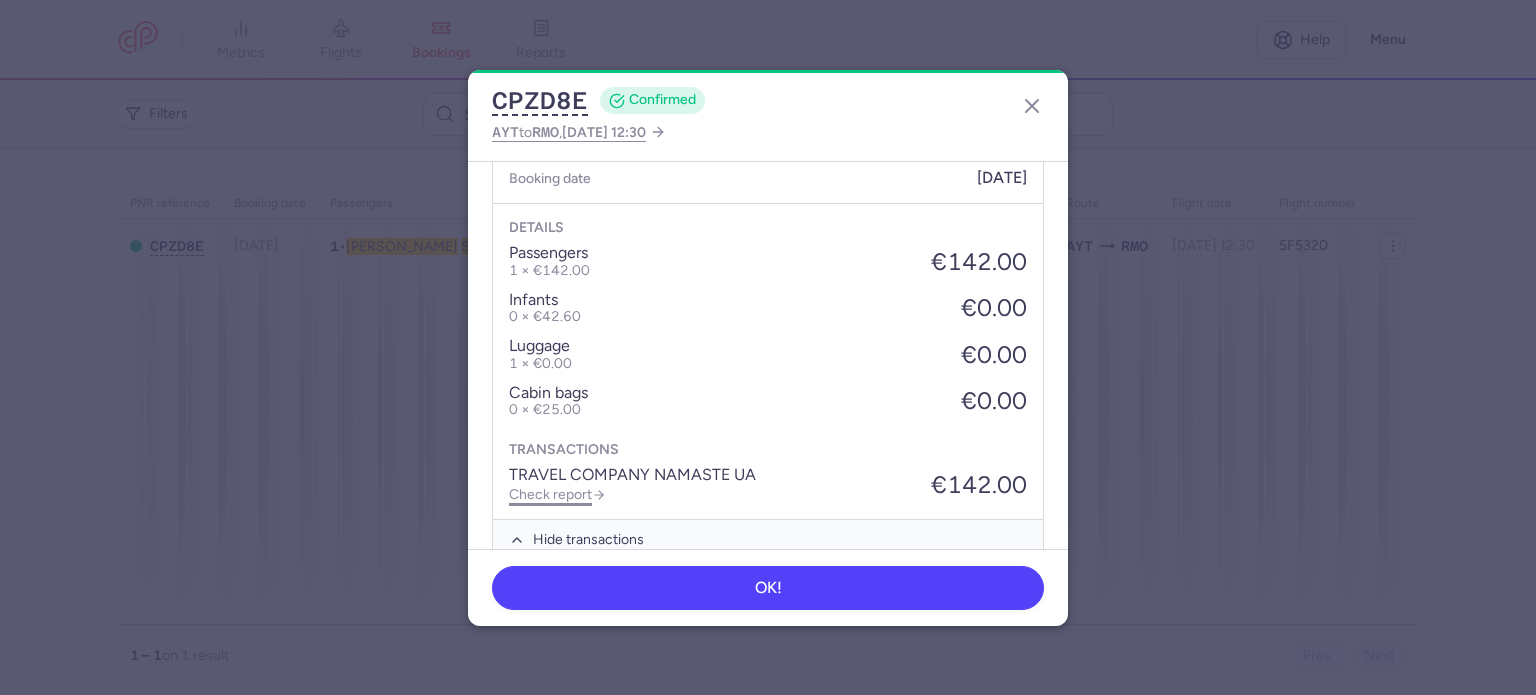 click on "Check report" 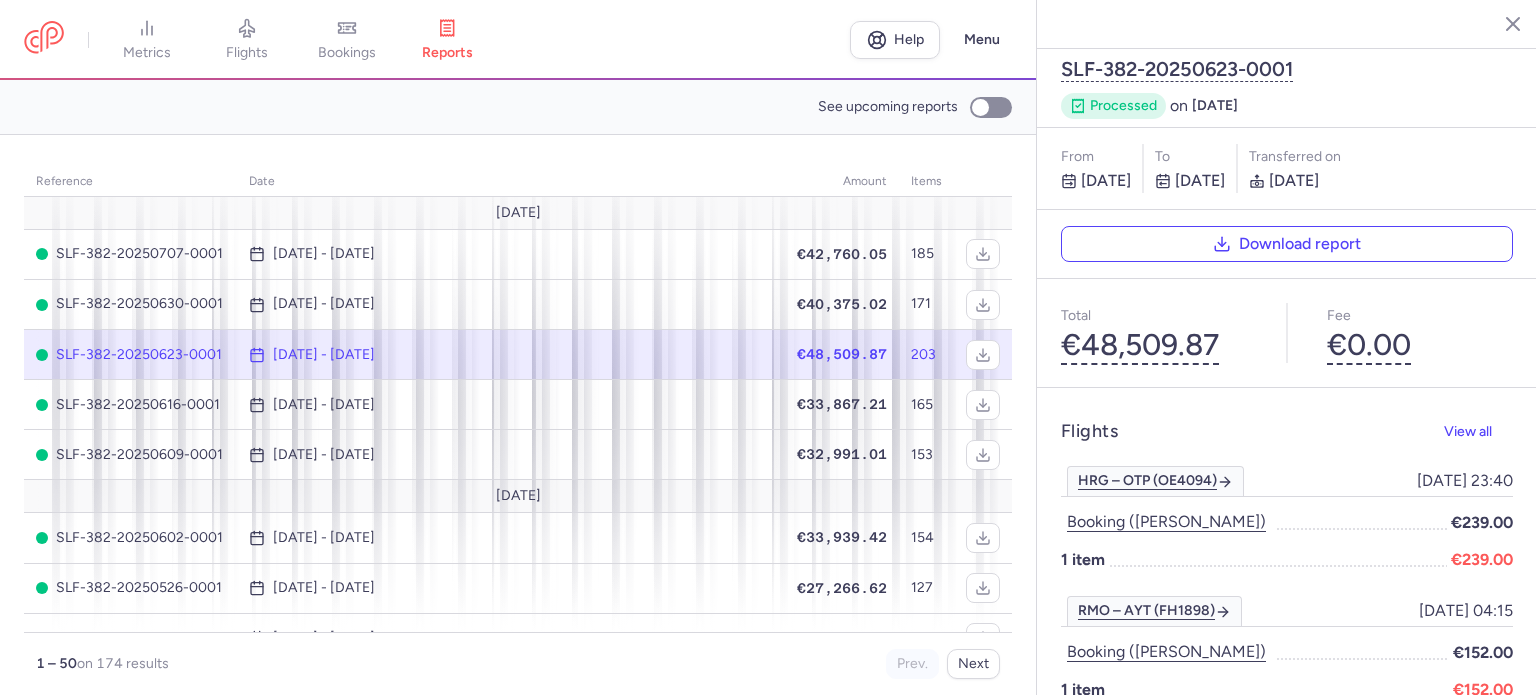 drag, startPoint x: 369, startPoint y: 29, endPoint x: 344, endPoint y: 52, distance: 33.970577 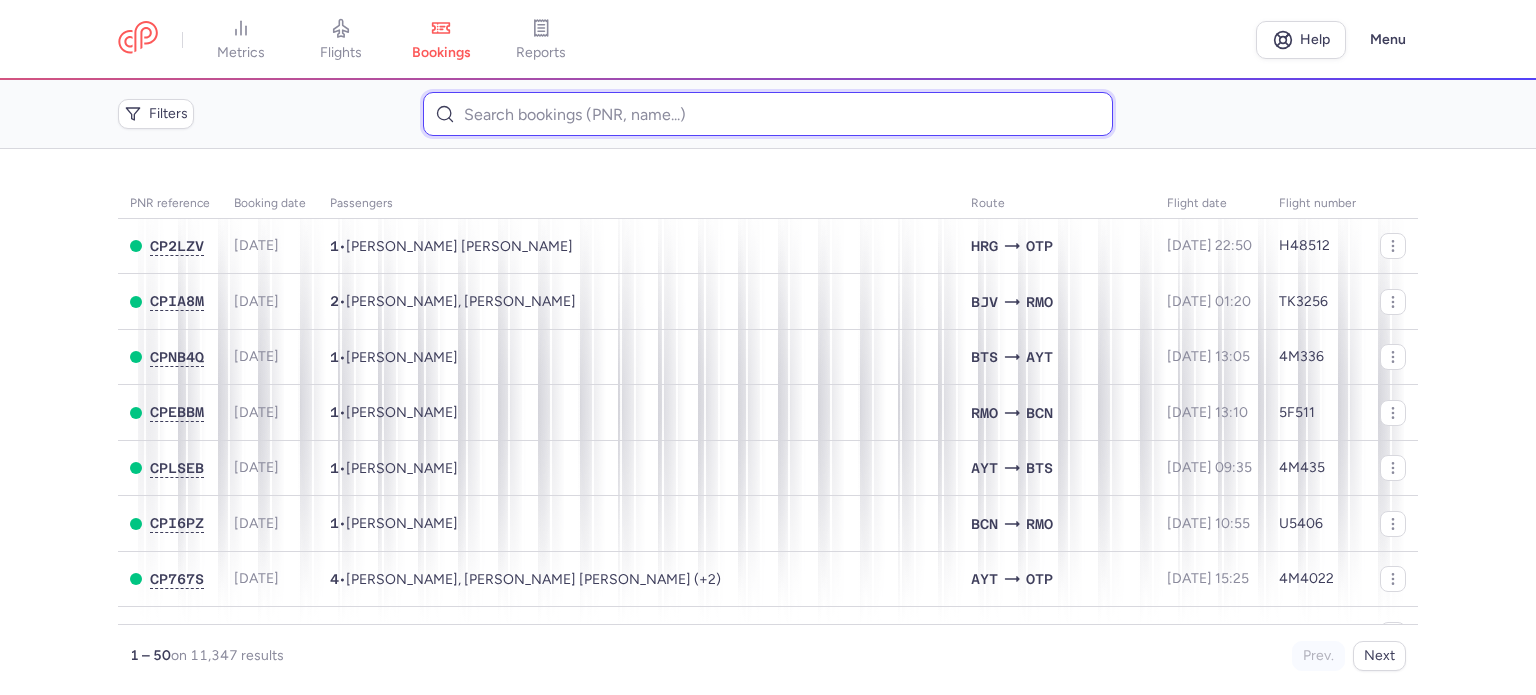 paste on "[PERSON_NAME]" 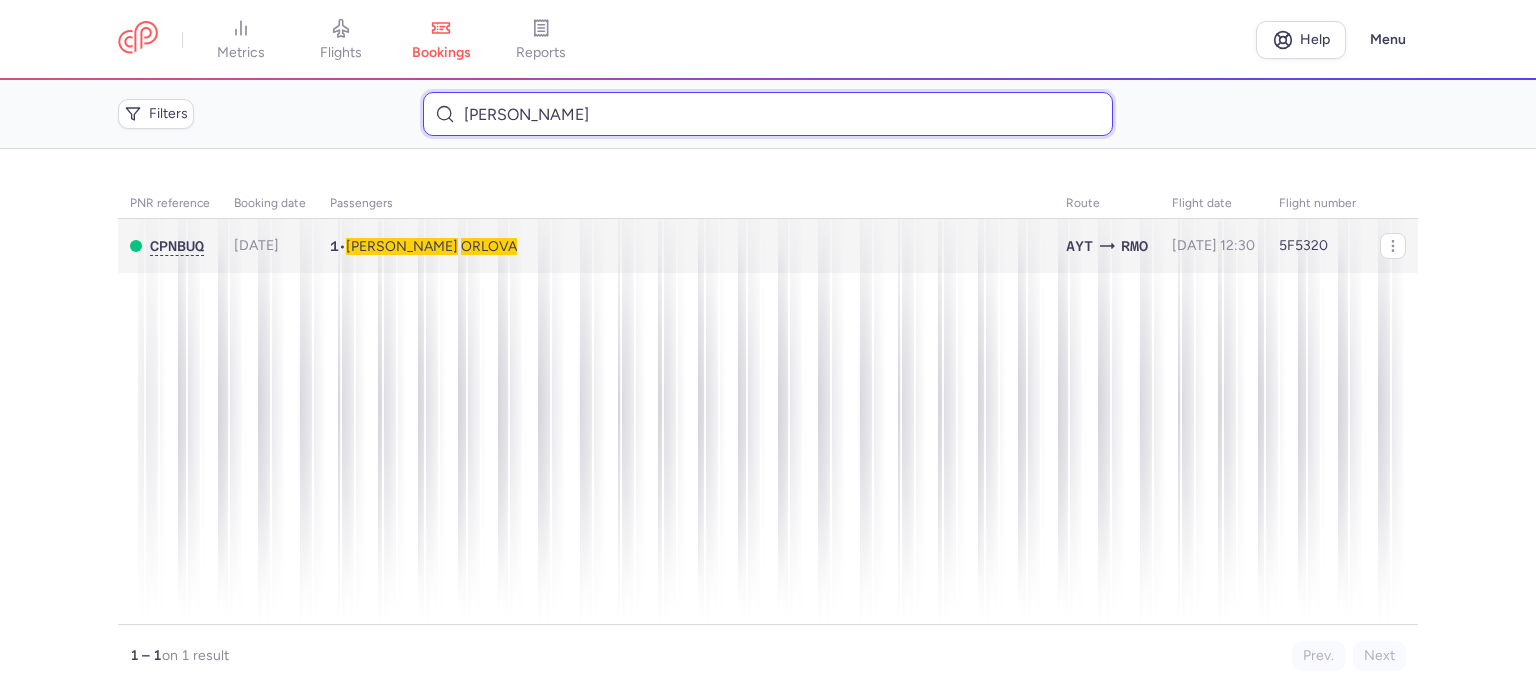 type on "[PERSON_NAME]" 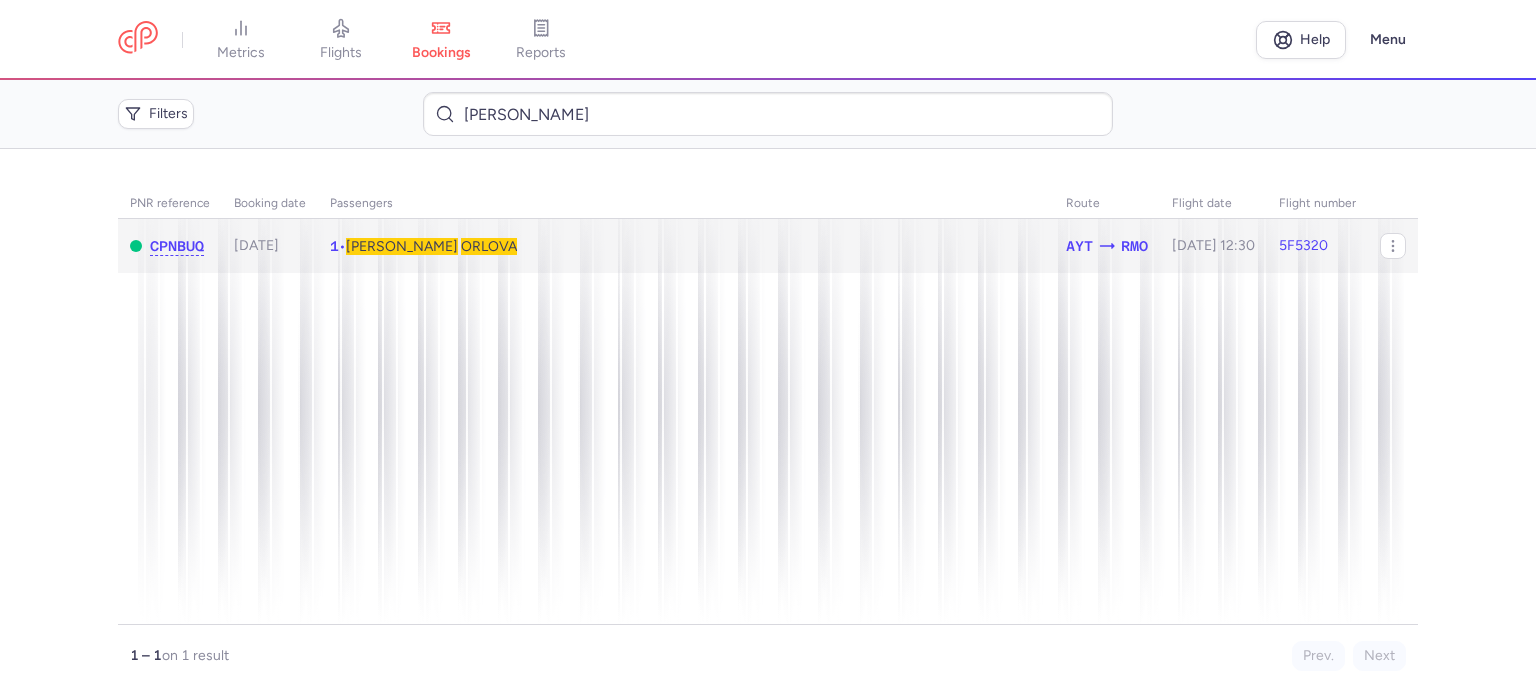 click on "ORLOVA" at bounding box center [489, 246] 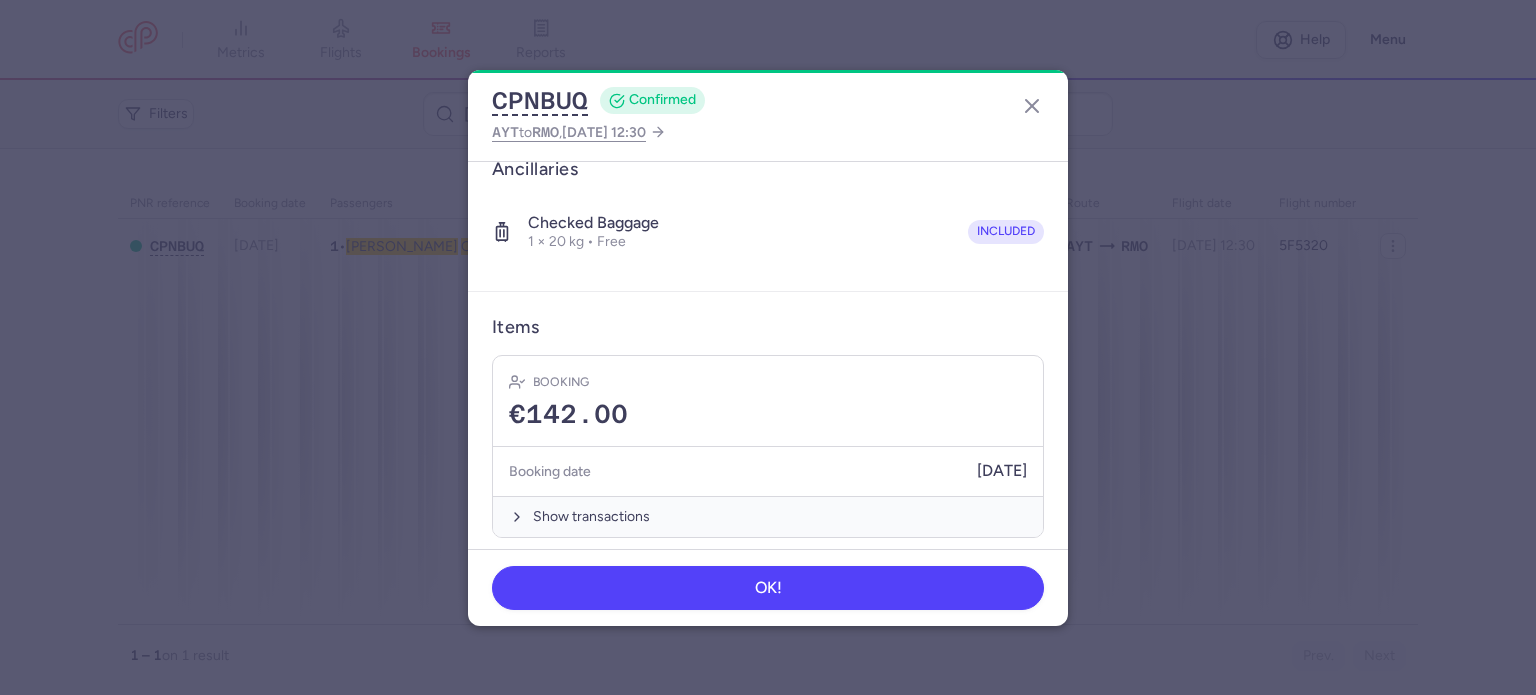 scroll, scrollTop: 352, scrollLeft: 0, axis: vertical 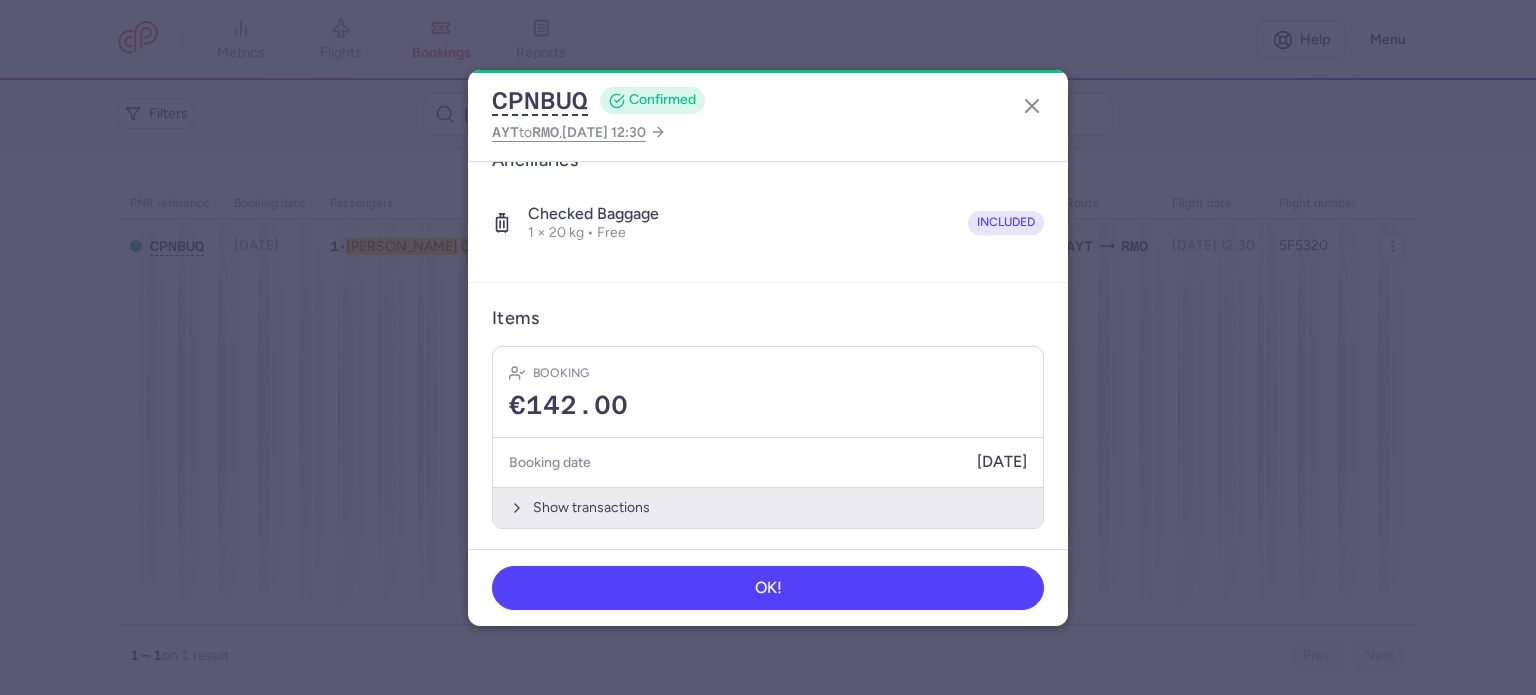 click on "Show transactions" at bounding box center (768, 507) 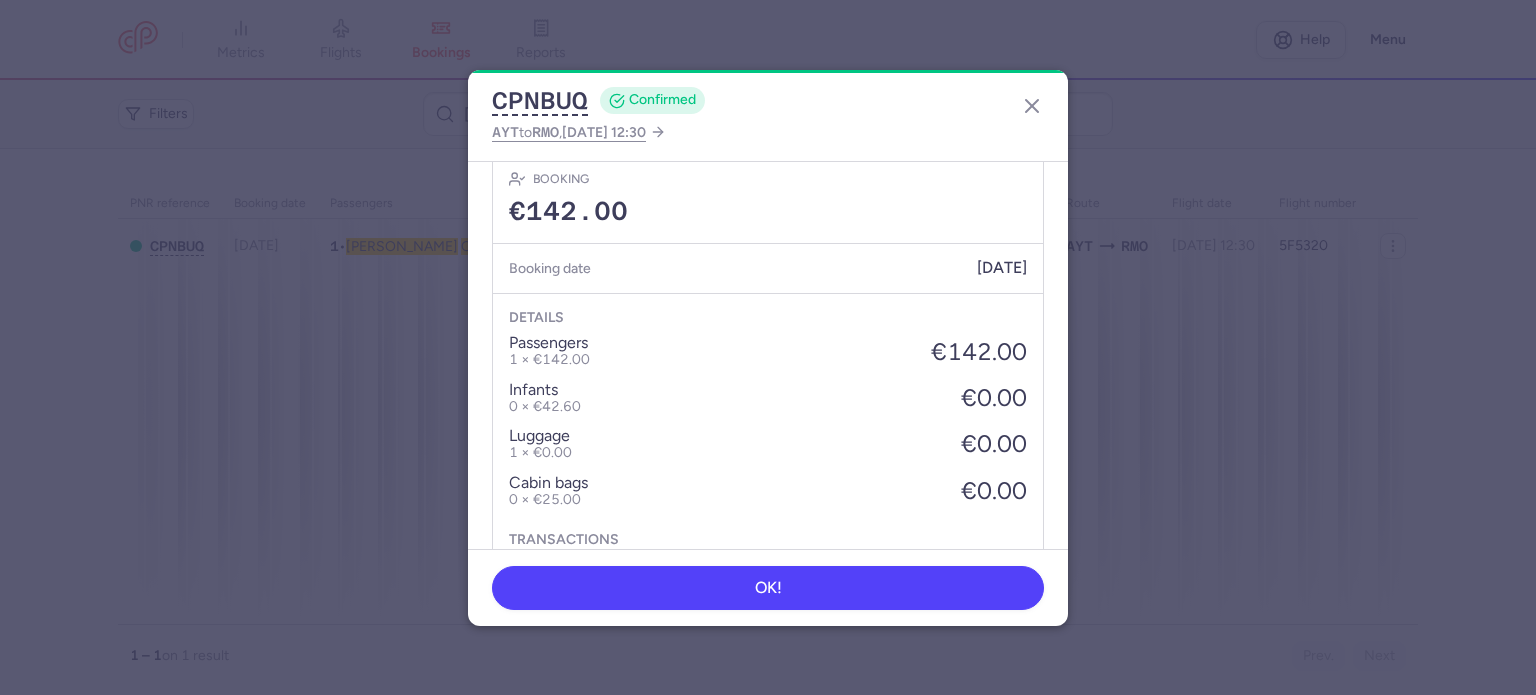 scroll, scrollTop: 652, scrollLeft: 0, axis: vertical 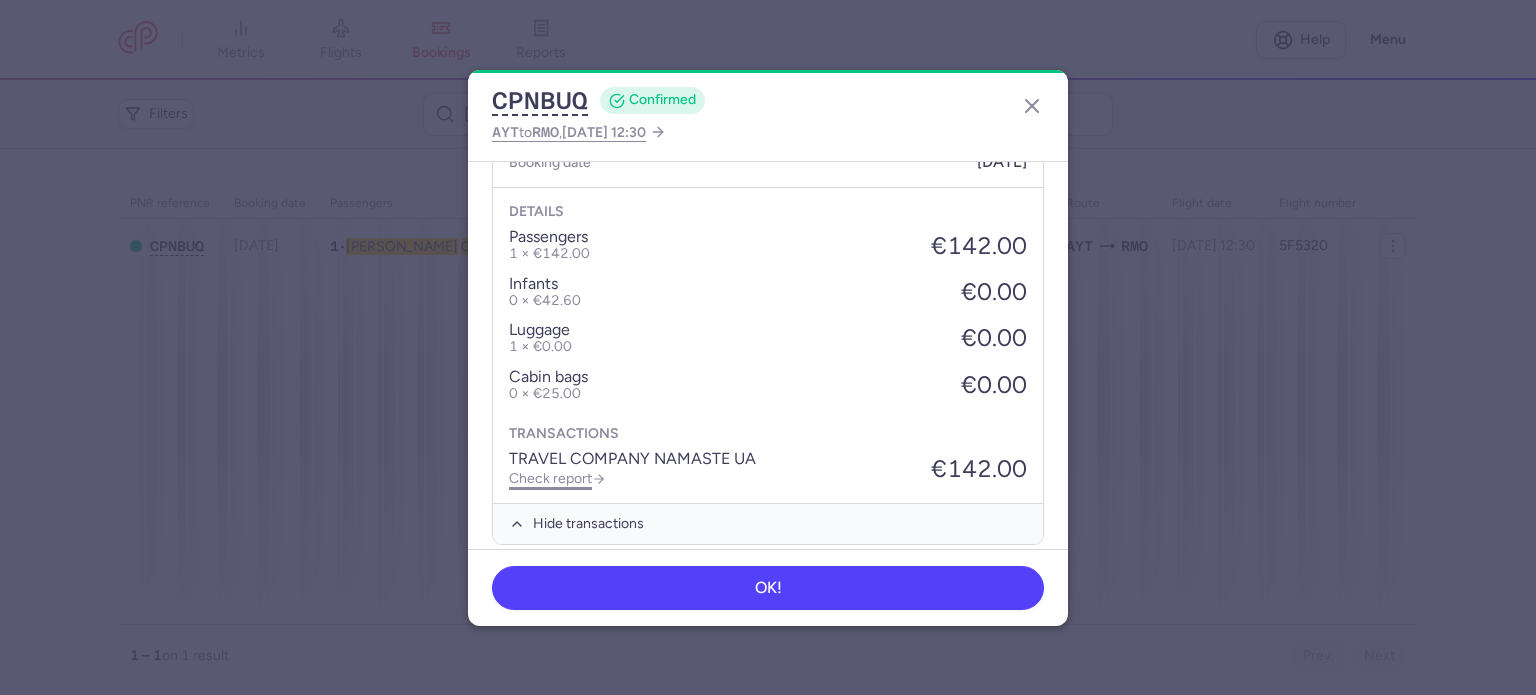 click on "Check report" 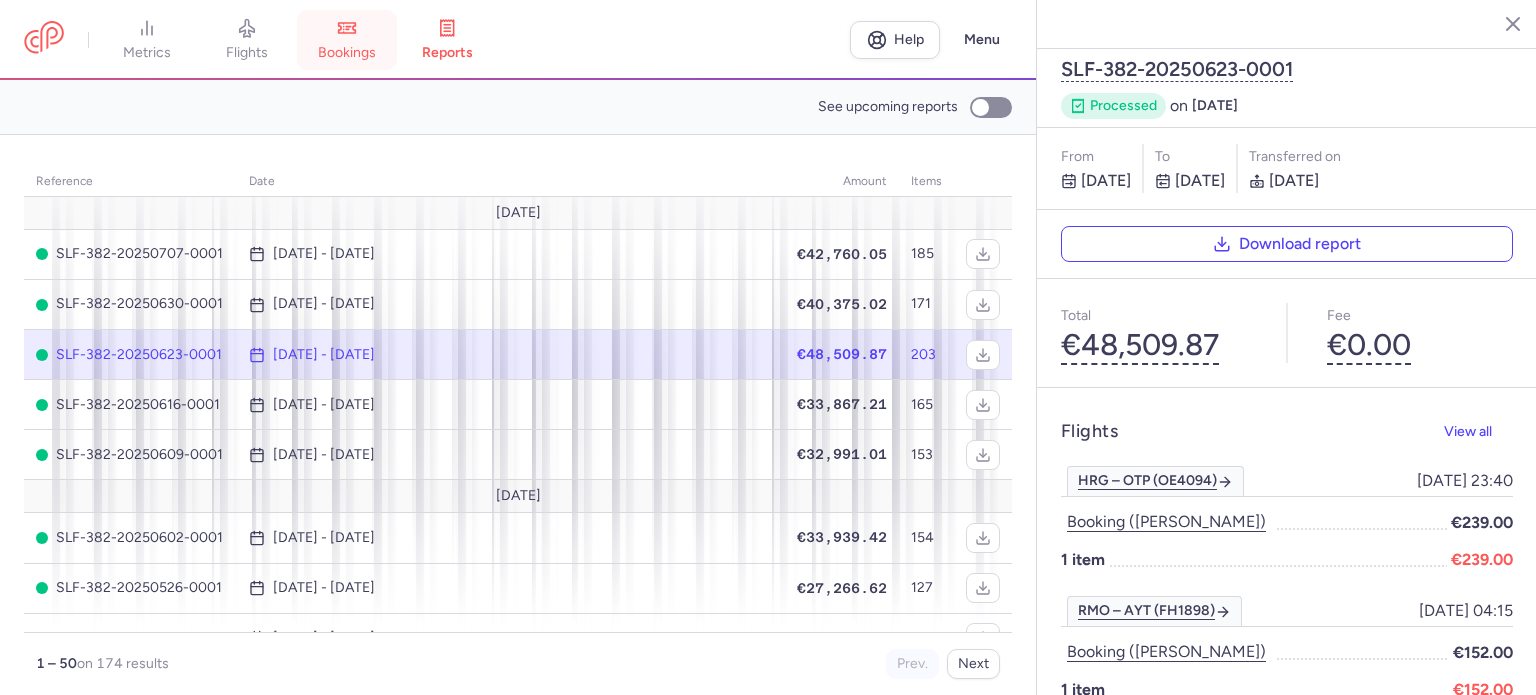 click 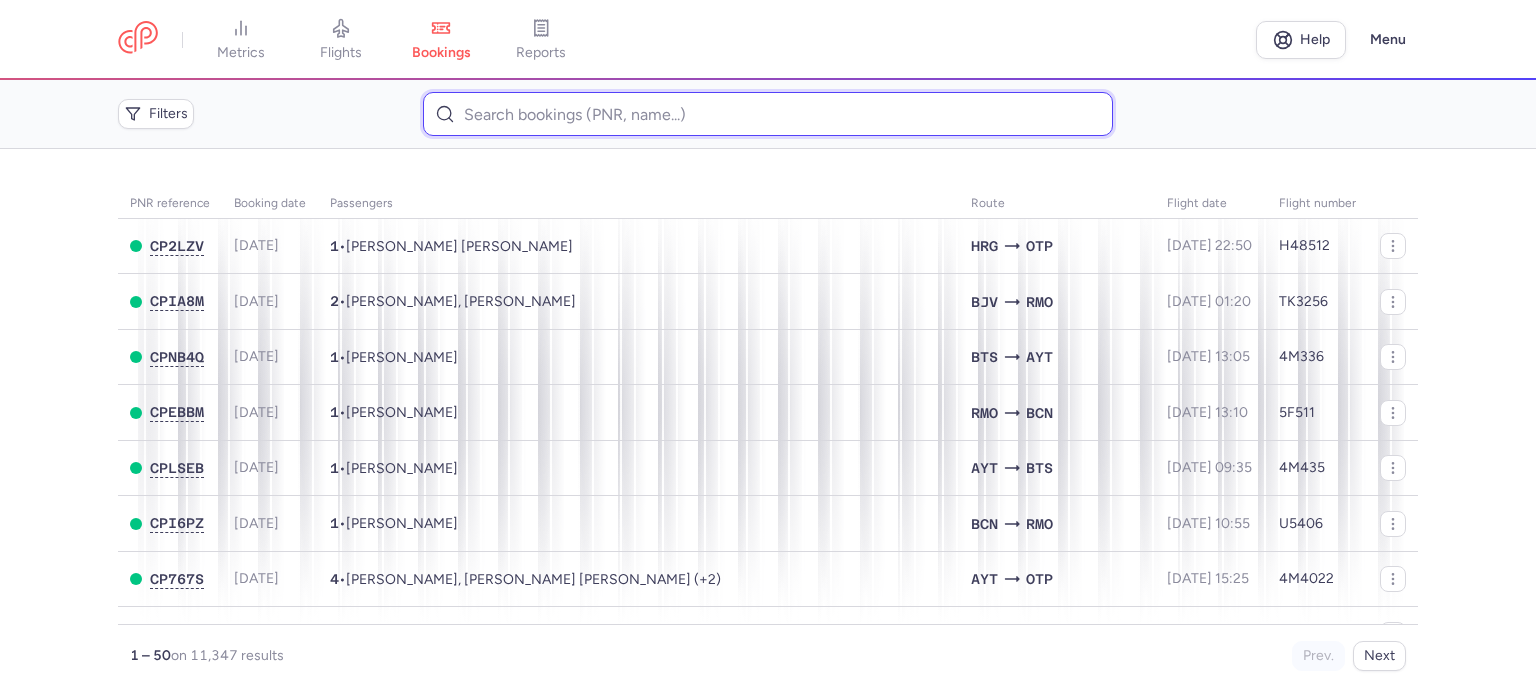 click at bounding box center (767, 114) 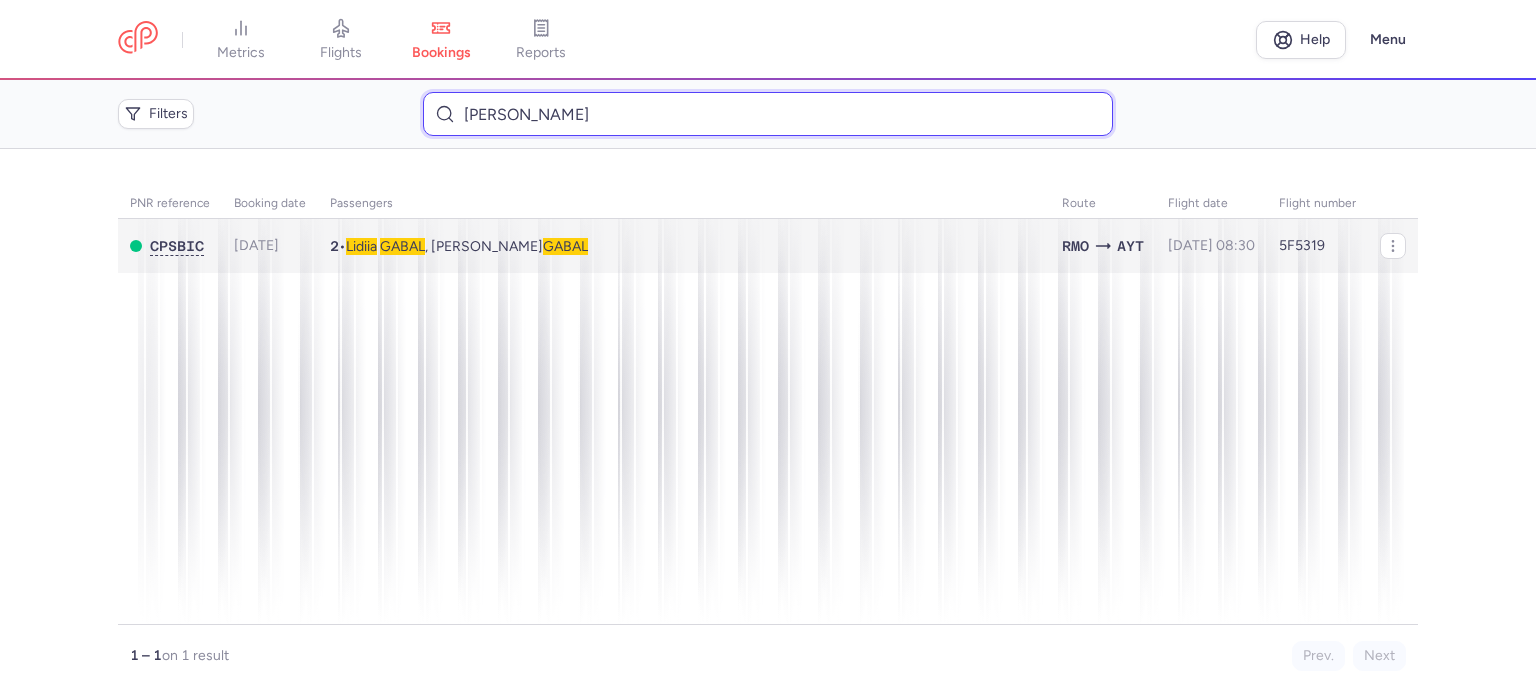 type on "[PERSON_NAME]" 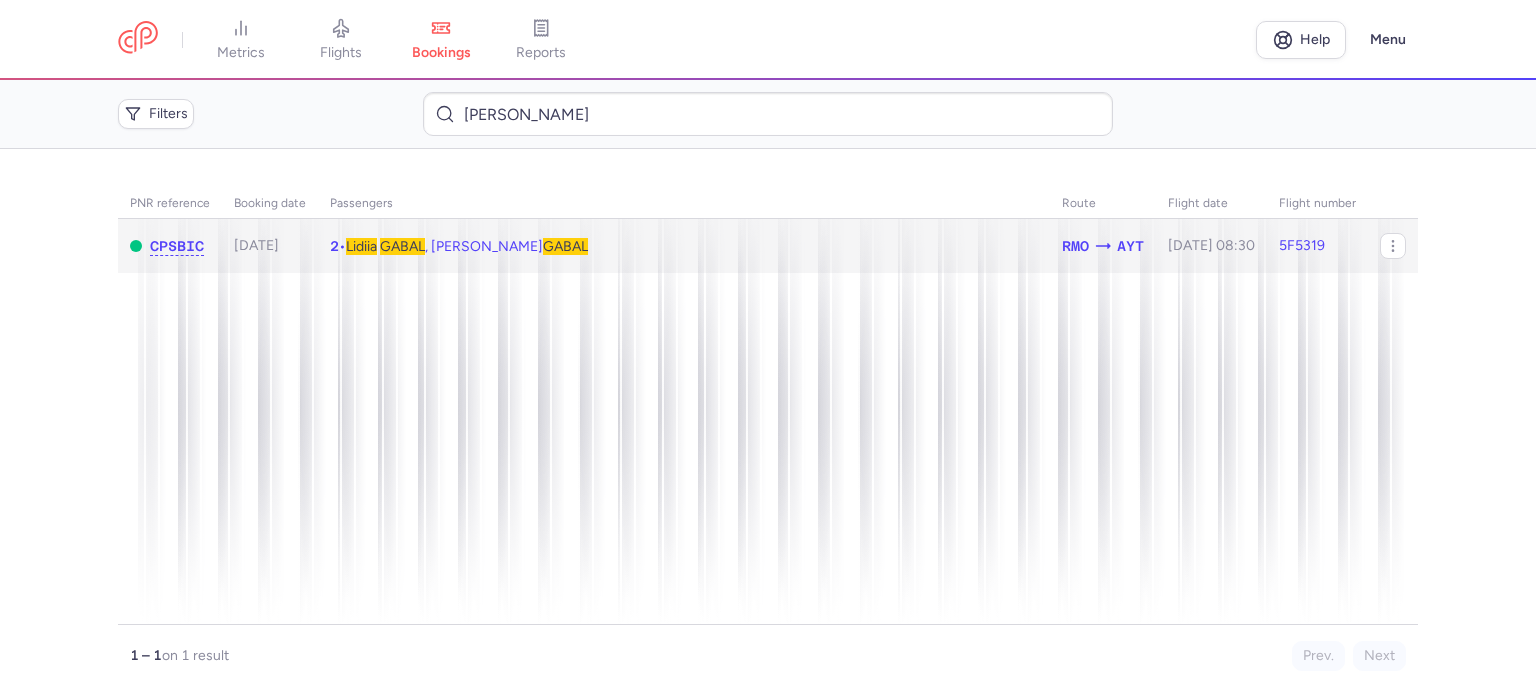 click on "GABAL" at bounding box center (402, 246) 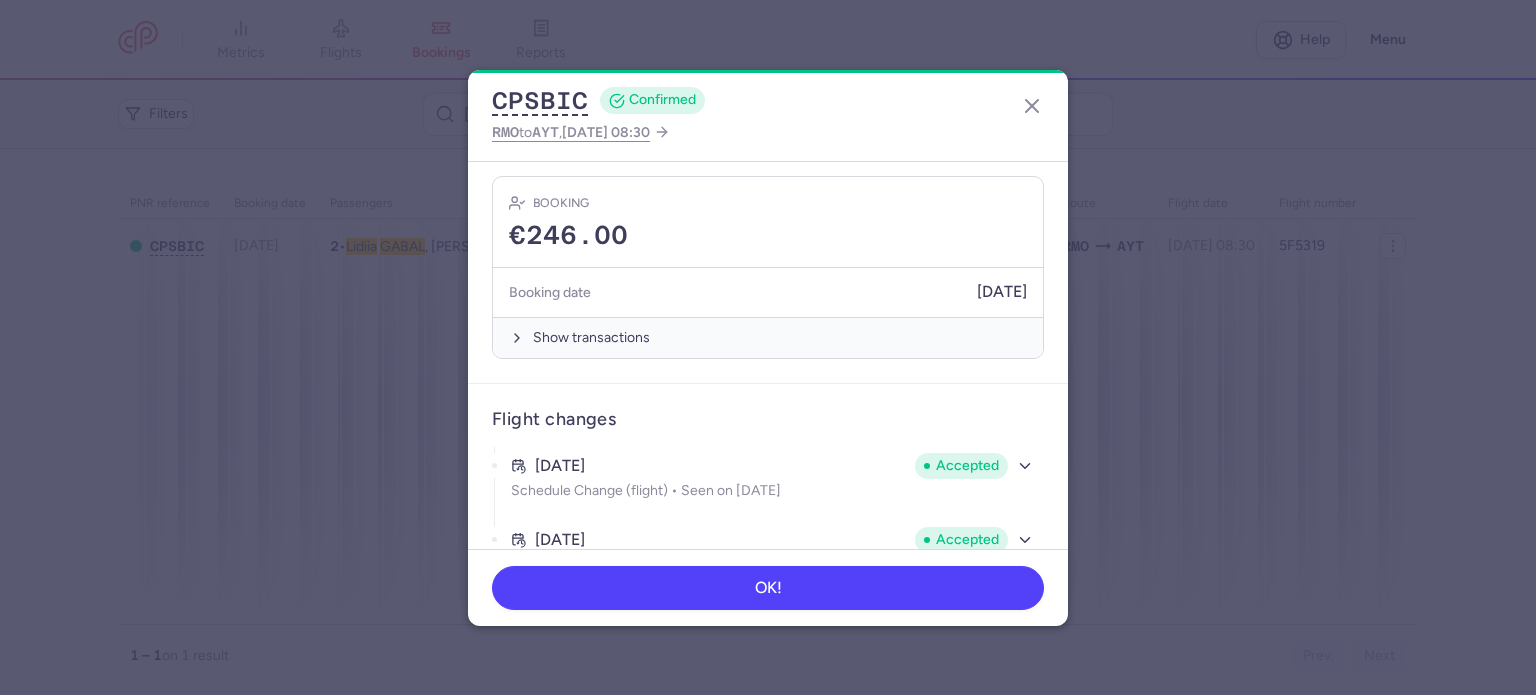 scroll, scrollTop: 641, scrollLeft: 0, axis: vertical 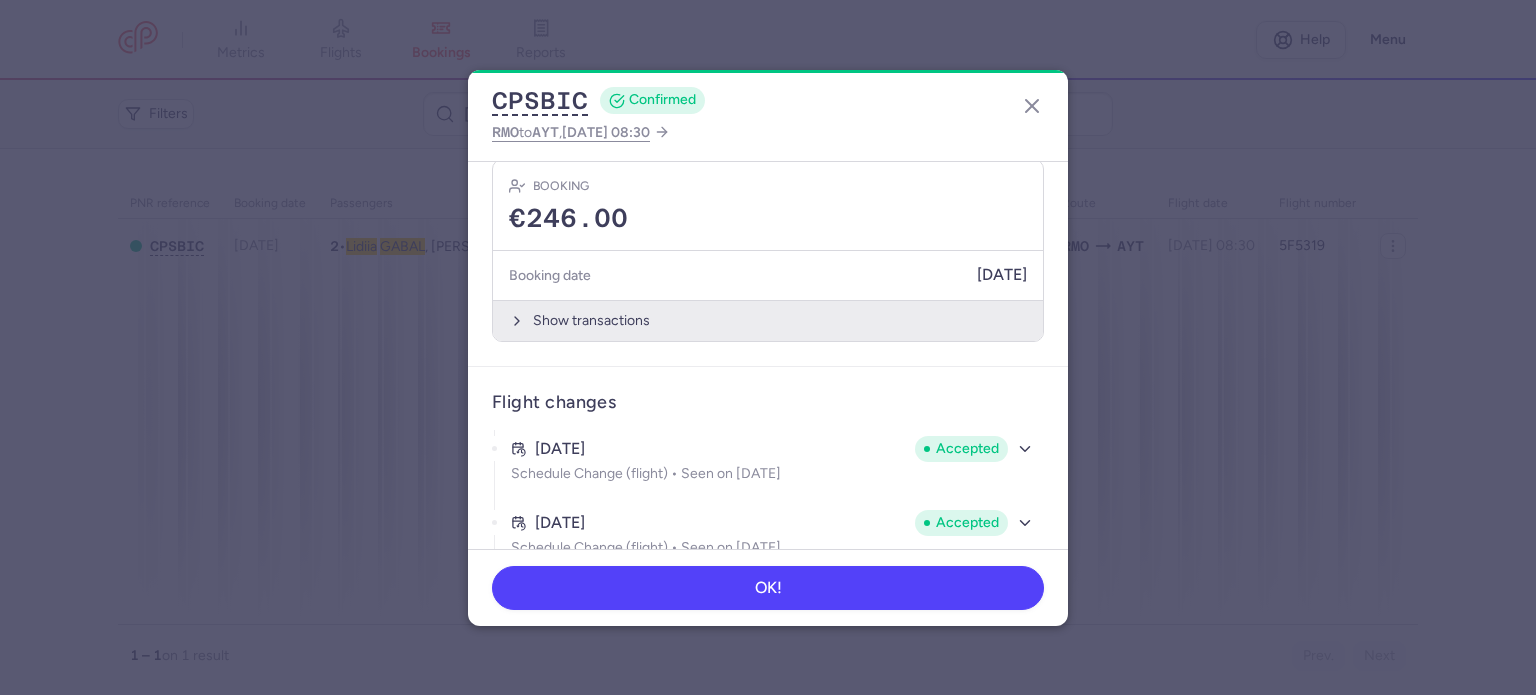 click on "Show transactions" at bounding box center (768, 320) 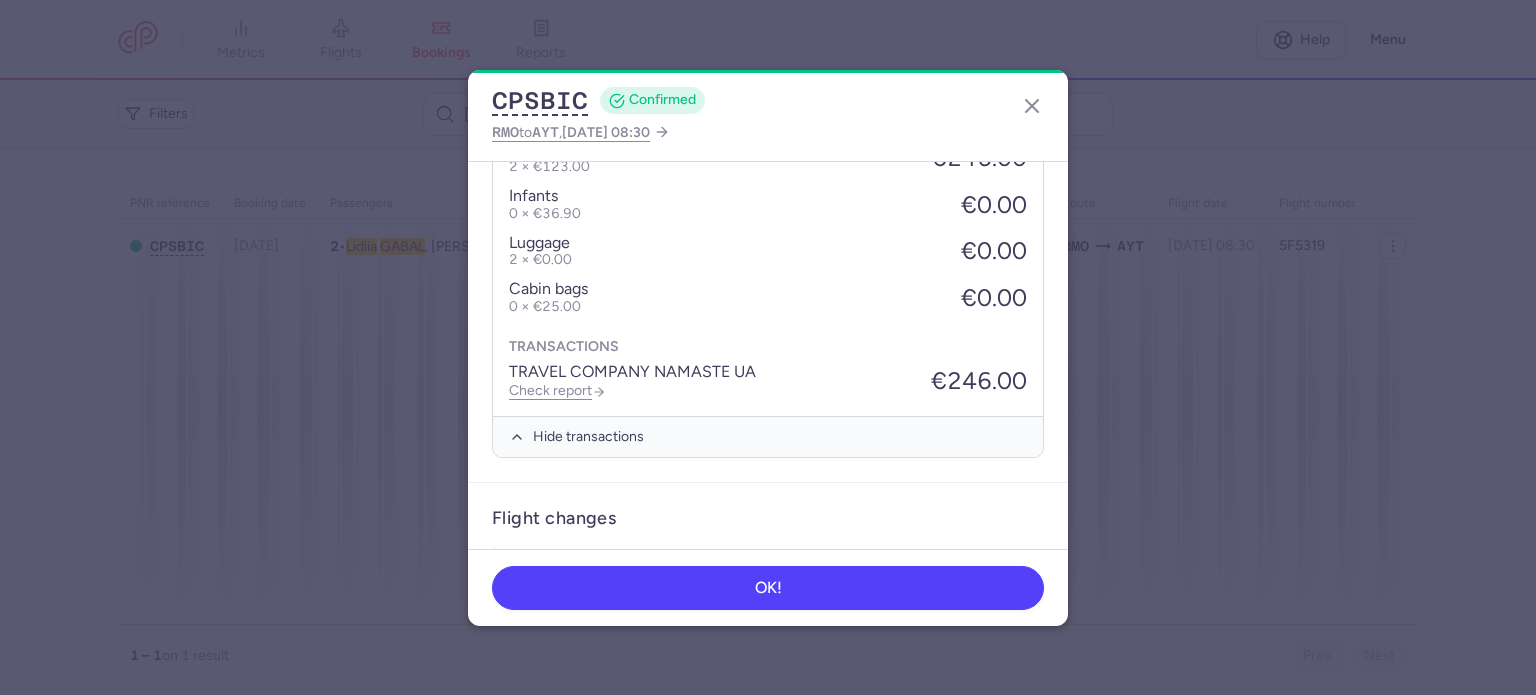 scroll, scrollTop: 957, scrollLeft: 0, axis: vertical 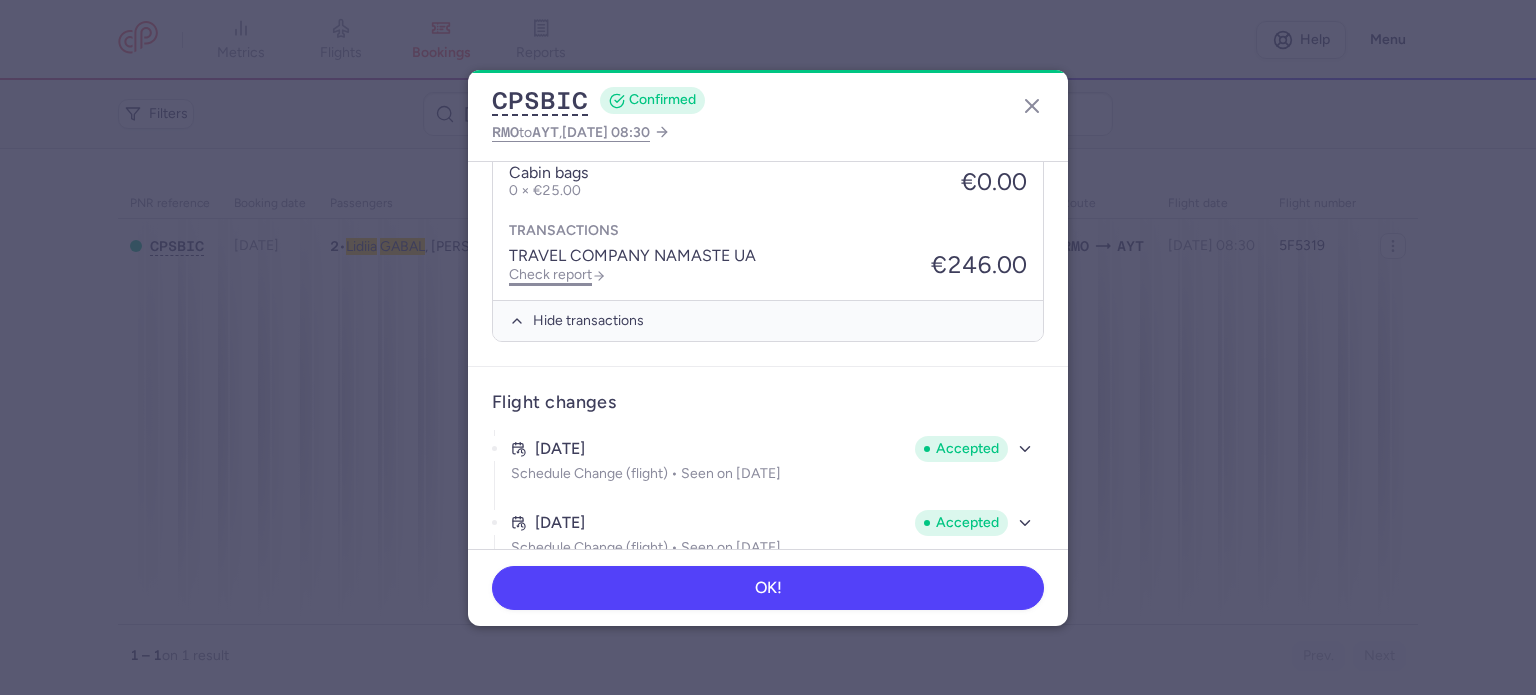 click on "Check report" 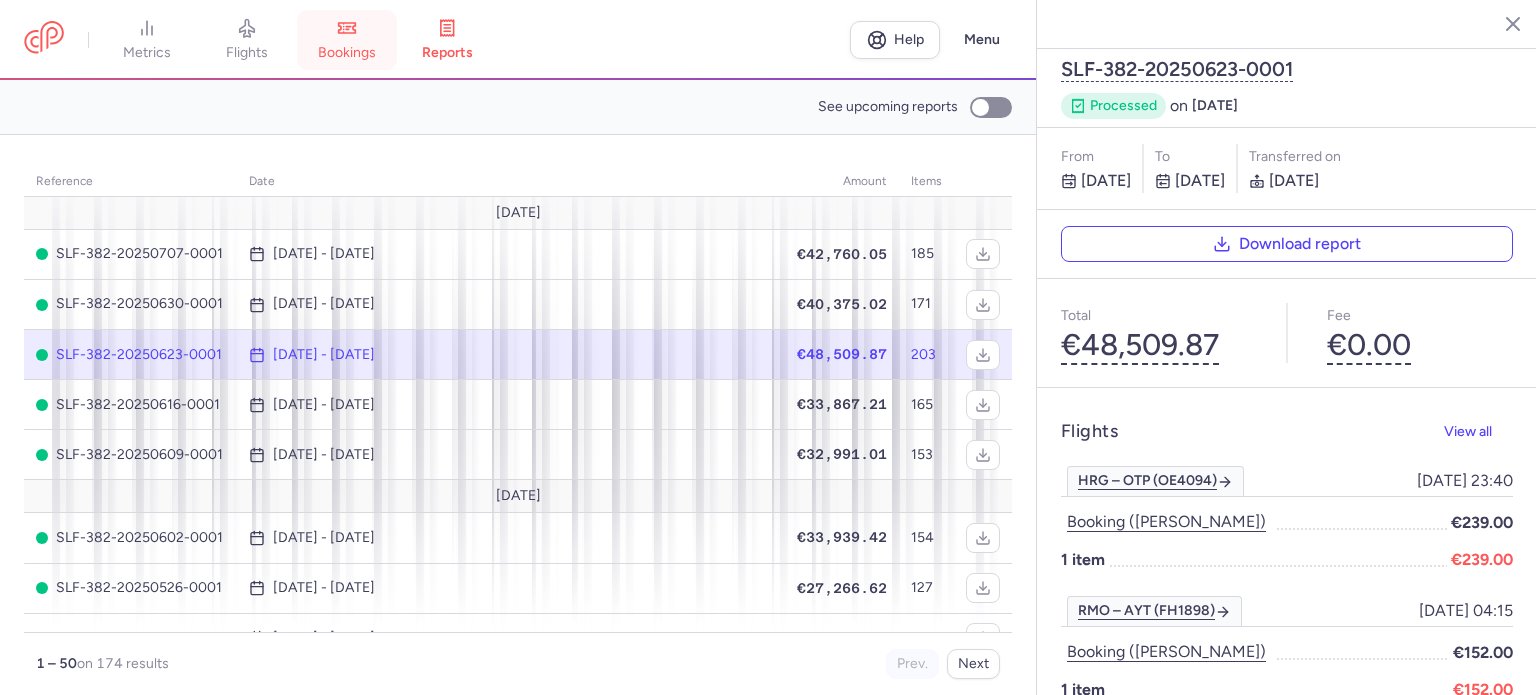 click on "bookings" at bounding box center [347, 40] 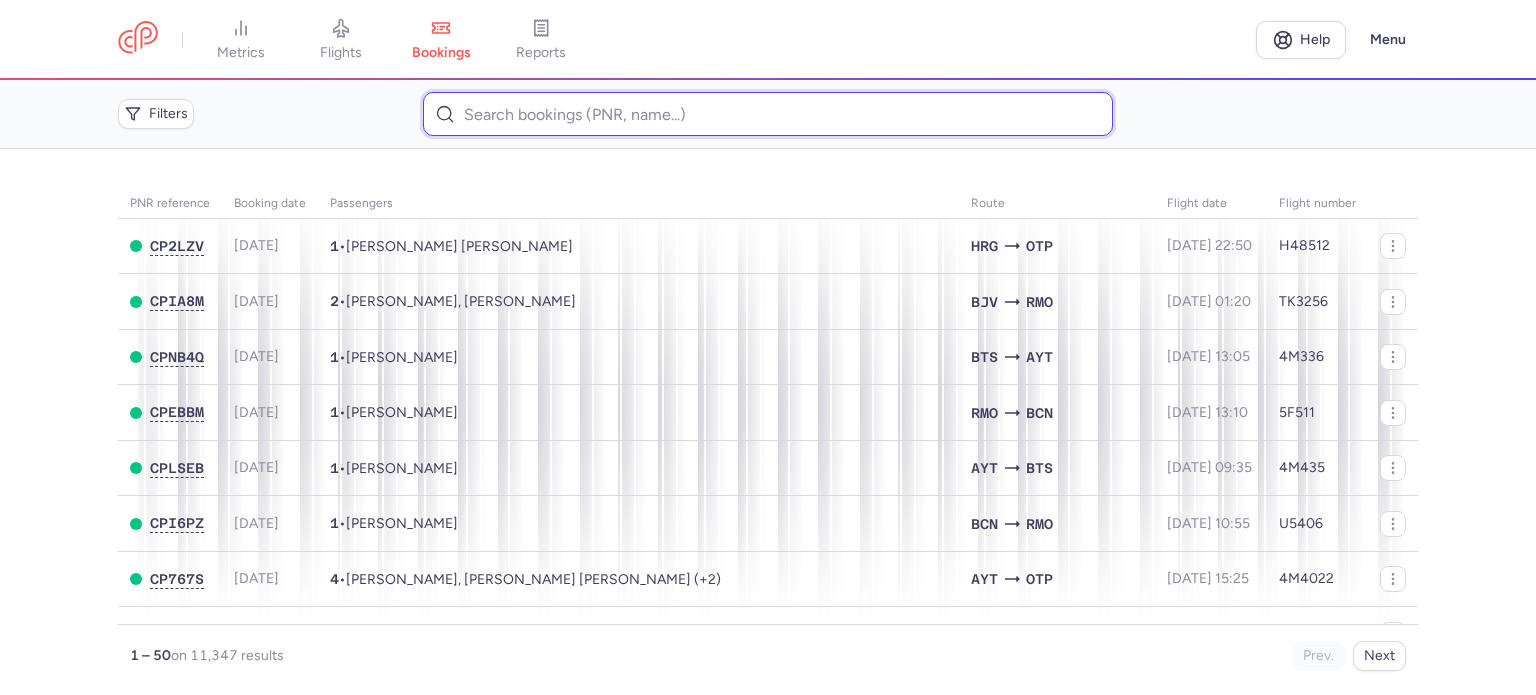 click at bounding box center [767, 114] 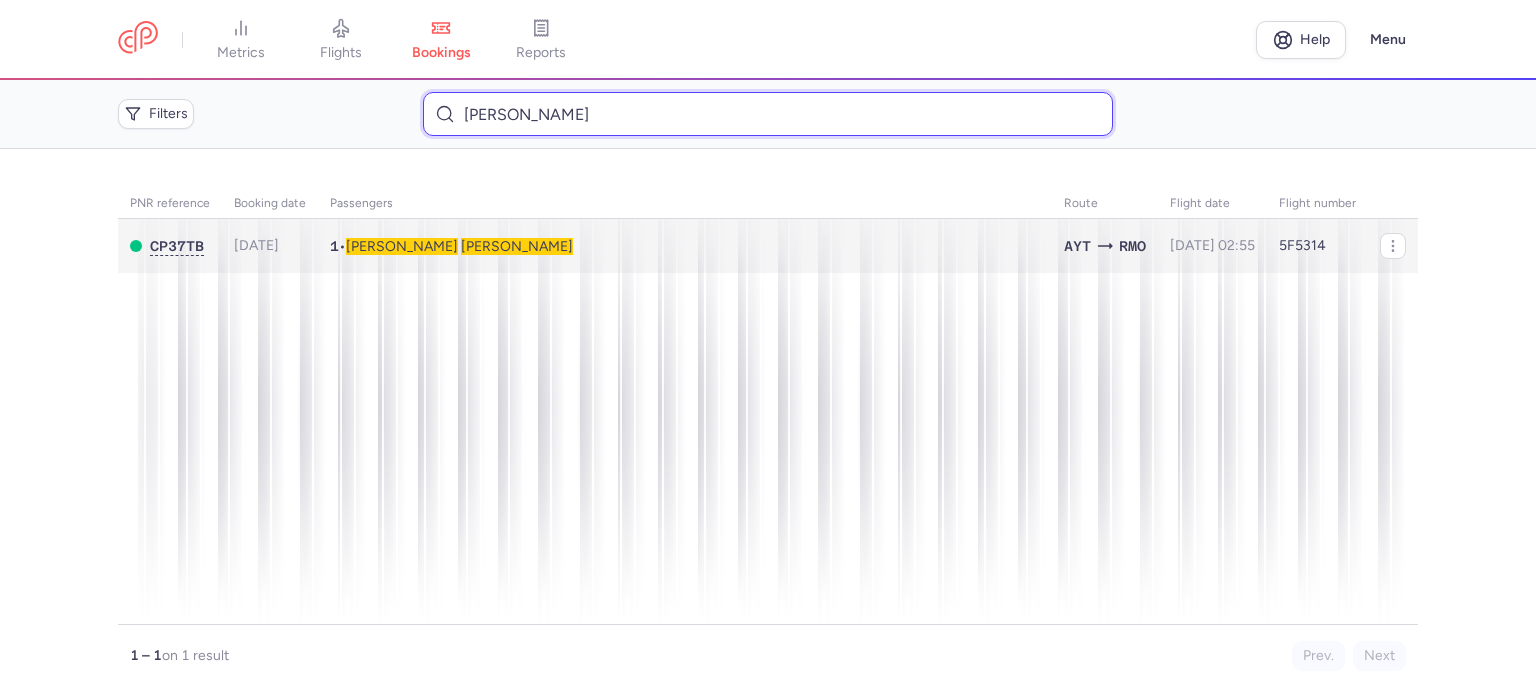 type on "[PERSON_NAME]" 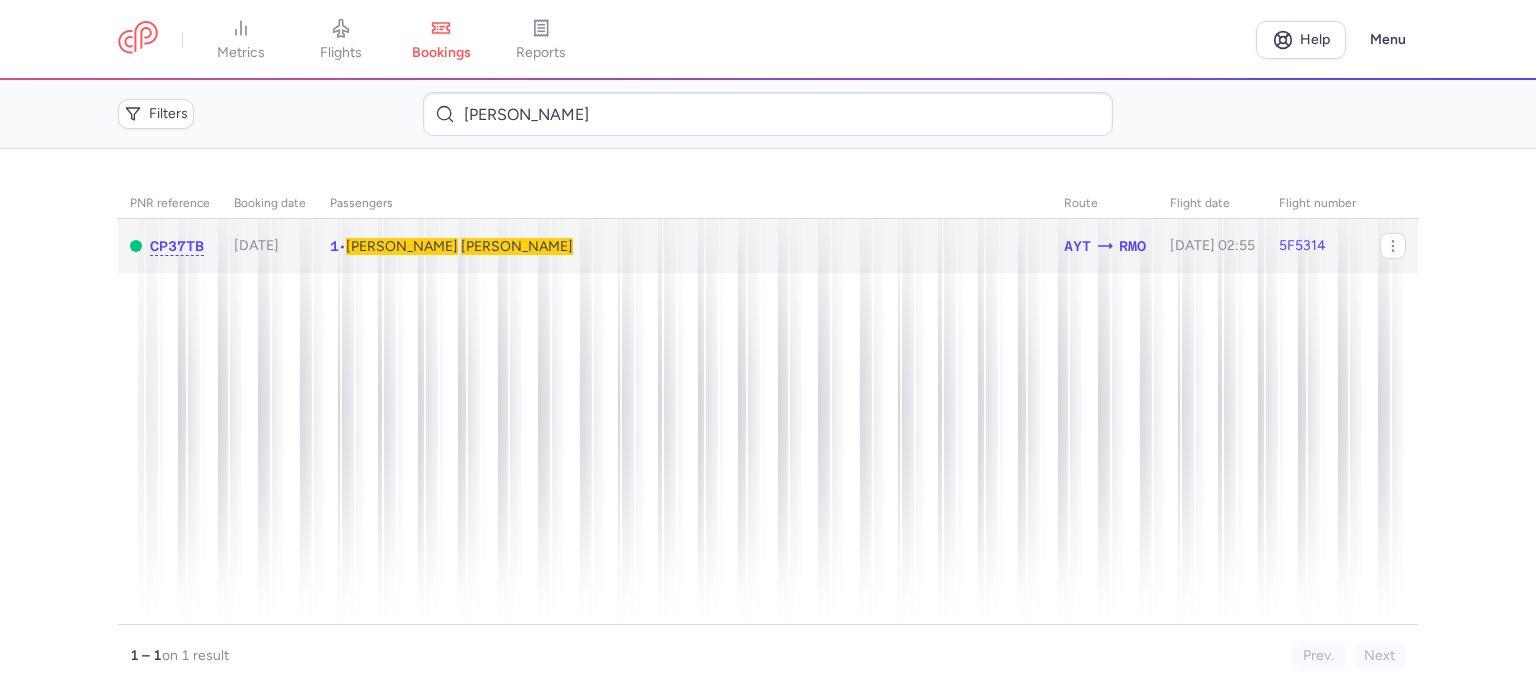 click on "[PERSON_NAME]" at bounding box center (517, 246) 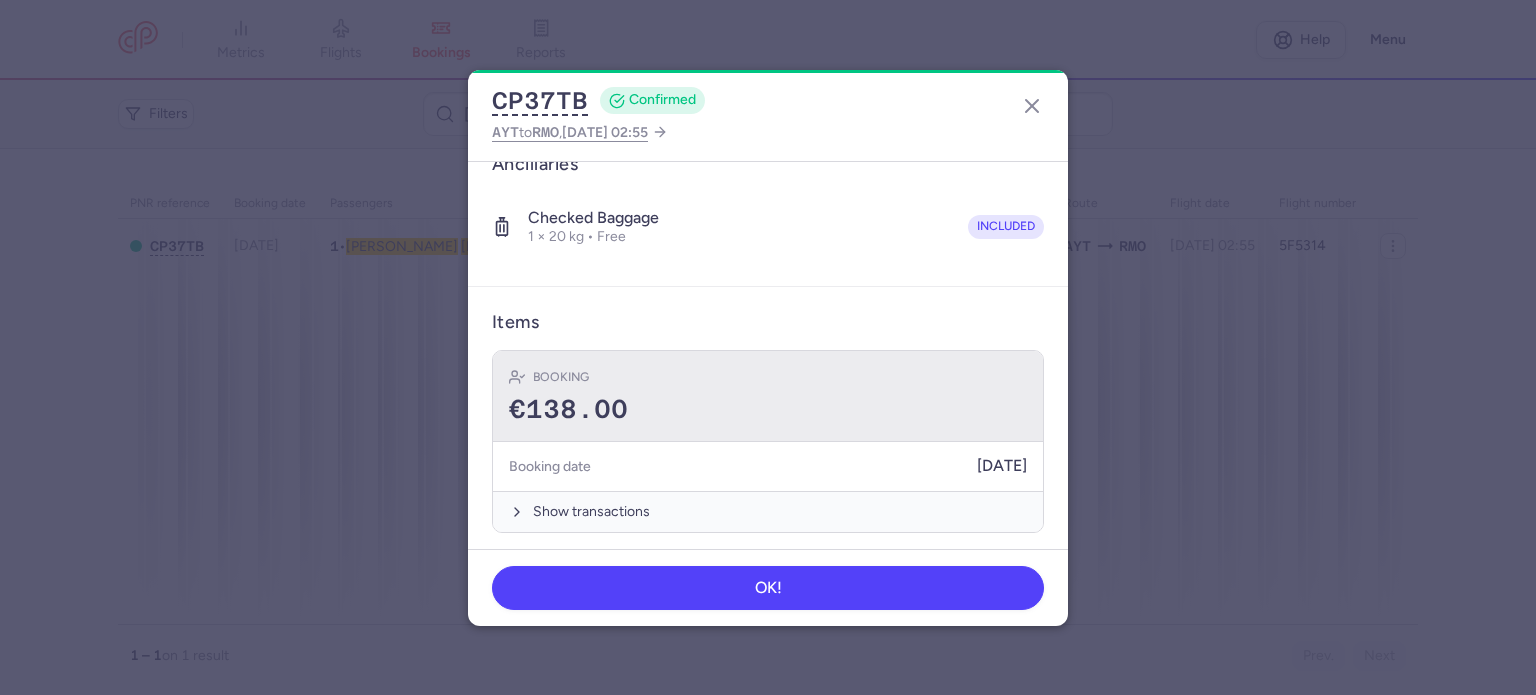 scroll, scrollTop: 352, scrollLeft: 0, axis: vertical 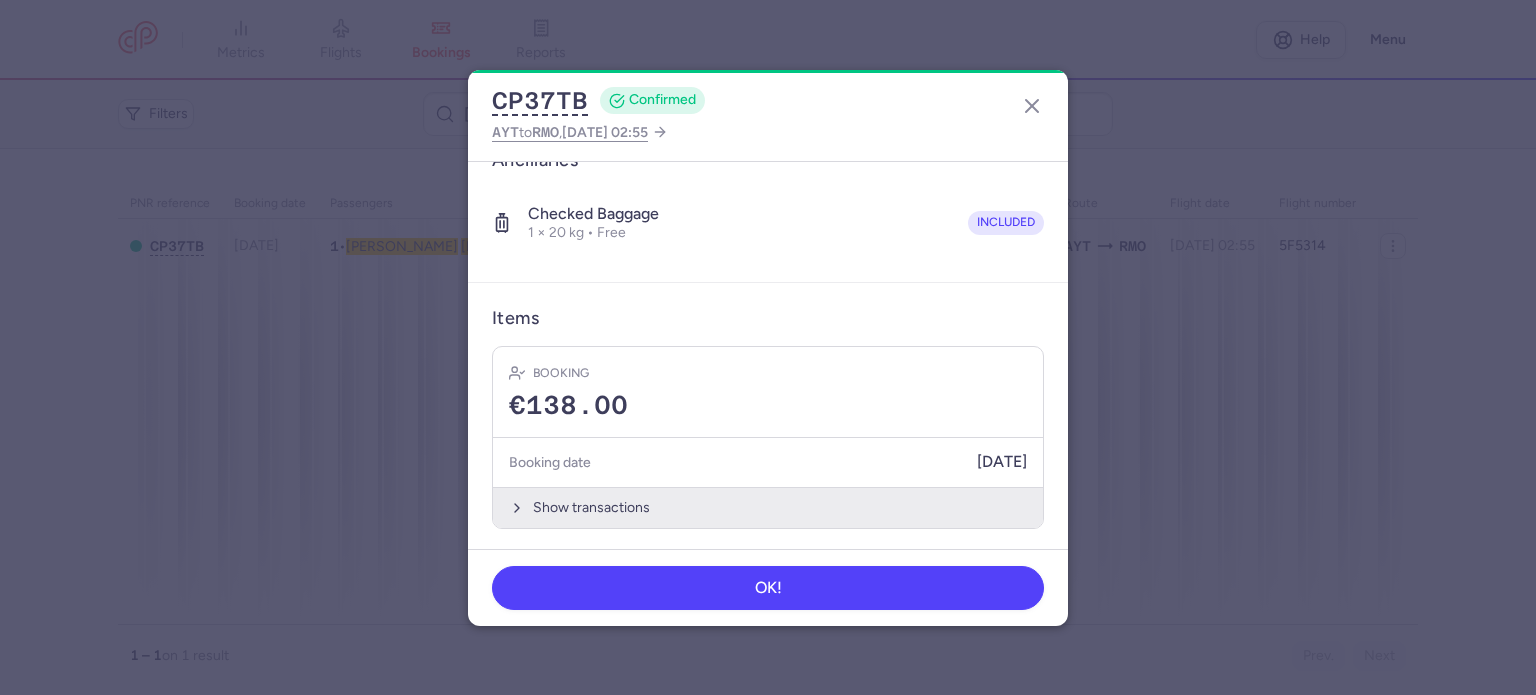 drag, startPoint x: 594, startPoint y: 509, endPoint x: 576, endPoint y: 446, distance: 65.52099 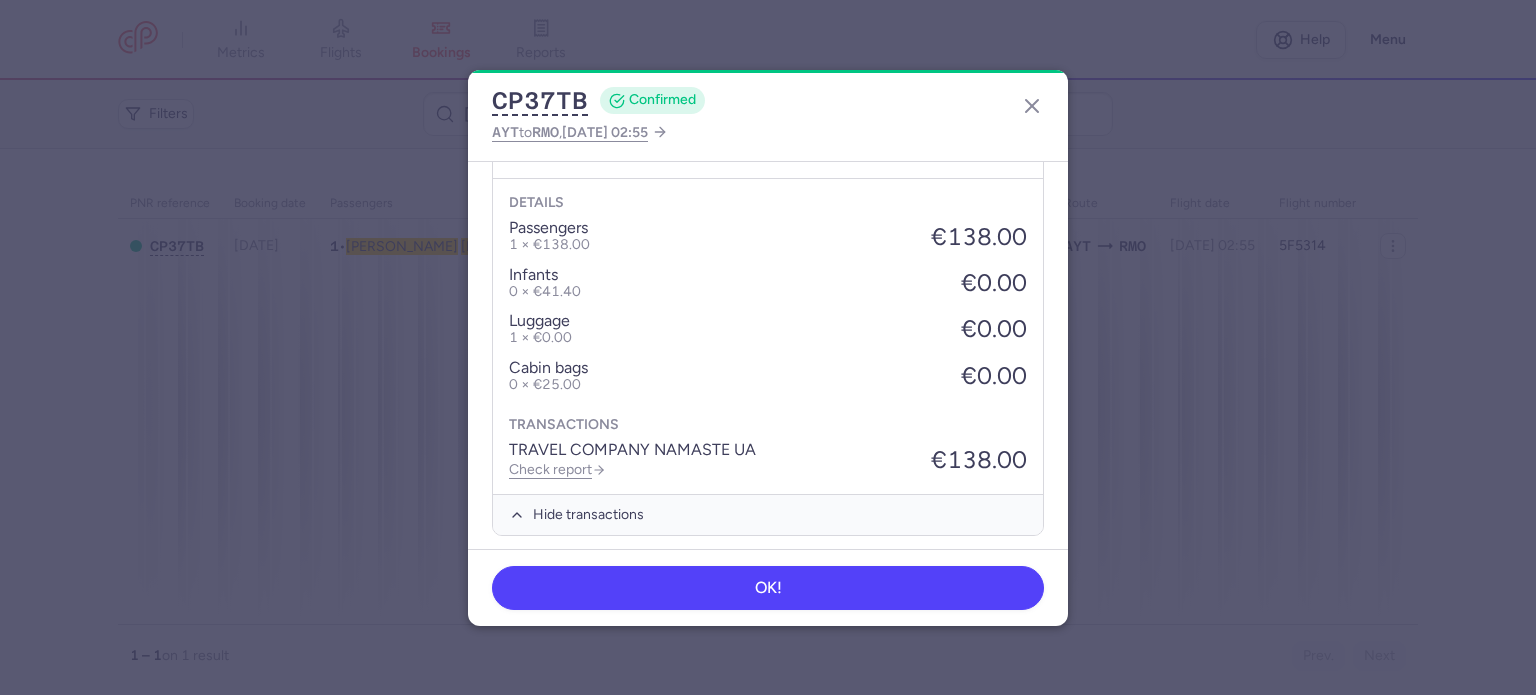 scroll, scrollTop: 668, scrollLeft: 0, axis: vertical 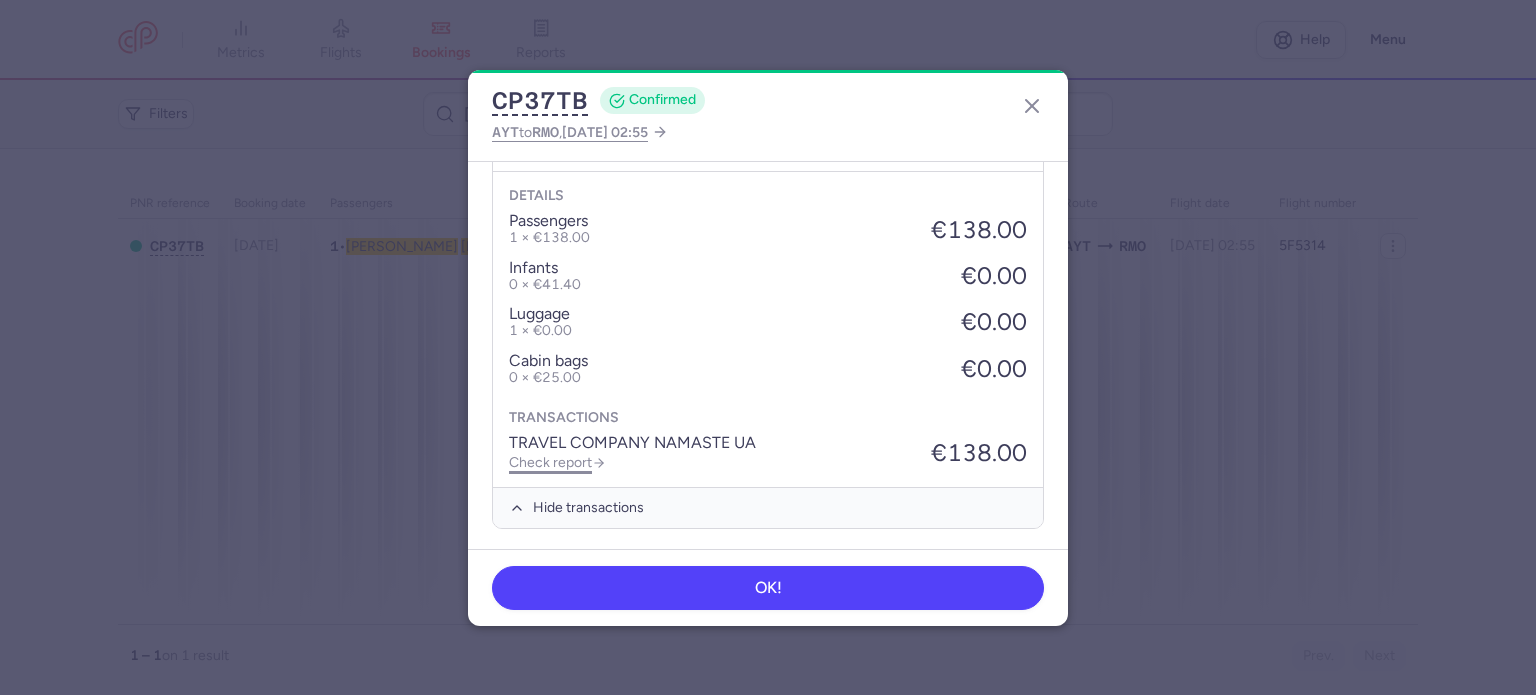 click on "Check report" 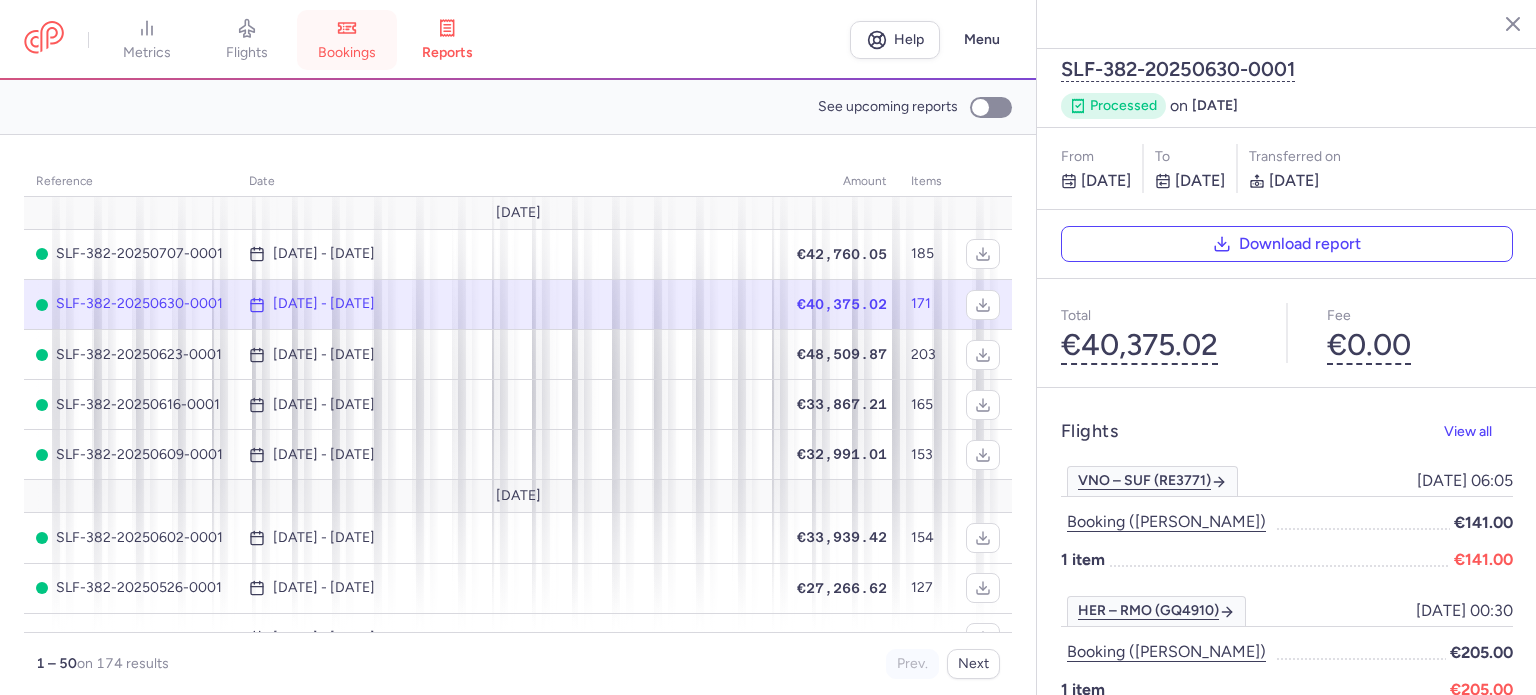click on "bookings" at bounding box center (347, 53) 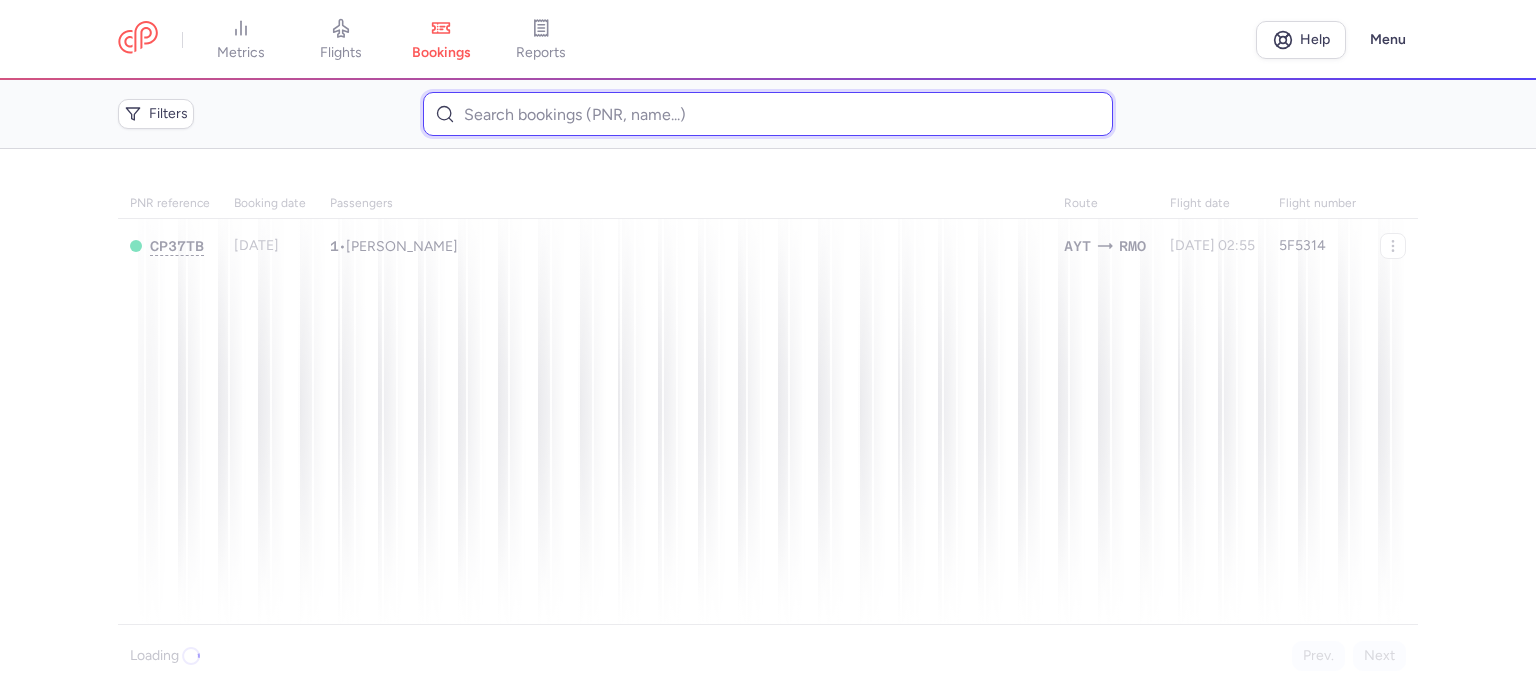 click at bounding box center (767, 114) 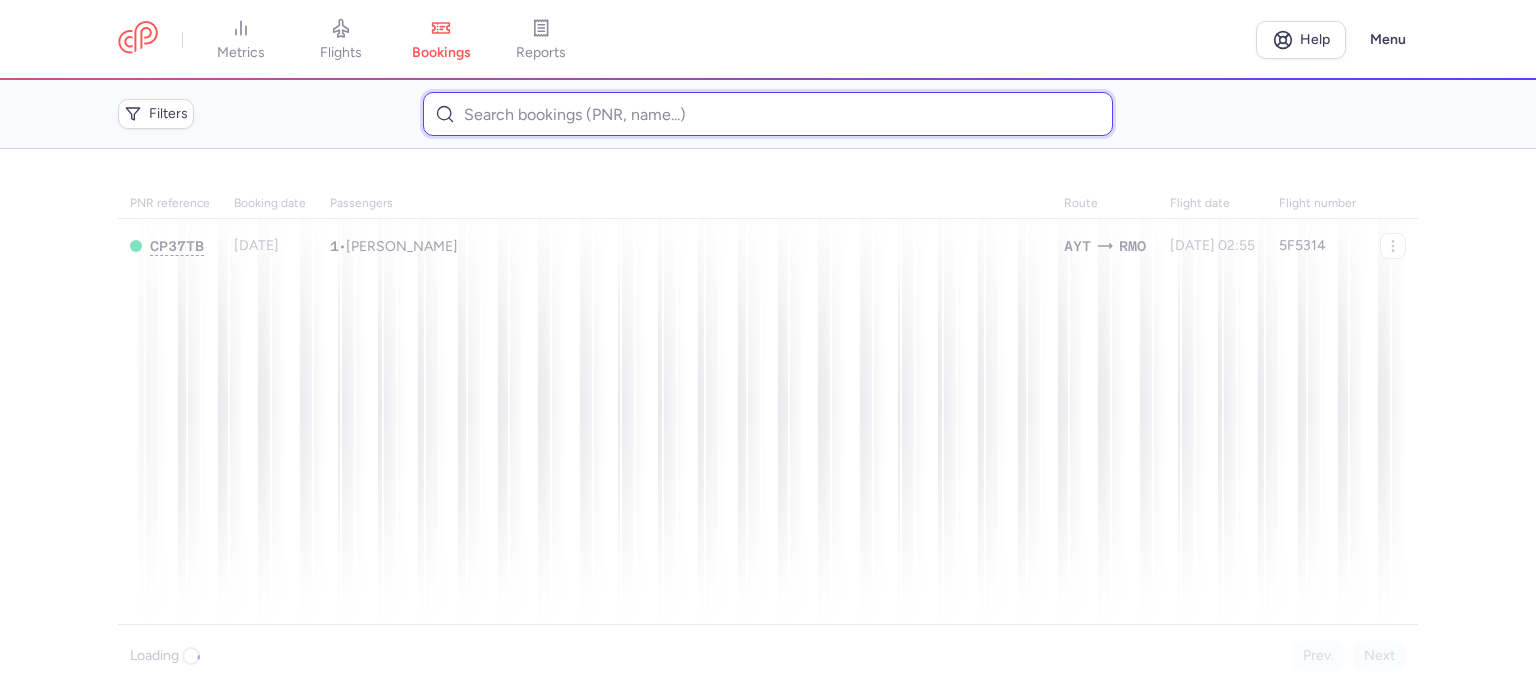 paste on "[PERSON_NAME]" 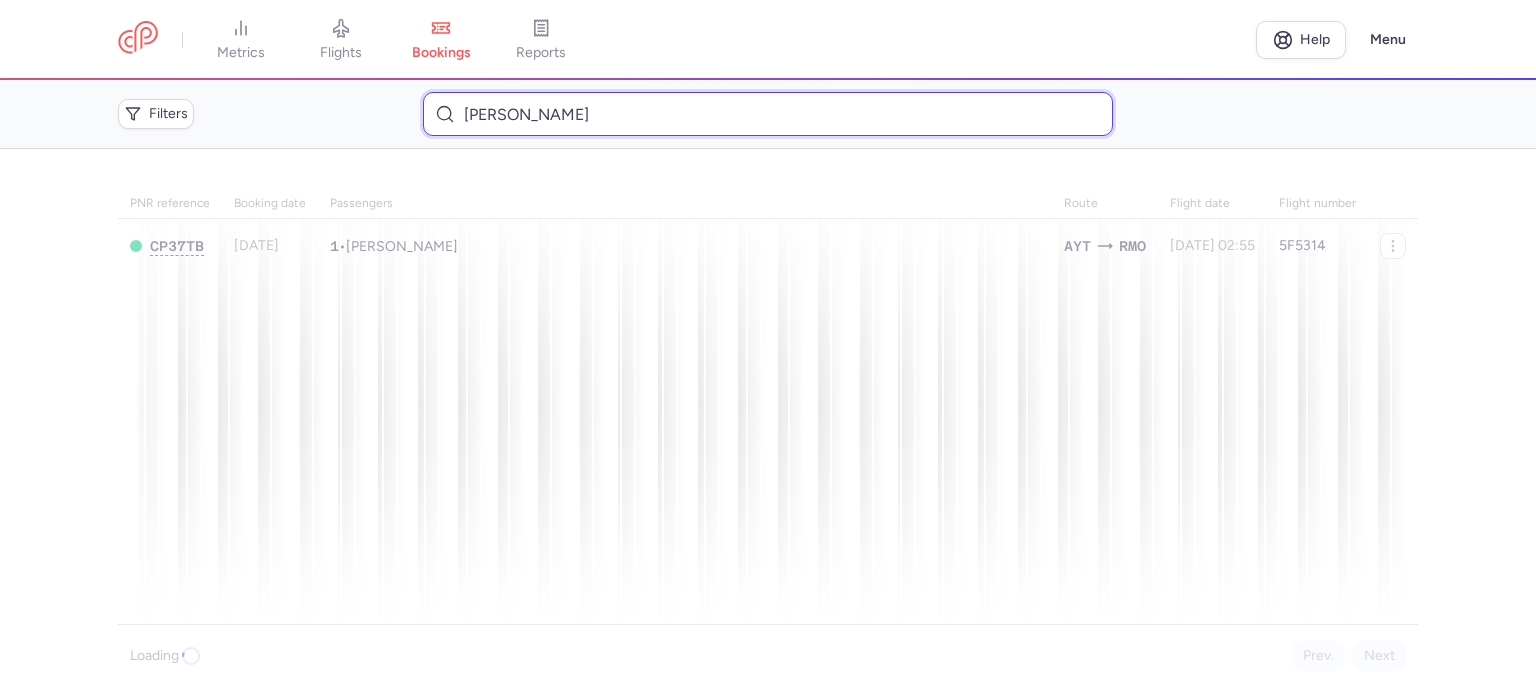 type on "[PERSON_NAME]" 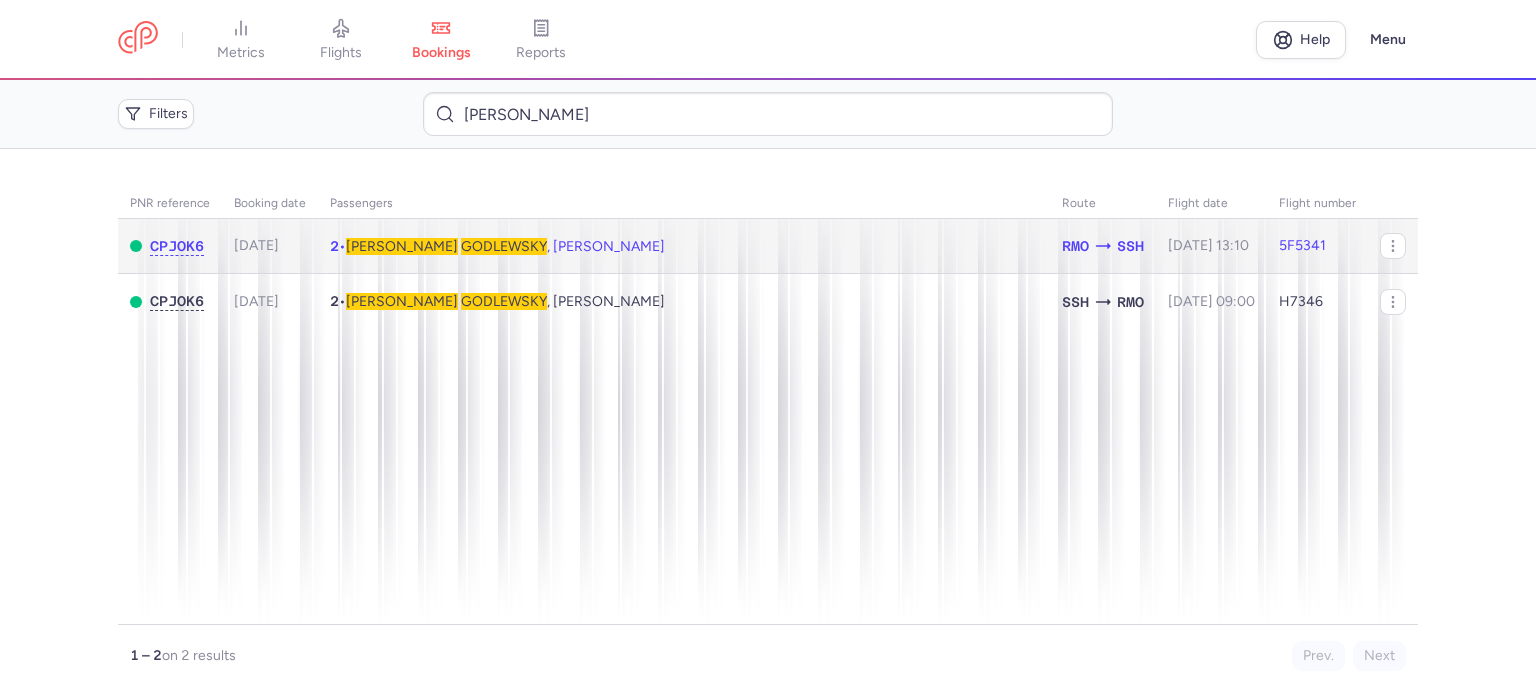 click on "GODLEWSKY" at bounding box center [504, 246] 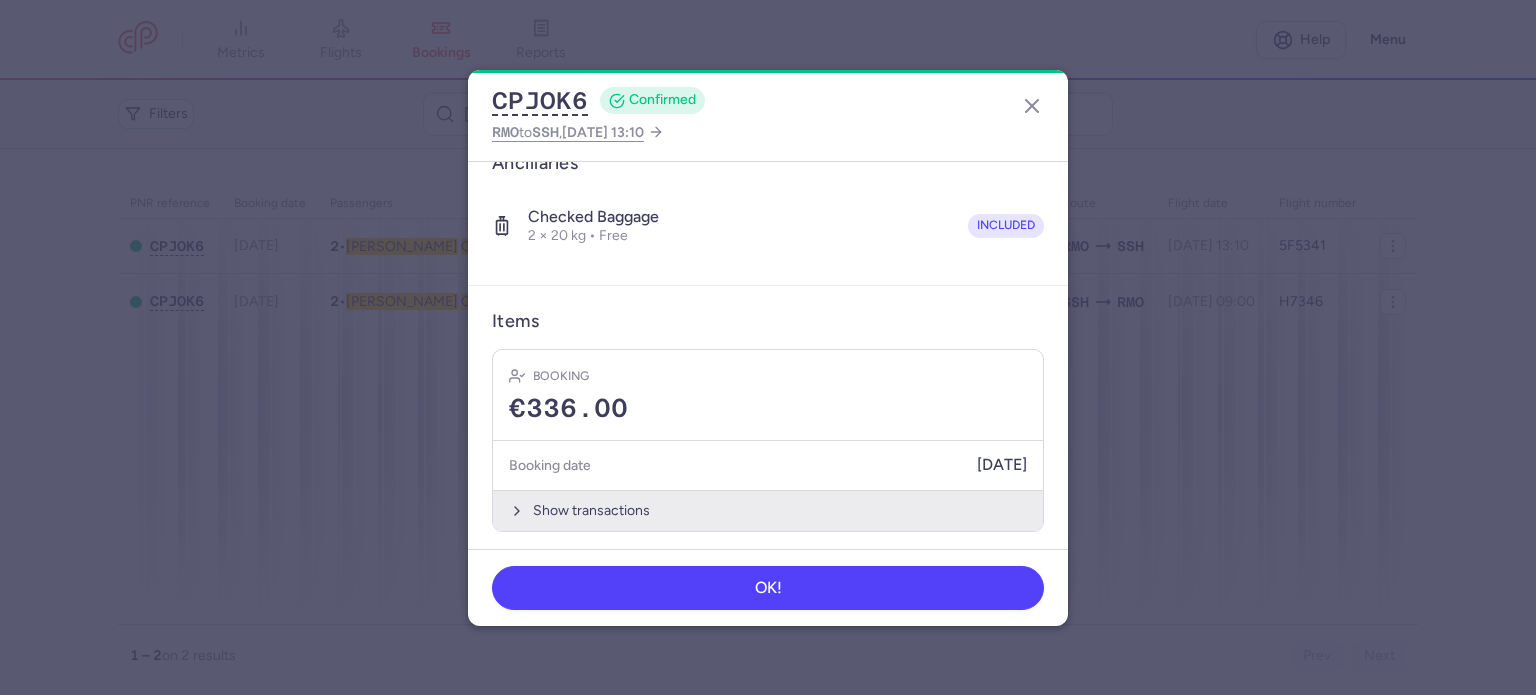 scroll, scrollTop: 421, scrollLeft: 0, axis: vertical 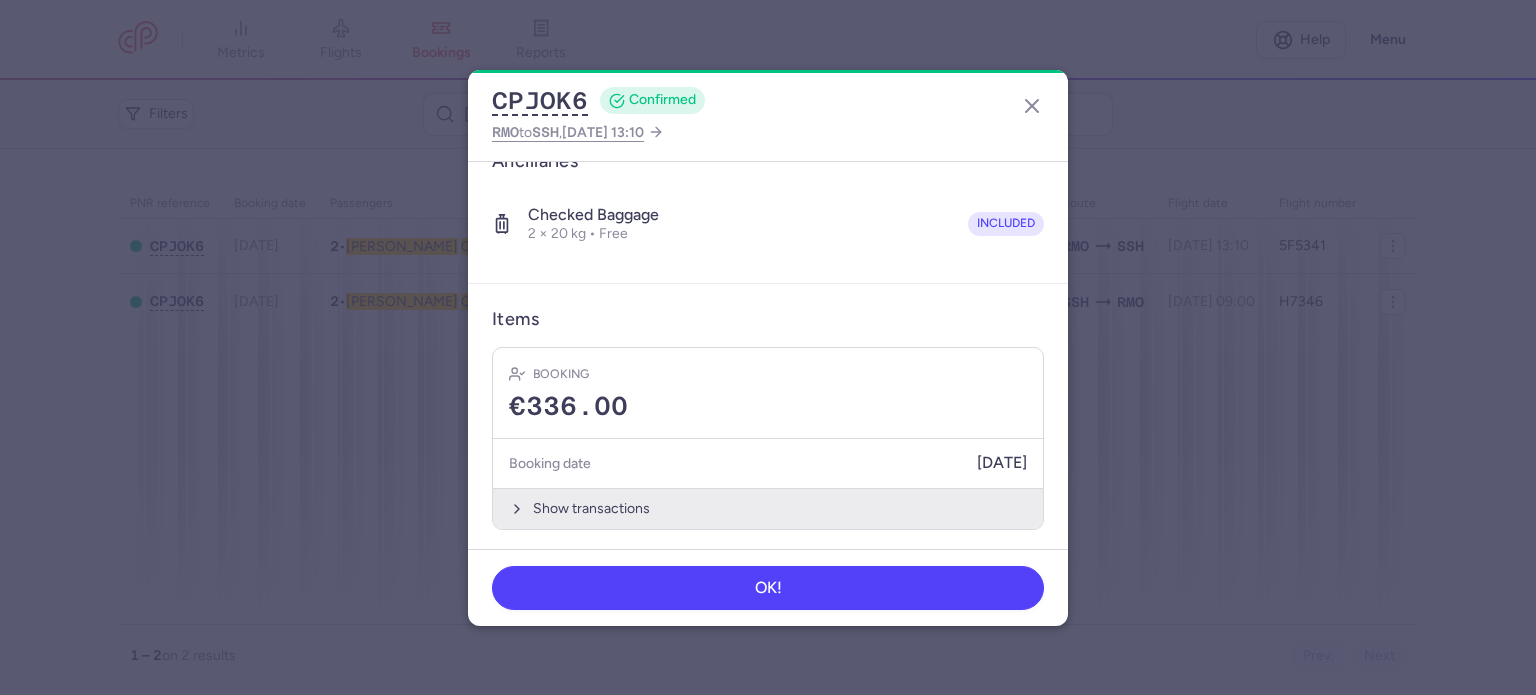 click on "Show transactions" at bounding box center [768, 508] 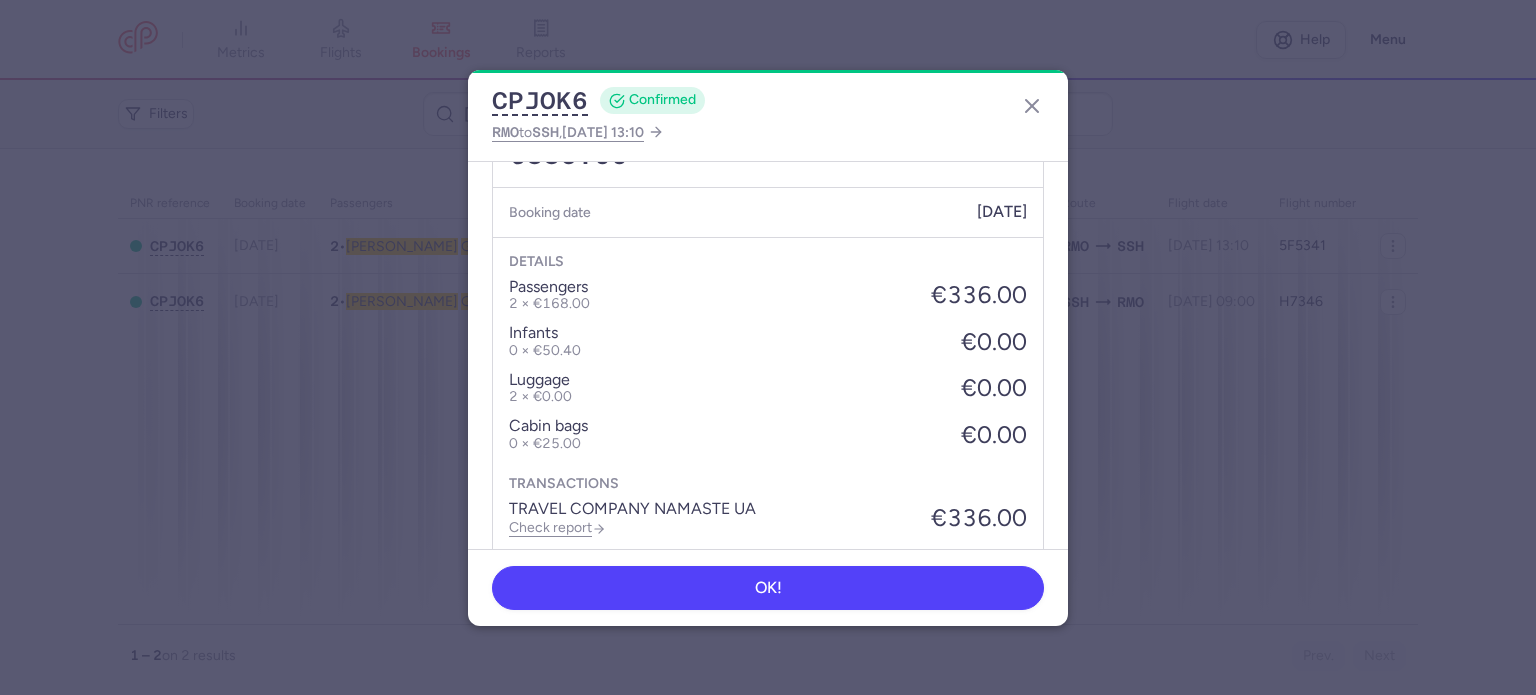 scroll, scrollTop: 737, scrollLeft: 0, axis: vertical 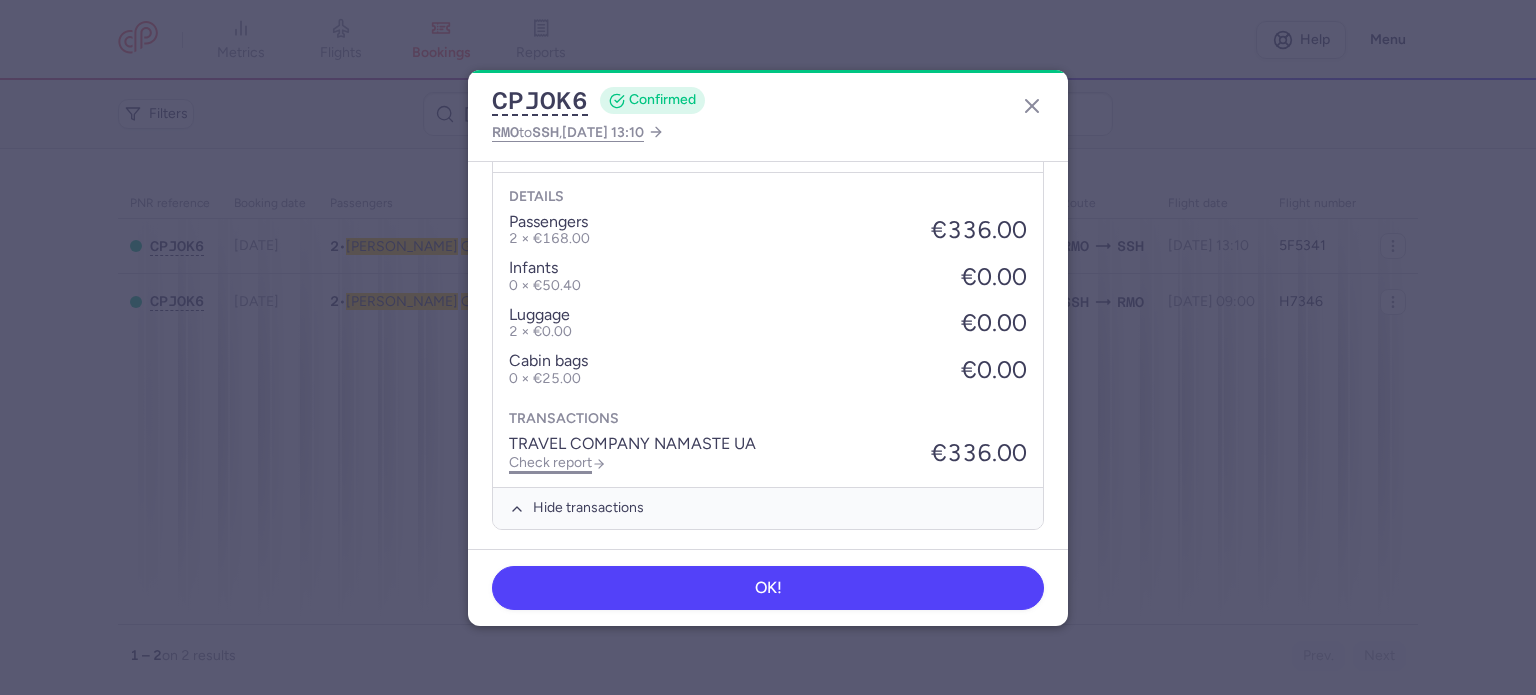 click on "Check report" 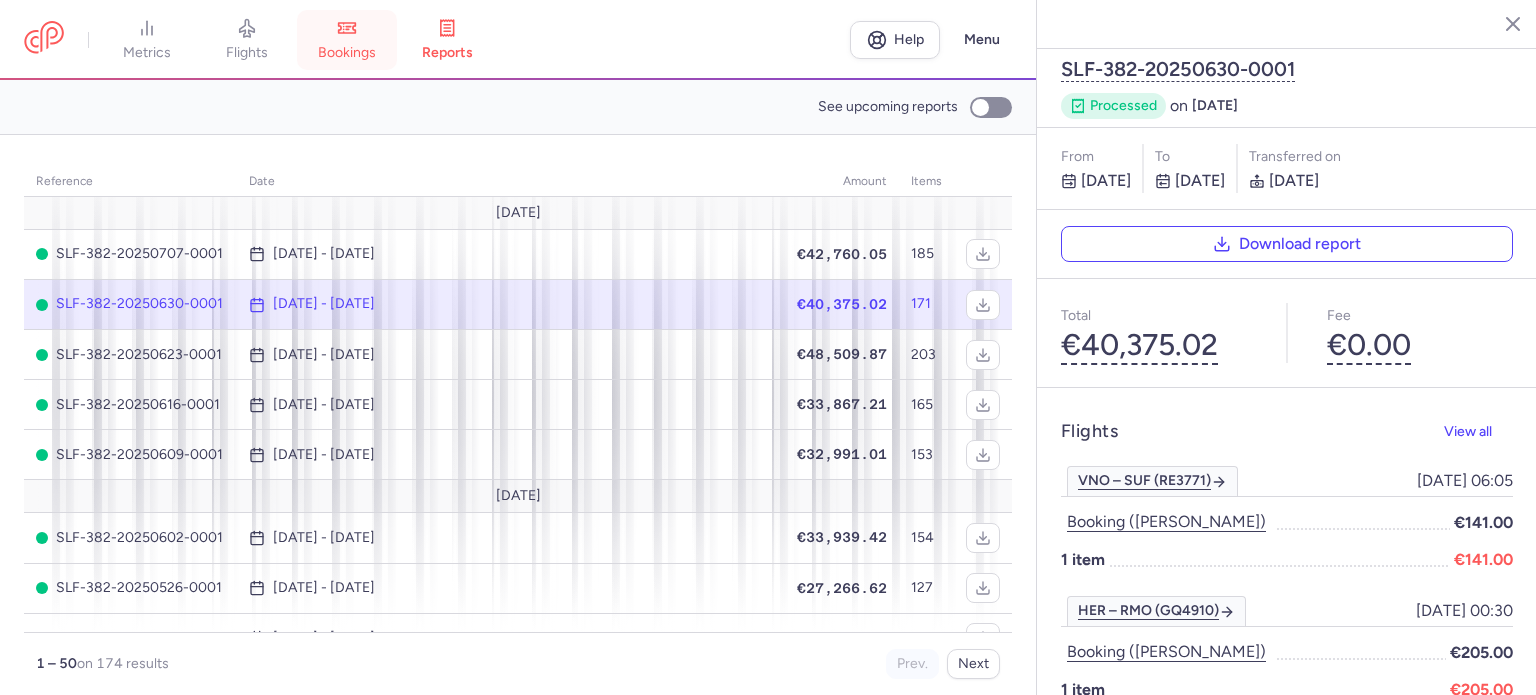 click on "bookings" at bounding box center (347, 40) 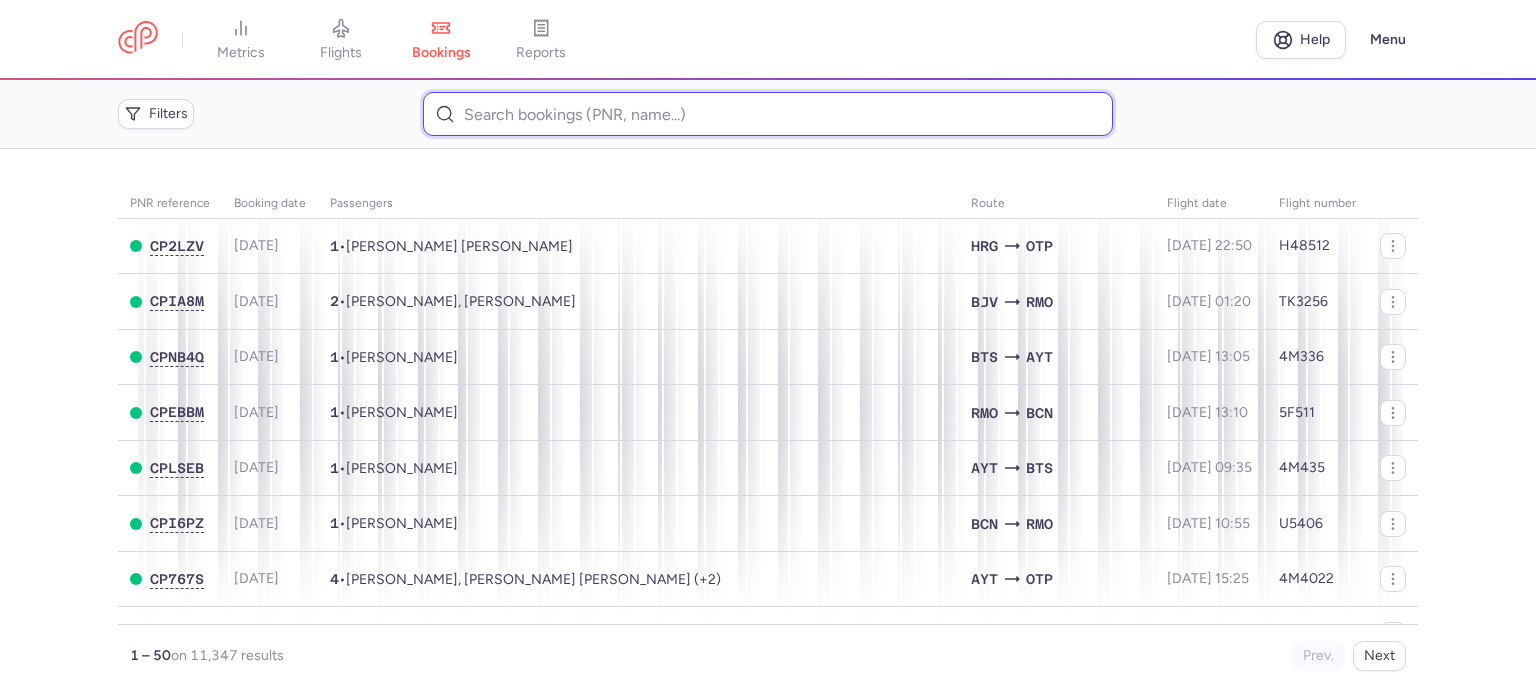 paste on "CZ040676" 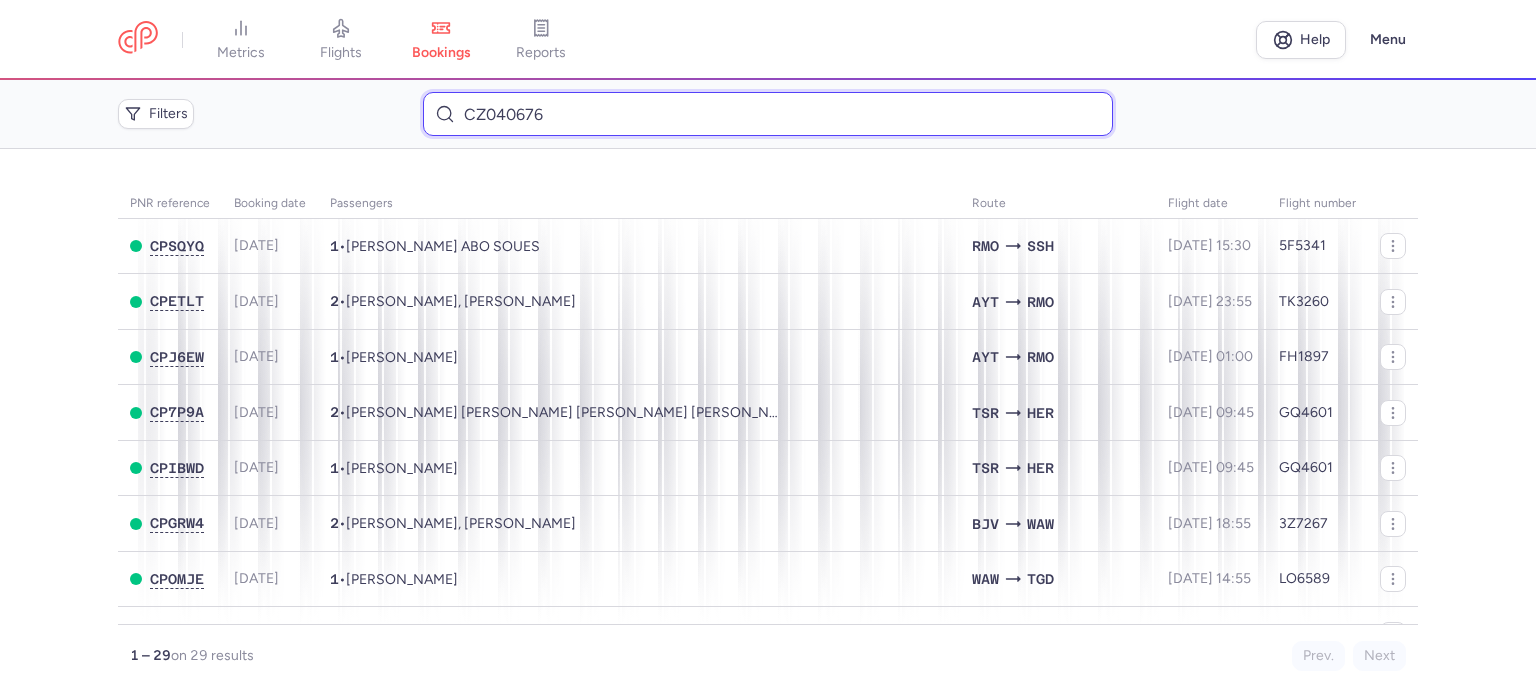 drag, startPoint x: 558, startPoint y: 115, endPoint x: 460, endPoint y: 116, distance: 98.005104 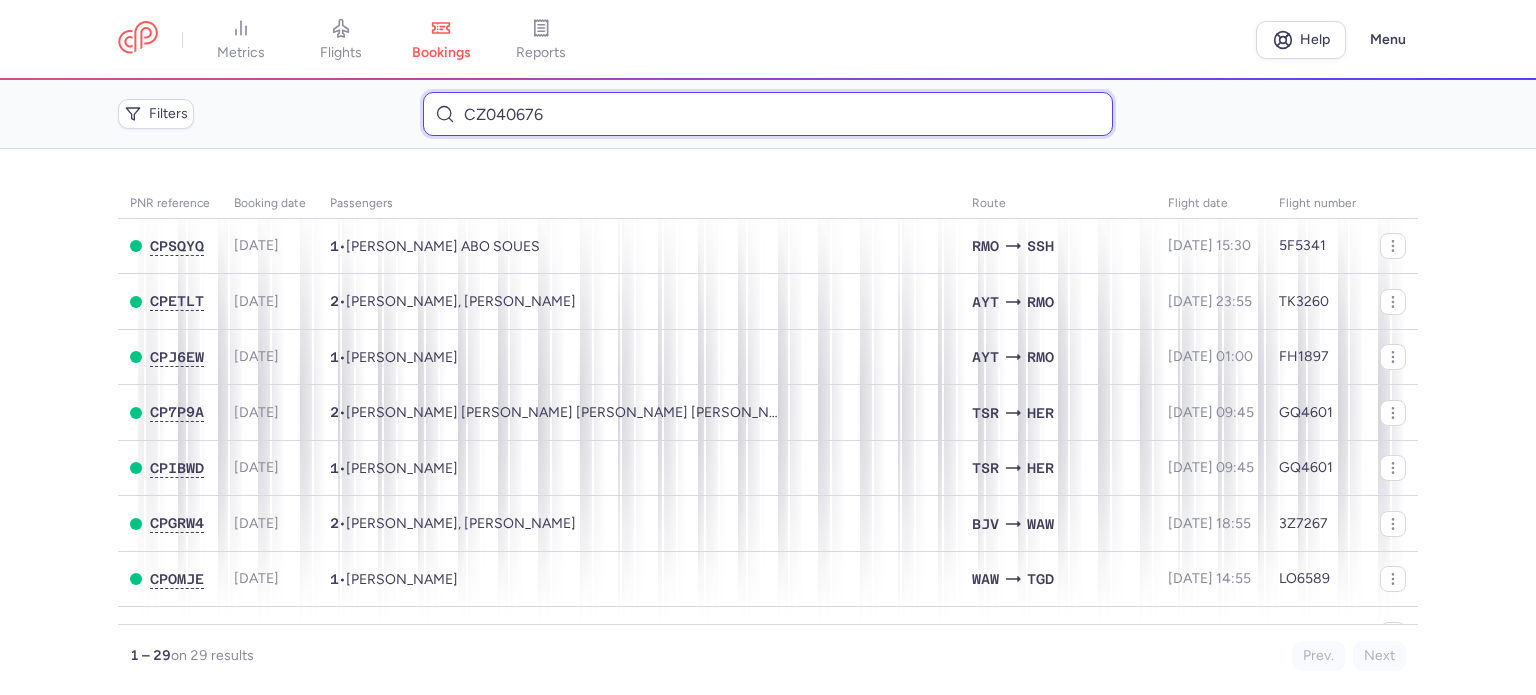 paste on "ABO SOUES 	[PERSON_NAME]" 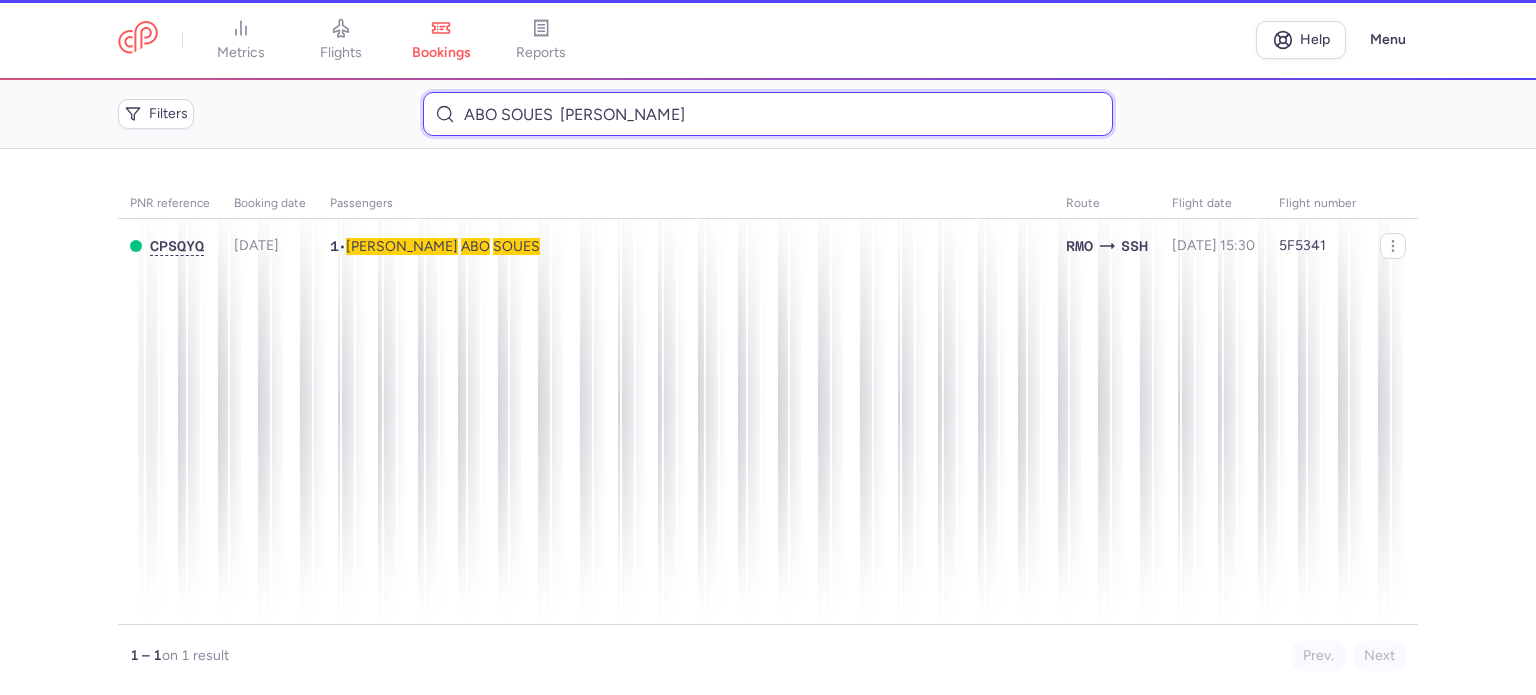 type on "ABO SOUES 	[PERSON_NAME]" 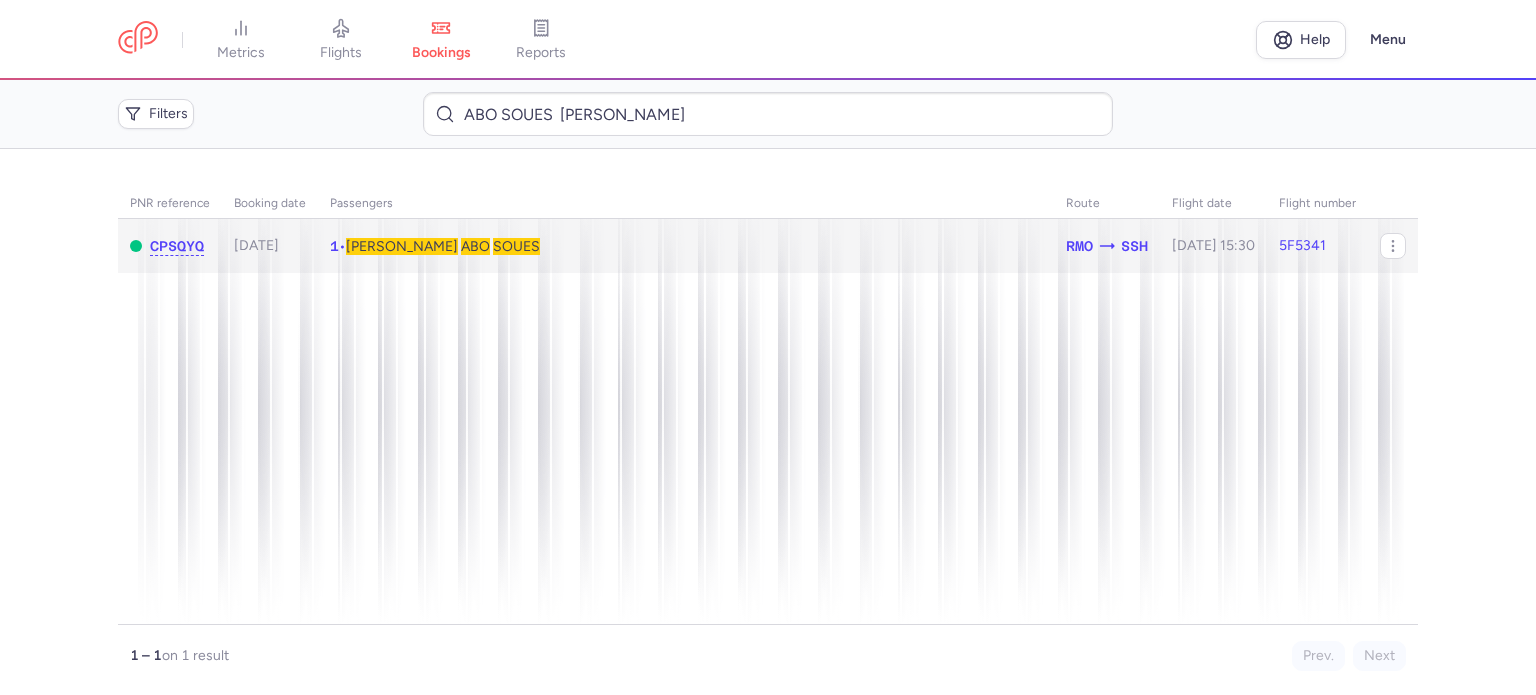 click on "ABO" at bounding box center [475, 246] 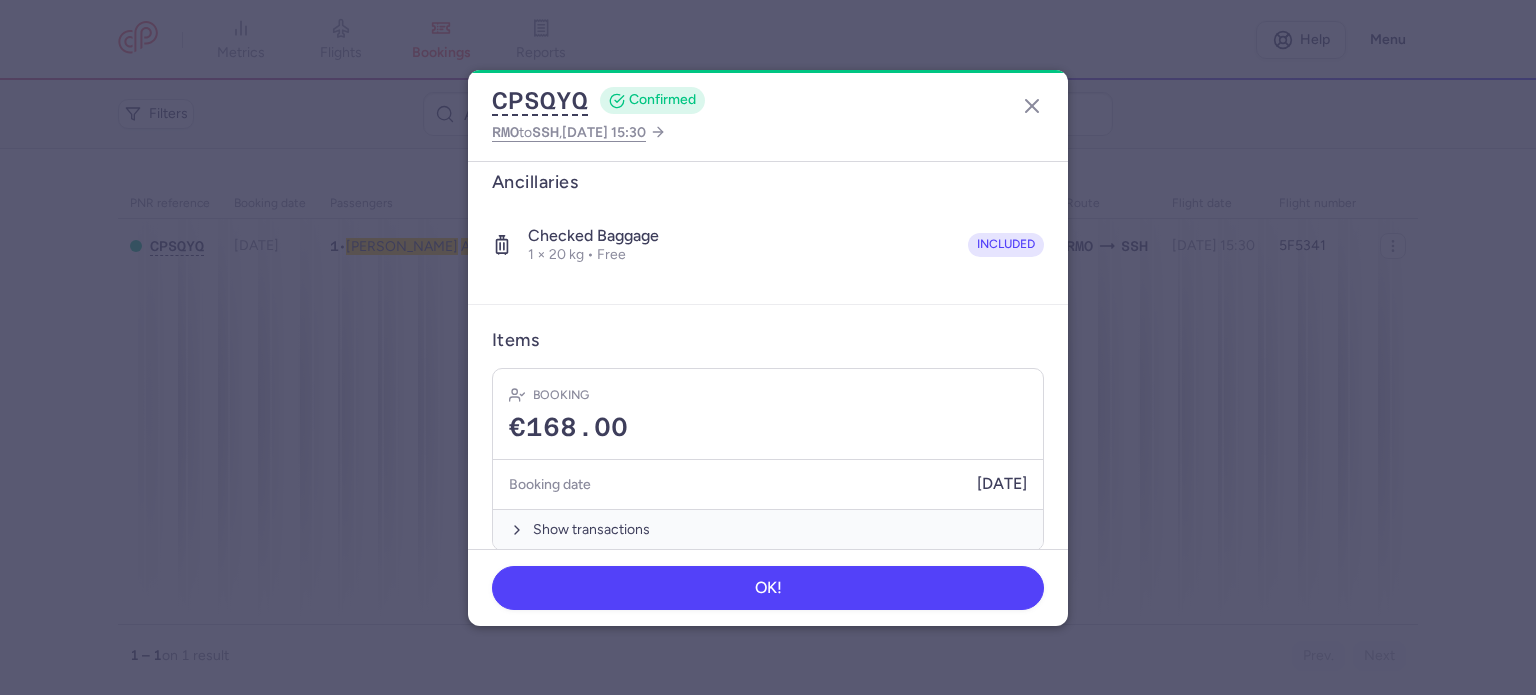 scroll, scrollTop: 352, scrollLeft: 0, axis: vertical 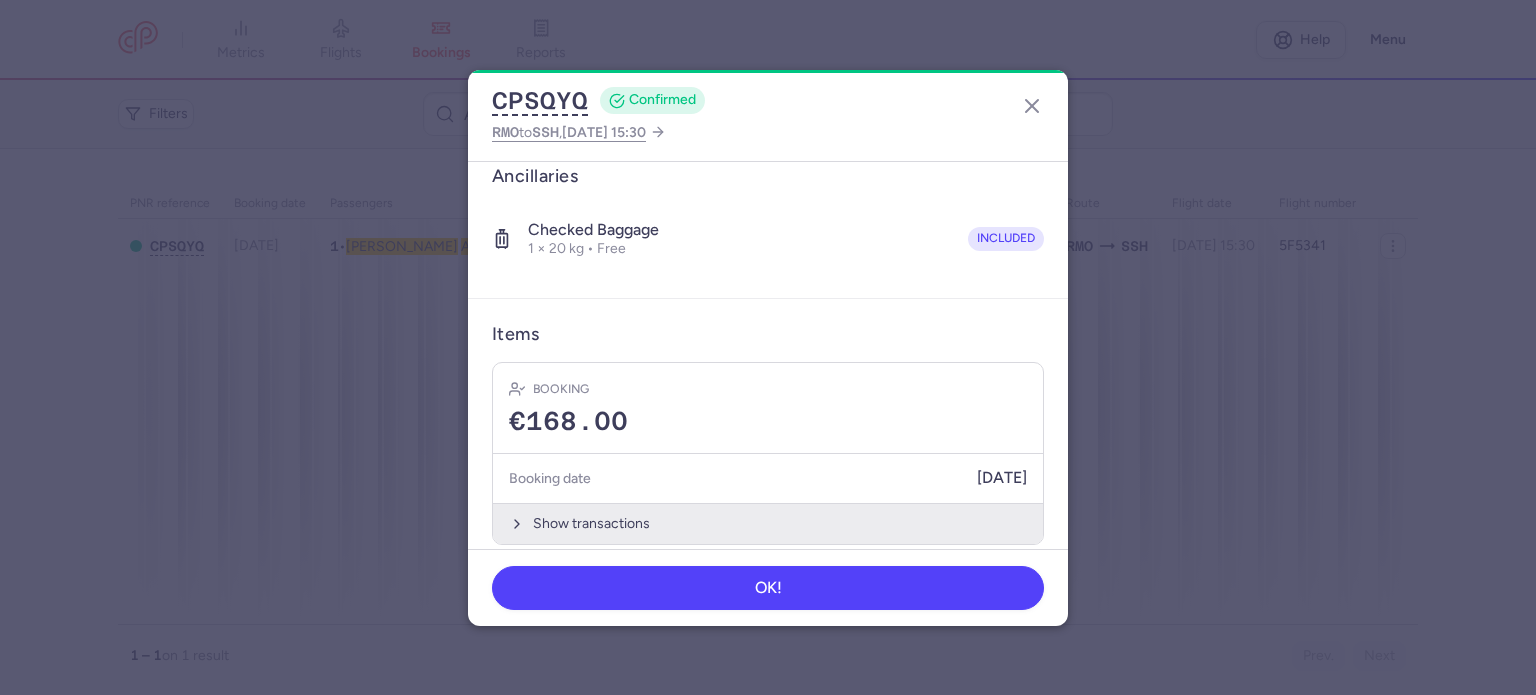 click on "Show transactions" at bounding box center [768, 523] 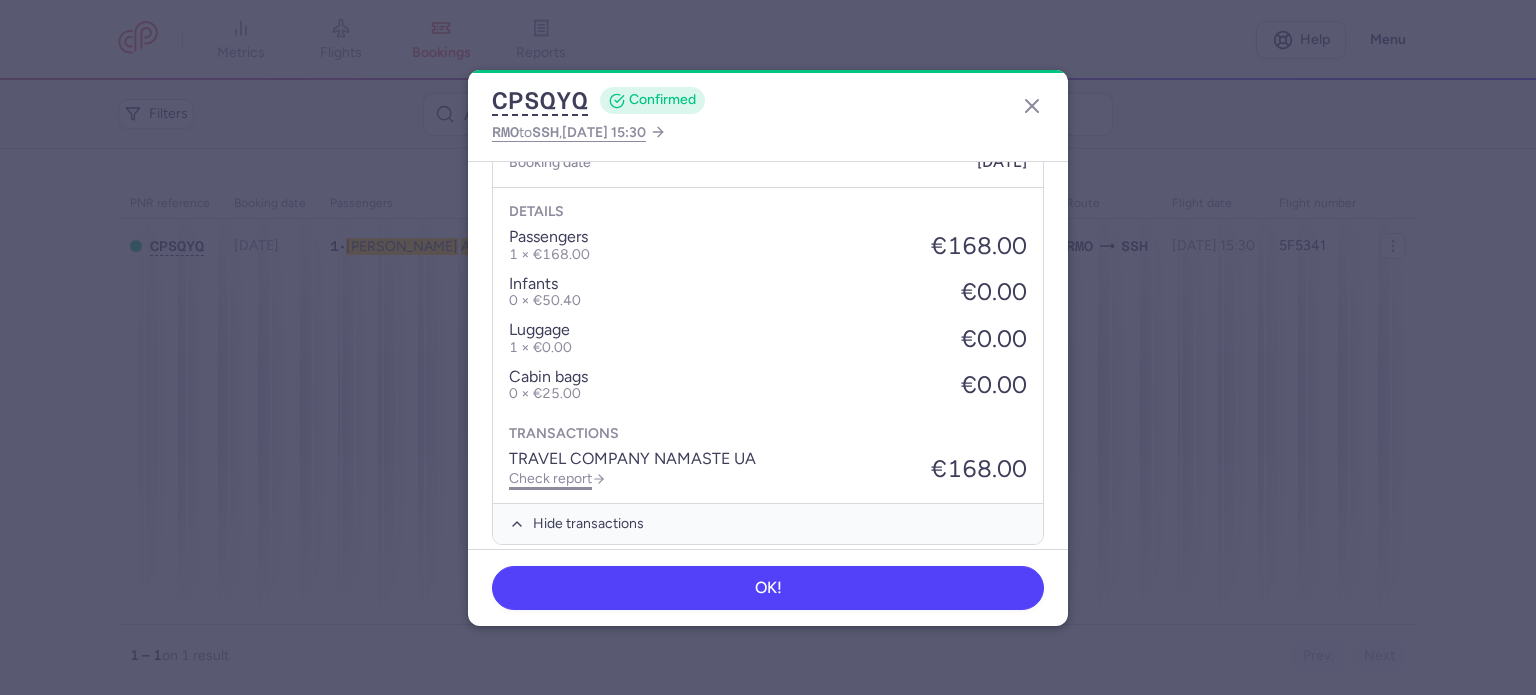 scroll, scrollTop: 668, scrollLeft: 0, axis: vertical 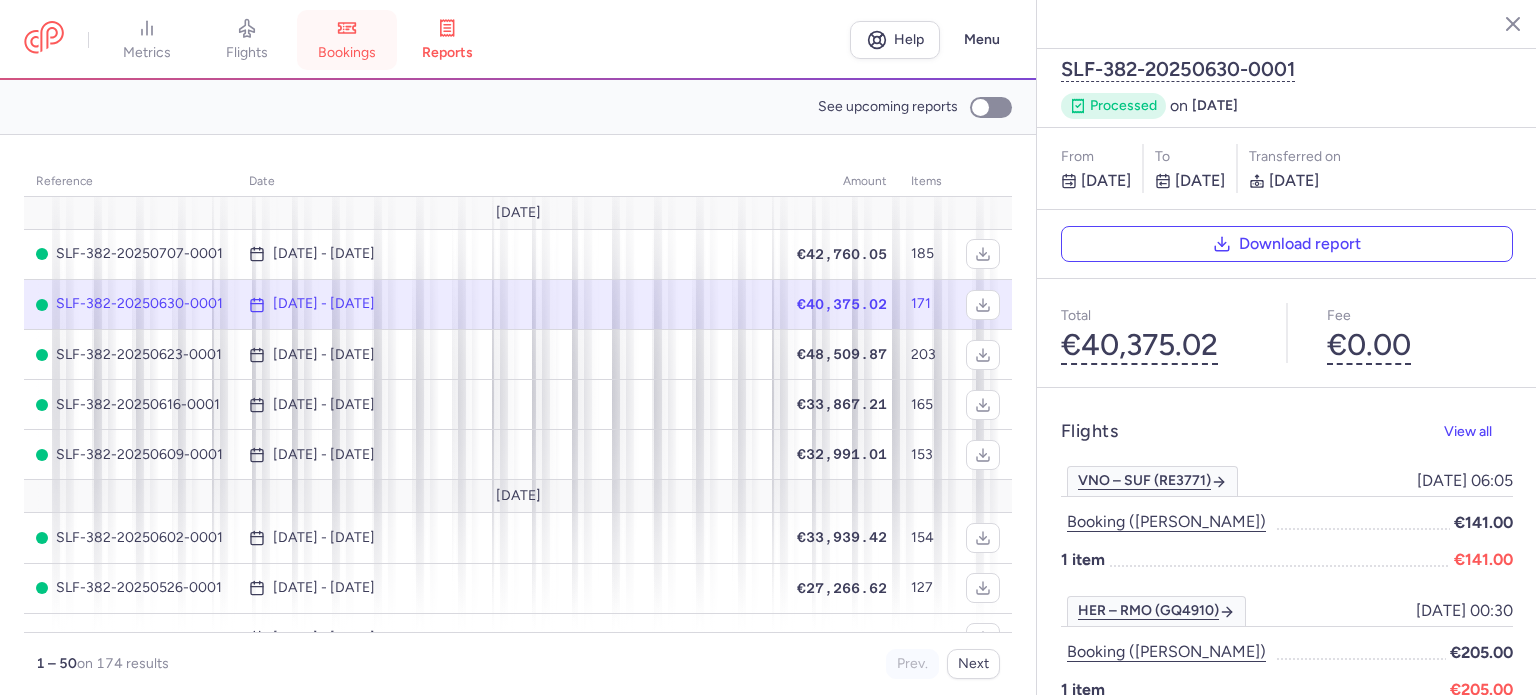 click on "bookings" at bounding box center (347, 53) 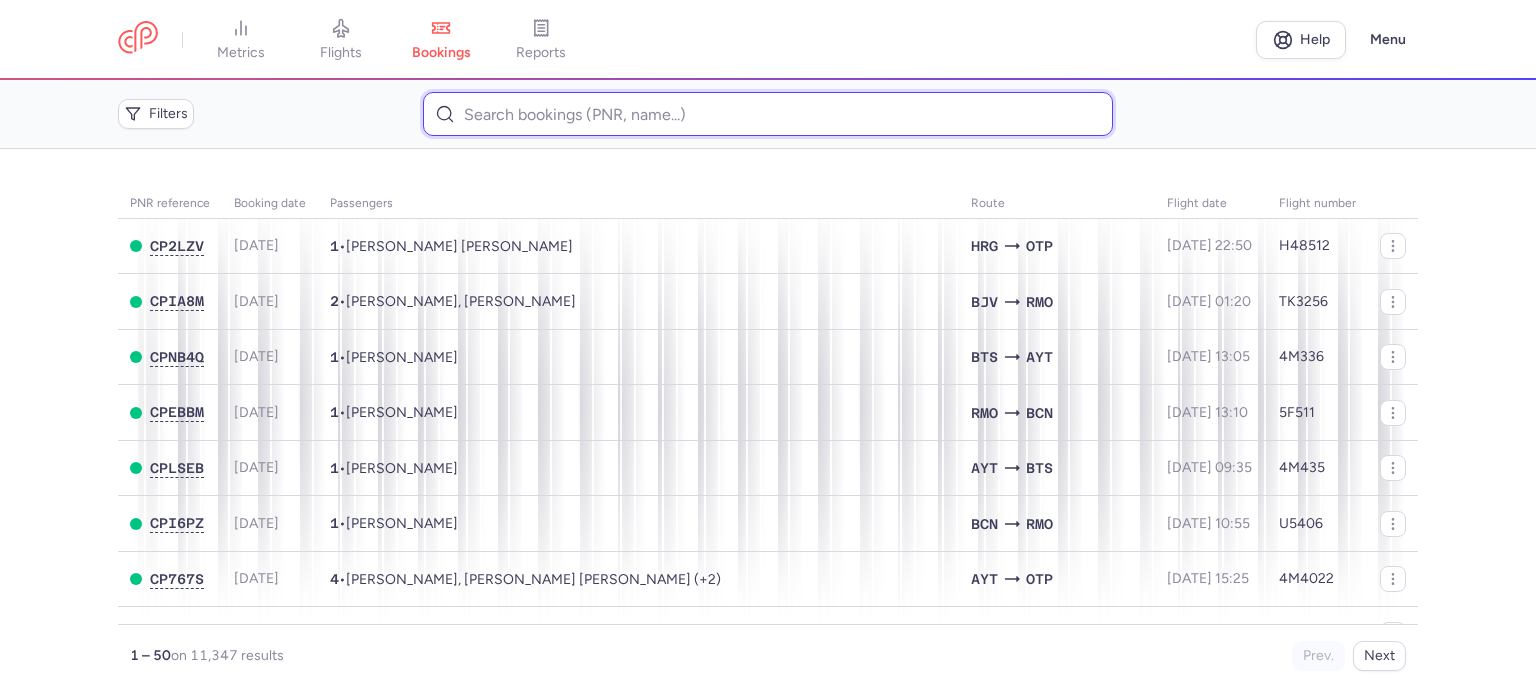paste on "[PERSON_NAME]" 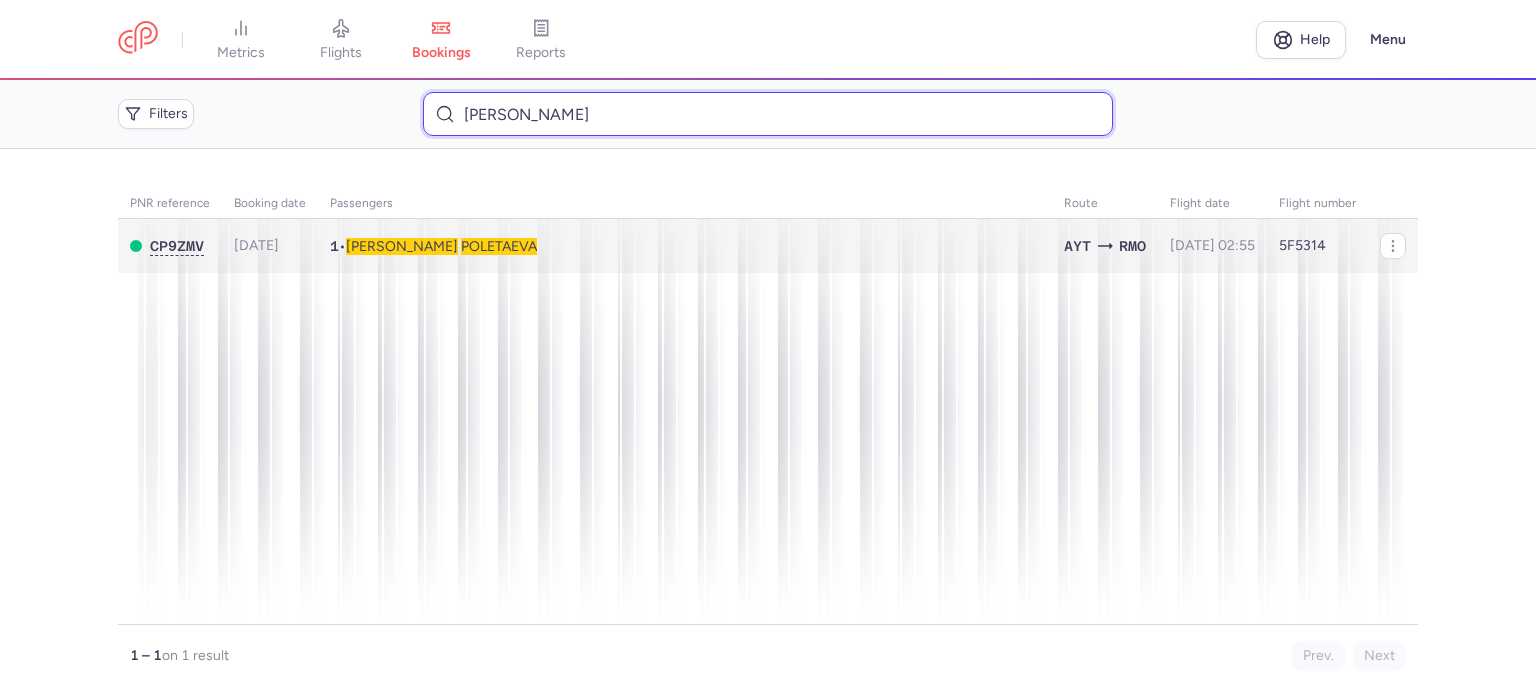 type on "[PERSON_NAME]" 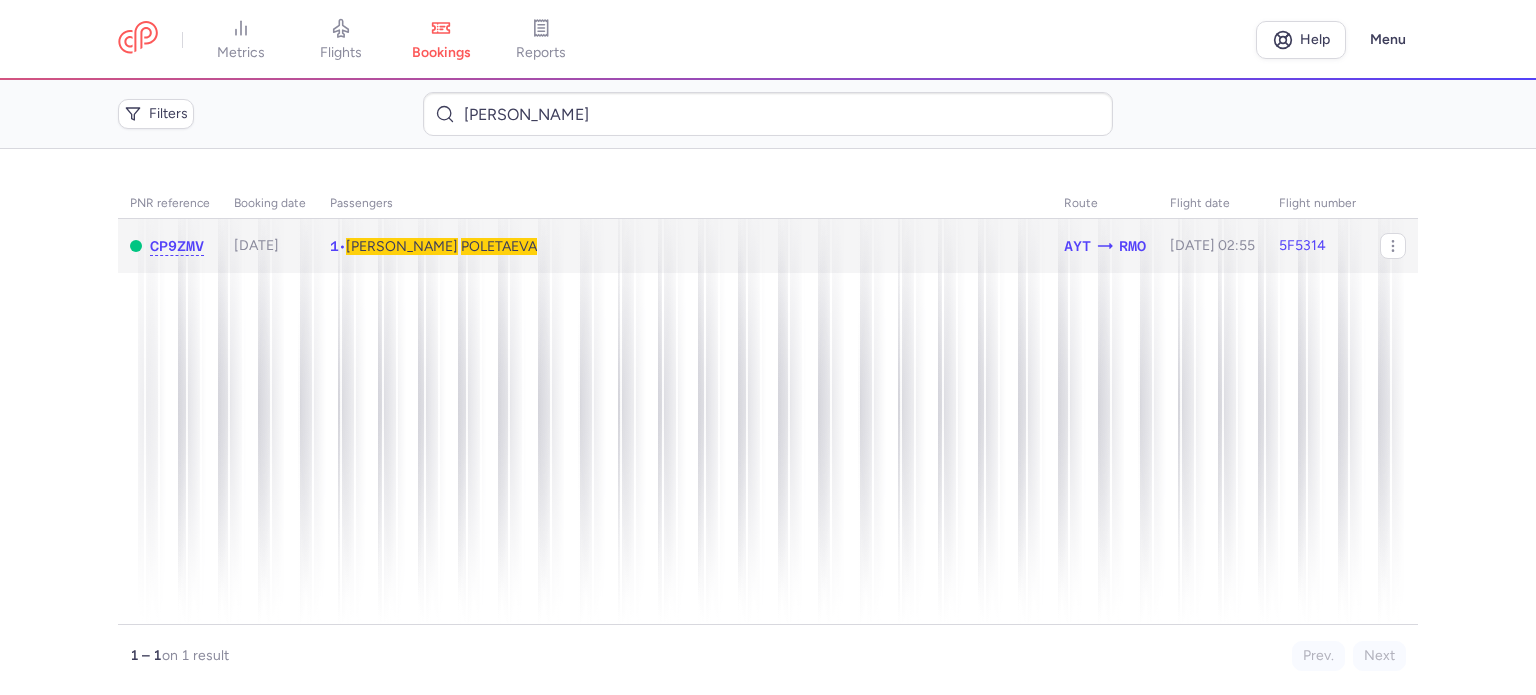 click on "POLETAEVA" at bounding box center [499, 246] 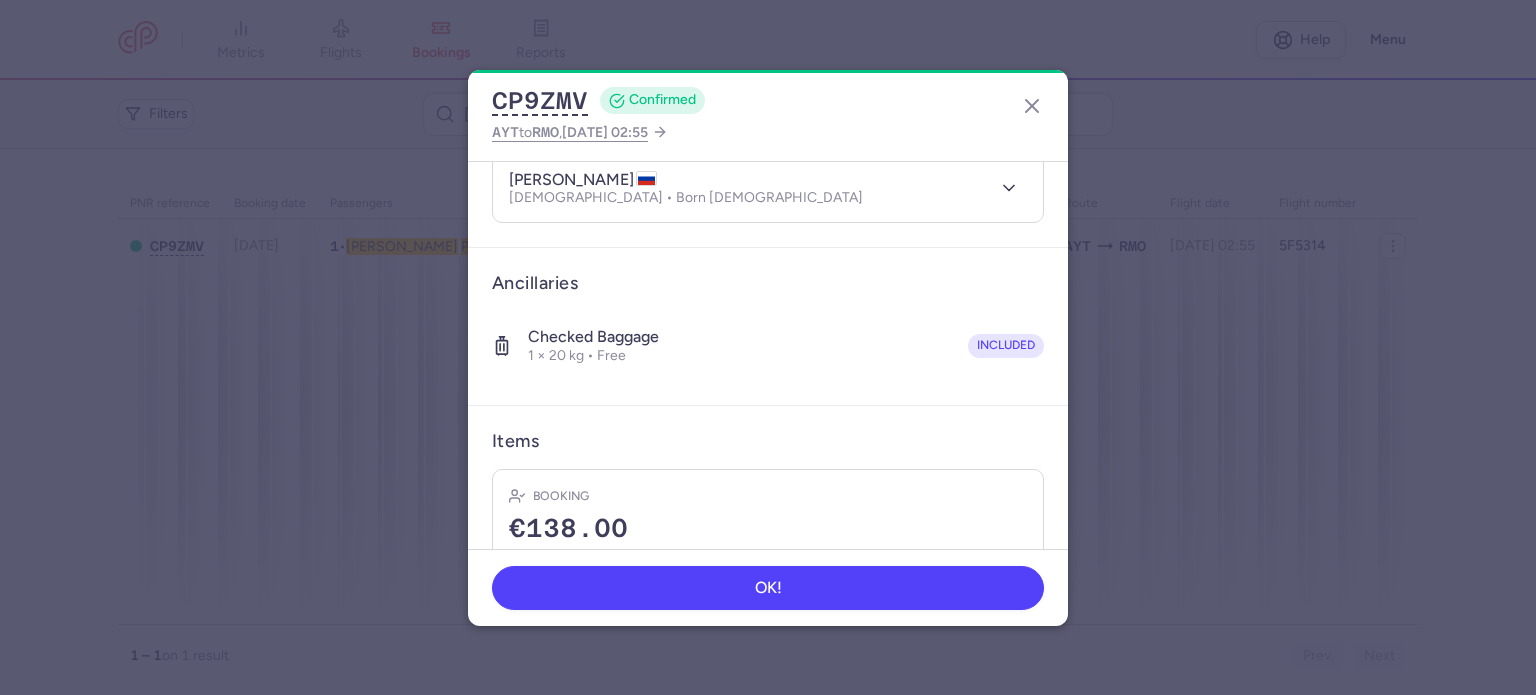 scroll, scrollTop: 352, scrollLeft: 0, axis: vertical 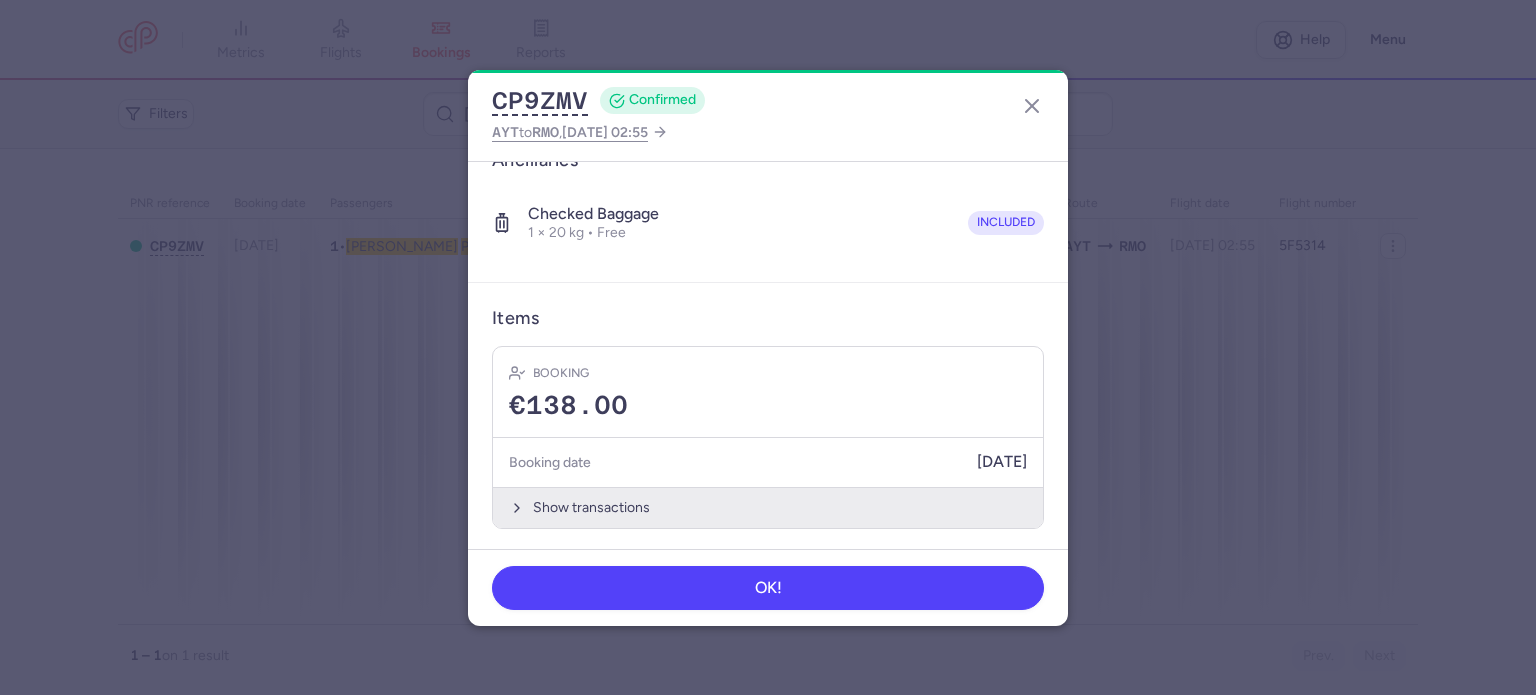 click on "Show transactions" at bounding box center (768, 507) 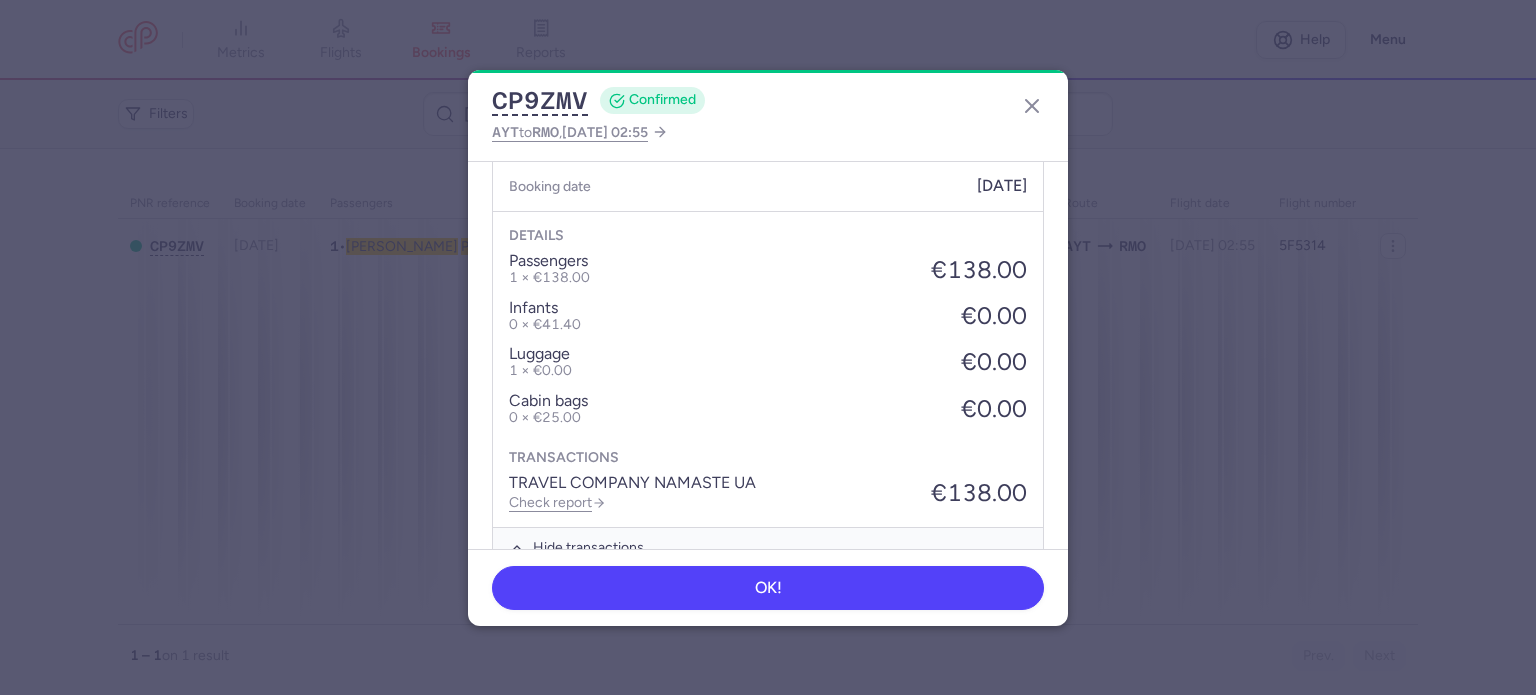 scroll, scrollTop: 652, scrollLeft: 0, axis: vertical 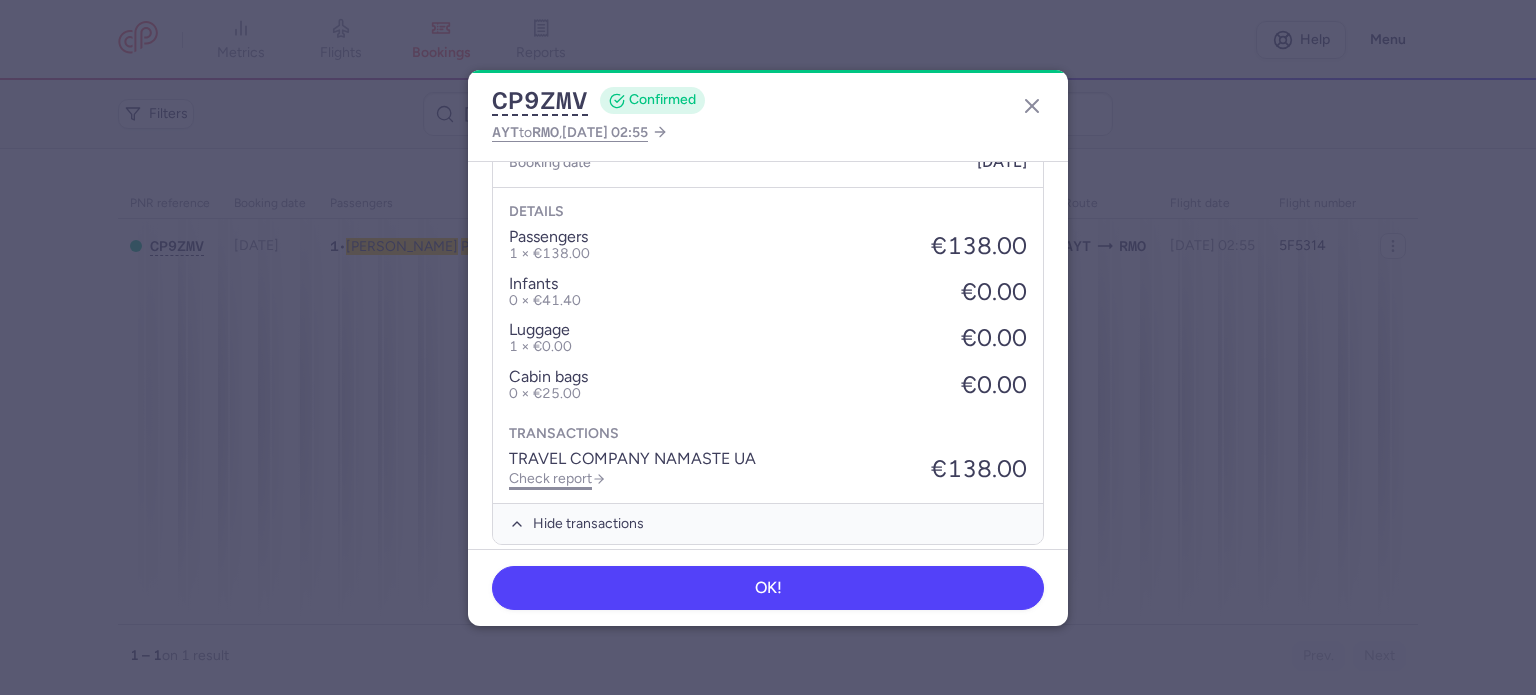 click on "Check report" 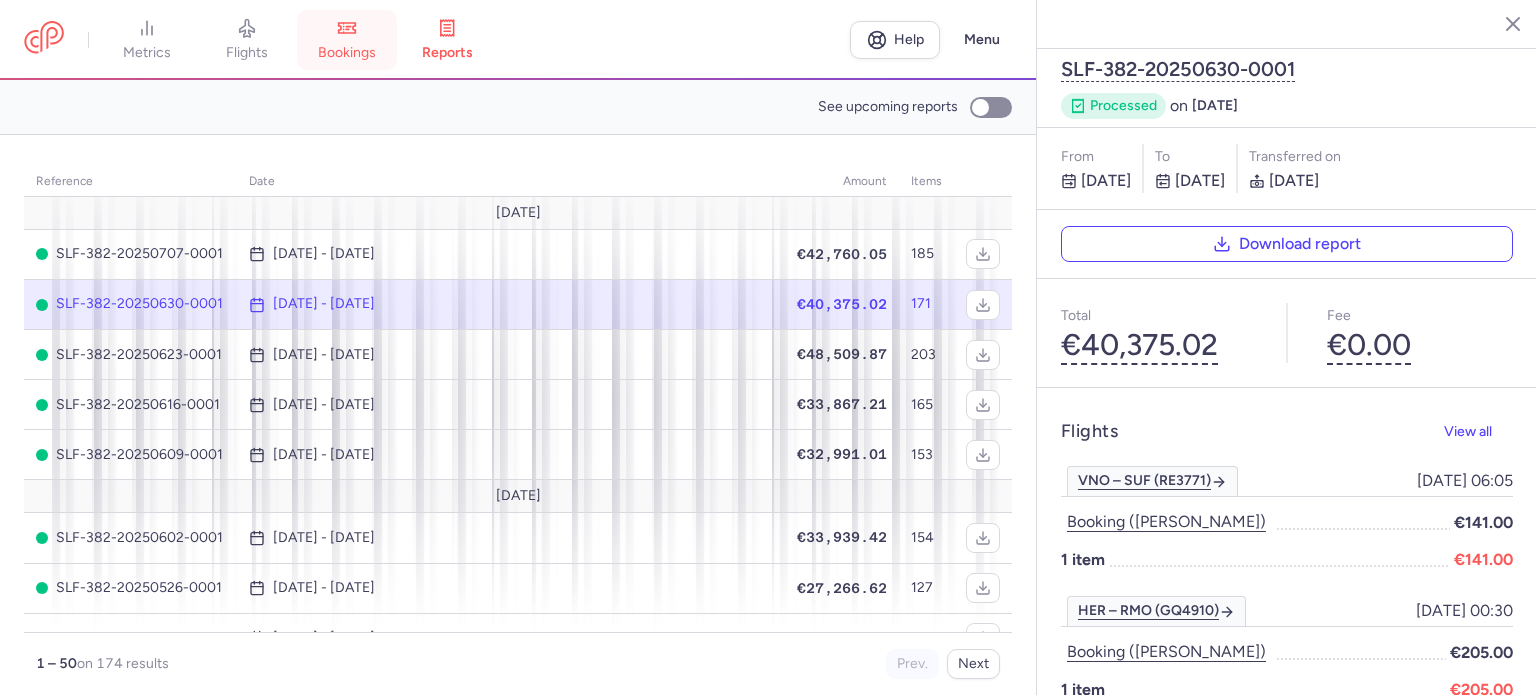 click on "bookings" at bounding box center (347, 40) 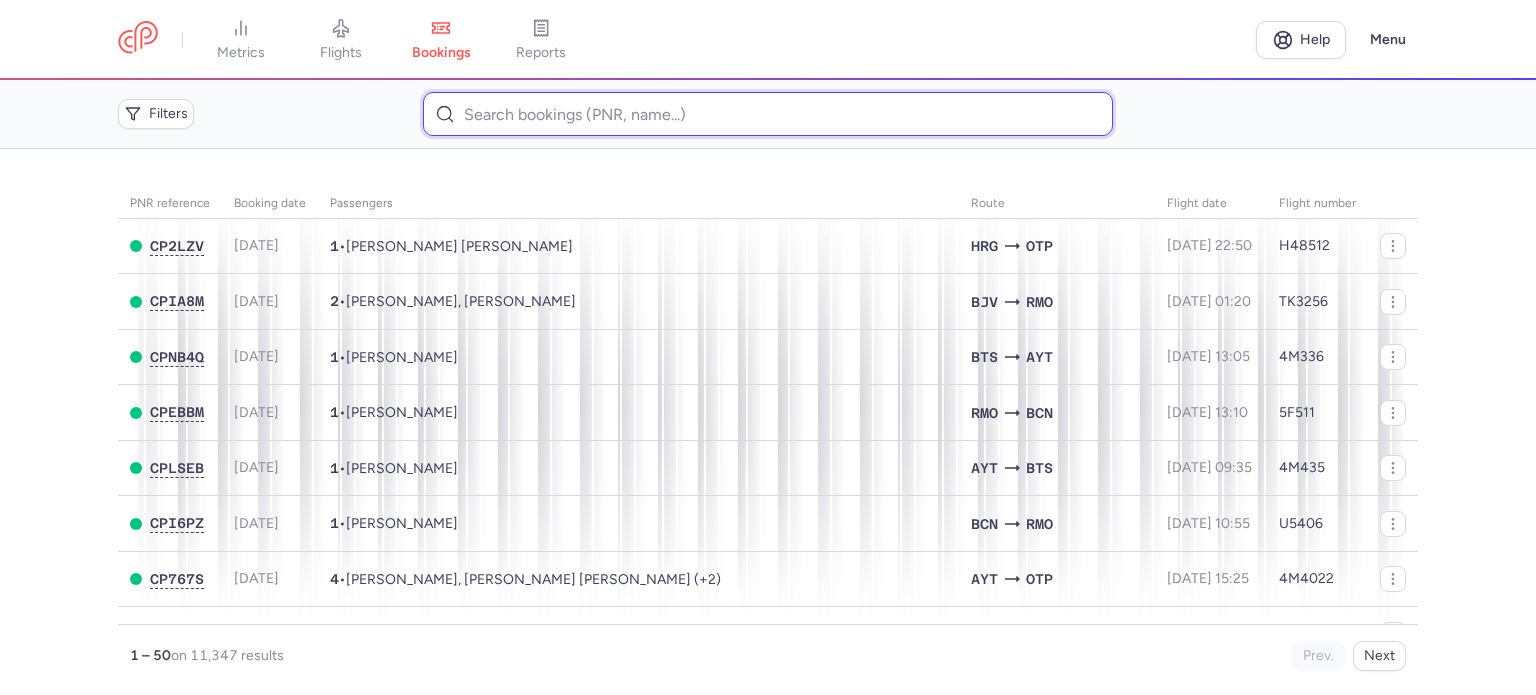 paste on "RUSU 	ION" 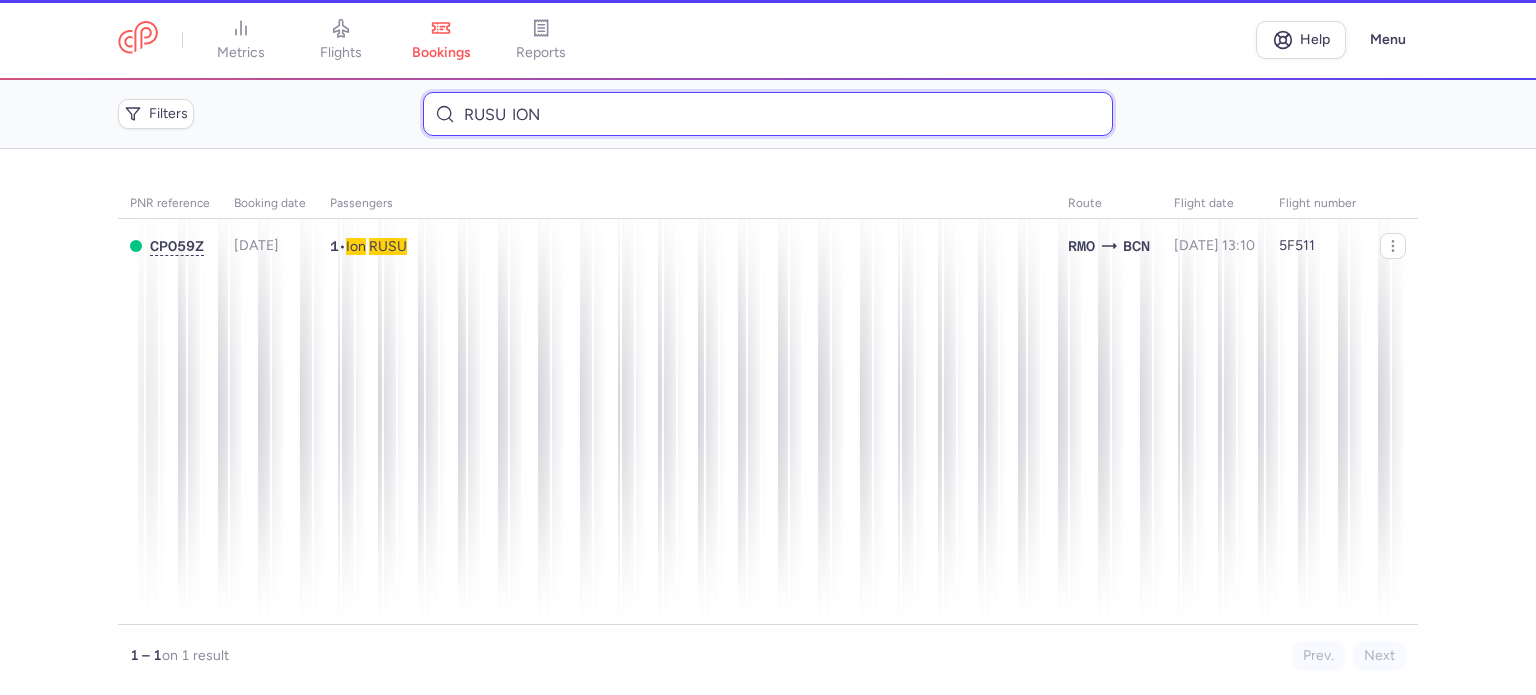 type on "RUSU 	ION" 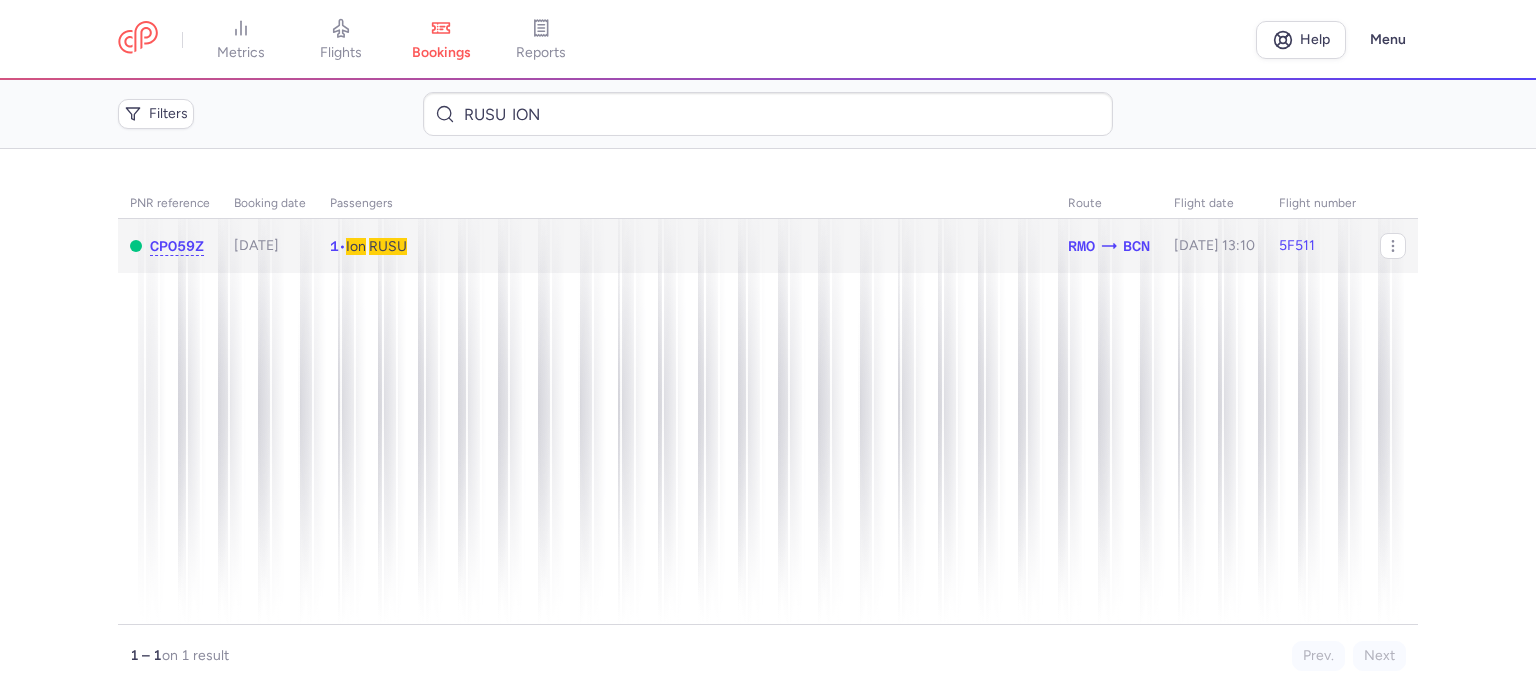 click on "RUSU" at bounding box center [388, 246] 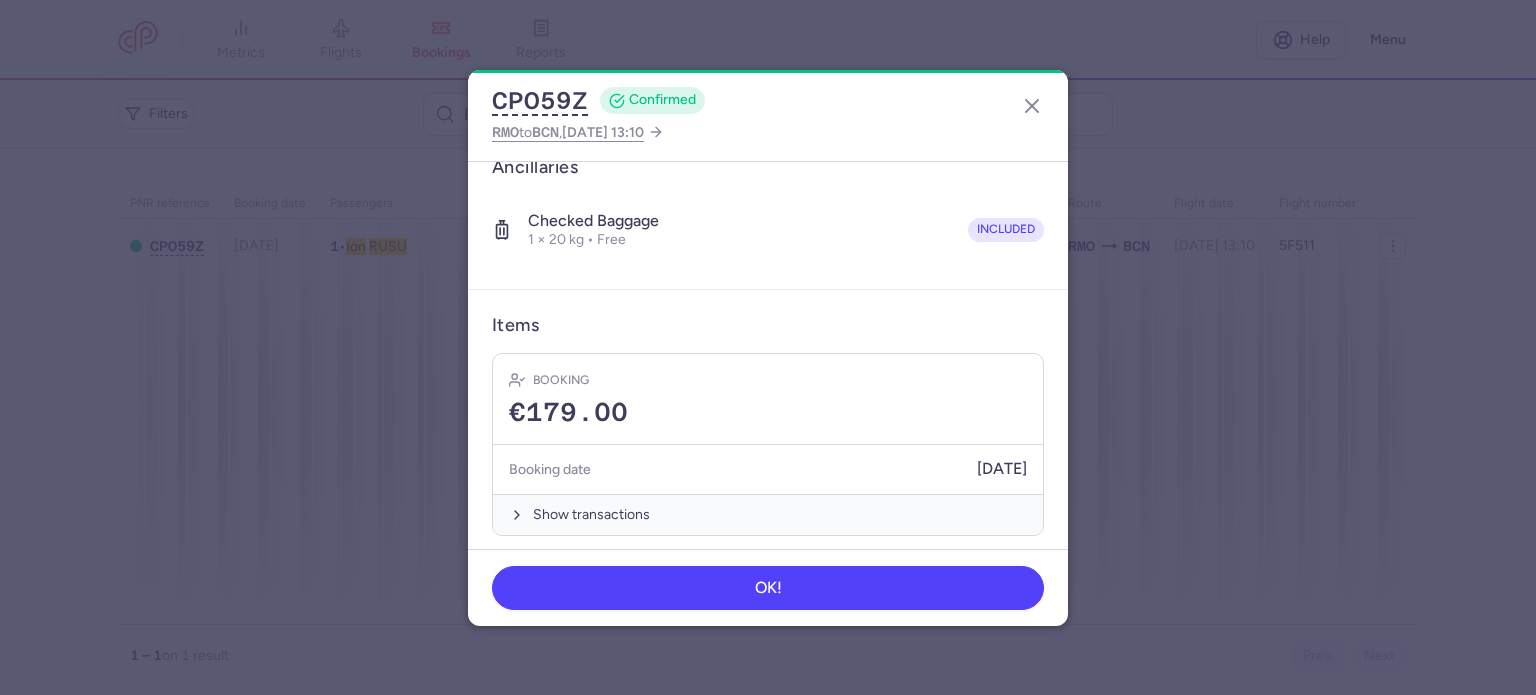 scroll, scrollTop: 352, scrollLeft: 0, axis: vertical 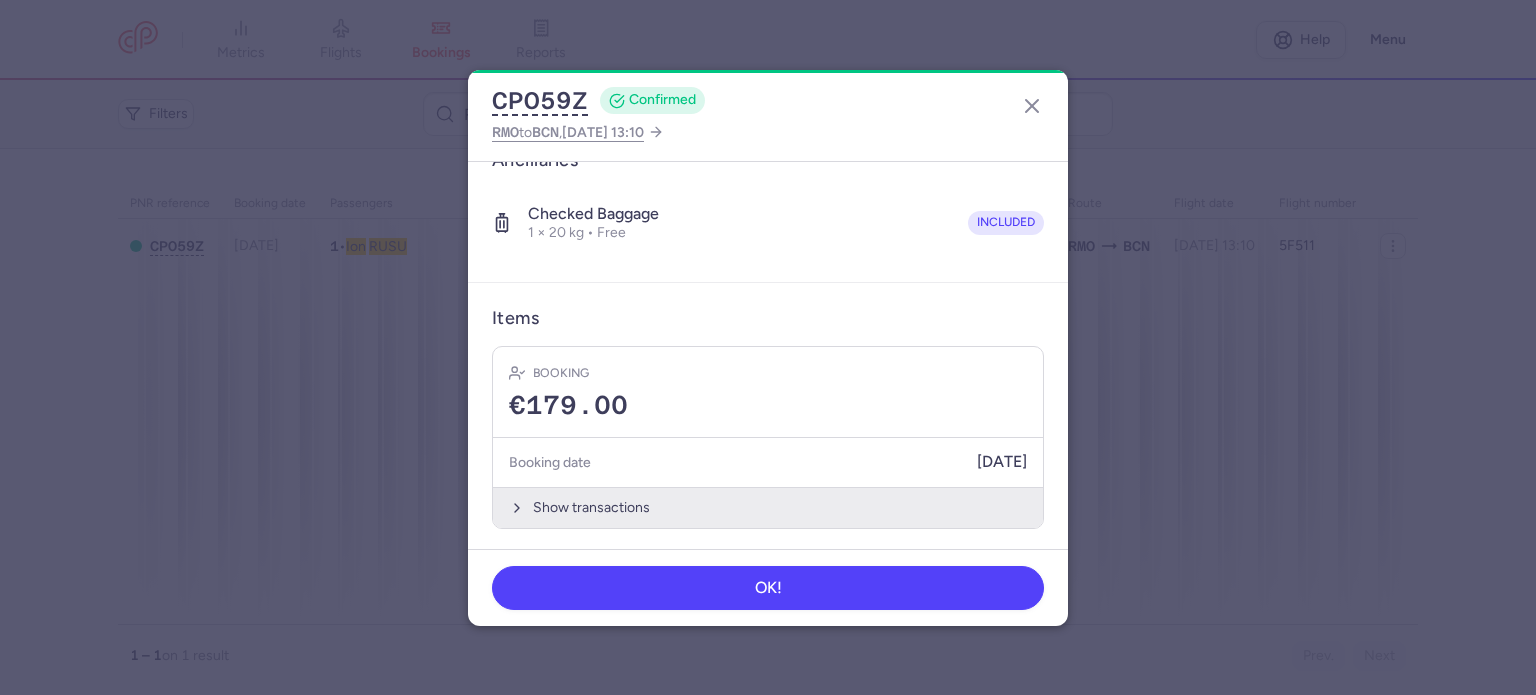 click on "Show transactions" at bounding box center (768, 507) 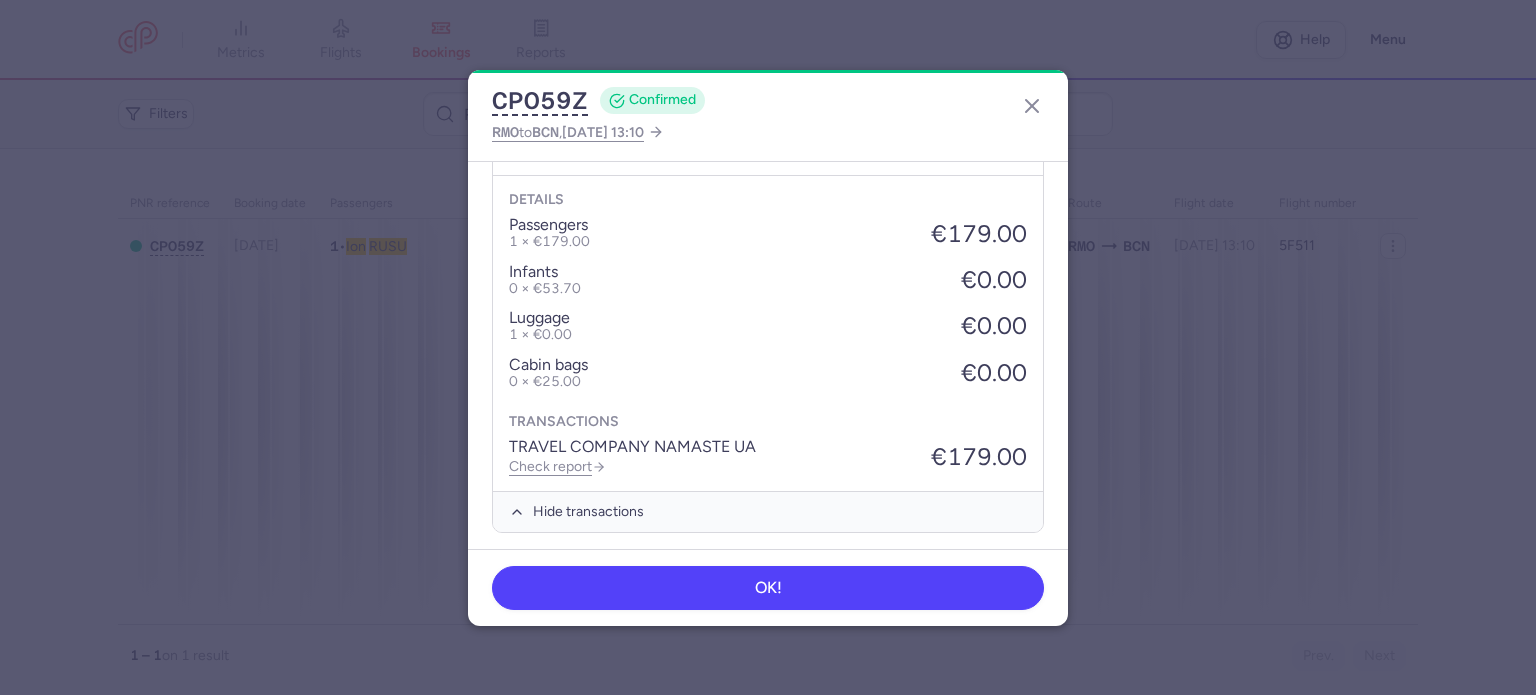 scroll, scrollTop: 668, scrollLeft: 0, axis: vertical 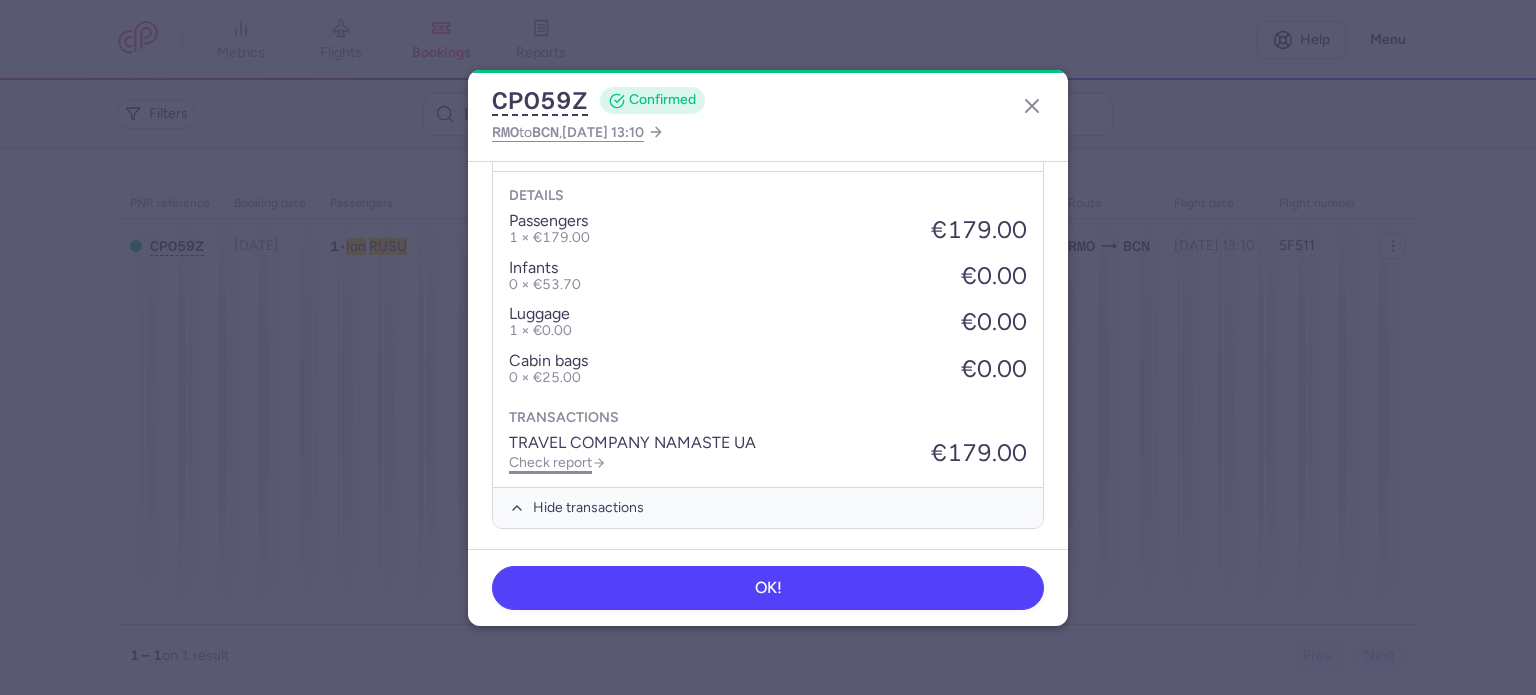 click on "Check report" 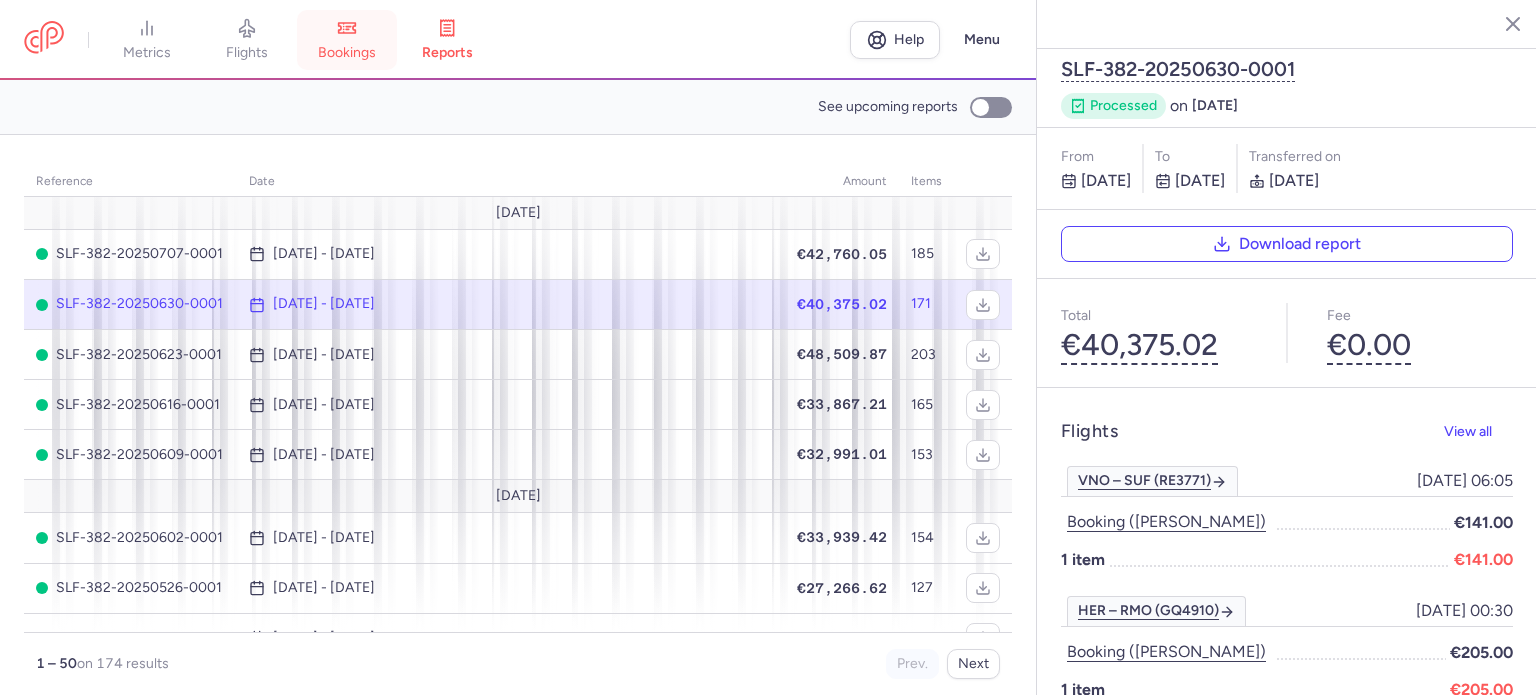 click on "bookings" at bounding box center [347, 53] 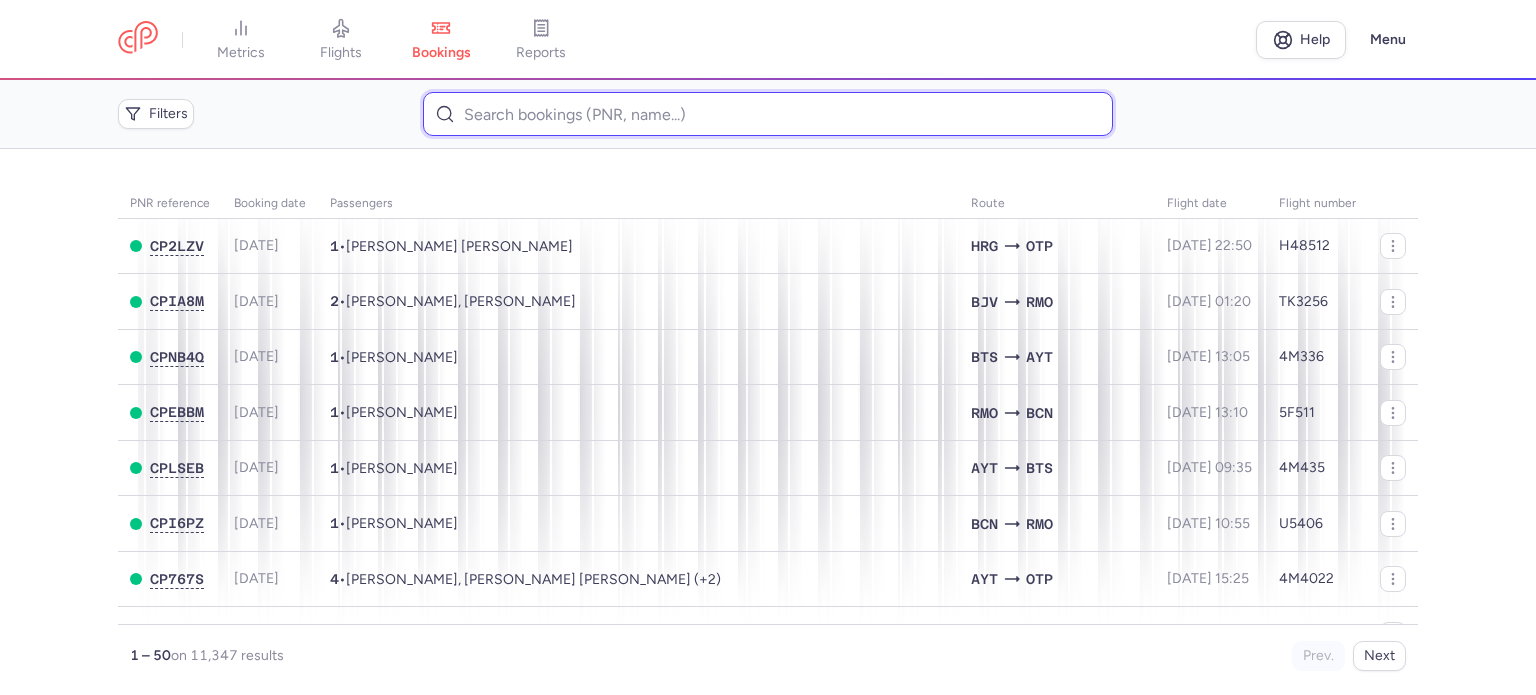 paste on "RUSU 	ION" 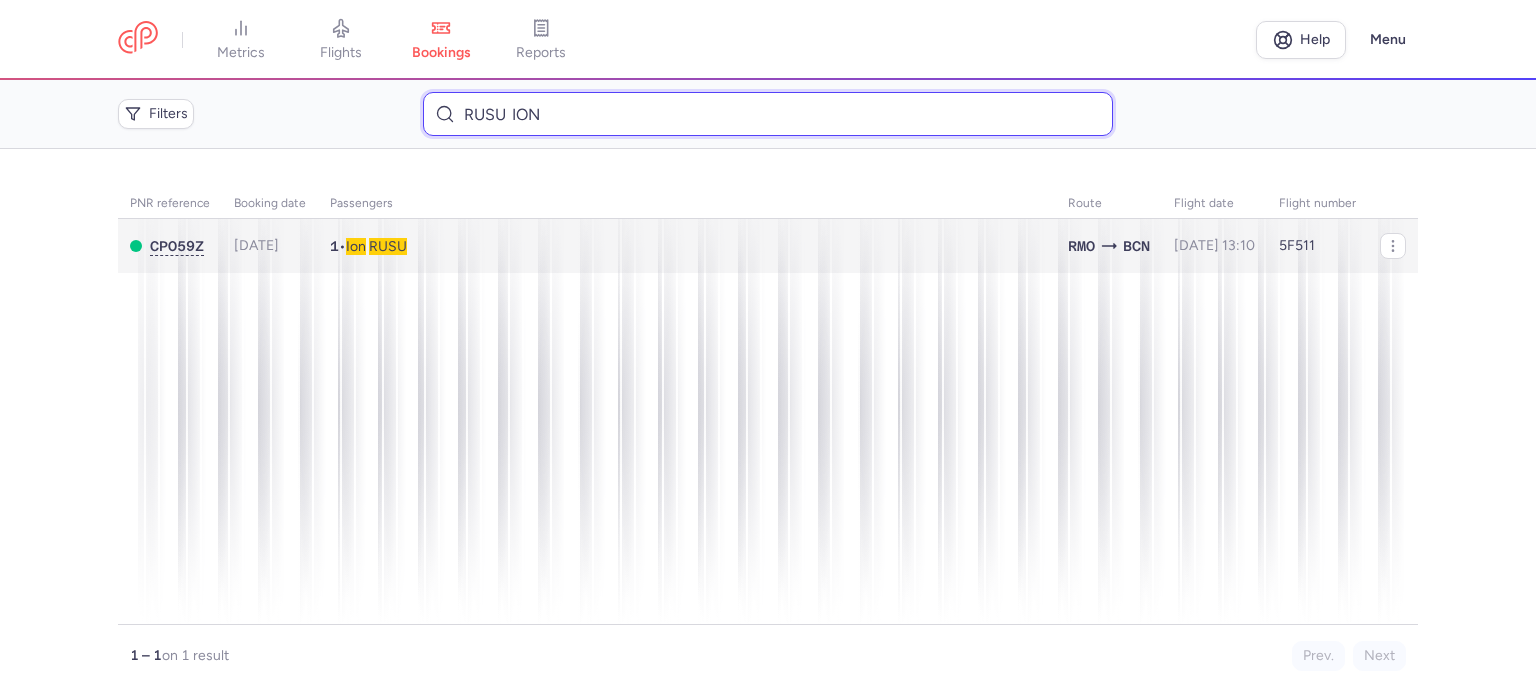 type on "RUSU 	ION" 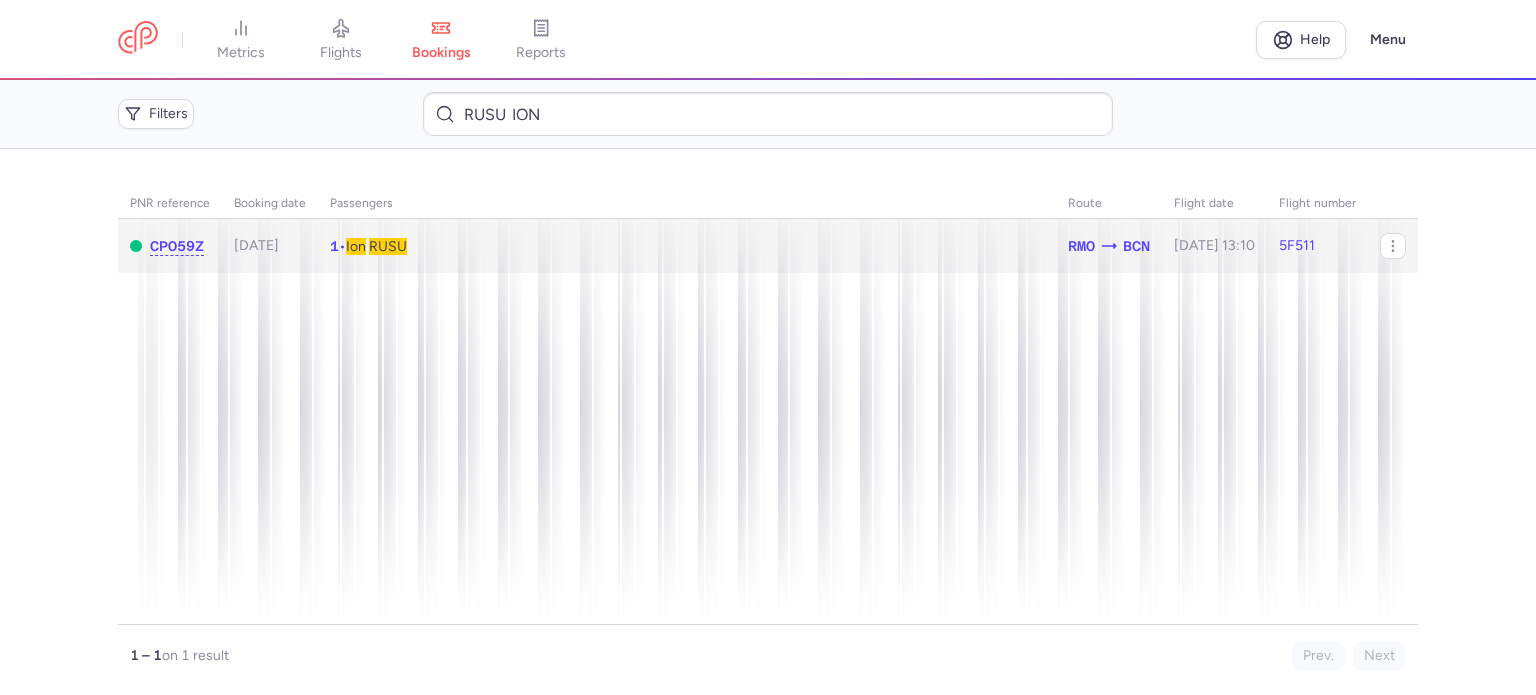click on "RUSU" at bounding box center (388, 246) 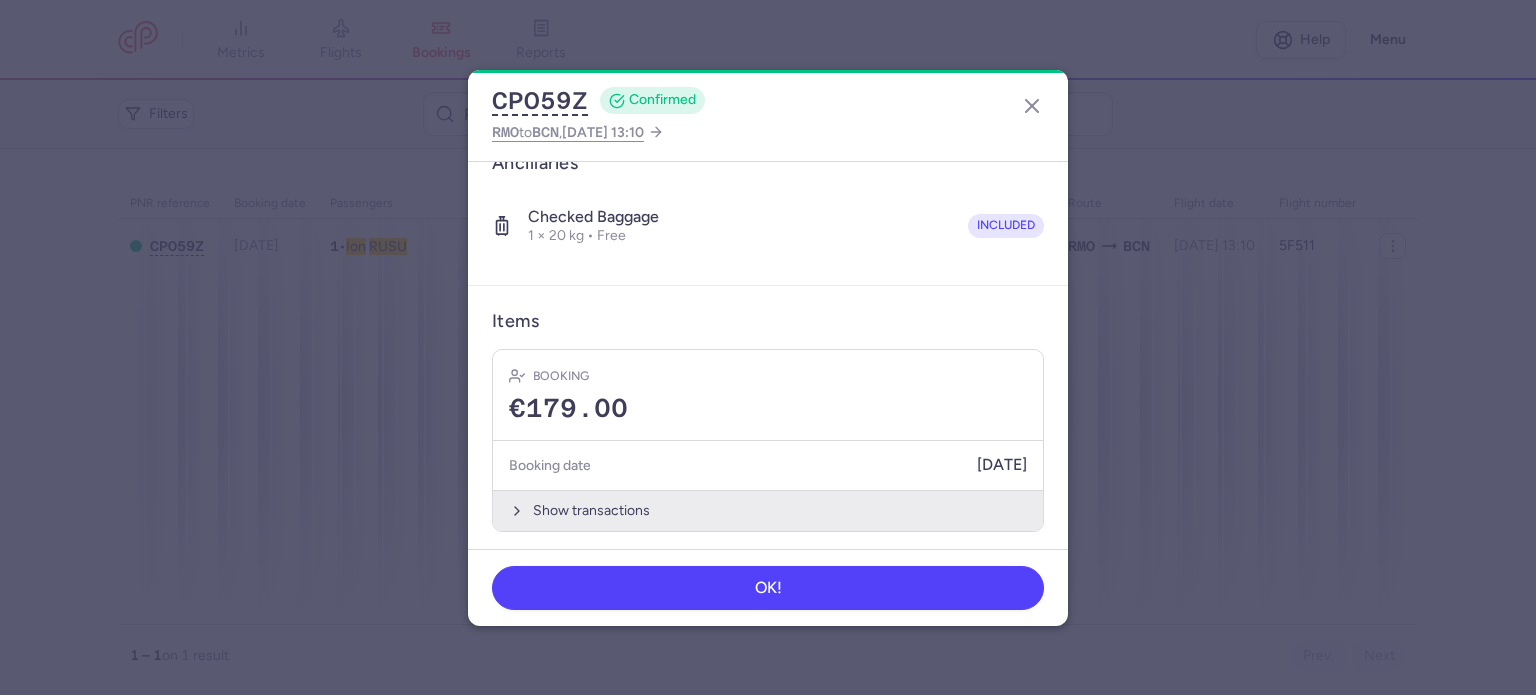 scroll, scrollTop: 352, scrollLeft: 0, axis: vertical 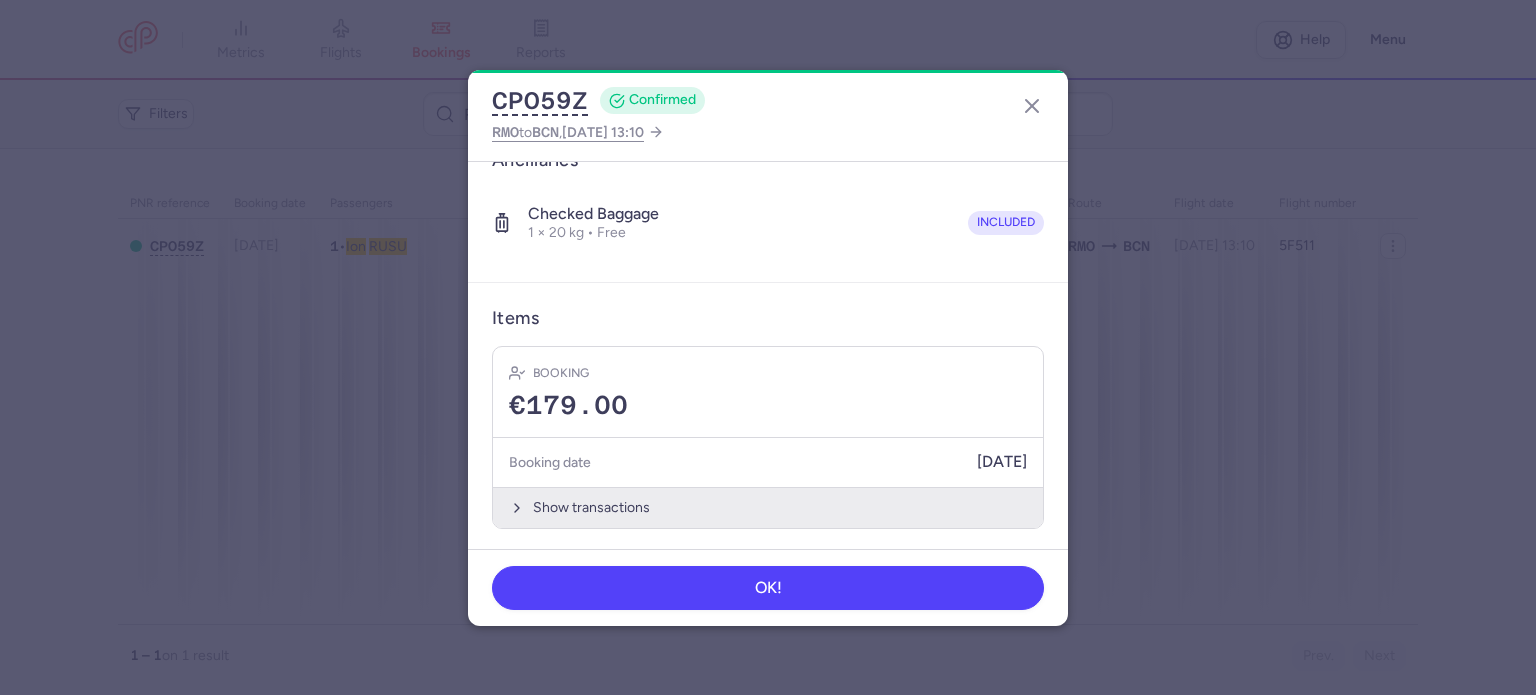 click on "Show transactions" at bounding box center (768, 507) 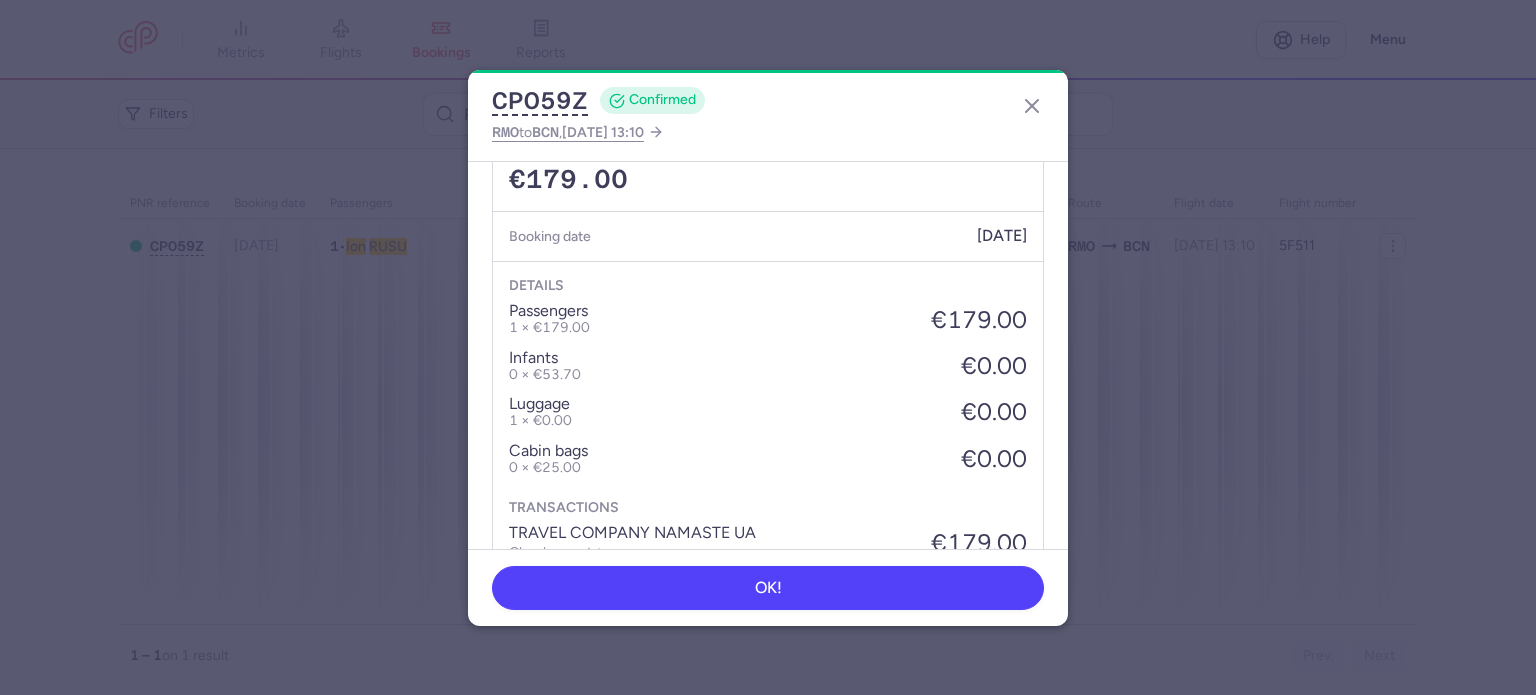 scroll, scrollTop: 668, scrollLeft: 0, axis: vertical 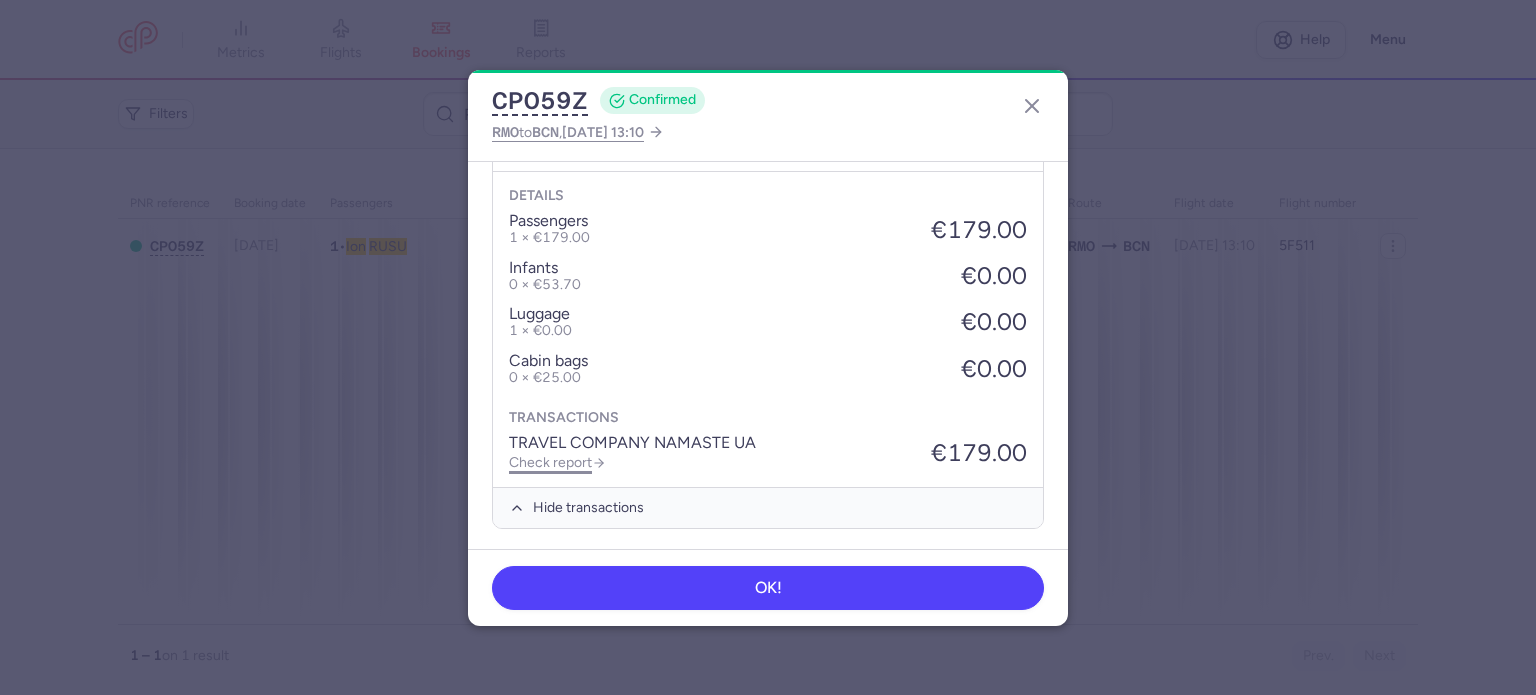 click on "Check report" 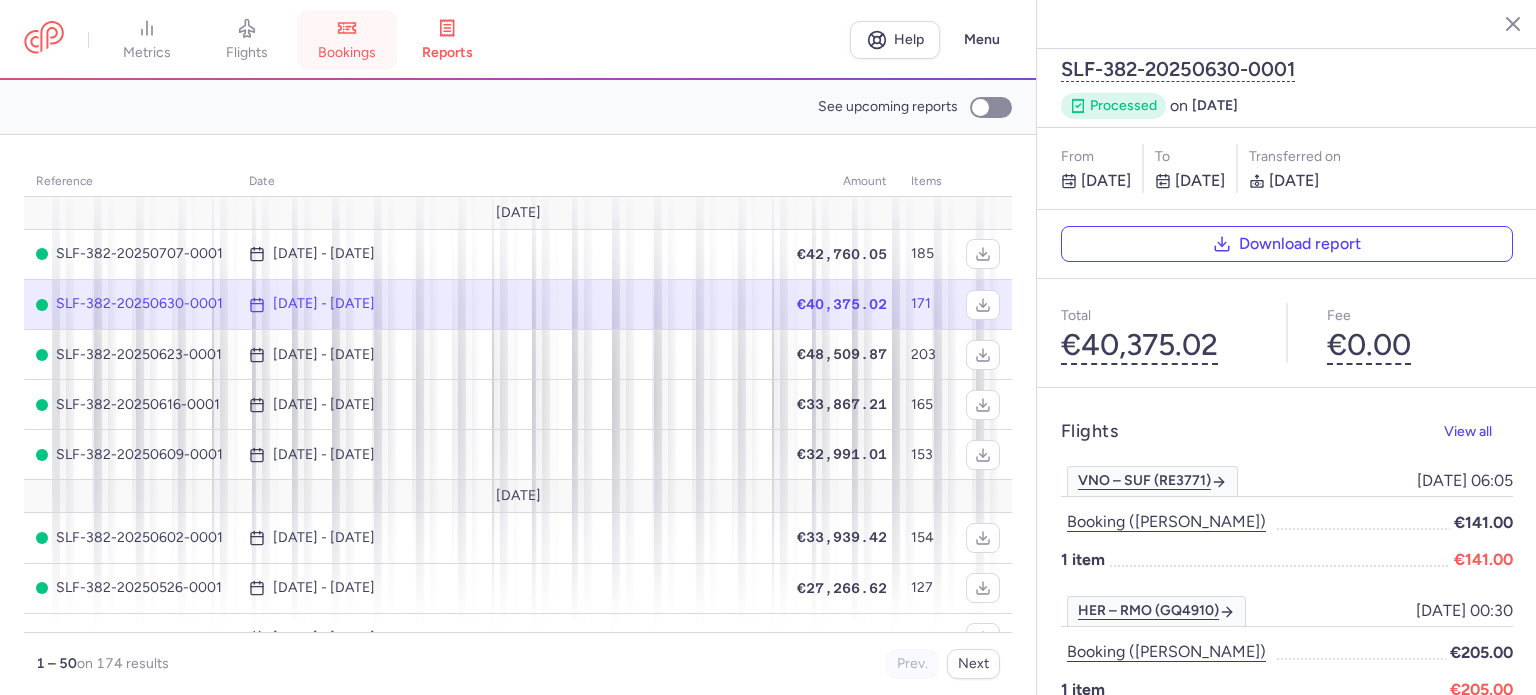 click on "bookings" at bounding box center [347, 53] 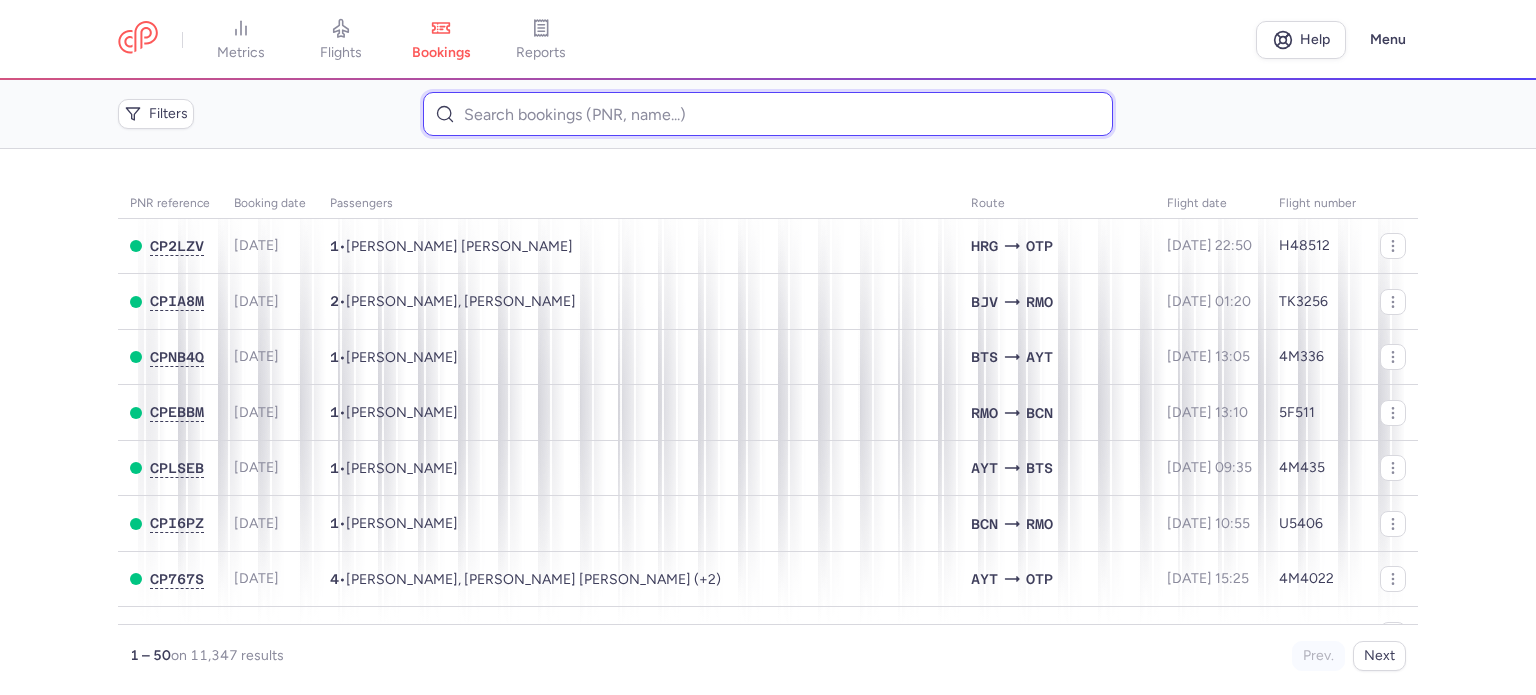 click at bounding box center (767, 114) 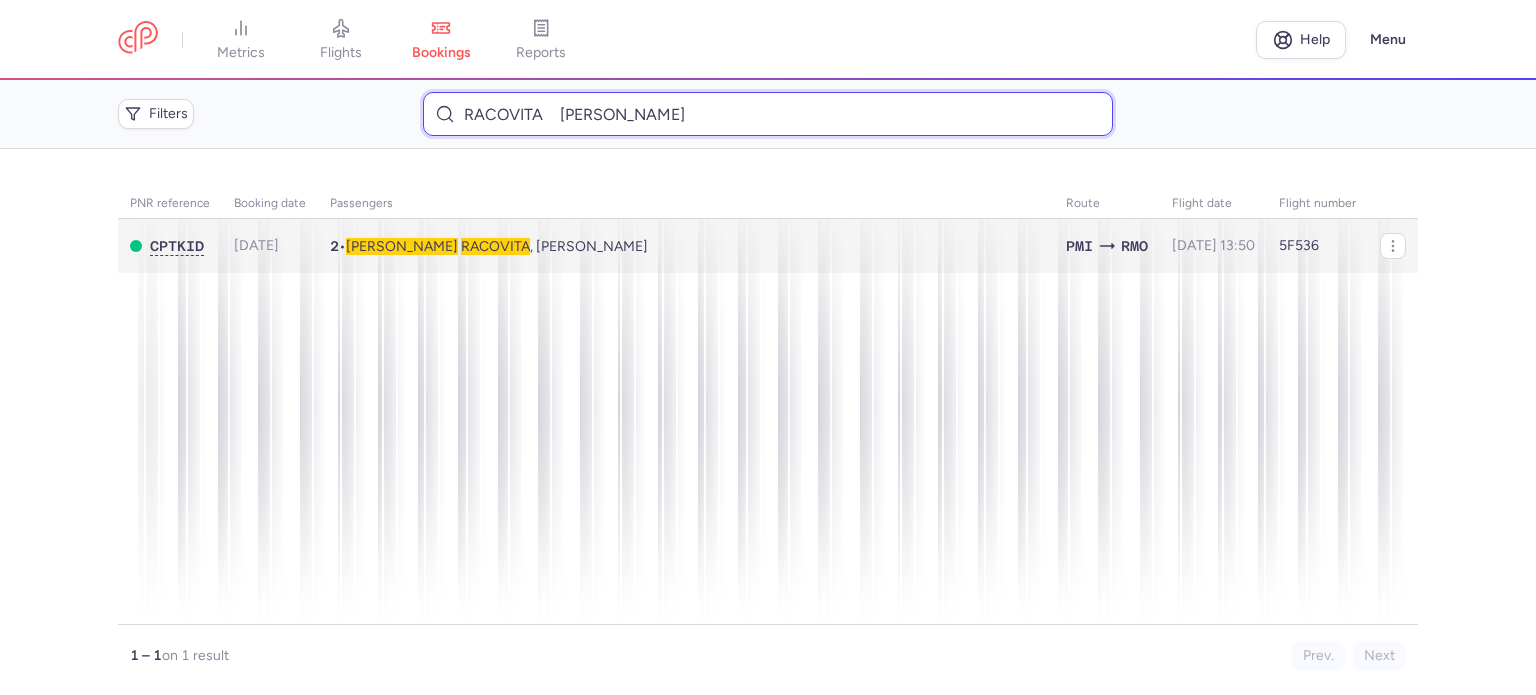 type on "RACOVITA 	[PERSON_NAME]" 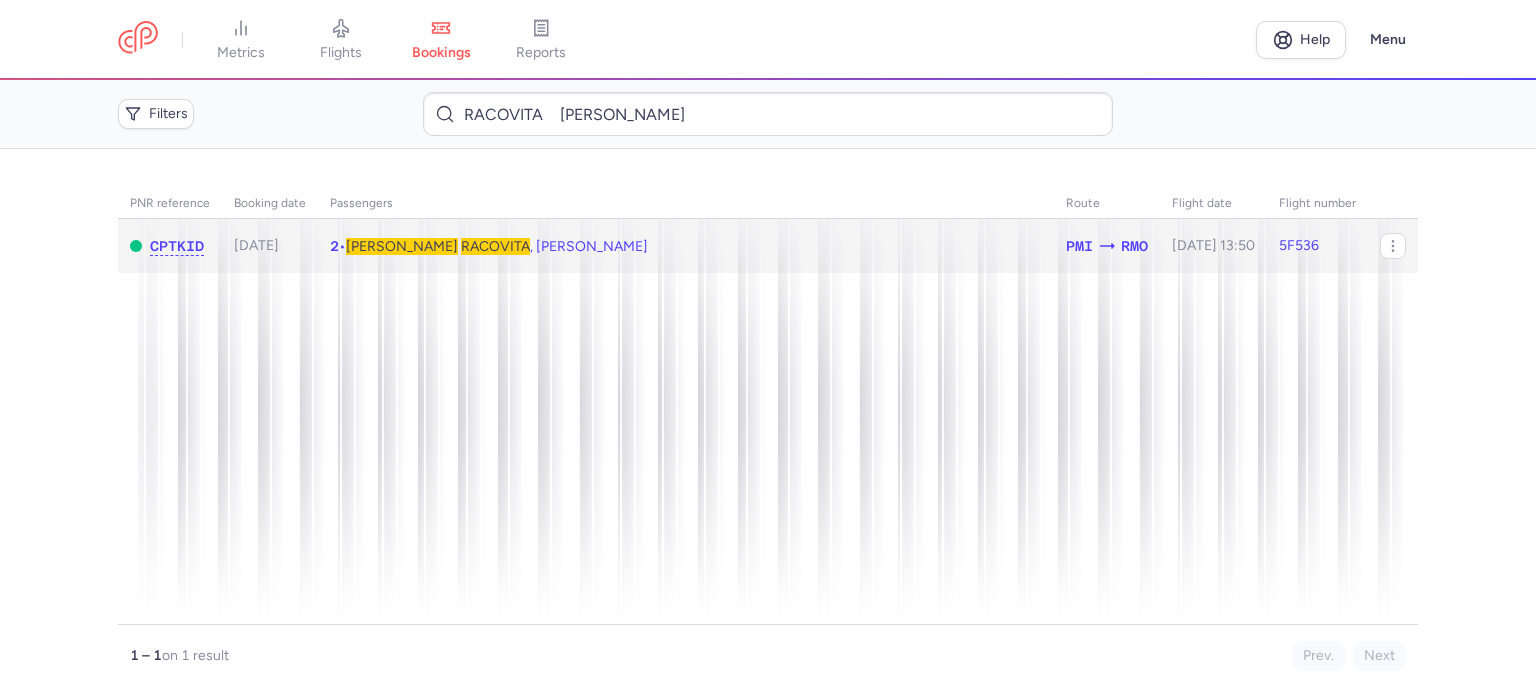 click on "RACOVITA" at bounding box center (495, 246) 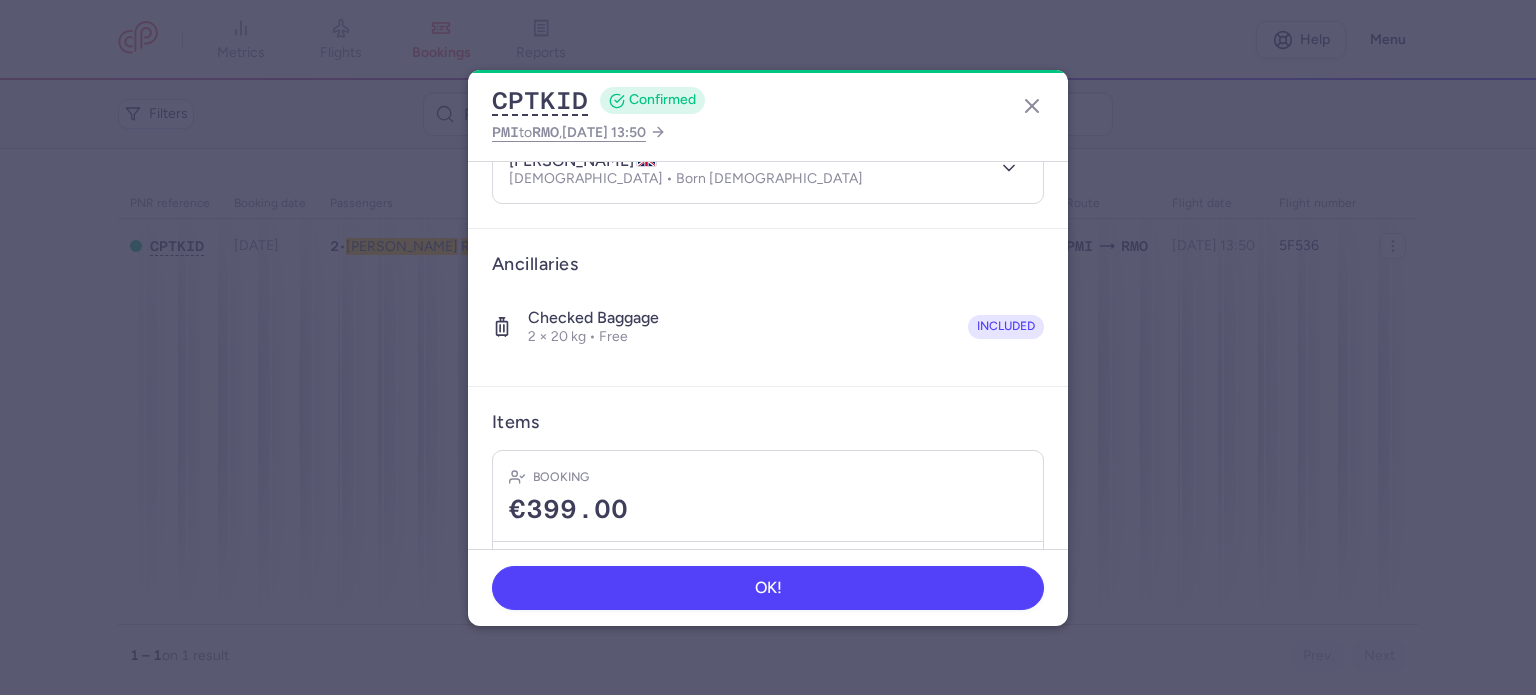 scroll, scrollTop: 421, scrollLeft: 0, axis: vertical 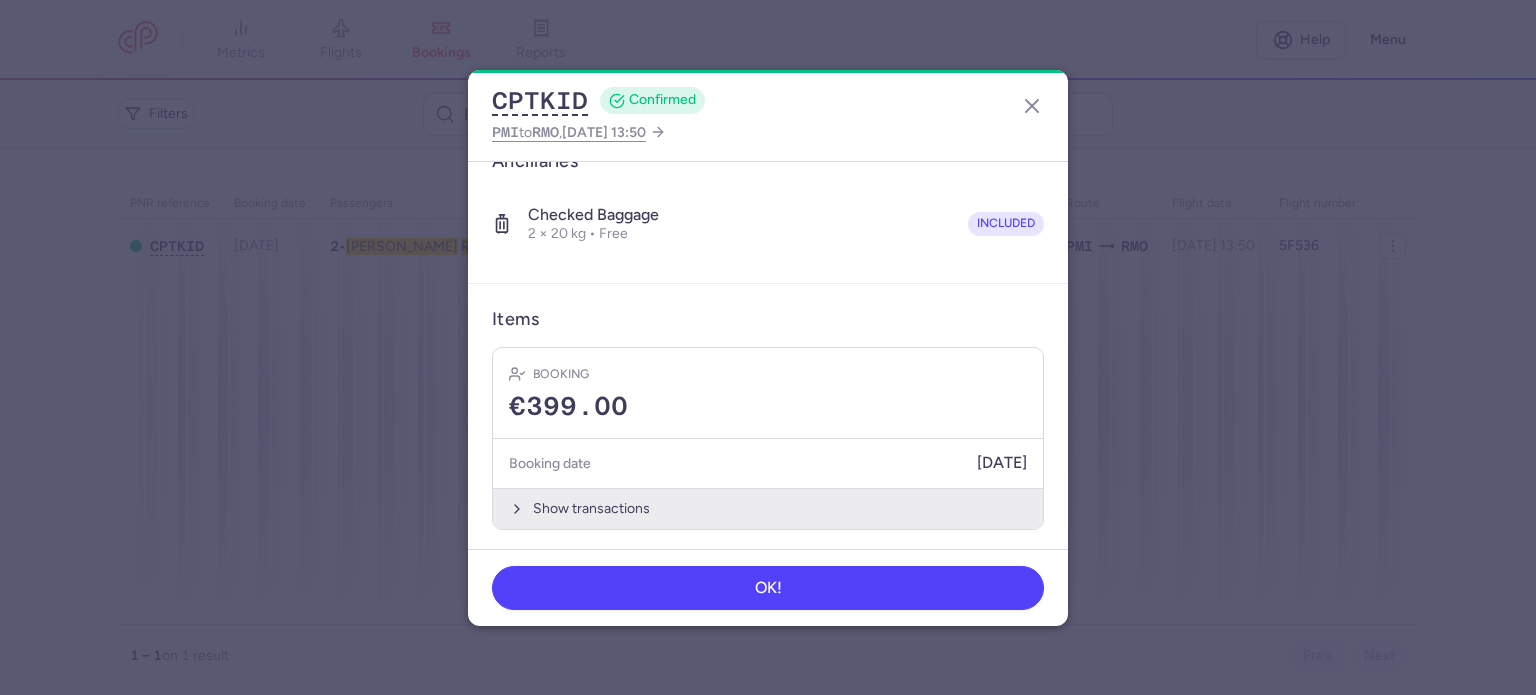 click on "Show transactions" at bounding box center (768, 508) 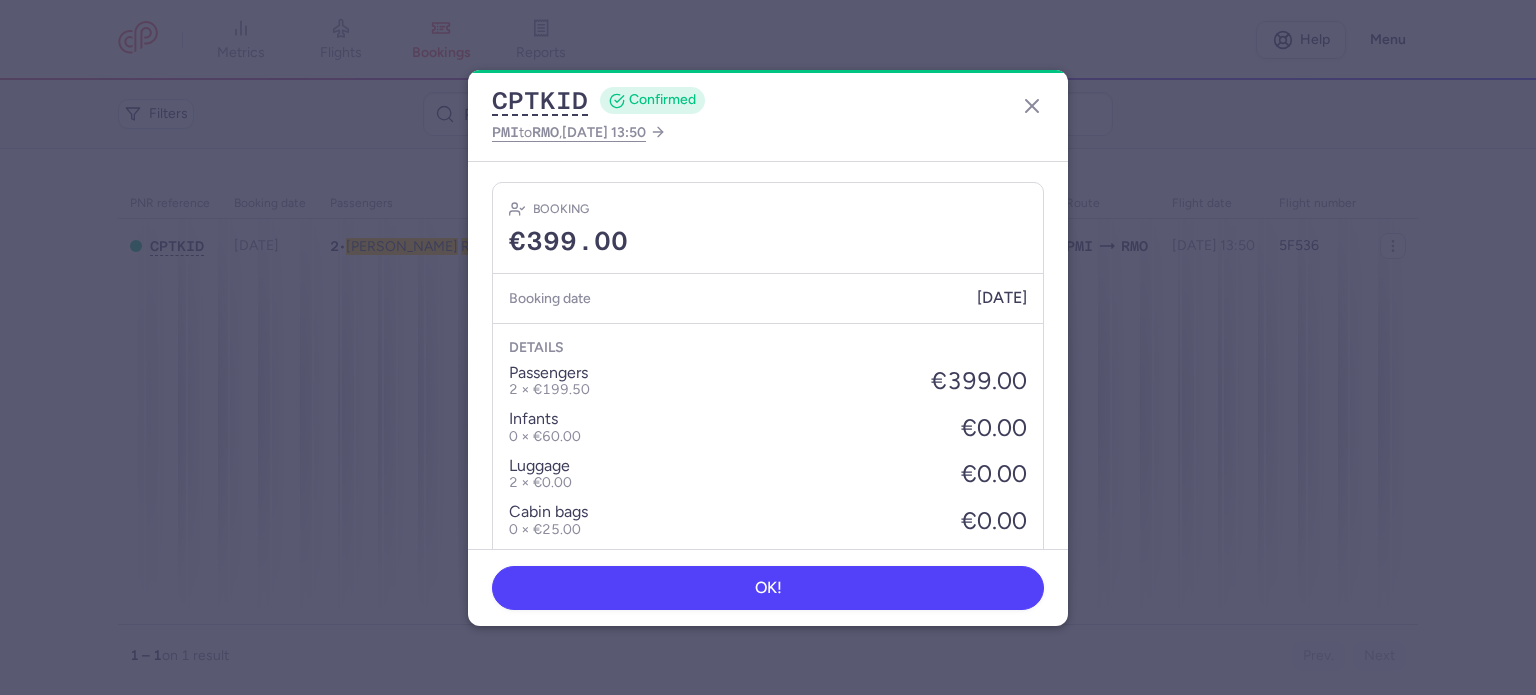 scroll, scrollTop: 721, scrollLeft: 0, axis: vertical 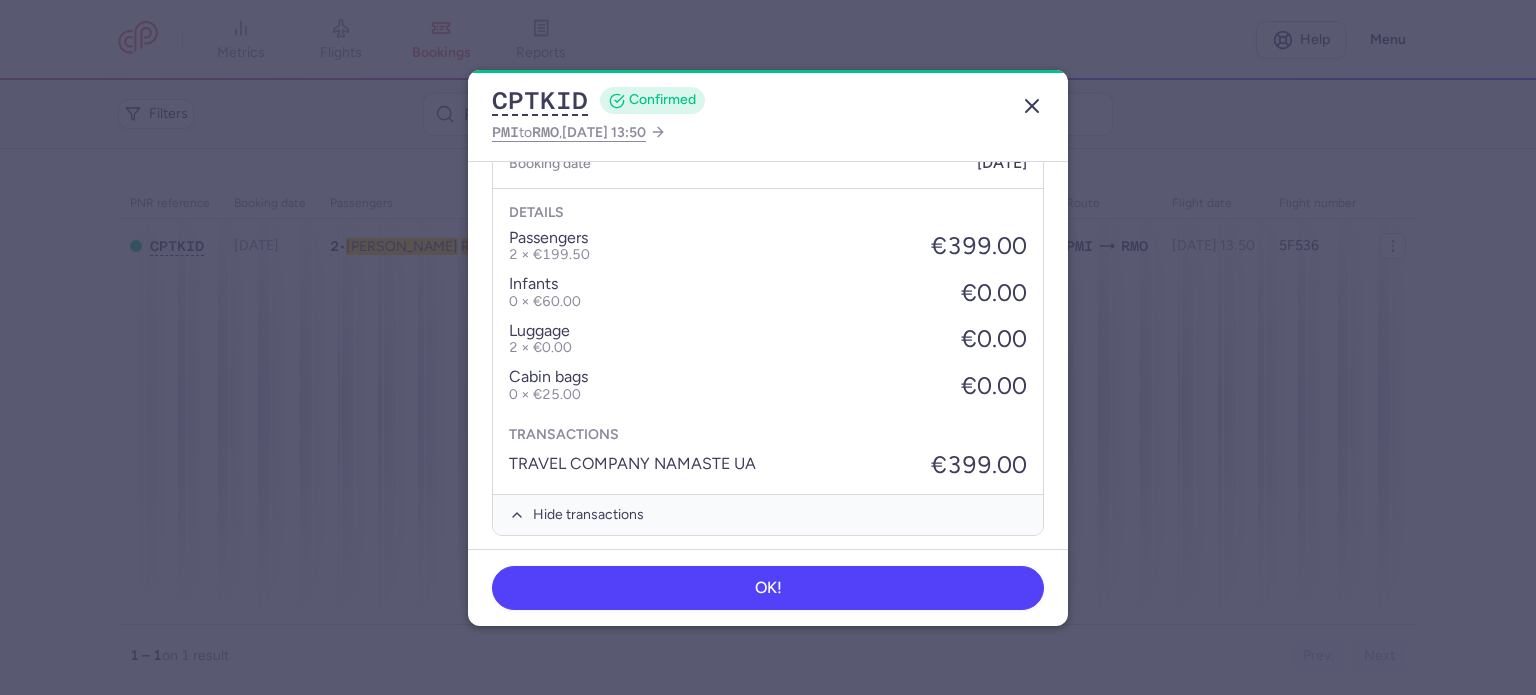 click 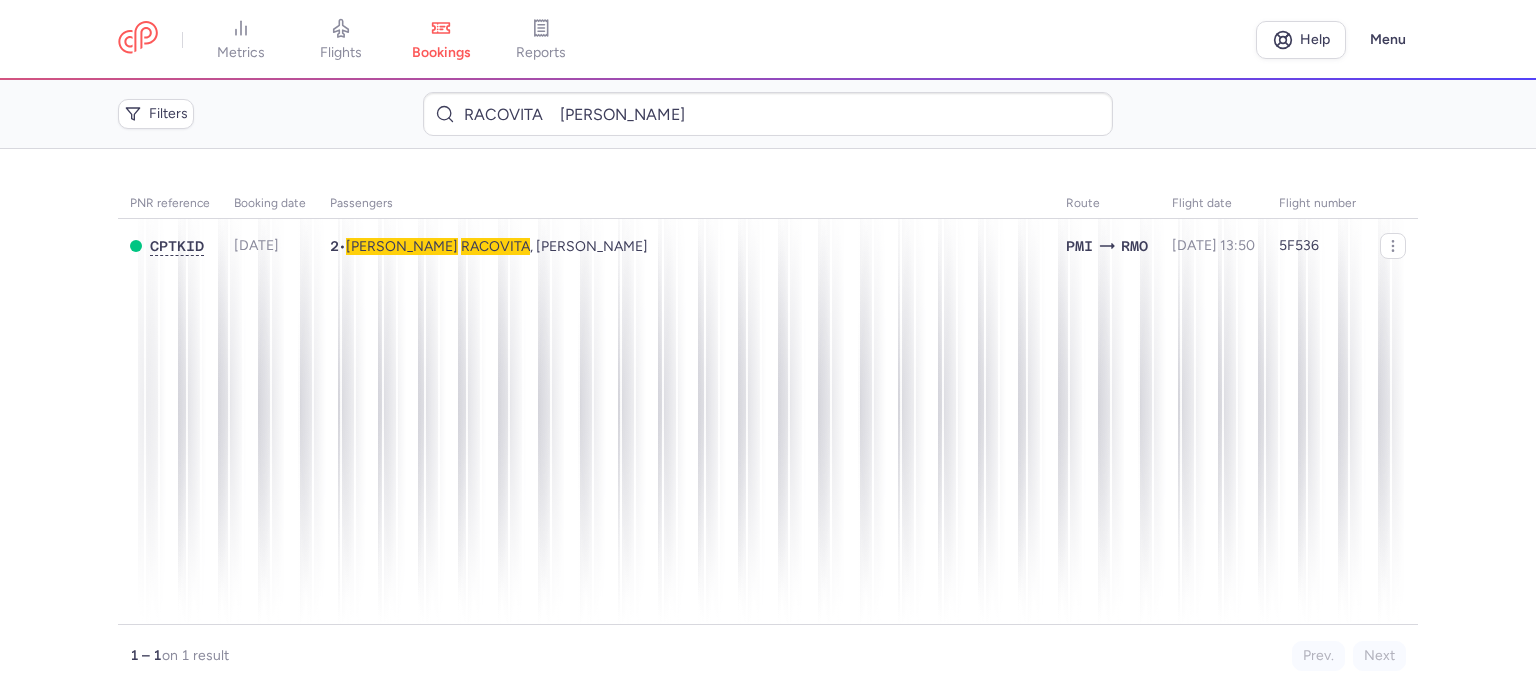 click on "reports" at bounding box center [541, 53] 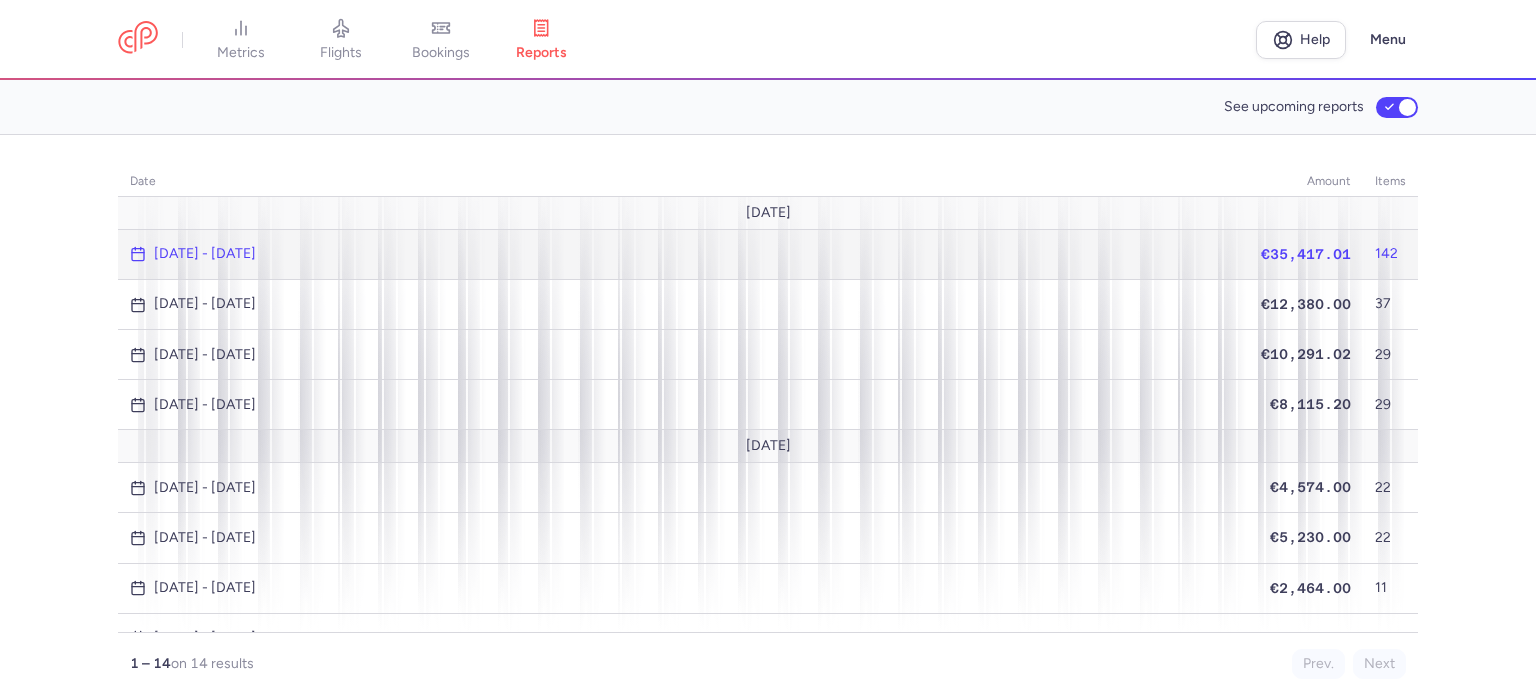click on "€35,417.01" 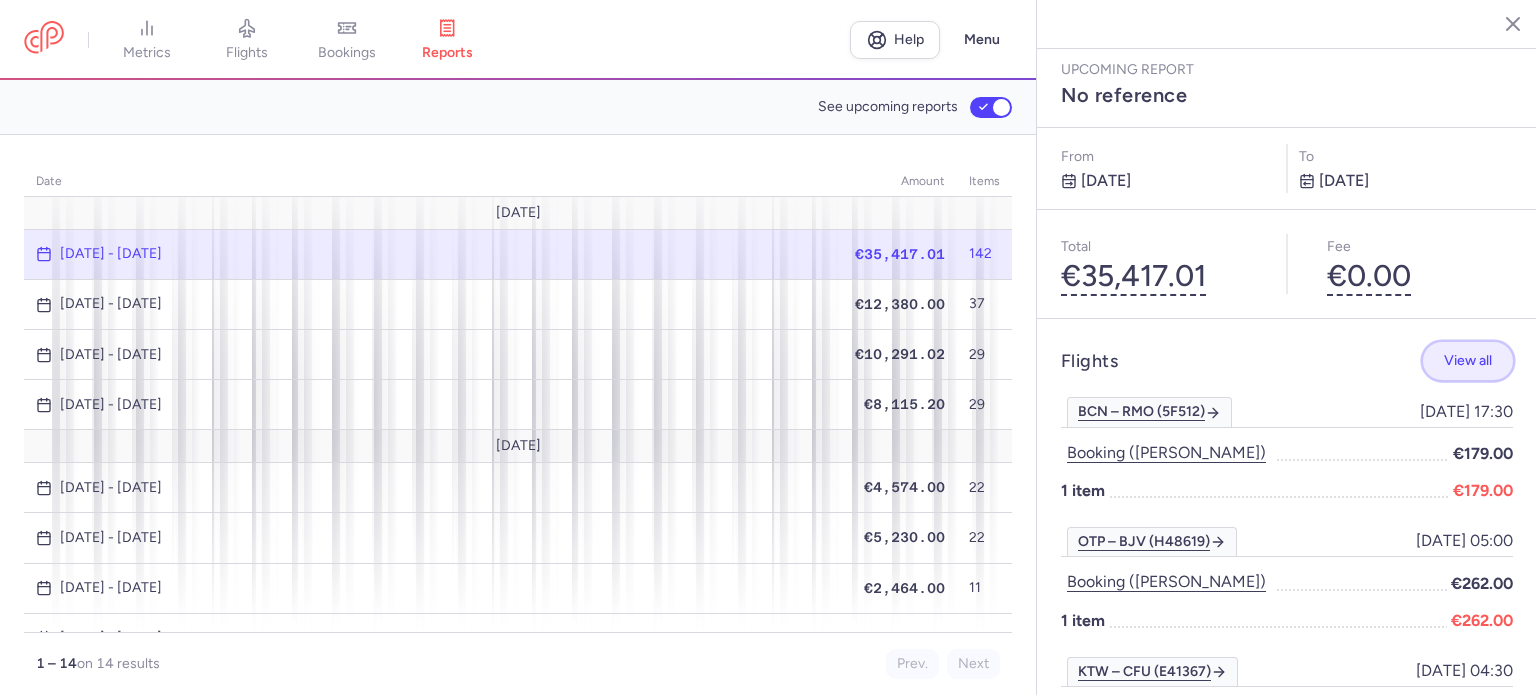 click on "View all" at bounding box center (1468, 360) 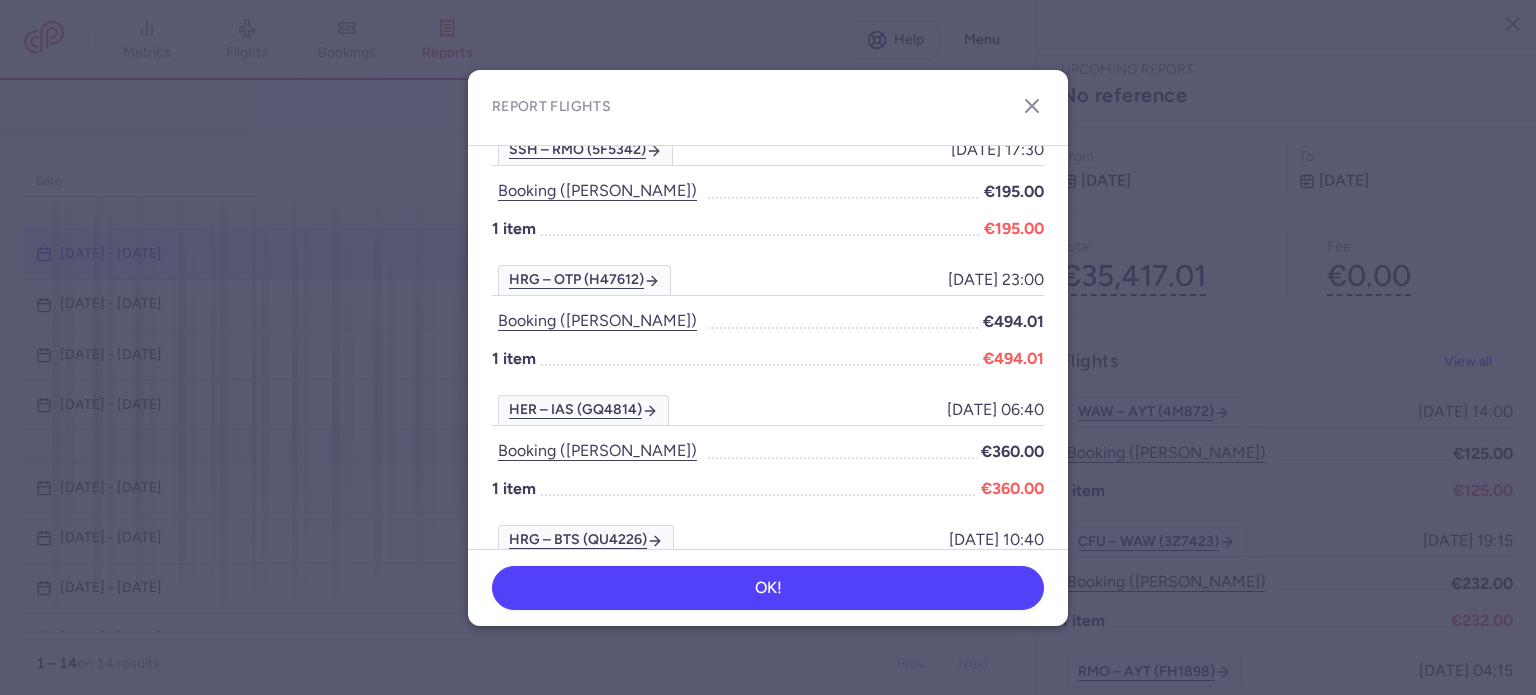 scroll, scrollTop: 7404, scrollLeft: 0, axis: vertical 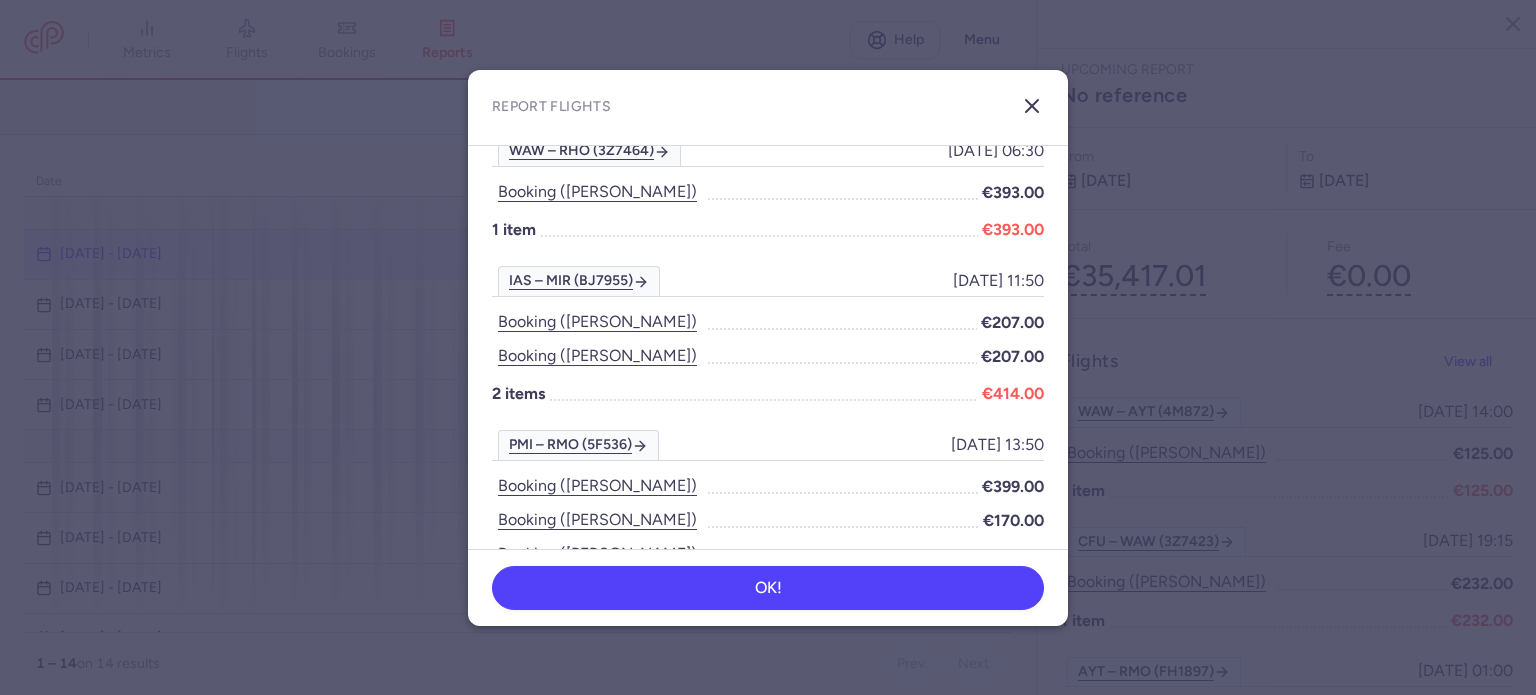 drag, startPoint x: 1038, startPoint y: 108, endPoint x: 962, endPoint y: 126, distance: 78.10249 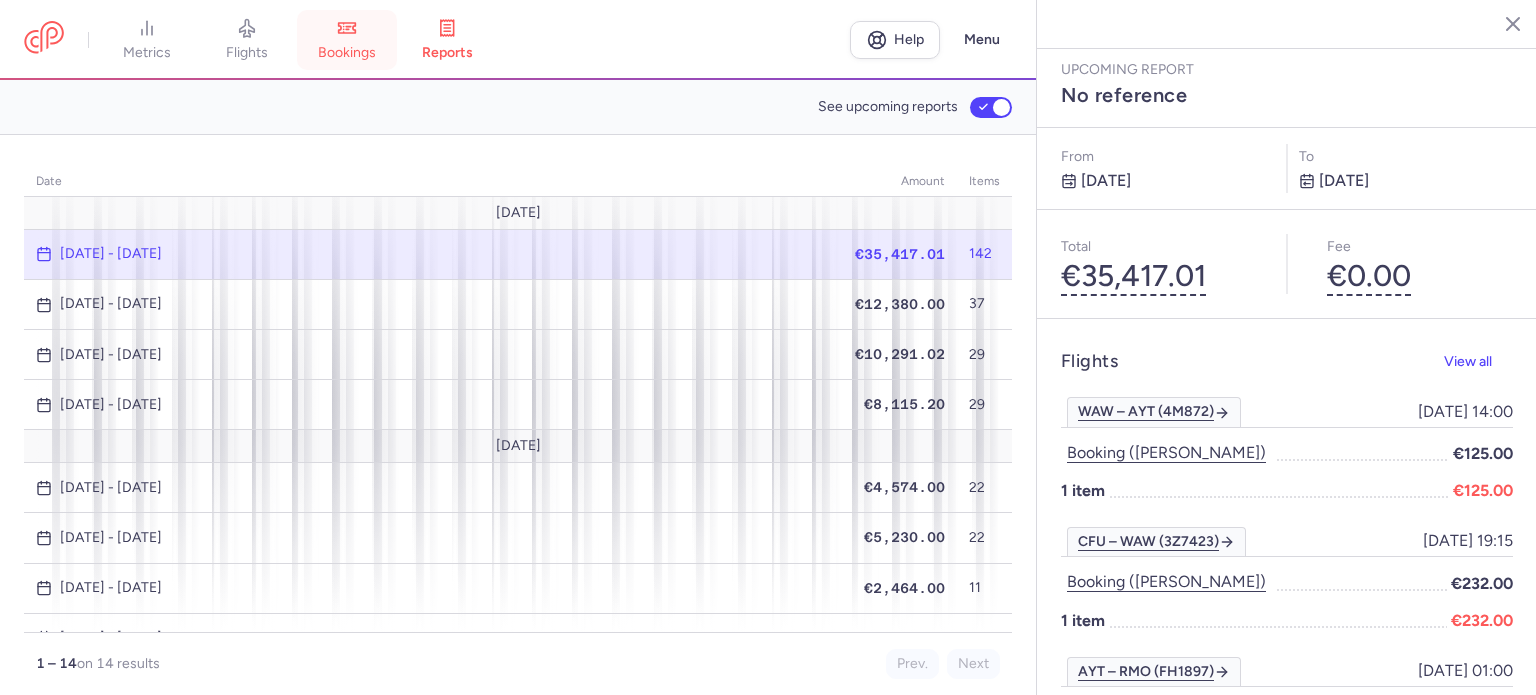 click on "bookings" at bounding box center (347, 40) 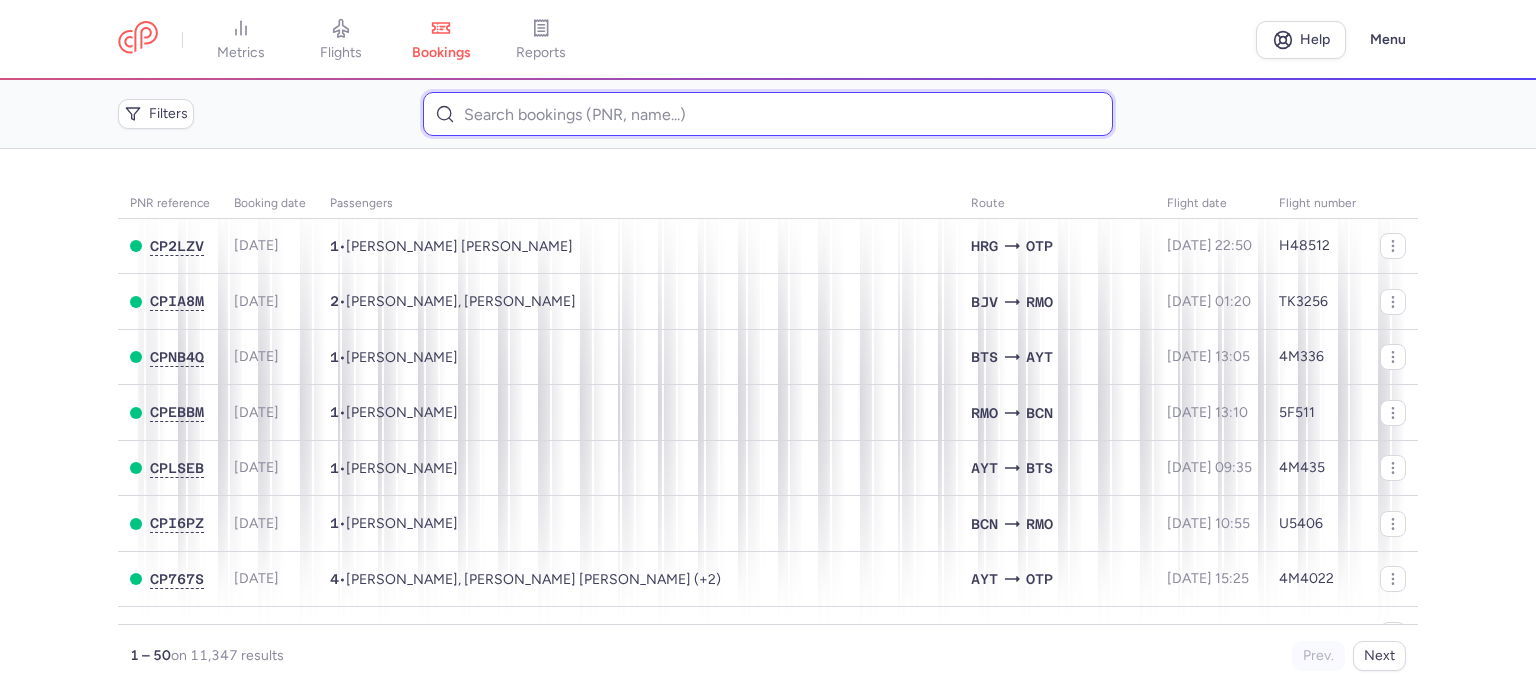 paste on "ILIENKO 	ANATOLII" 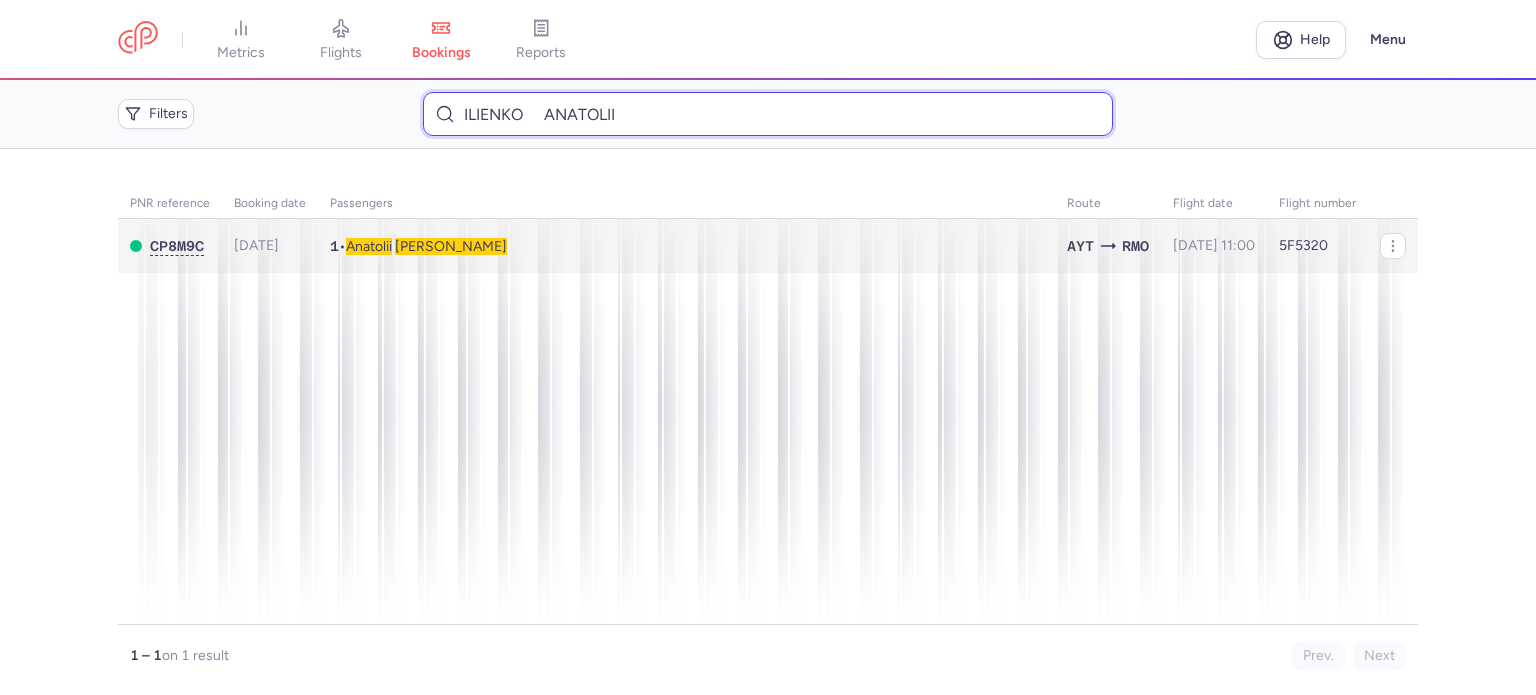 type on "ILIENKO 	ANATOLII" 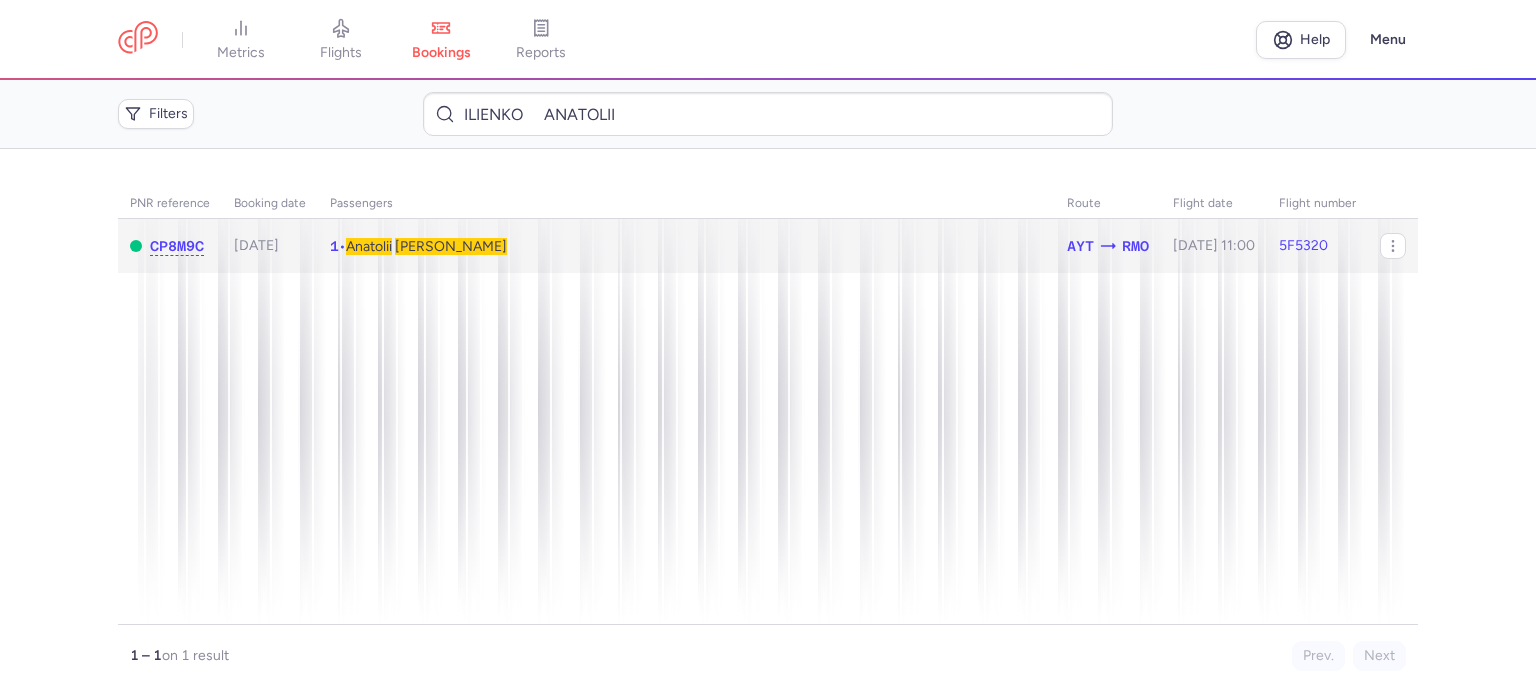 click on "[PERSON_NAME]" at bounding box center [451, 246] 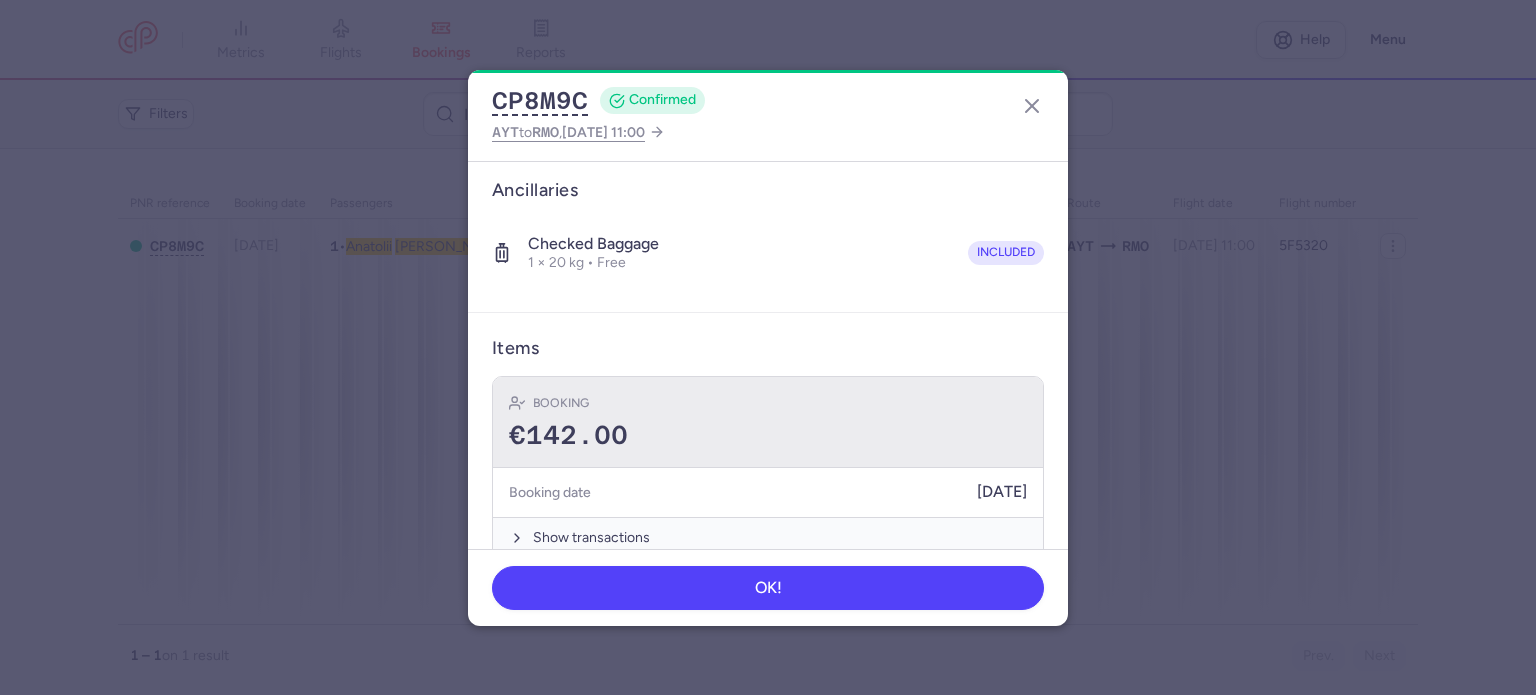 scroll, scrollTop: 352, scrollLeft: 0, axis: vertical 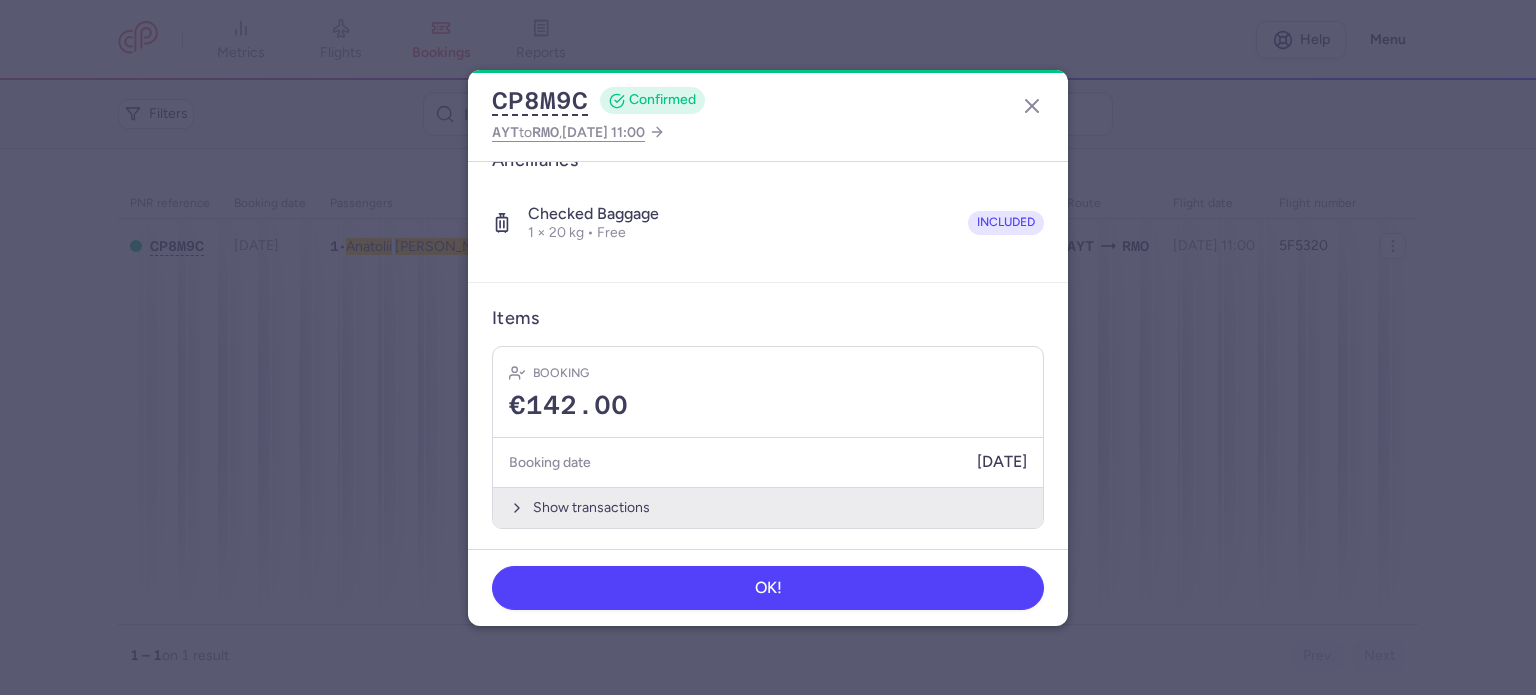 click on "Show transactions" at bounding box center [768, 507] 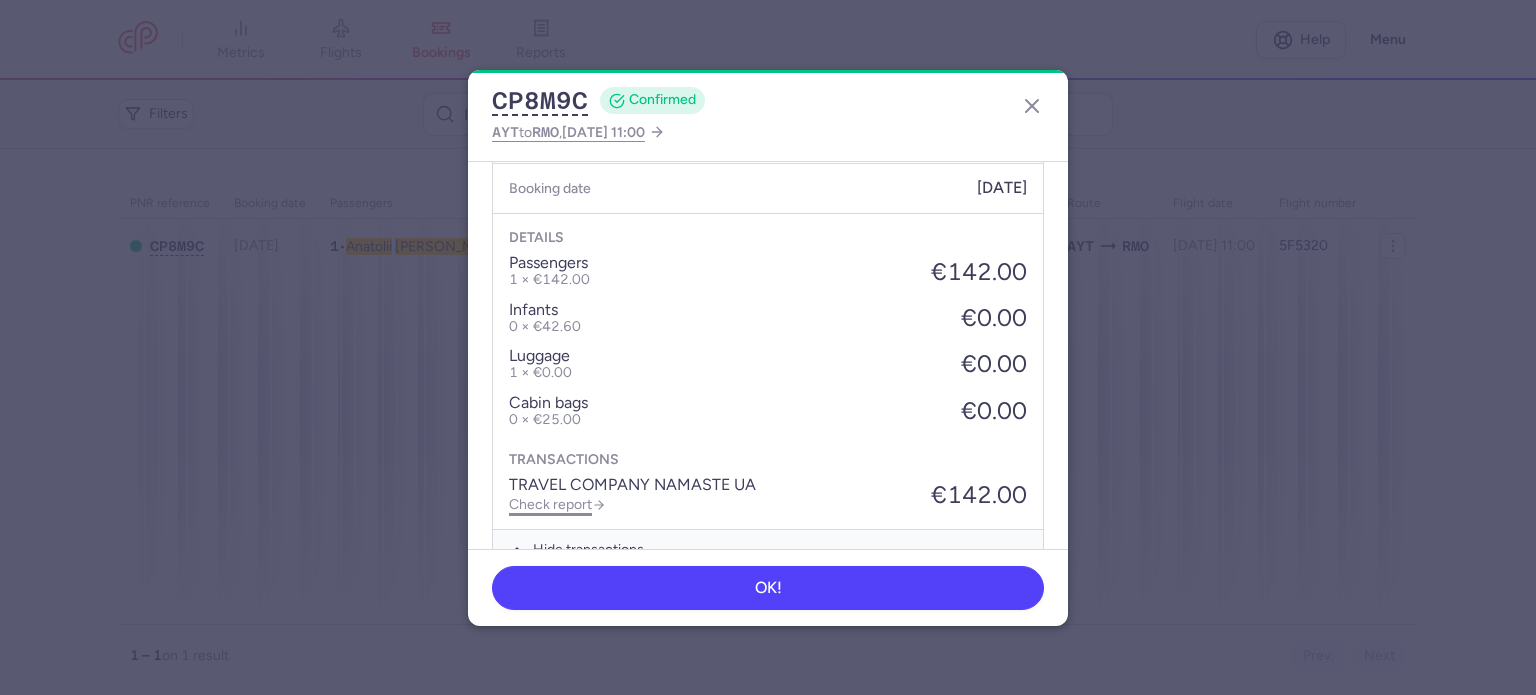 scroll, scrollTop: 668, scrollLeft: 0, axis: vertical 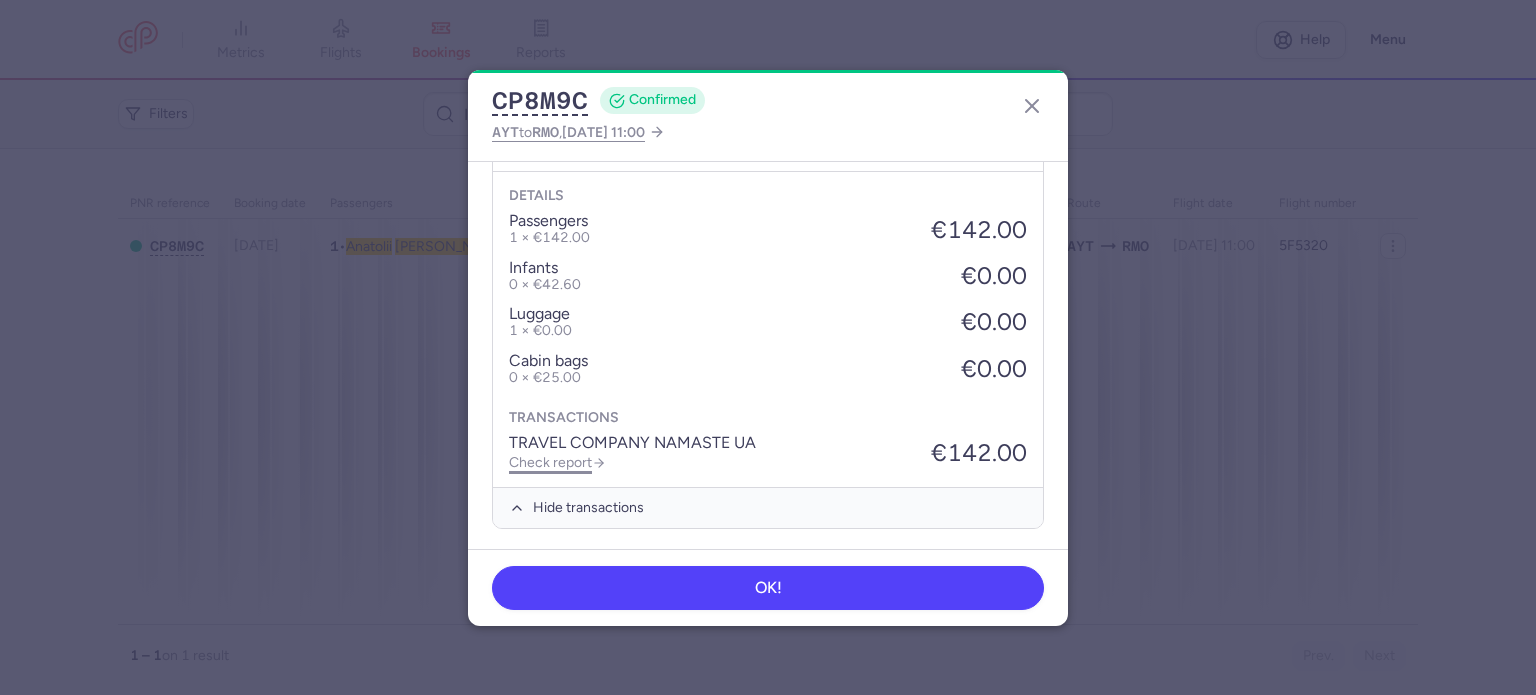 click on "Check report" 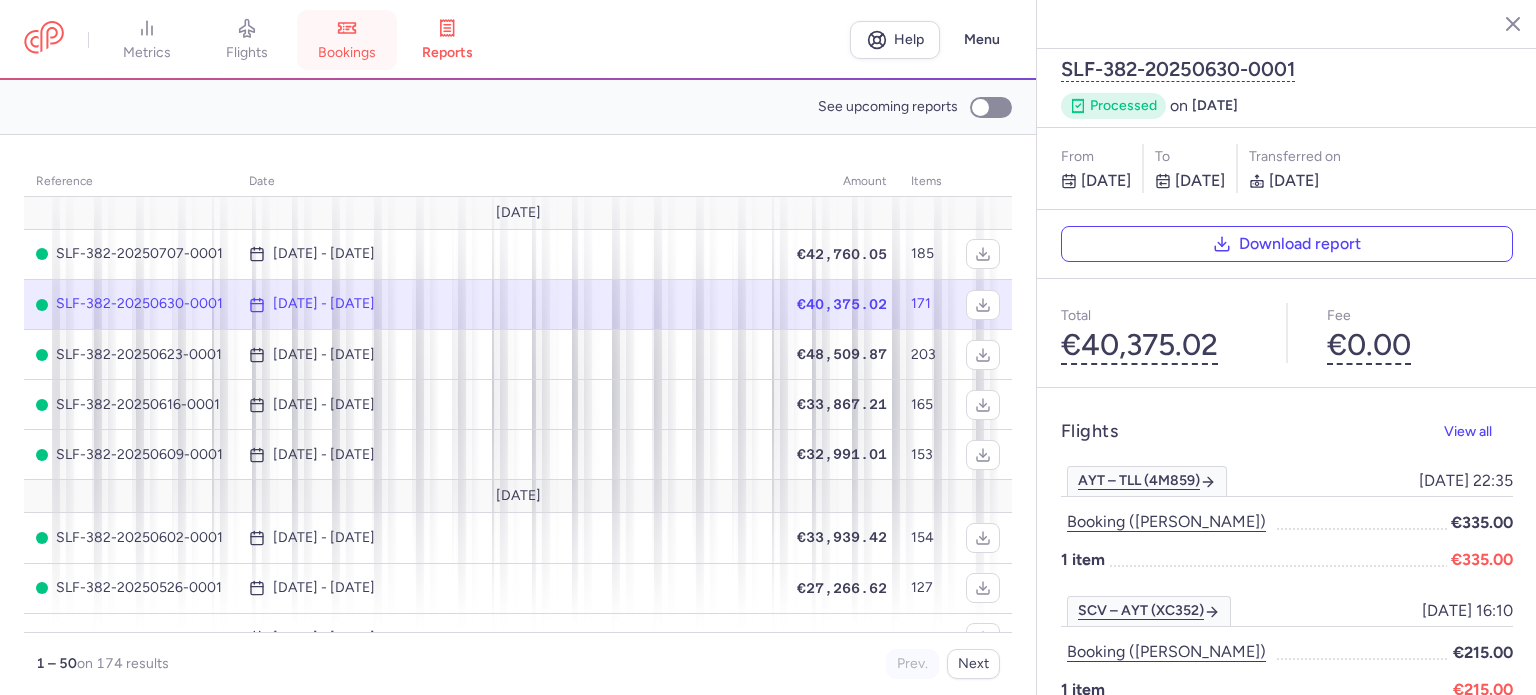 drag, startPoint x: 360, startPoint y: 55, endPoint x: 376, endPoint y: 70, distance: 21.931713 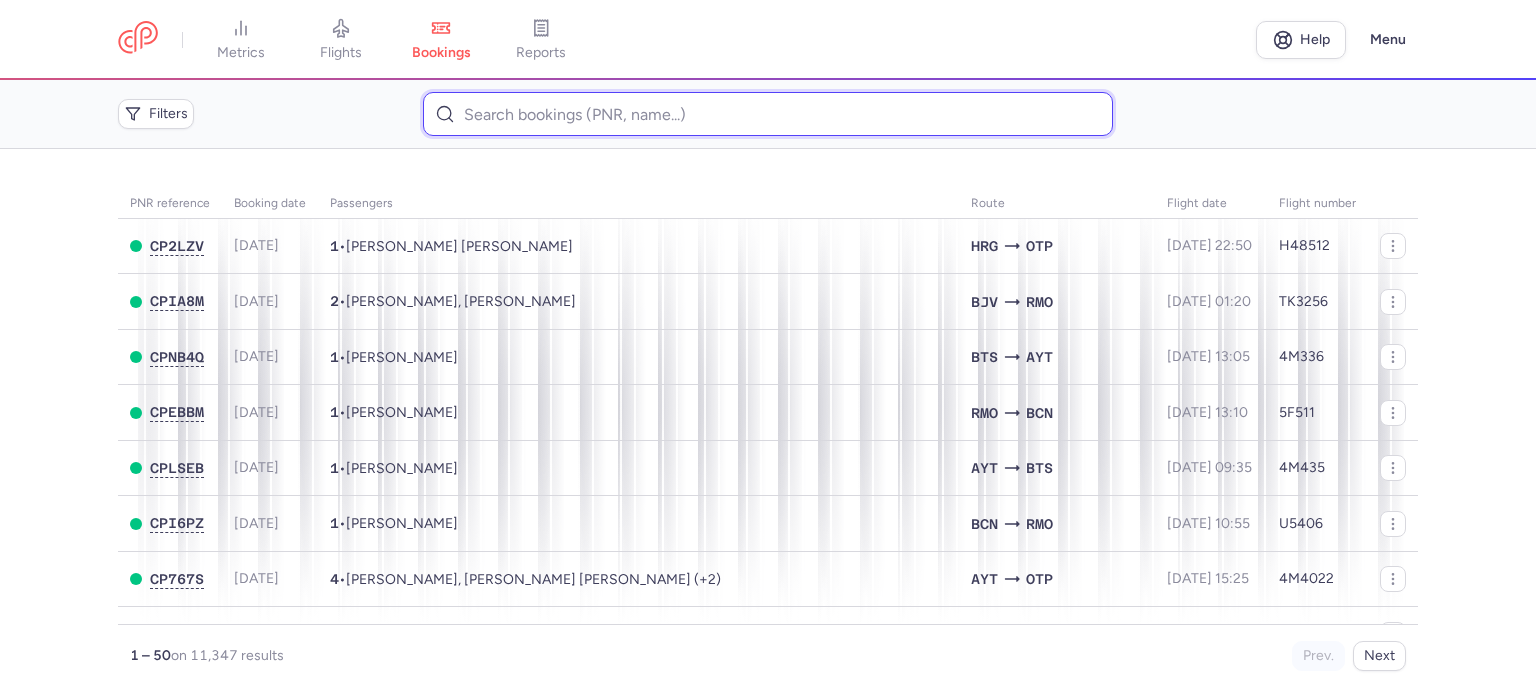 click at bounding box center [767, 114] 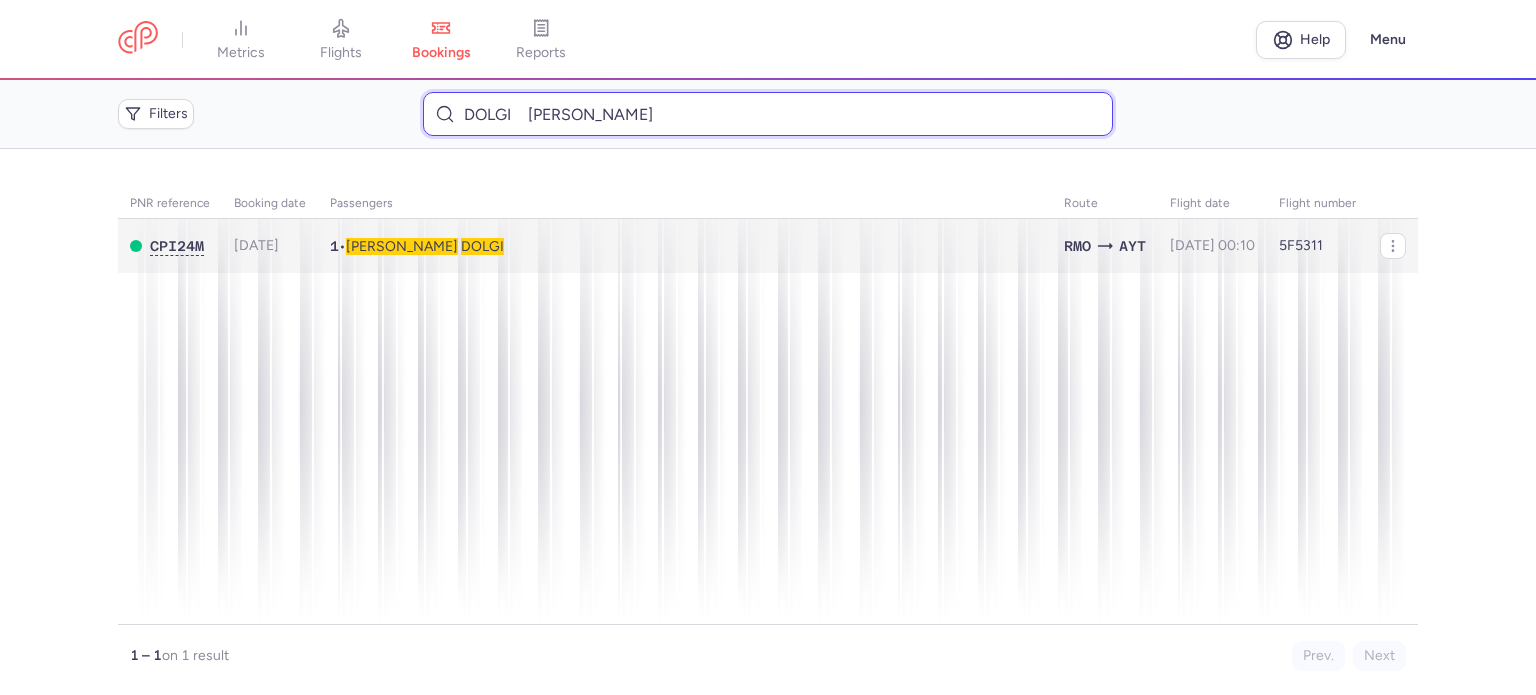 type on "DOLGI 	[PERSON_NAME]" 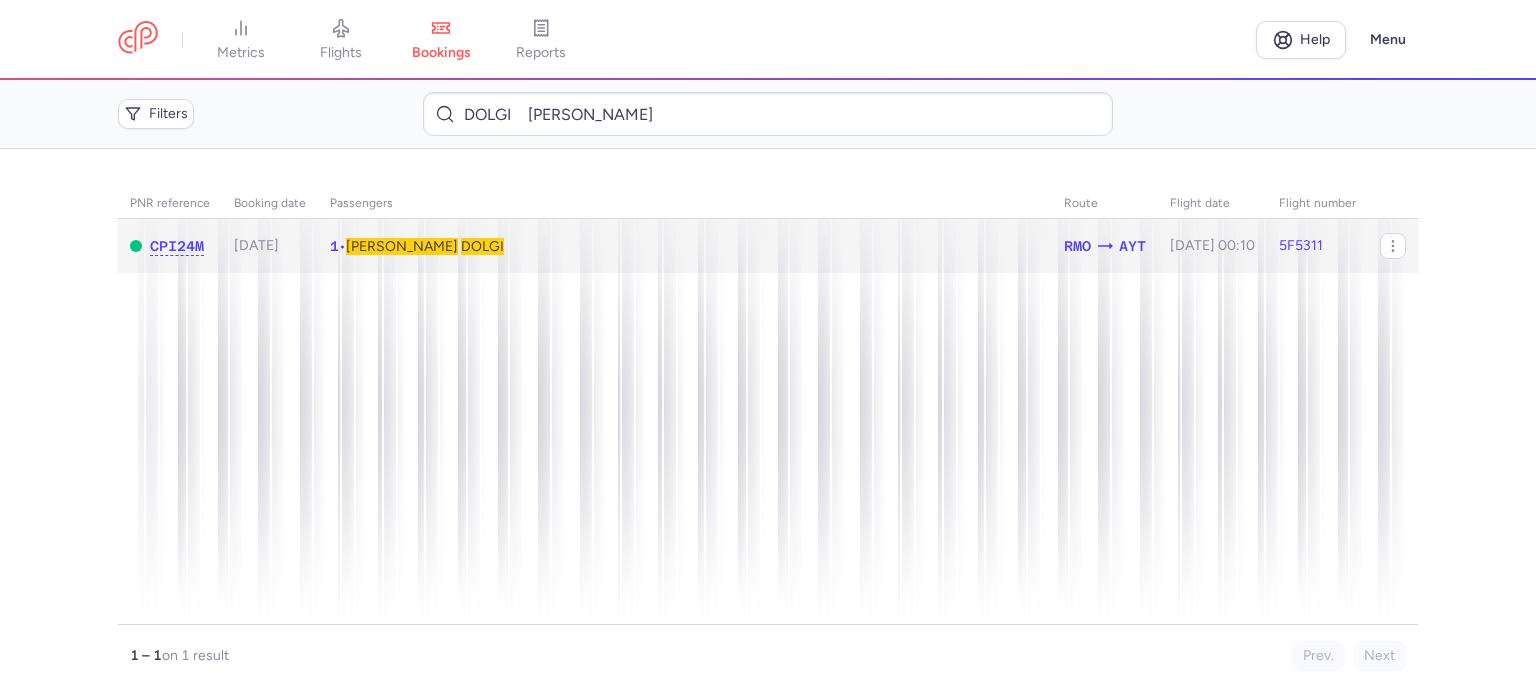 click on "DOLGI" at bounding box center (482, 246) 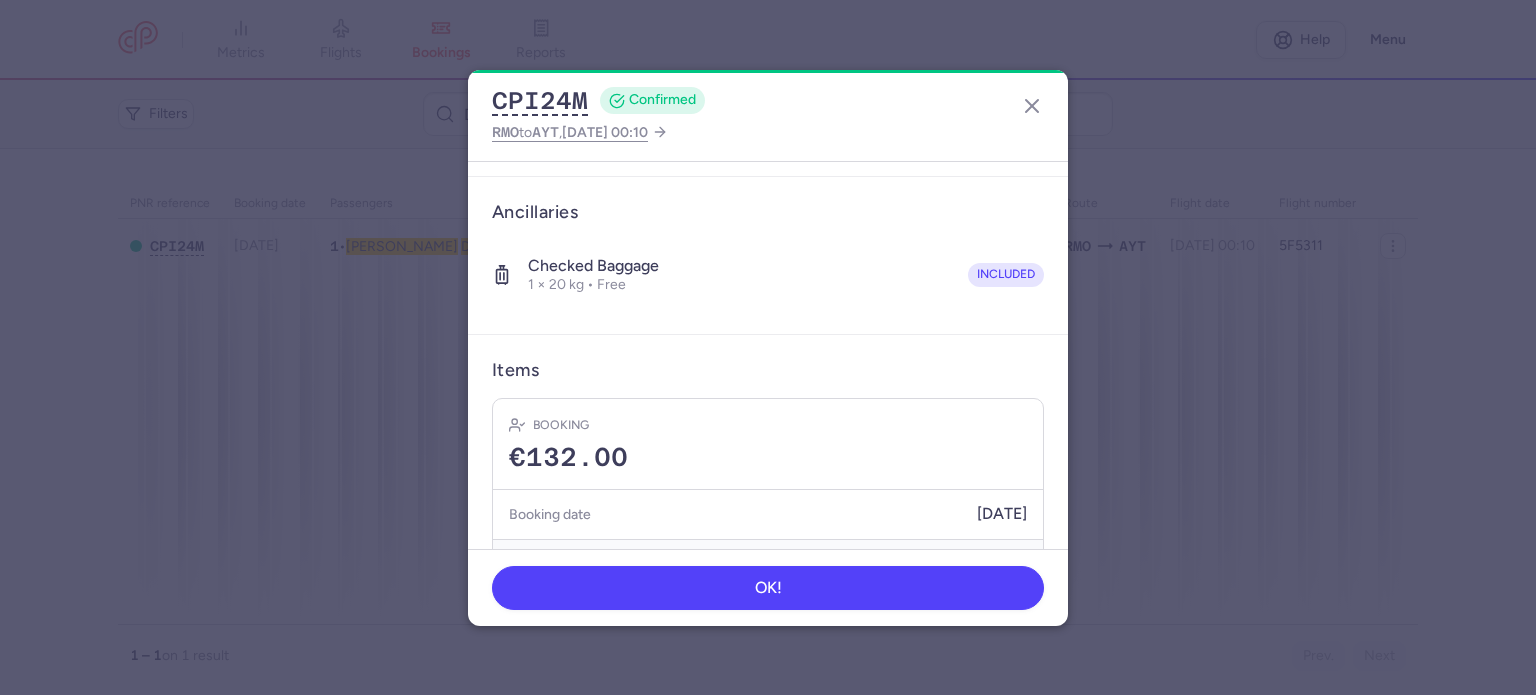 scroll, scrollTop: 352, scrollLeft: 0, axis: vertical 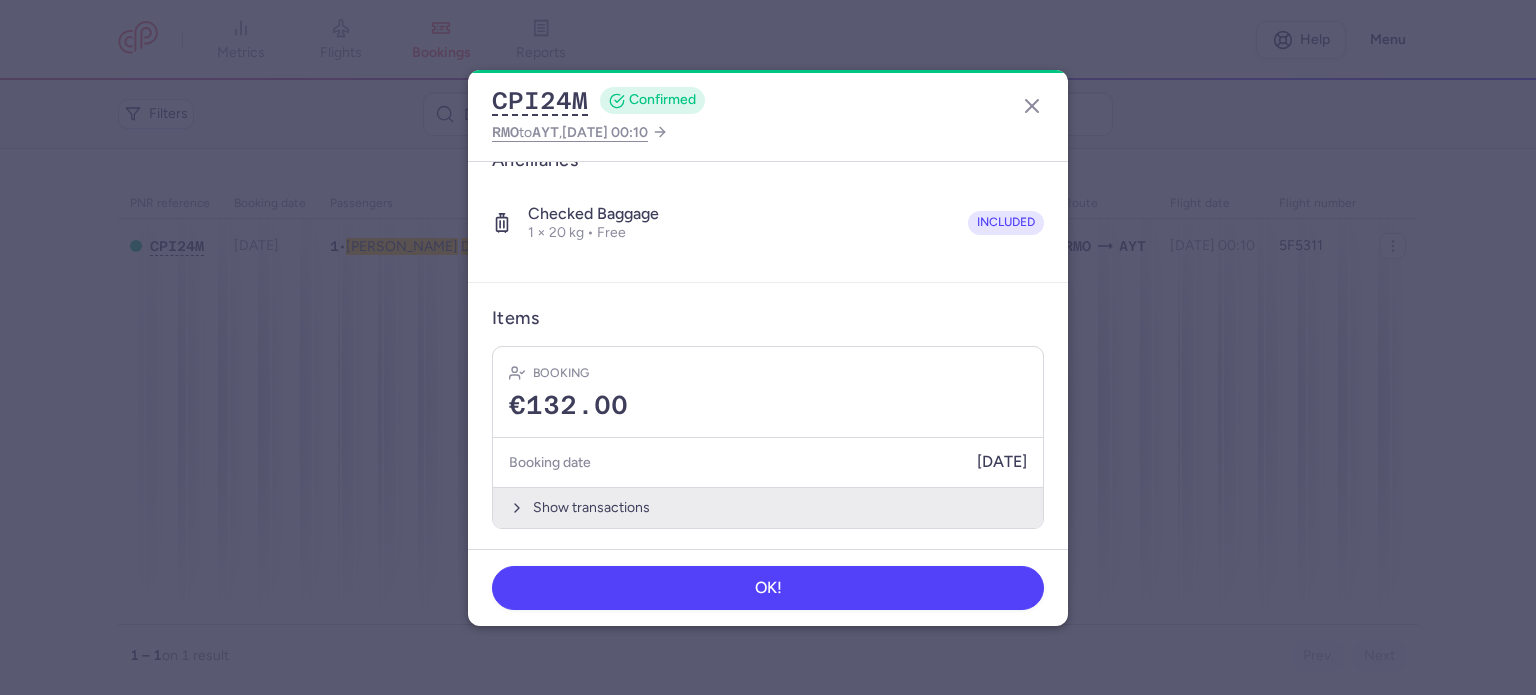 click on "Show transactions" at bounding box center [768, 507] 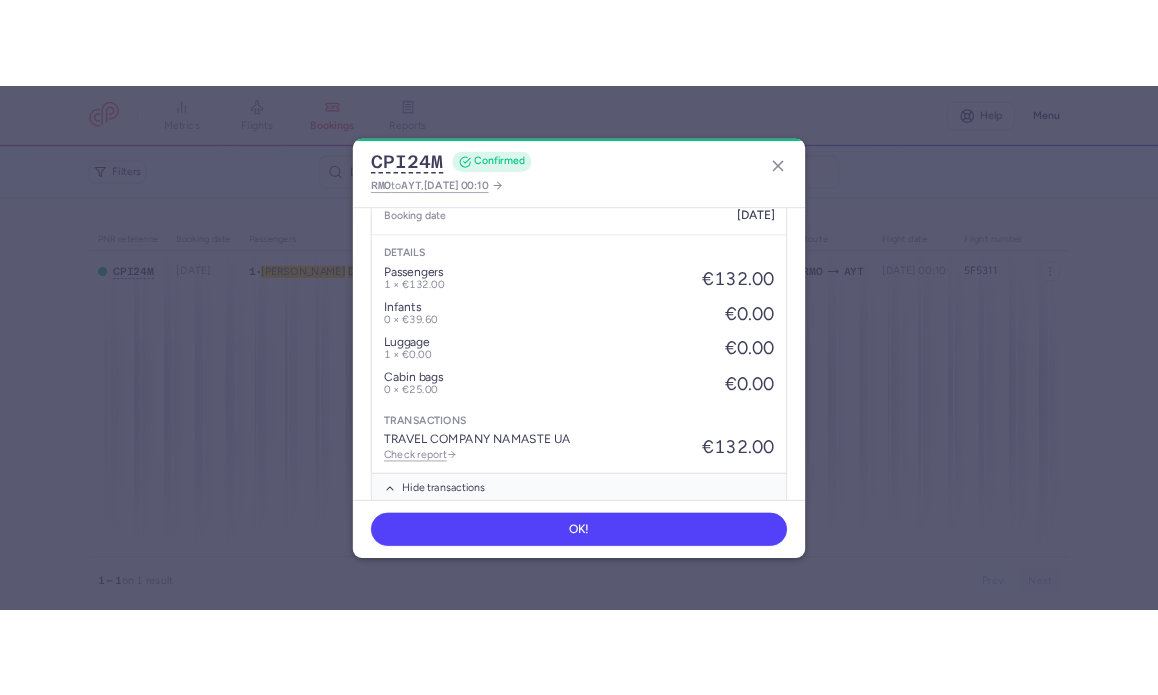 scroll, scrollTop: 668, scrollLeft: 0, axis: vertical 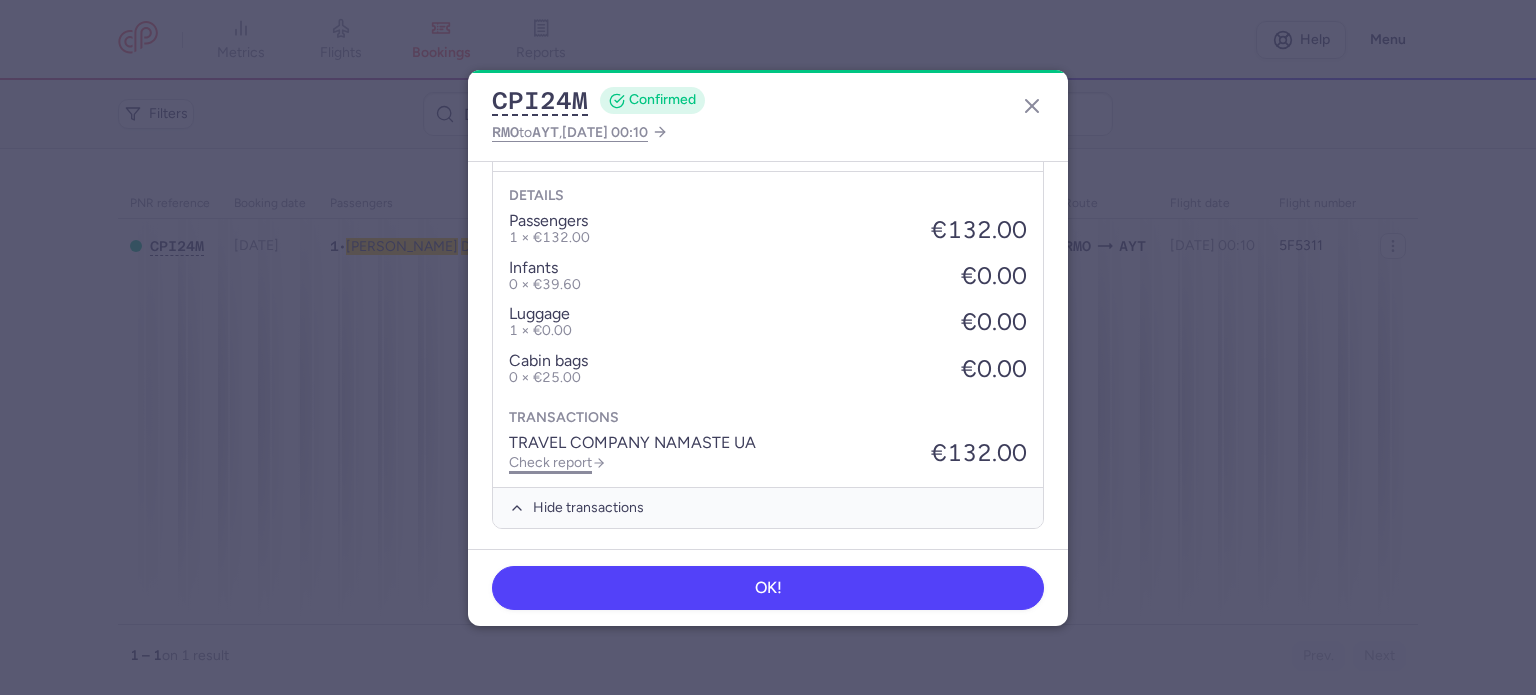 click on "Check report" 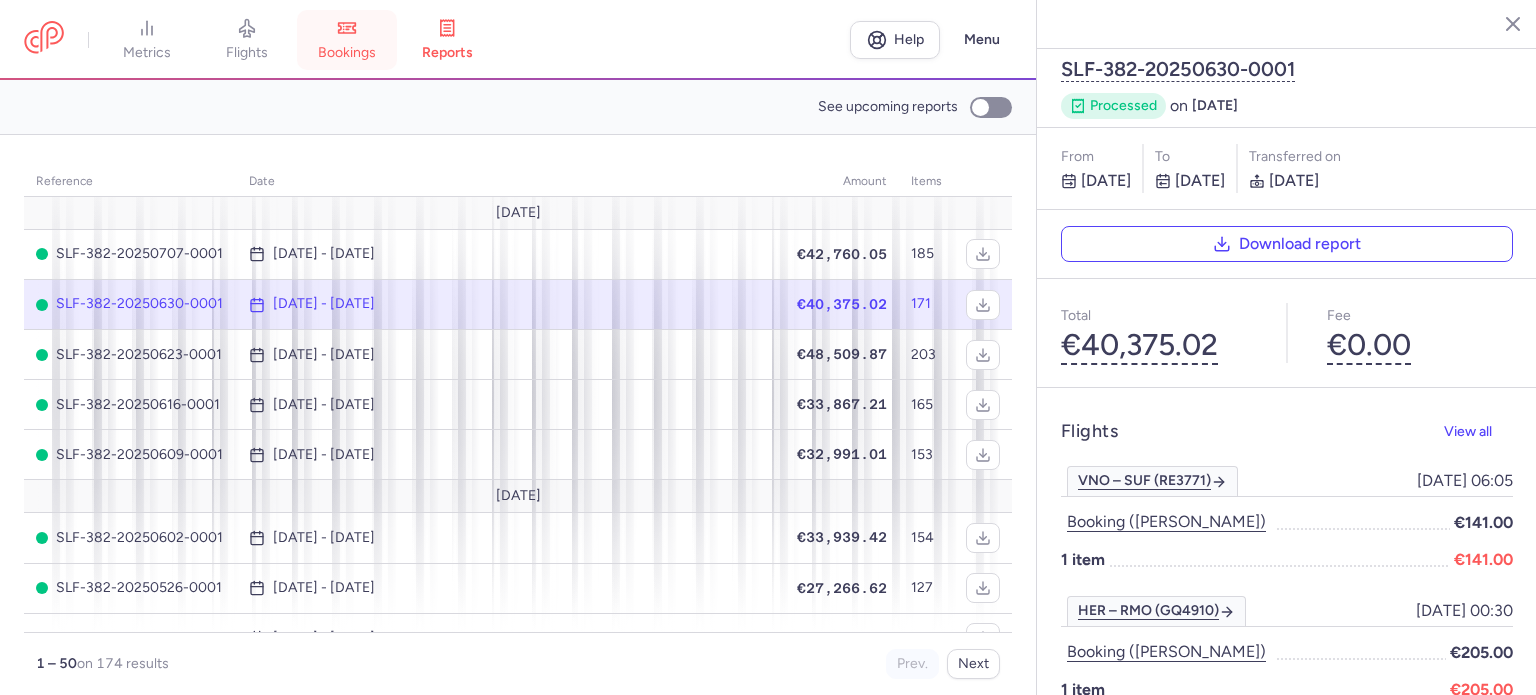 click on "bookings" at bounding box center [347, 53] 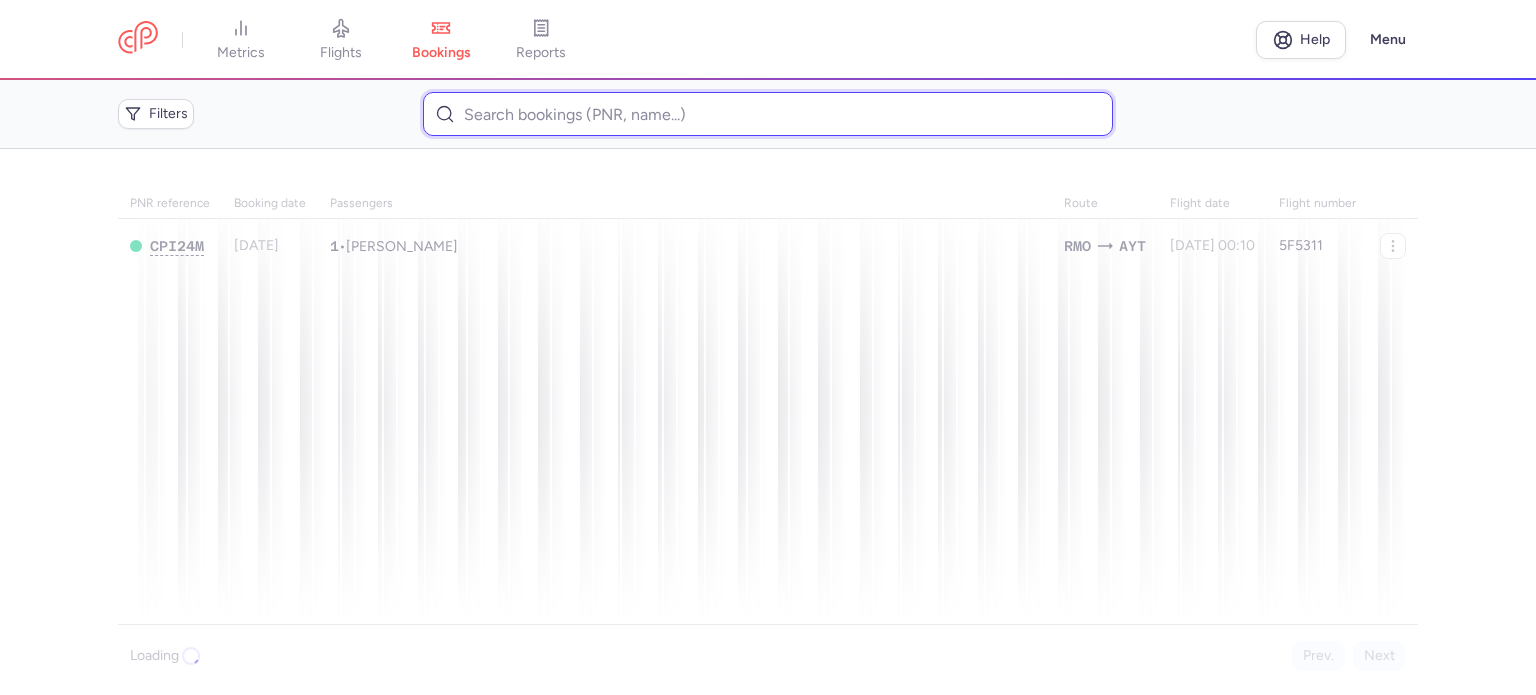 drag, startPoint x: 460, startPoint y: 111, endPoint x: 483, endPoint y: 127, distance: 28.01785 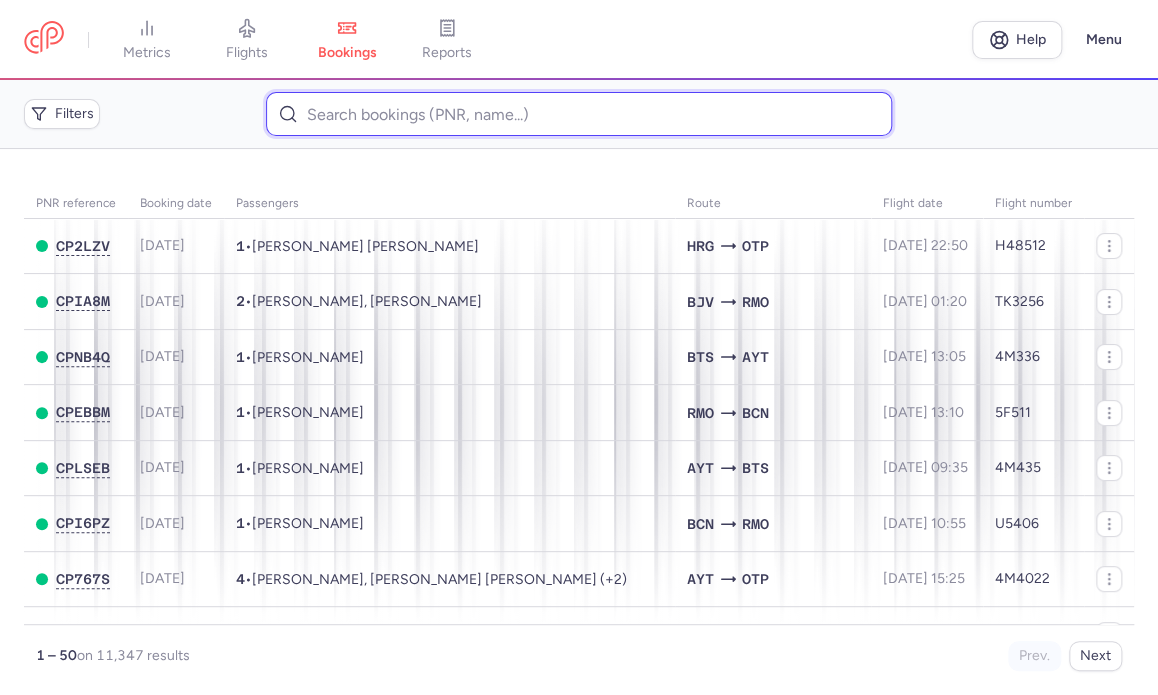 paste on "[PERSON_NAME]" 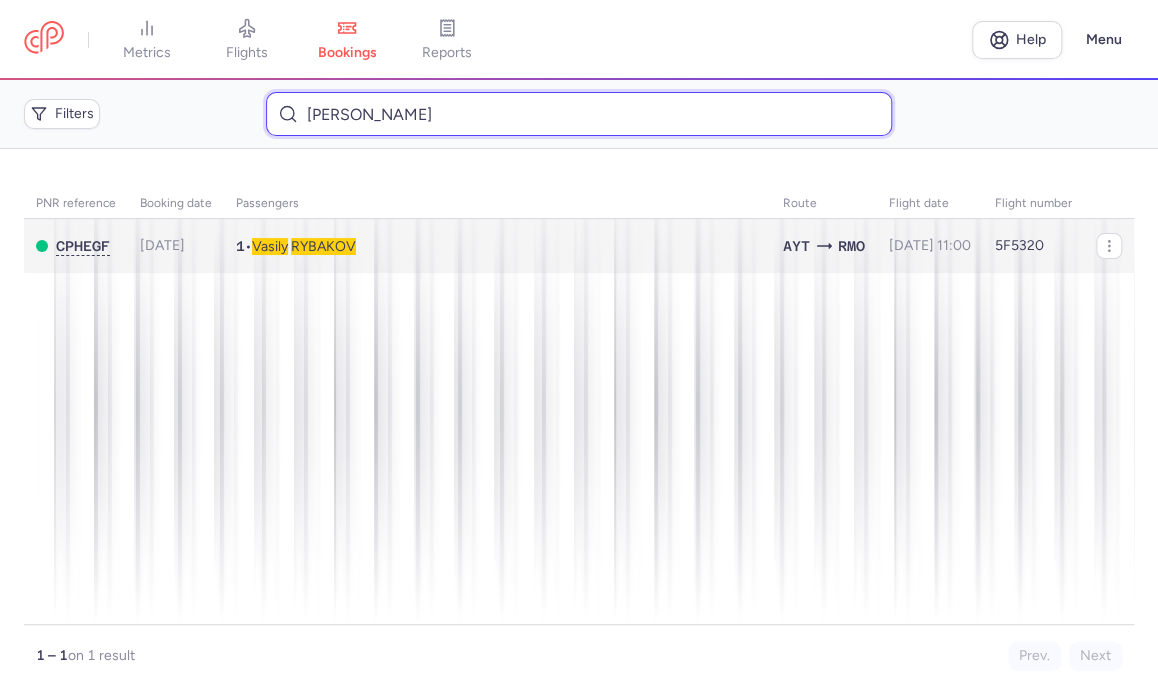 type on "[PERSON_NAME]" 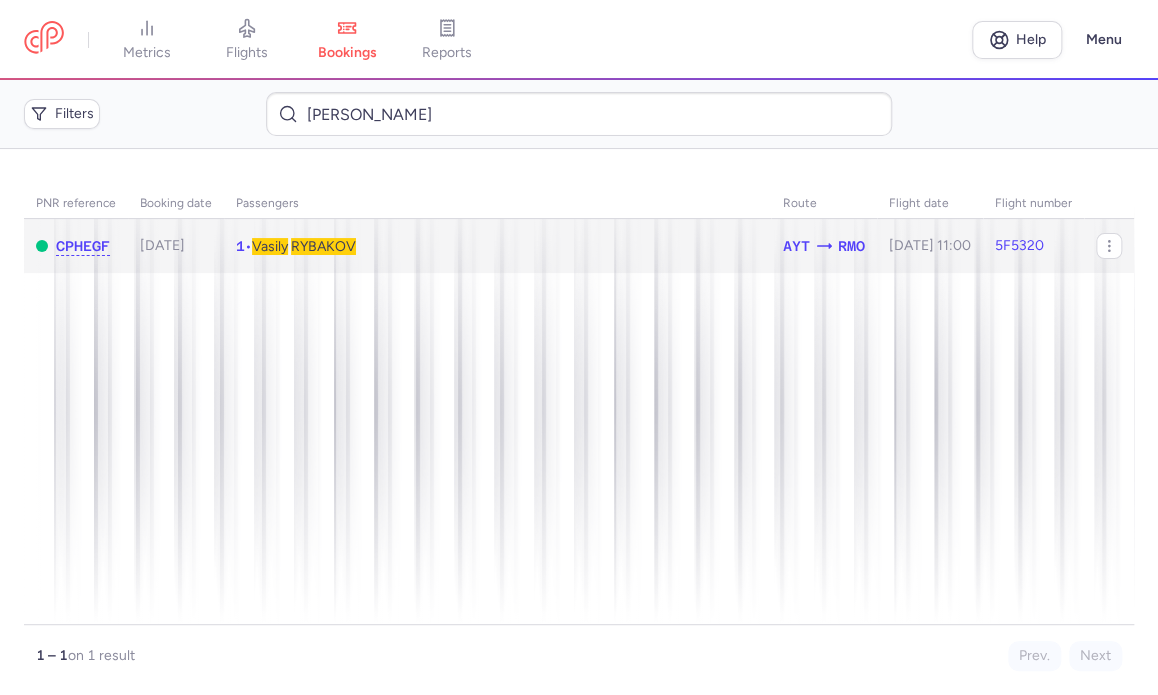 click on "RYBAKOV" at bounding box center [323, 246] 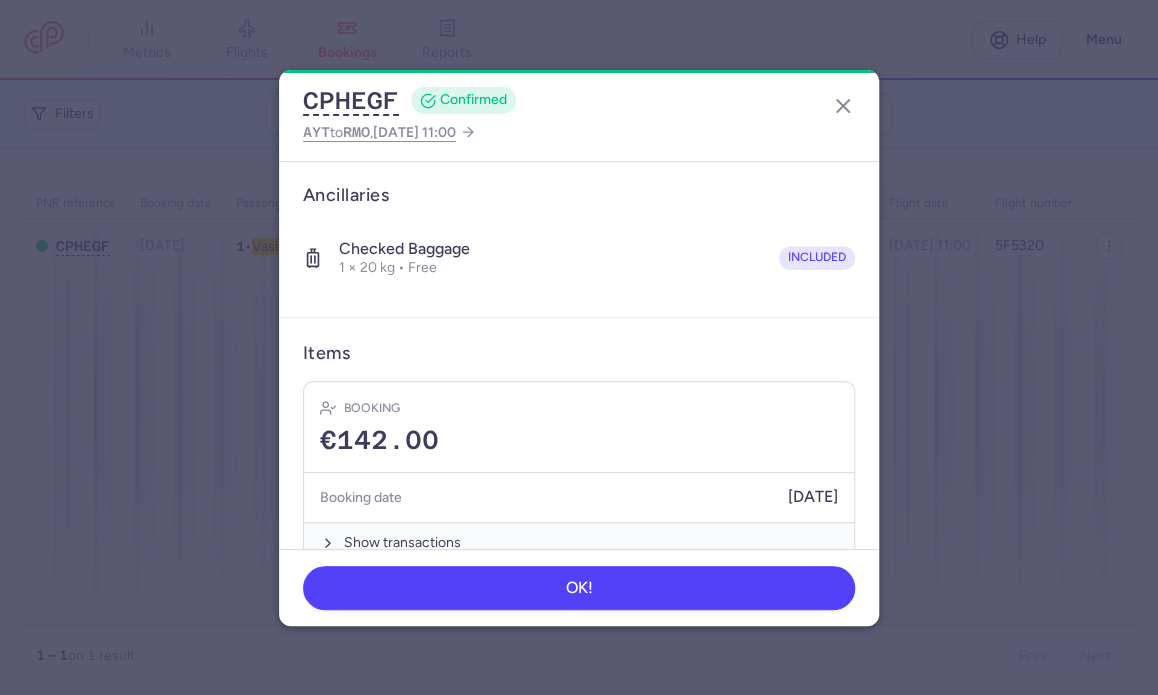 scroll, scrollTop: 352, scrollLeft: 0, axis: vertical 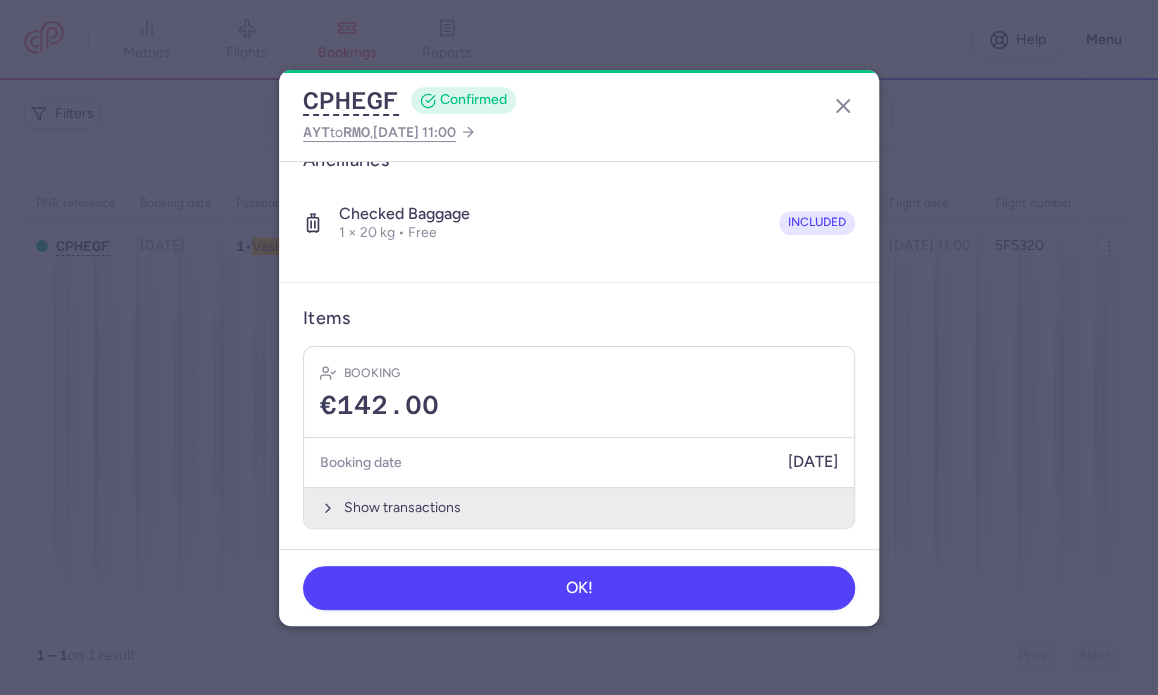 click on "Show transactions" at bounding box center [579, 507] 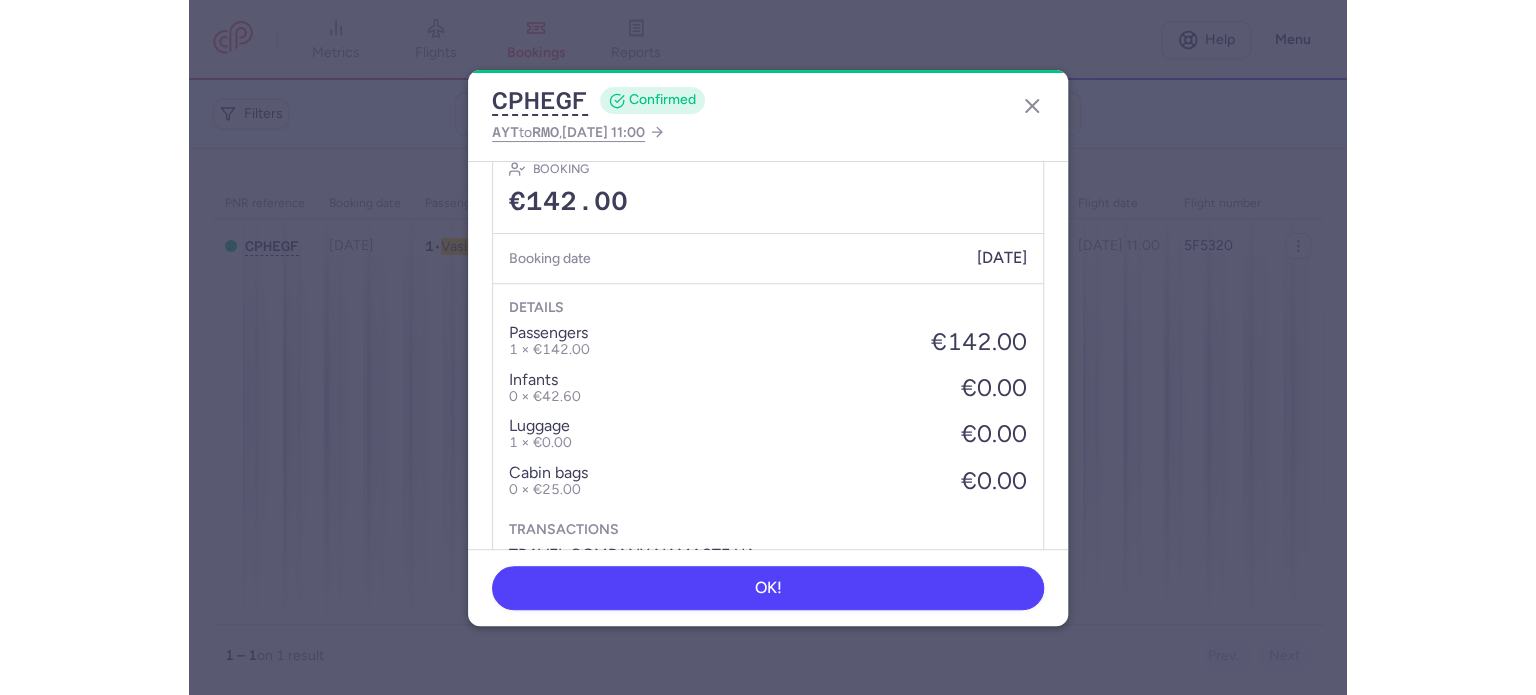 scroll, scrollTop: 668, scrollLeft: 0, axis: vertical 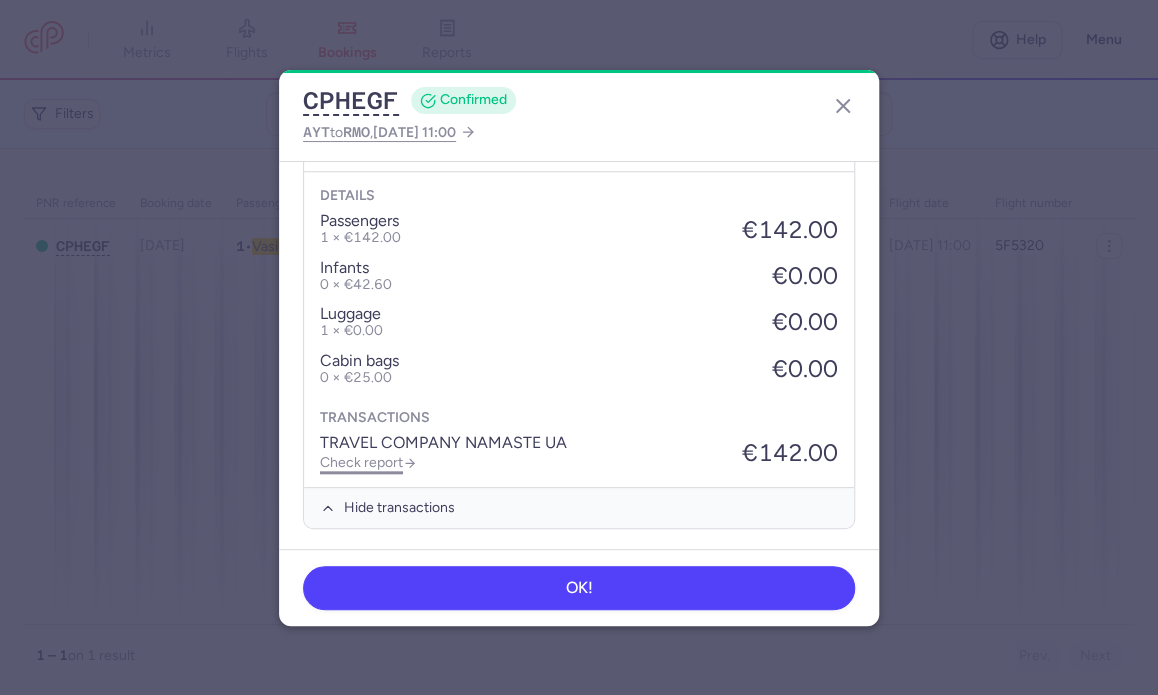 click on "Check report" 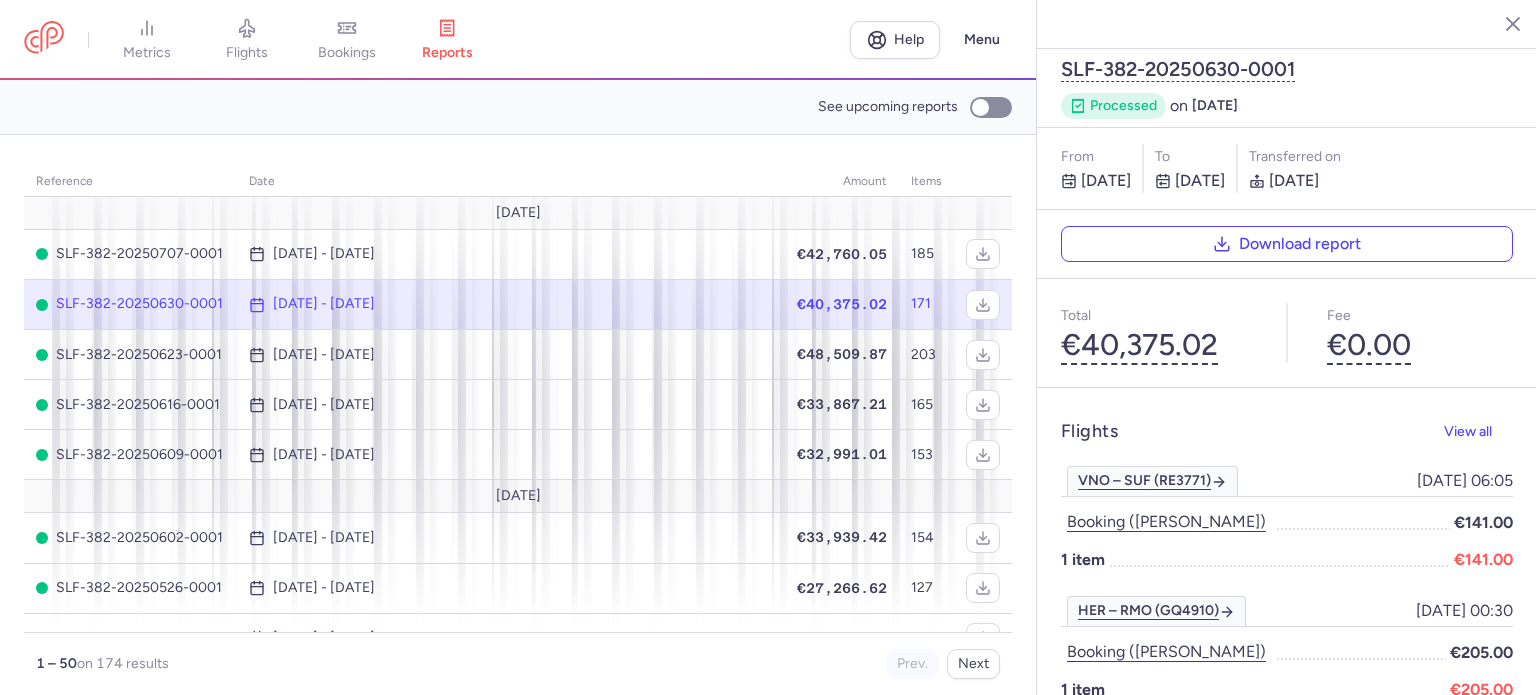 click on "bookings" at bounding box center (347, 53) 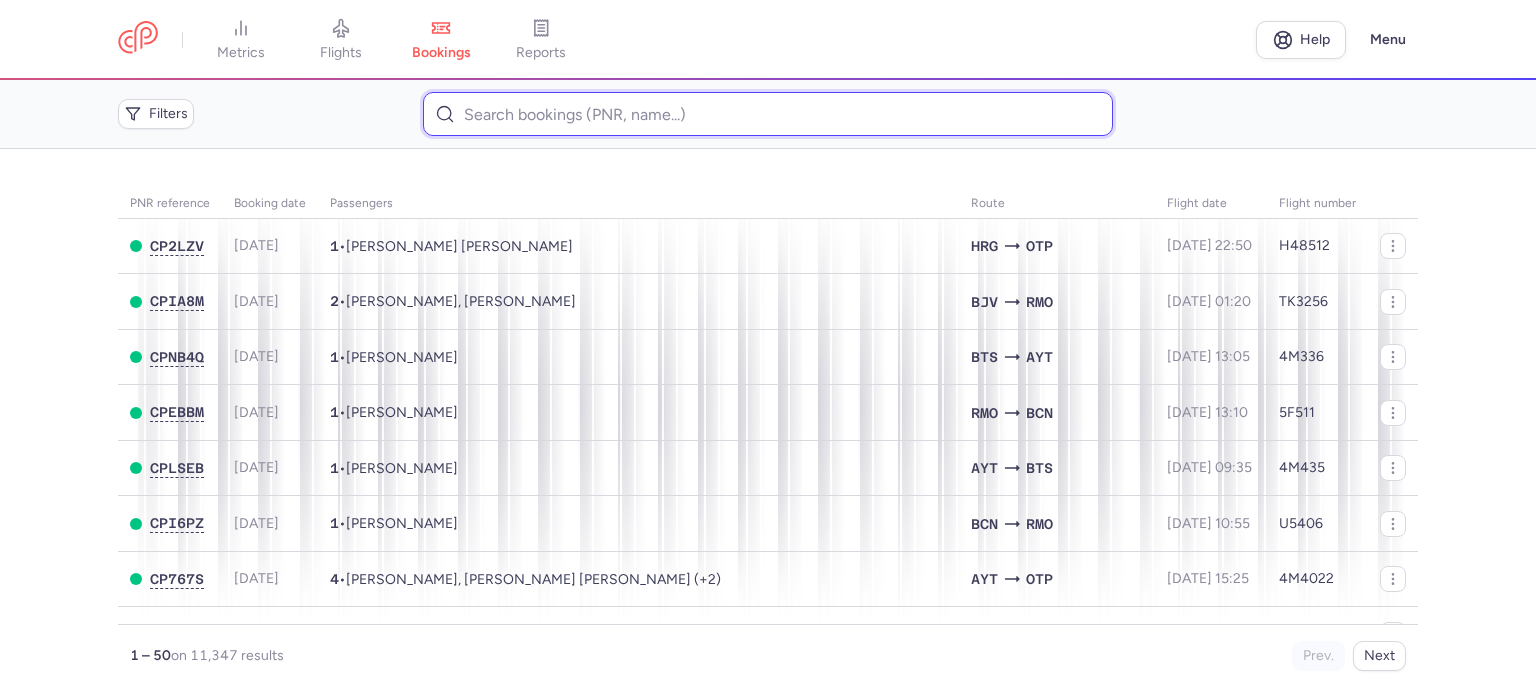 paste on "ZOZULIA 	IEVGENIIA" 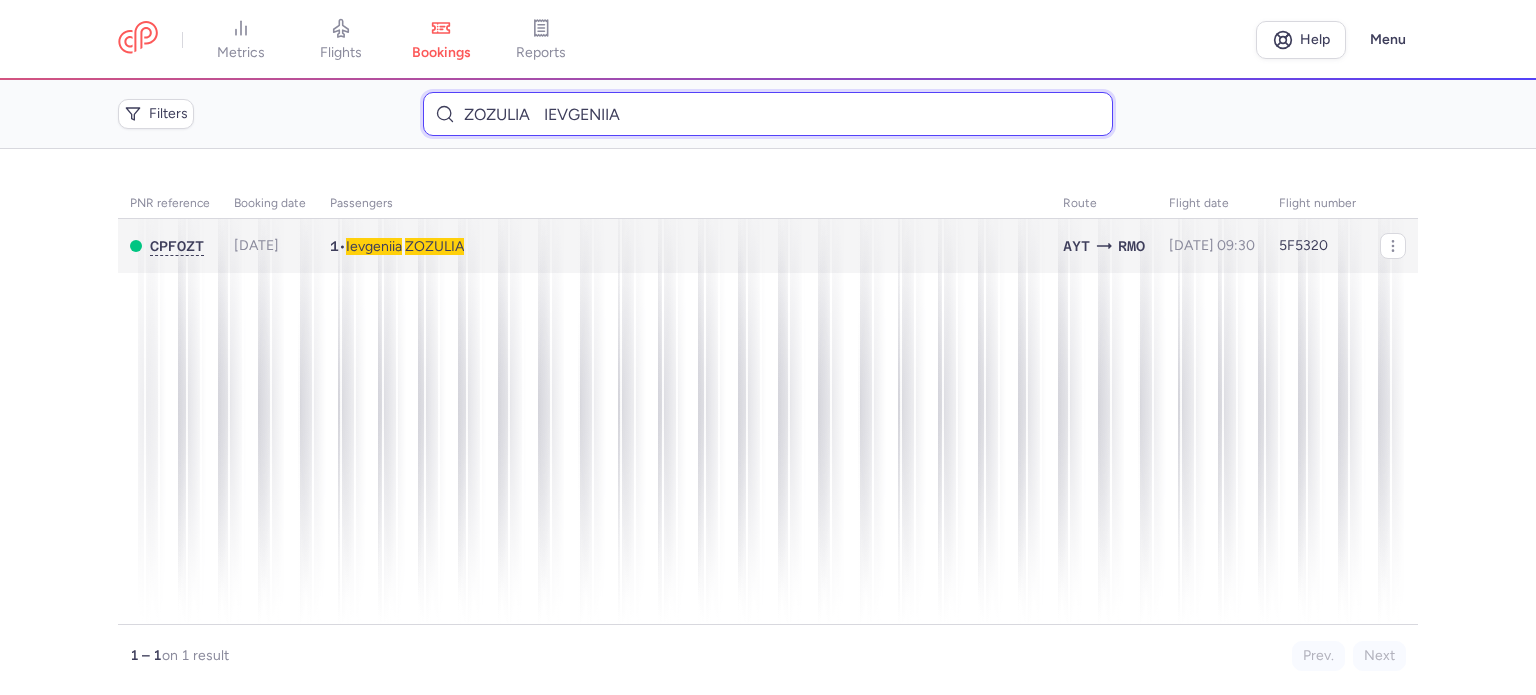 type on "ZOZULIA 	IEVGENIIA" 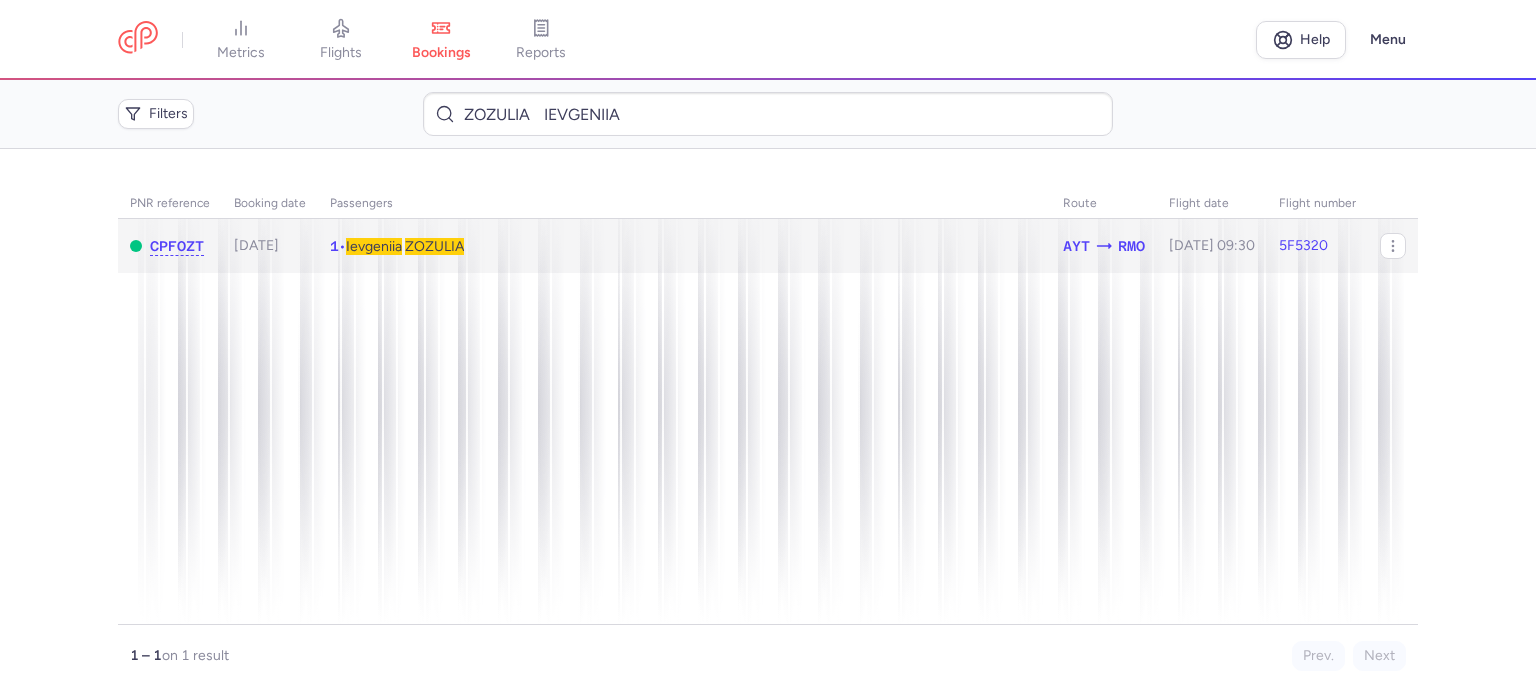 click on "1  •  Ievgeniia   ZOZULIA" 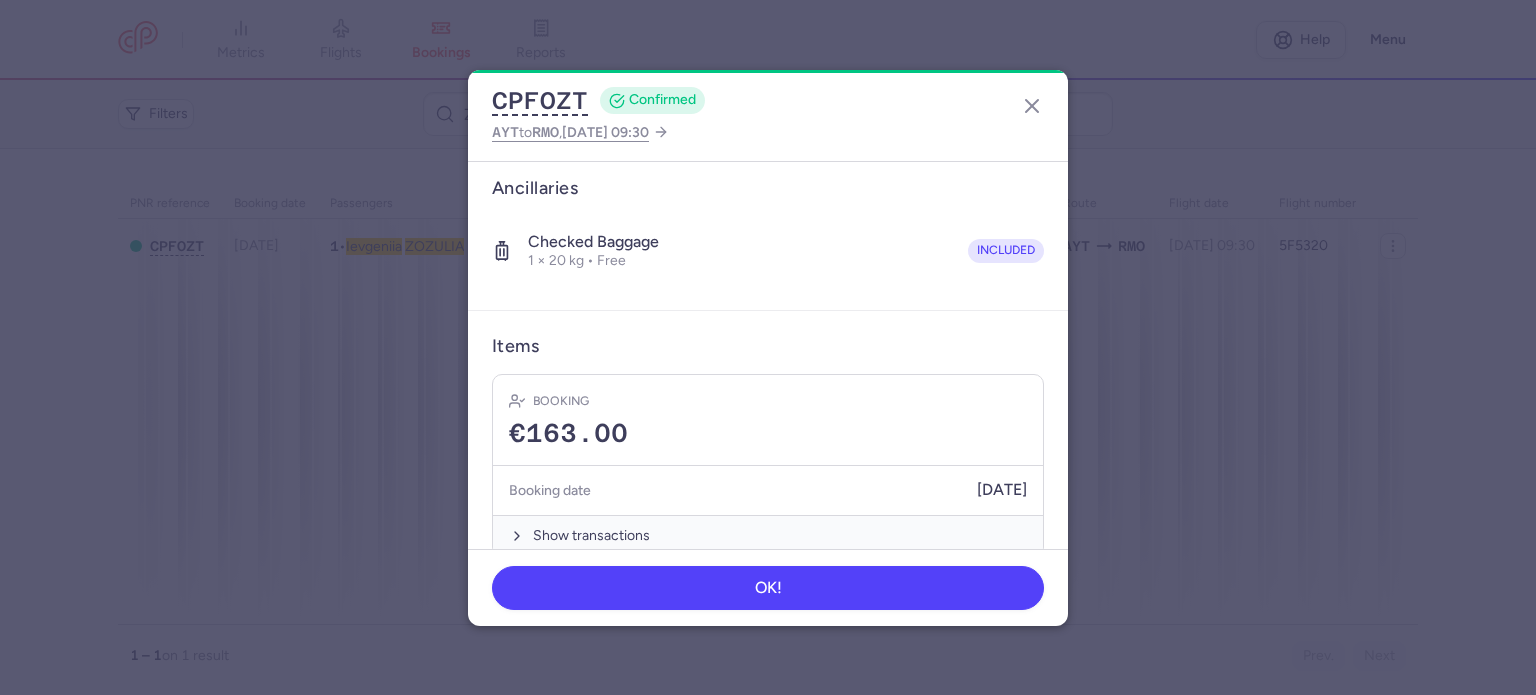 scroll, scrollTop: 352, scrollLeft: 0, axis: vertical 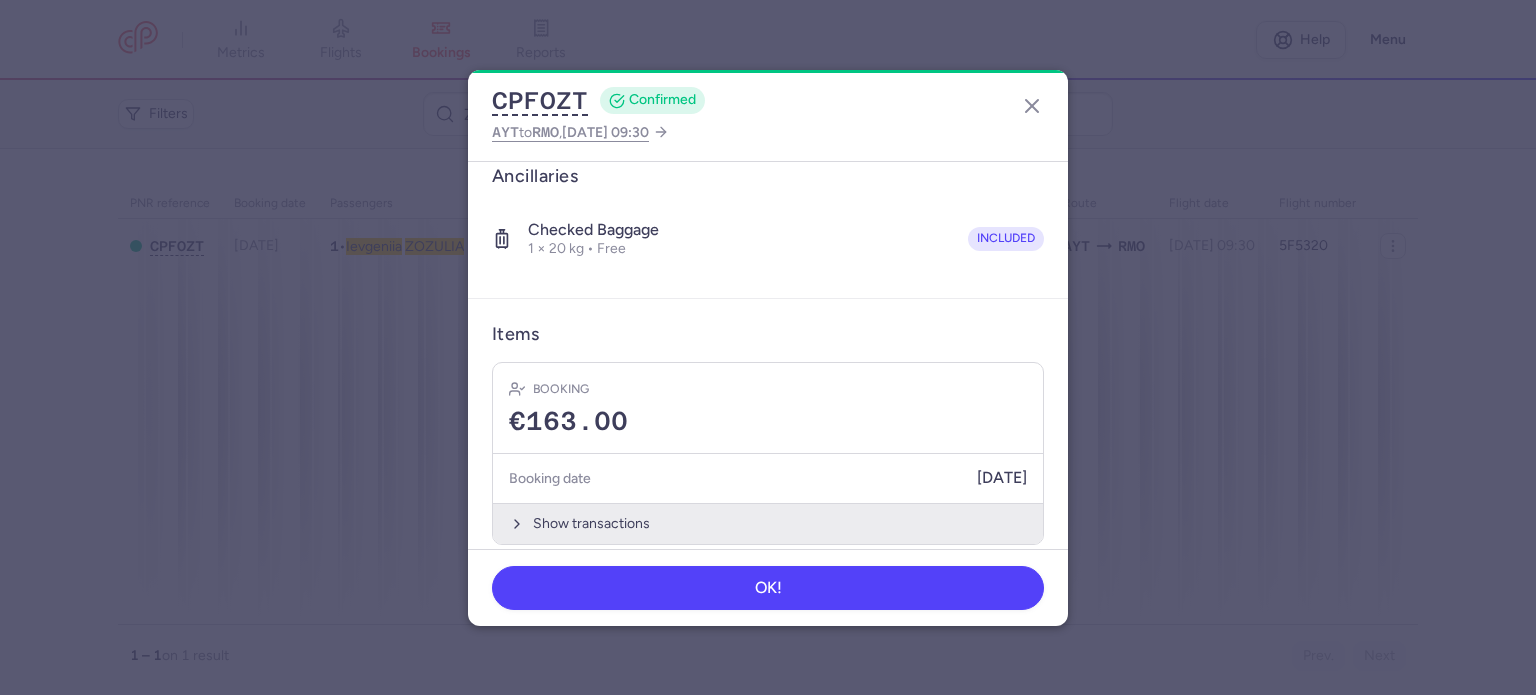 click on "Show transactions" at bounding box center (768, 523) 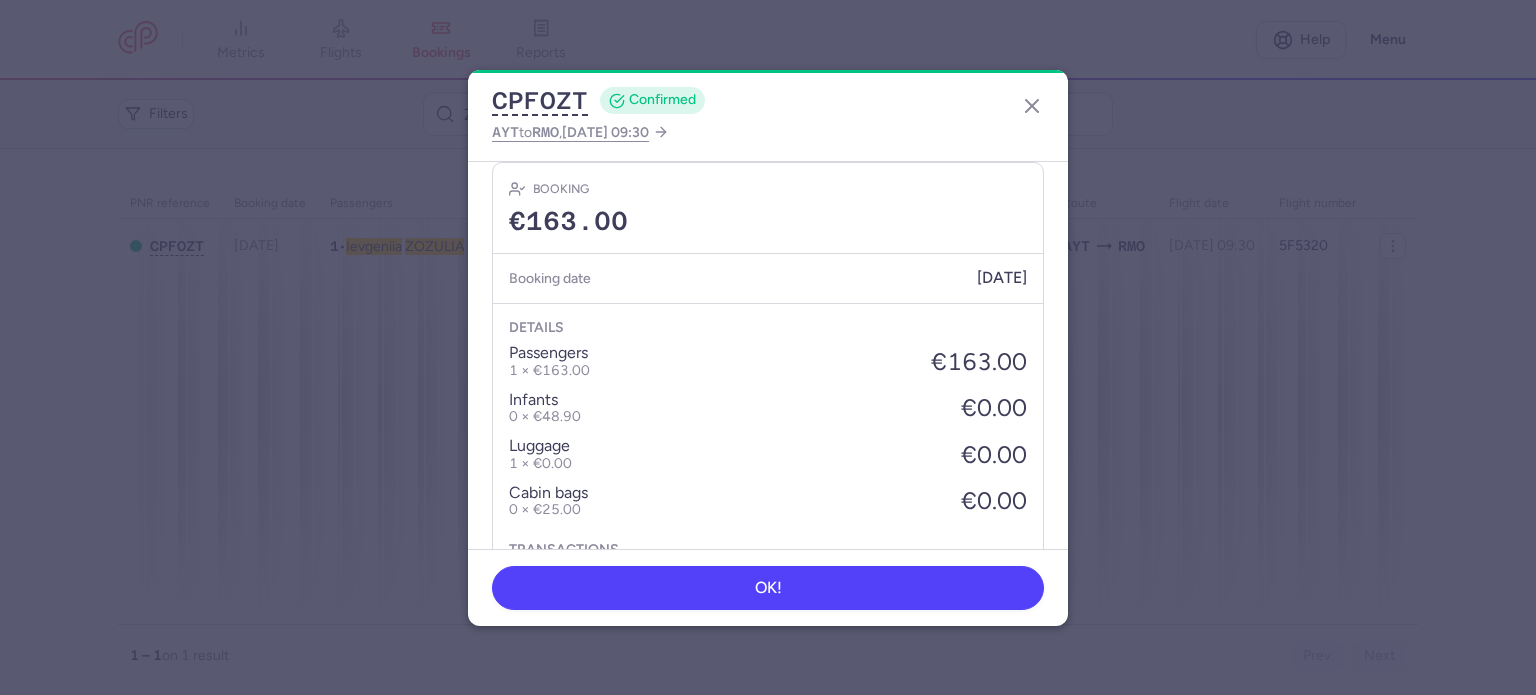 scroll, scrollTop: 668, scrollLeft: 0, axis: vertical 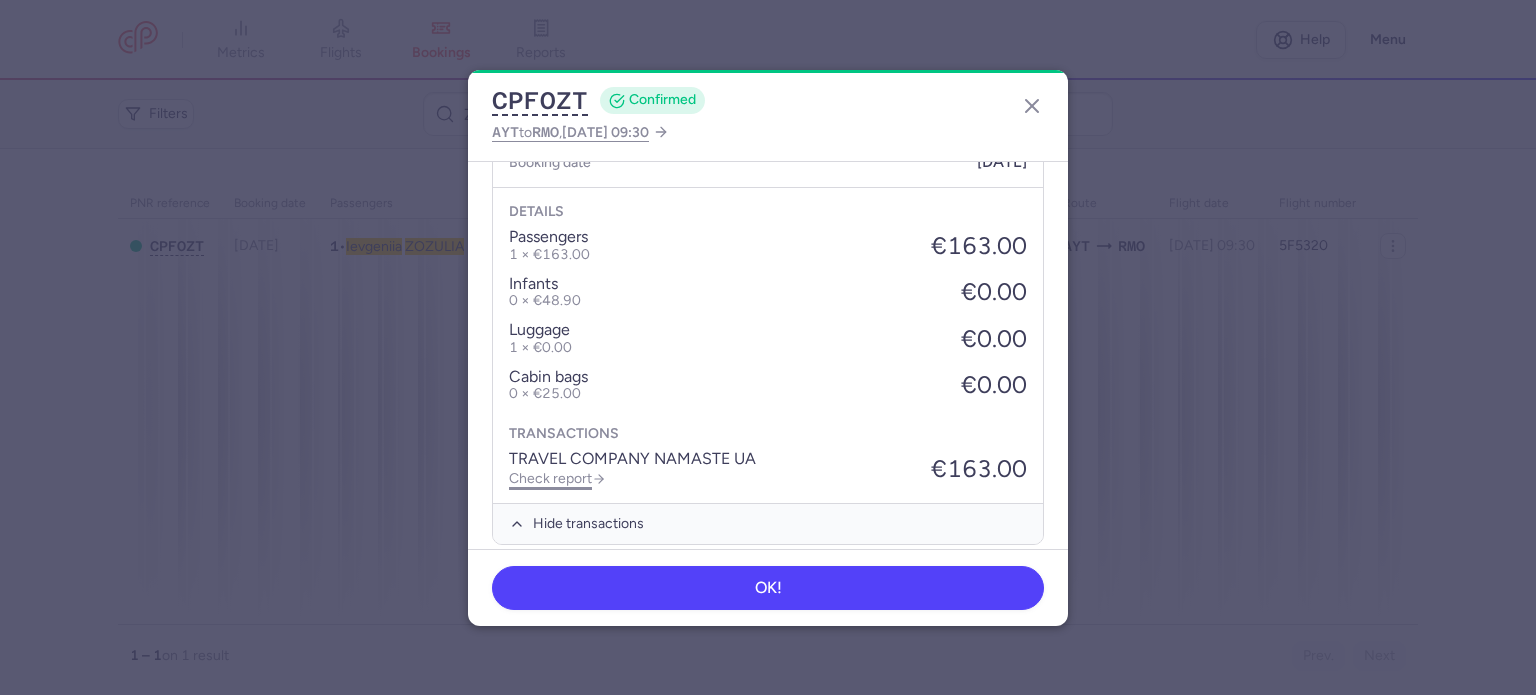 click on "Check report" 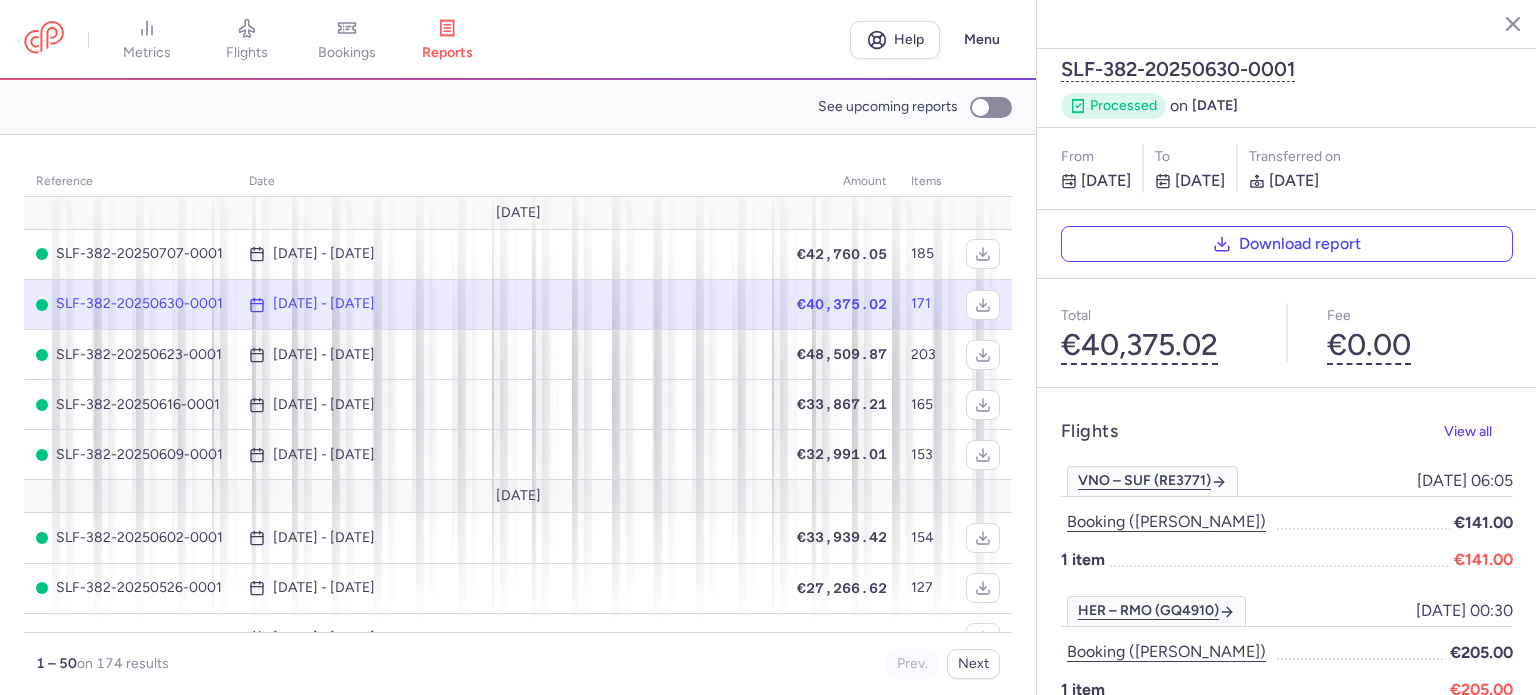 drag, startPoint x: 357, startPoint y: 63, endPoint x: 336, endPoint y: 54, distance: 22.847319 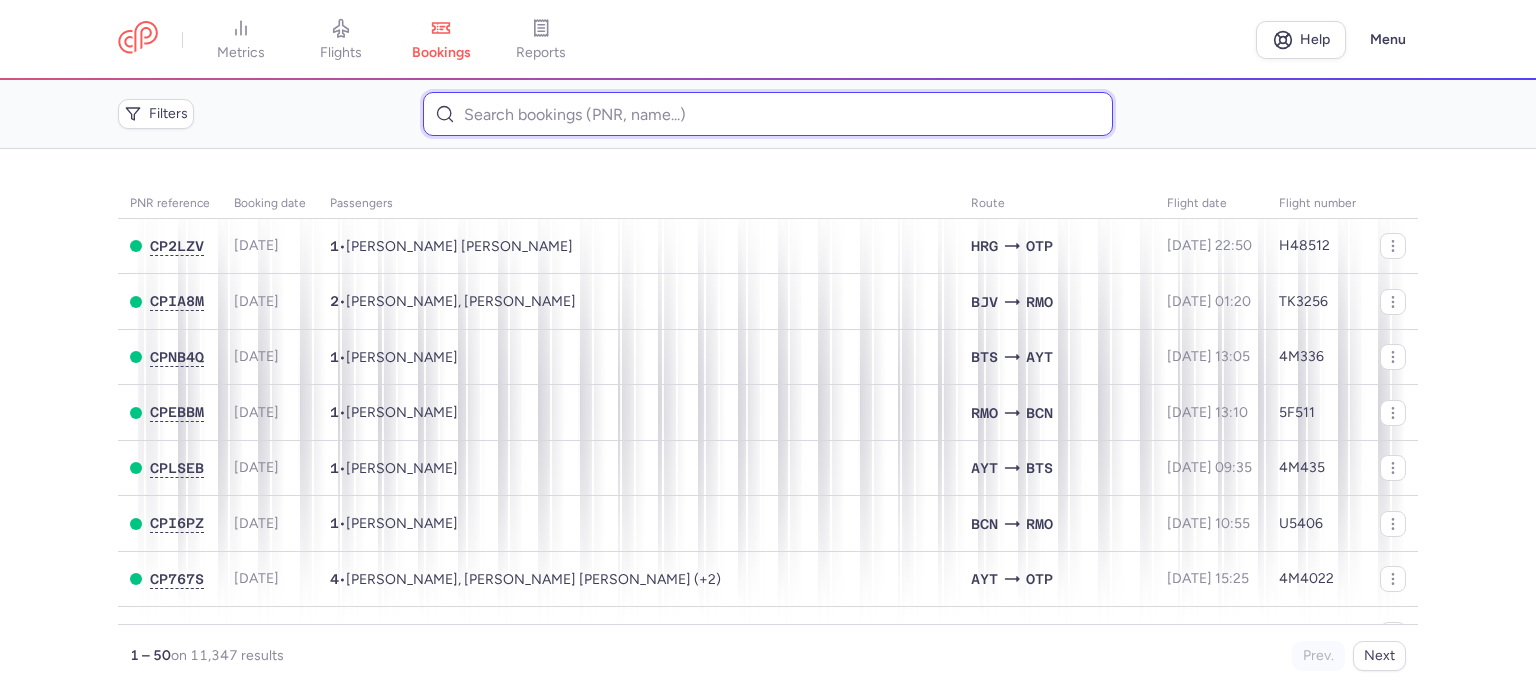 paste on "CZ040948" 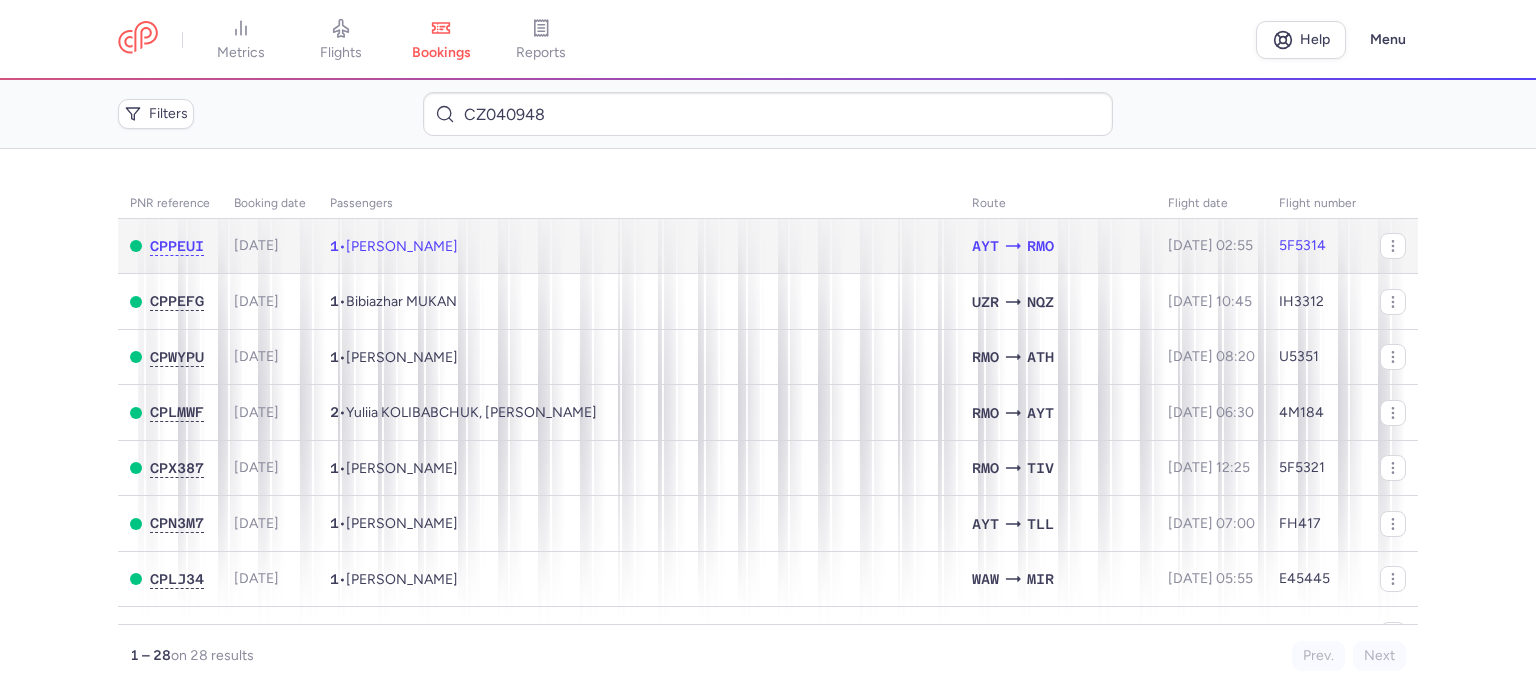 click on "[PERSON_NAME]" at bounding box center [402, 246] 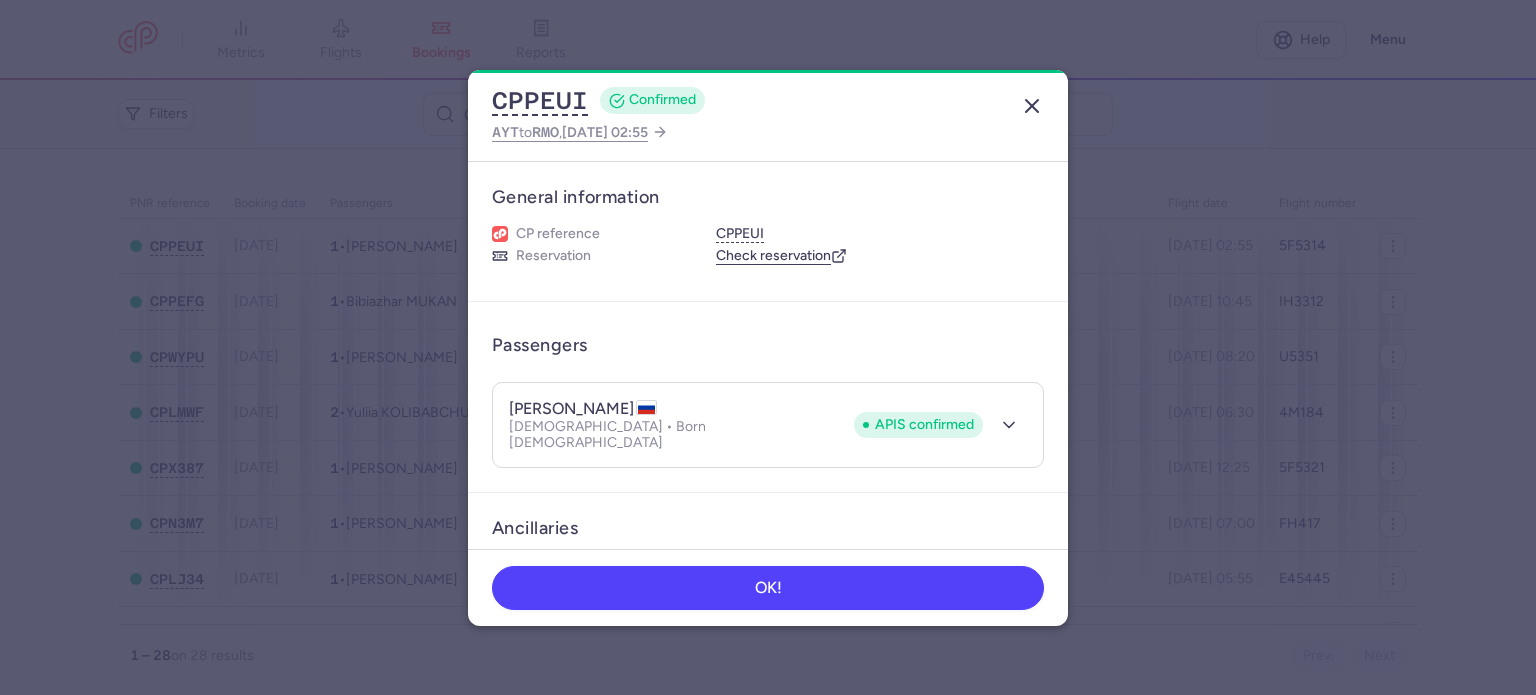 click 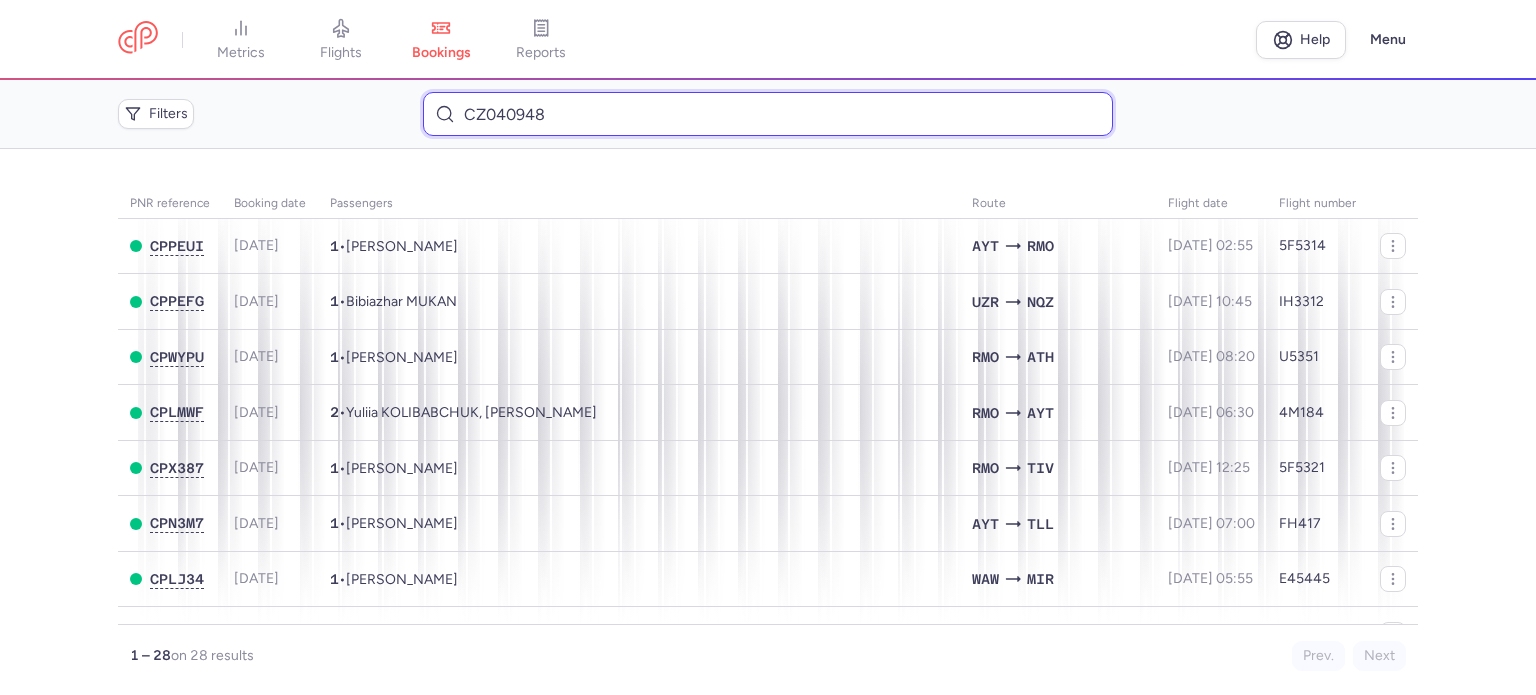 drag, startPoint x: 552, startPoint y: 117, endPoint x: 460, endPoint y: 111, distance: 92.19544 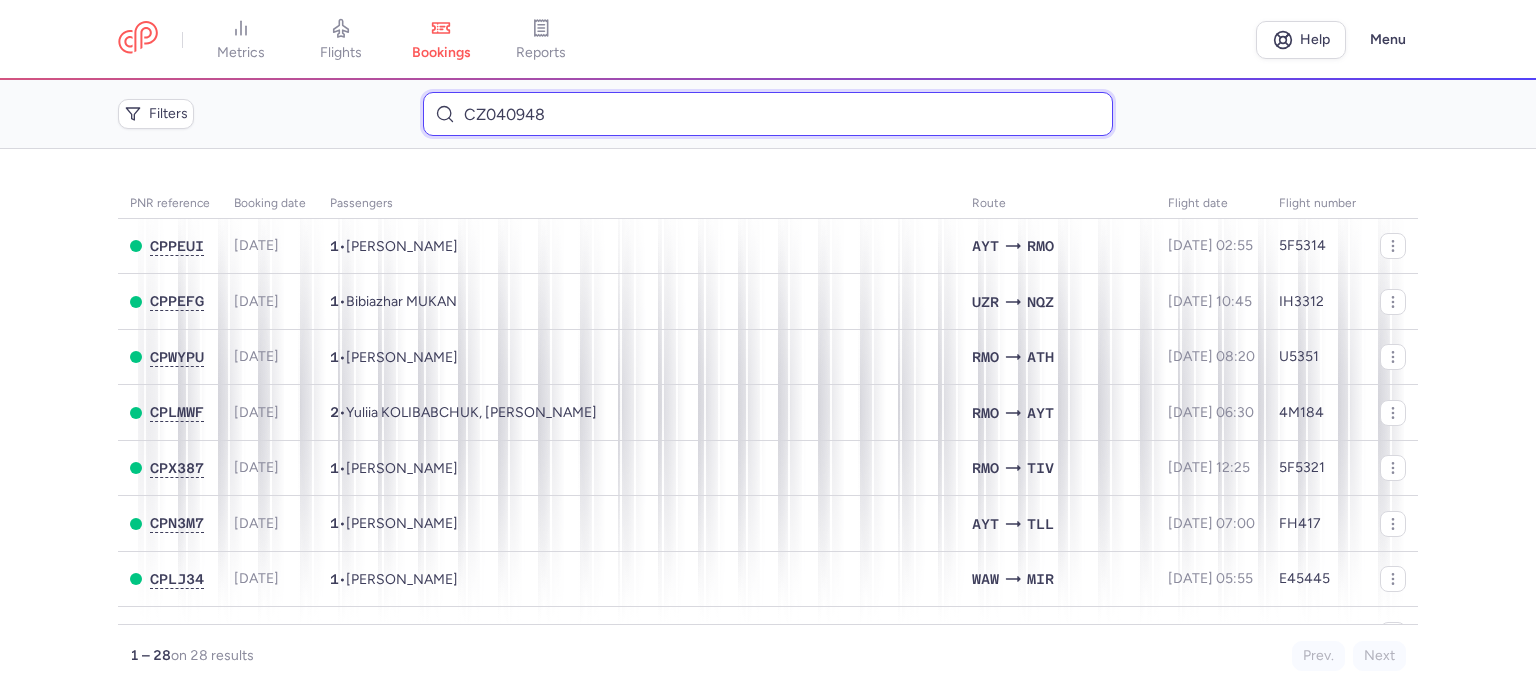 paste on "[PERSON_NAME]" 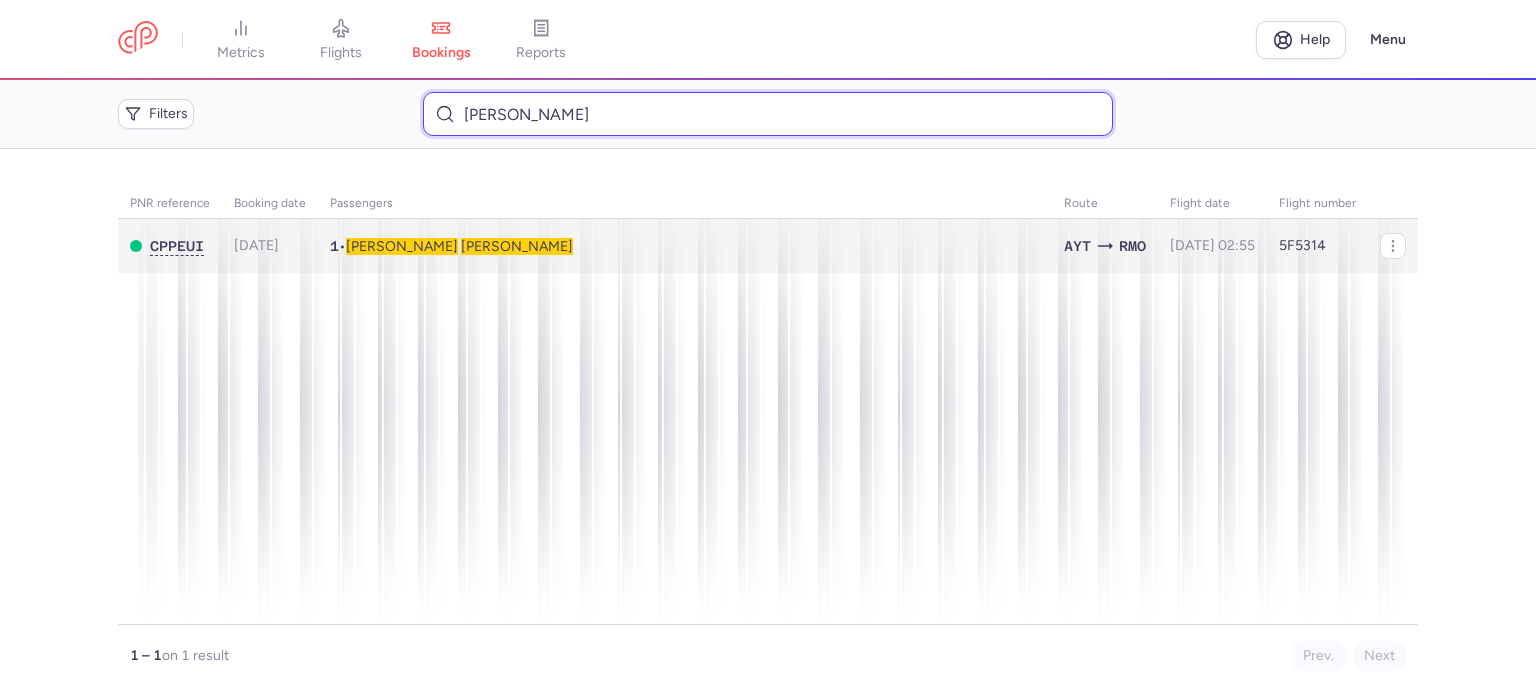 type on "[PERSON_NAME]" 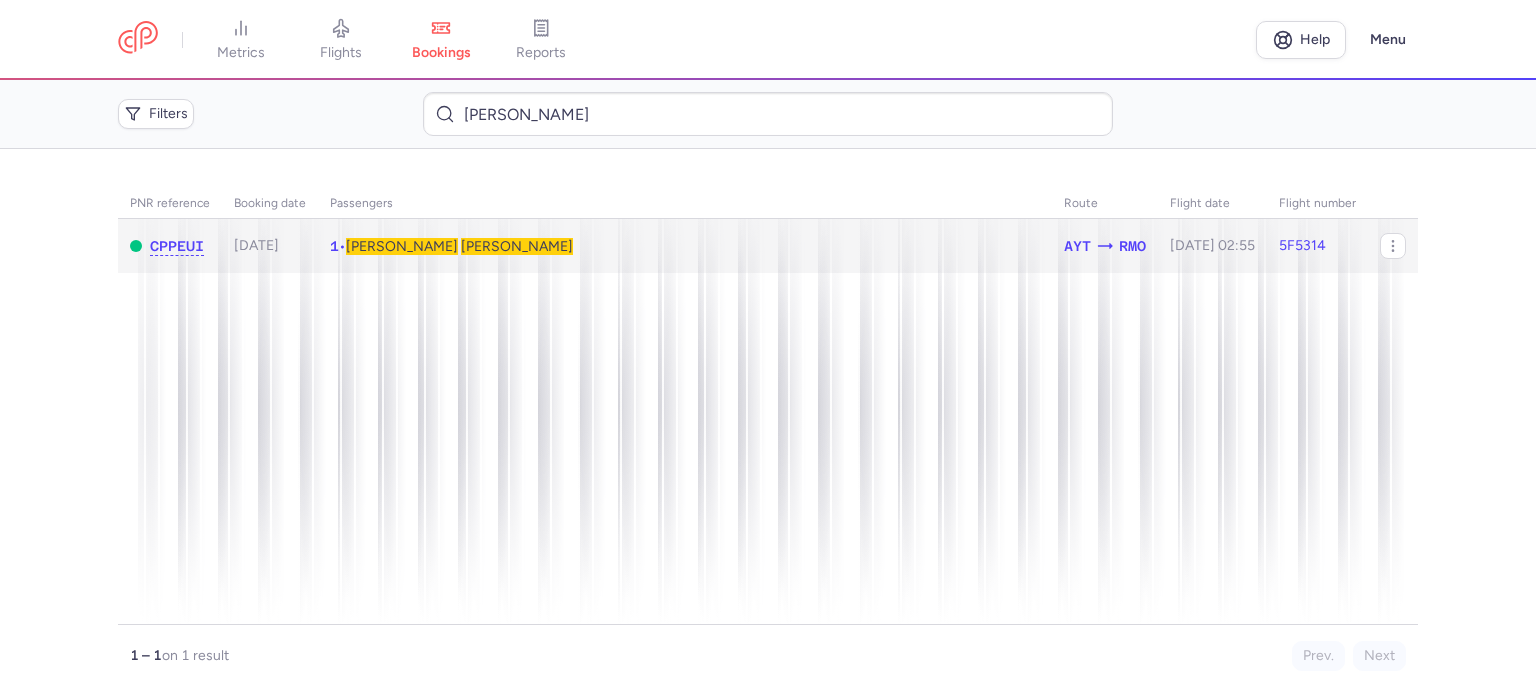 click on "[PERSON_NAME]" at bounding box center (517, 246) 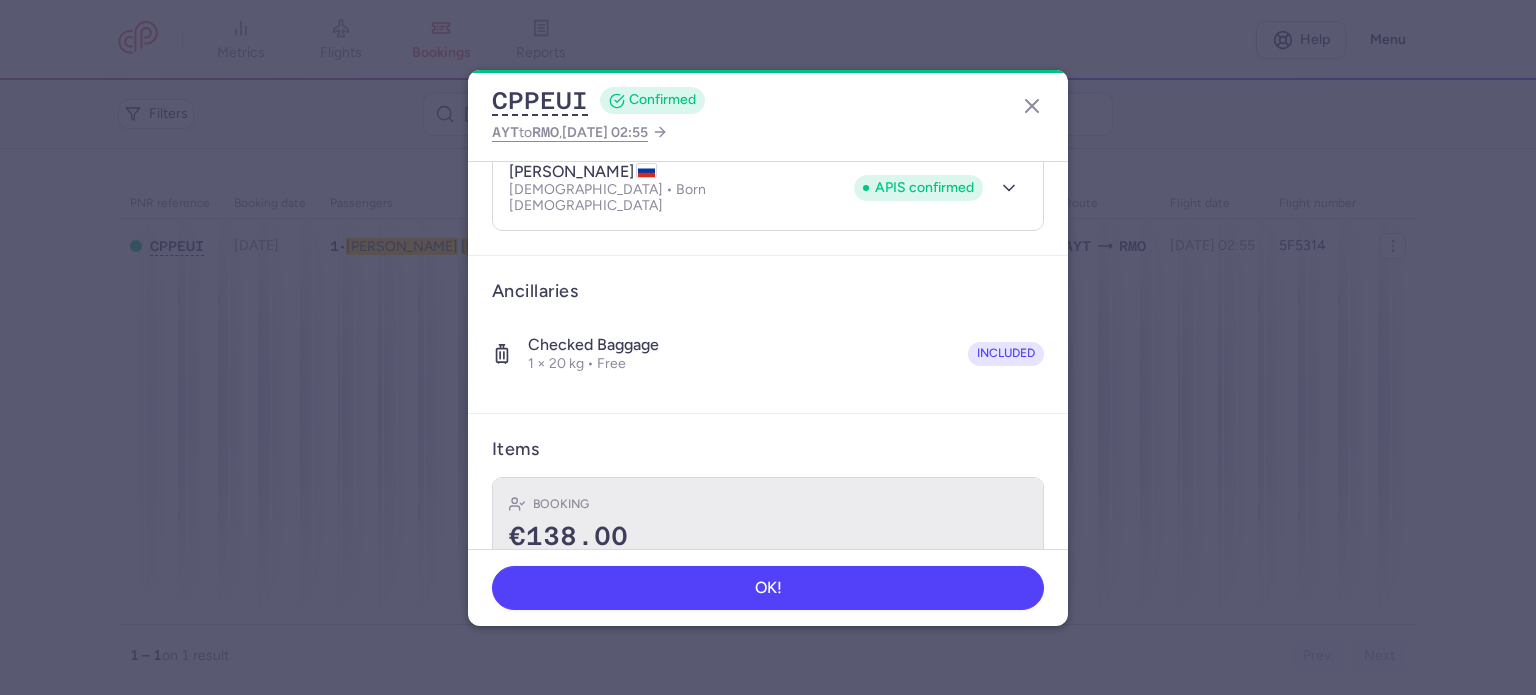 scroll, scrollTop: 352, scrollLeft: 0, axis: vertical 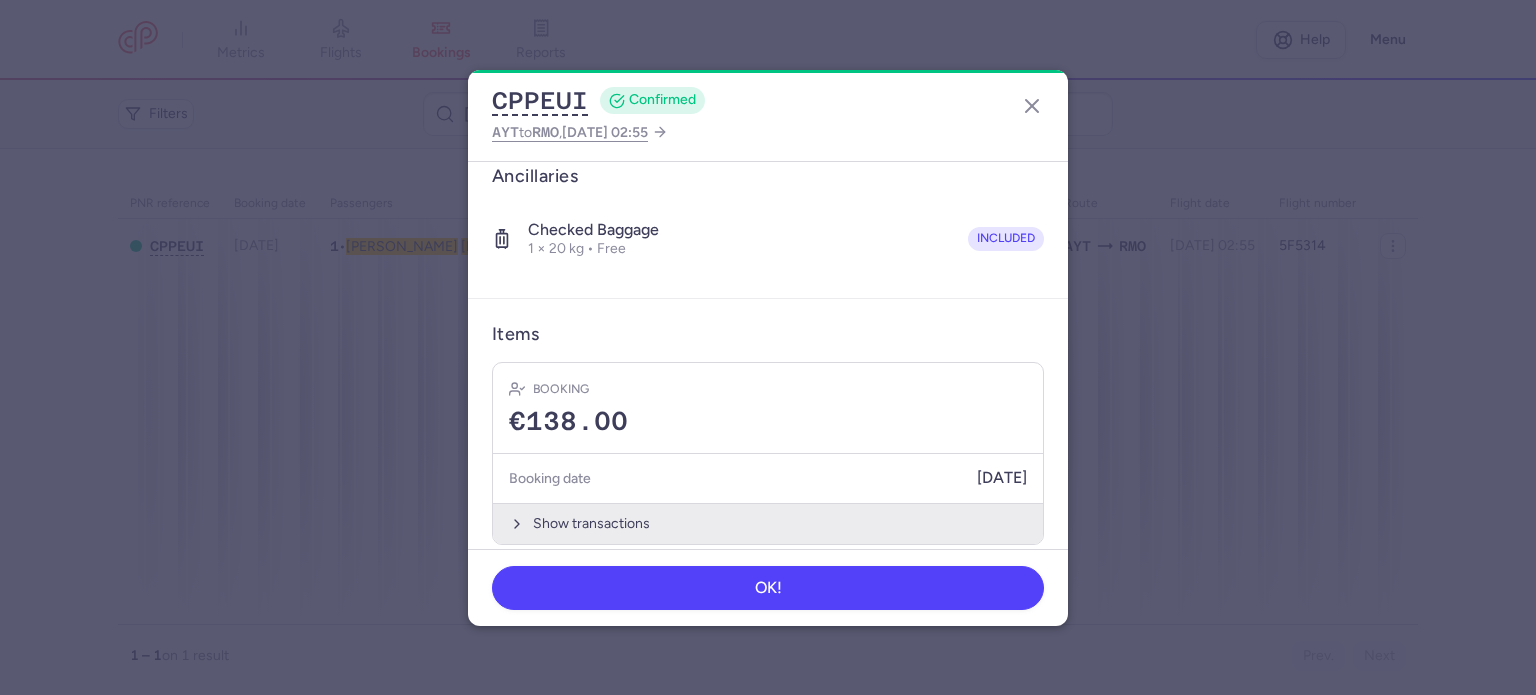 click on "Show transactions" at bounding box center (768, 523) 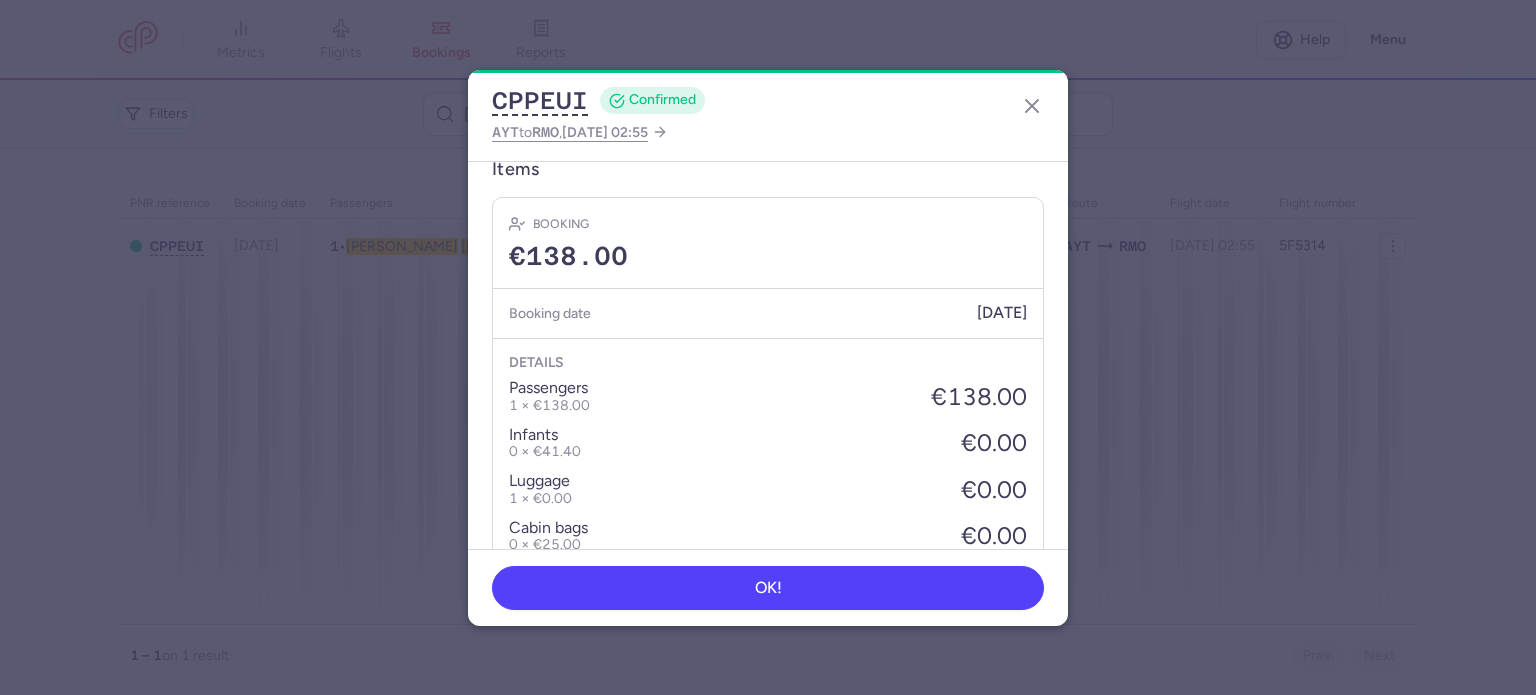 scroll, scrollTop: 652, scrollLeft: 0, axis: vertical 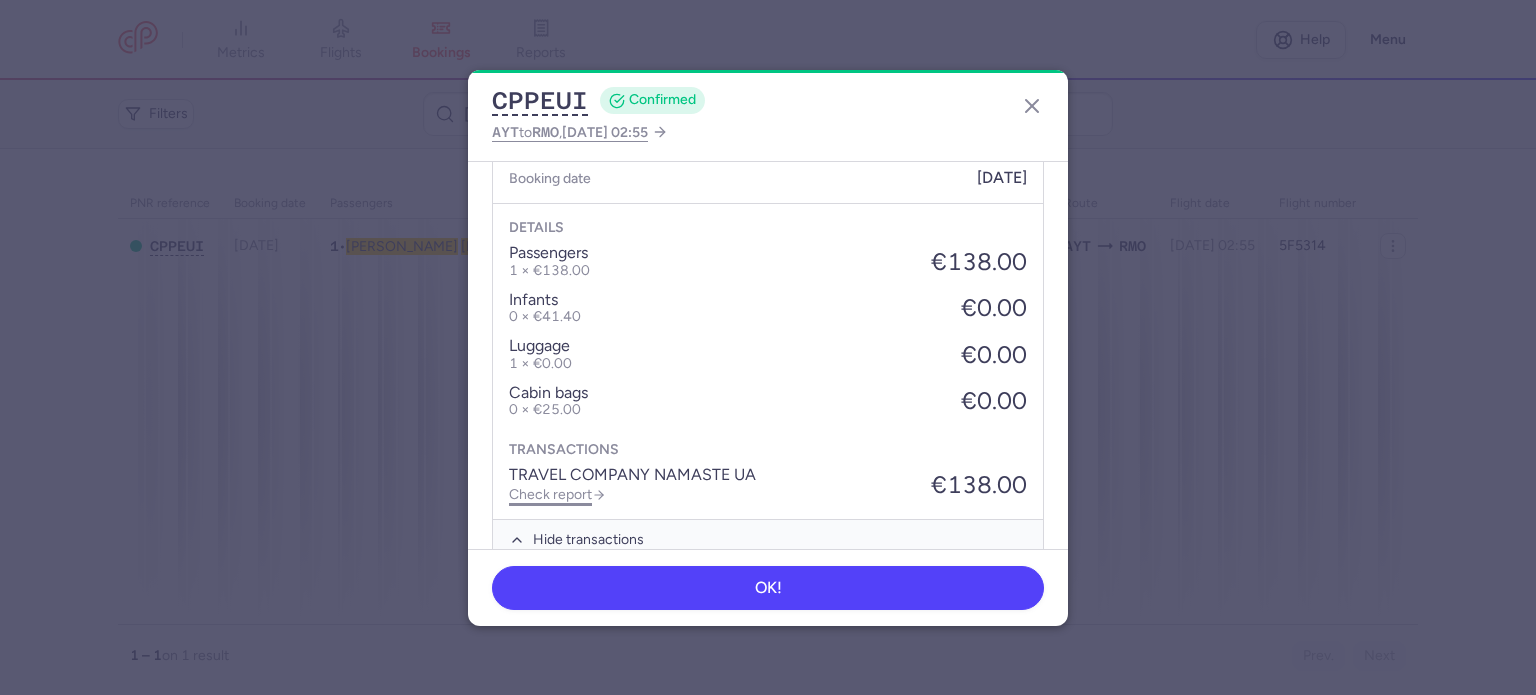 click on "Check report" 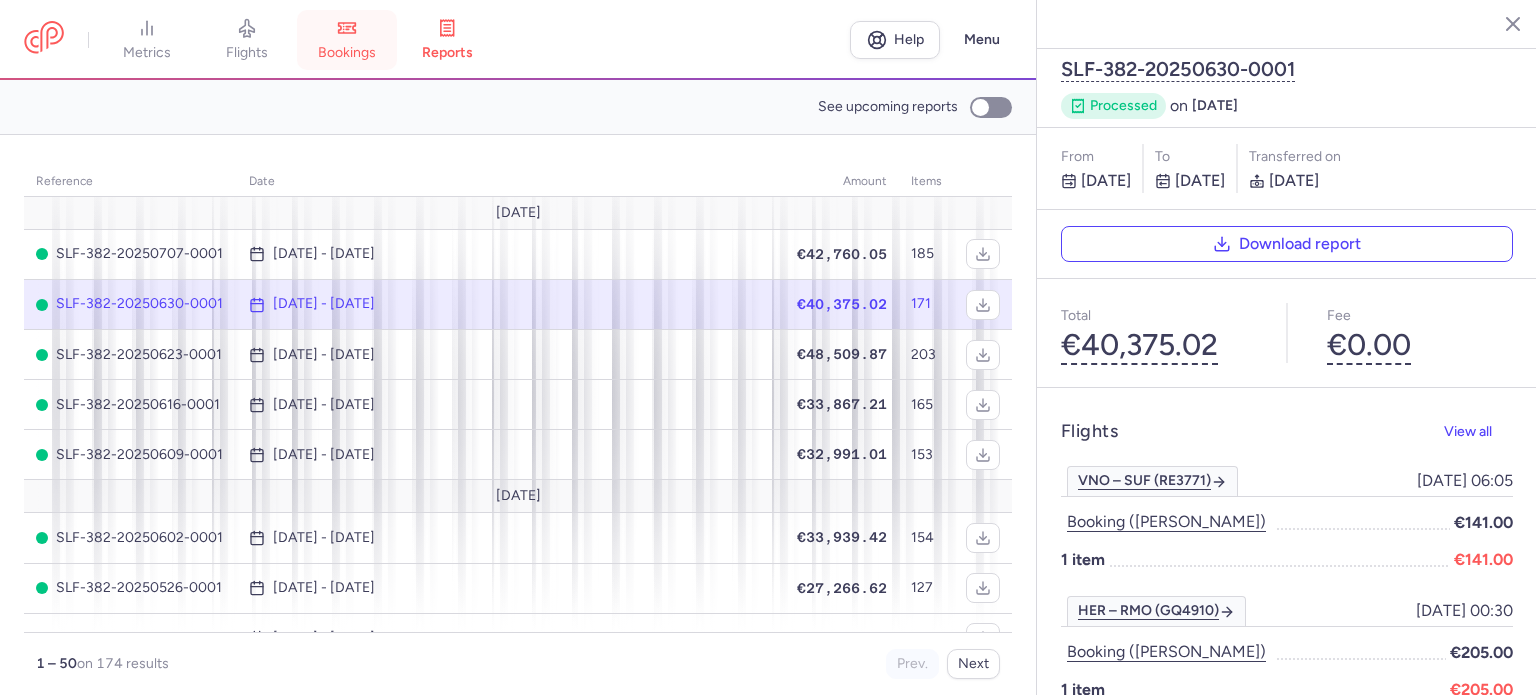 click on "bookings" at bounding box center (347, 53) 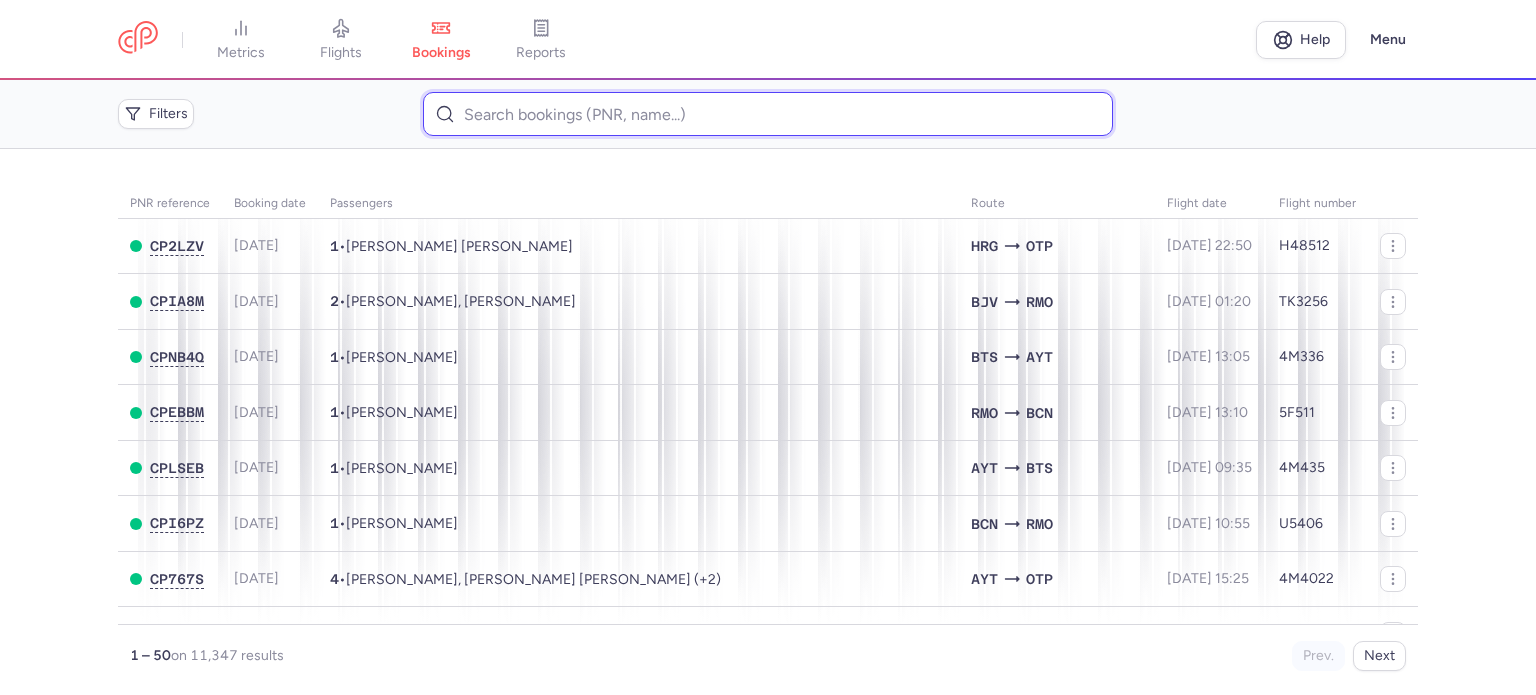 paste on "LASHCHENKO 	VIKTORIIA" 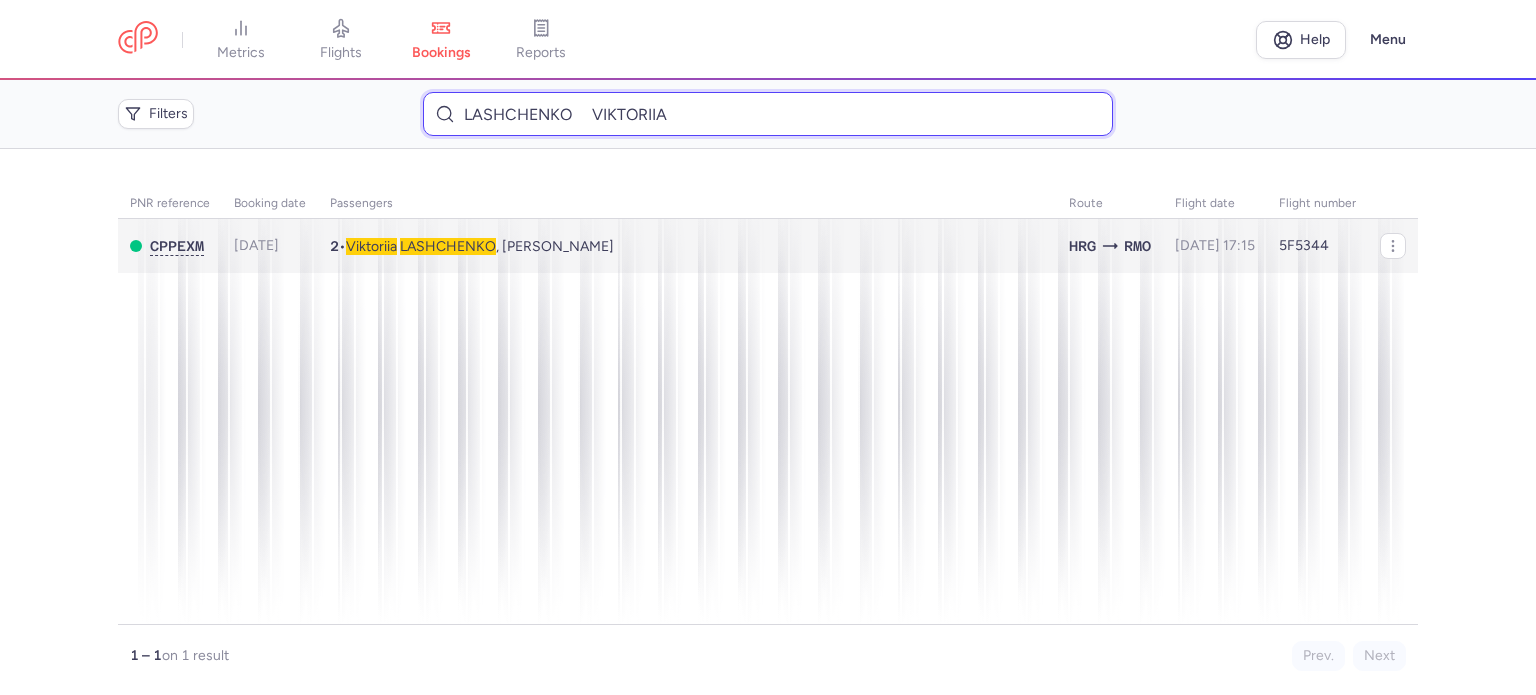 type on "LASHCHENKO 	VIKTORIIA" 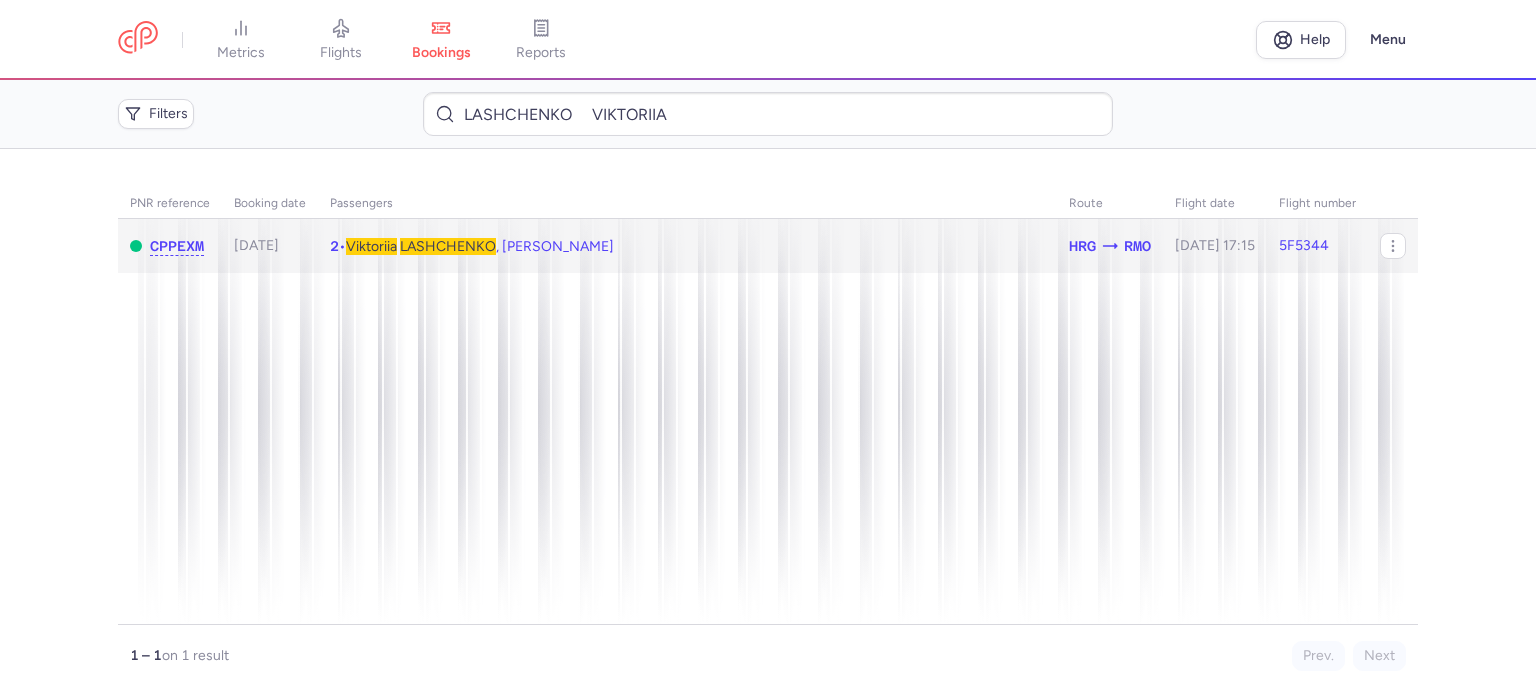 click on "LASHCHENKO" at bounding box center (448, 246) 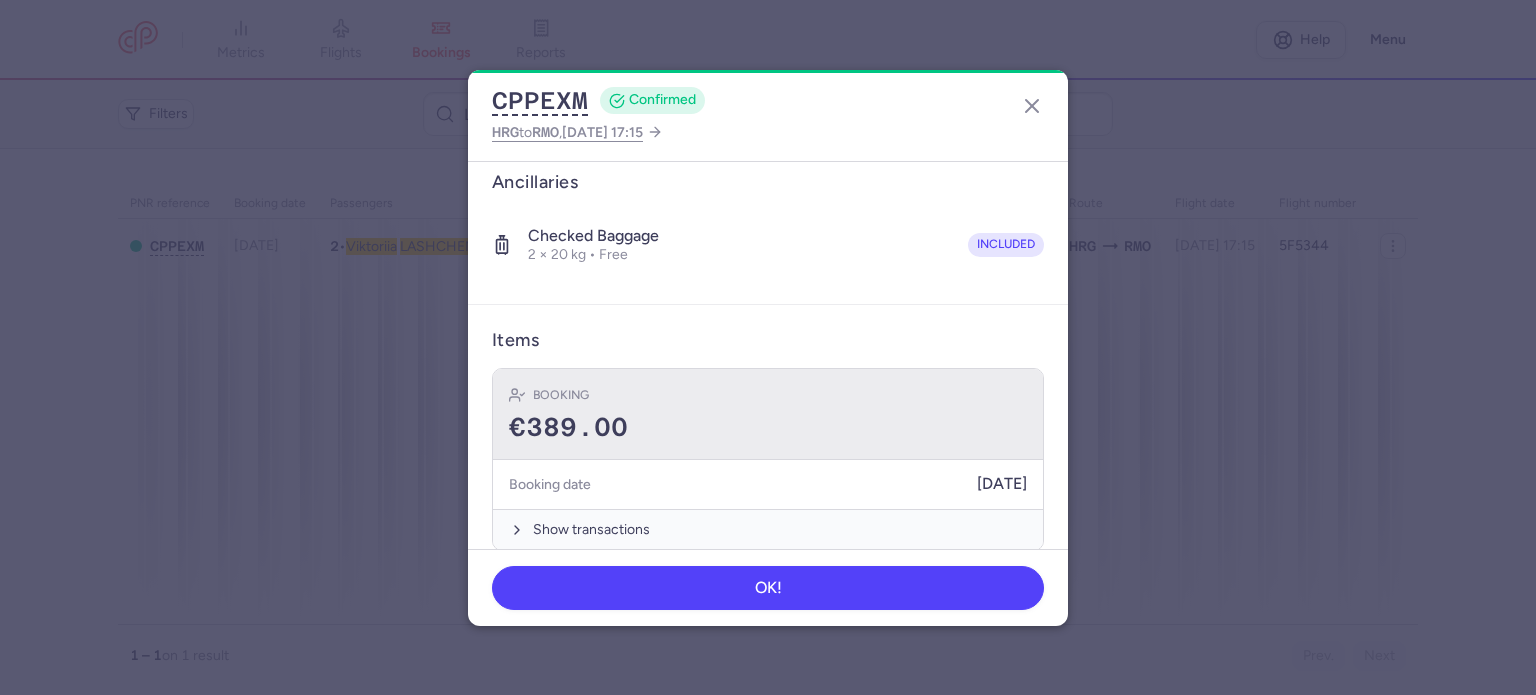 scroll, scrollTop: 421, scrollLeft: 0, axis: vertical 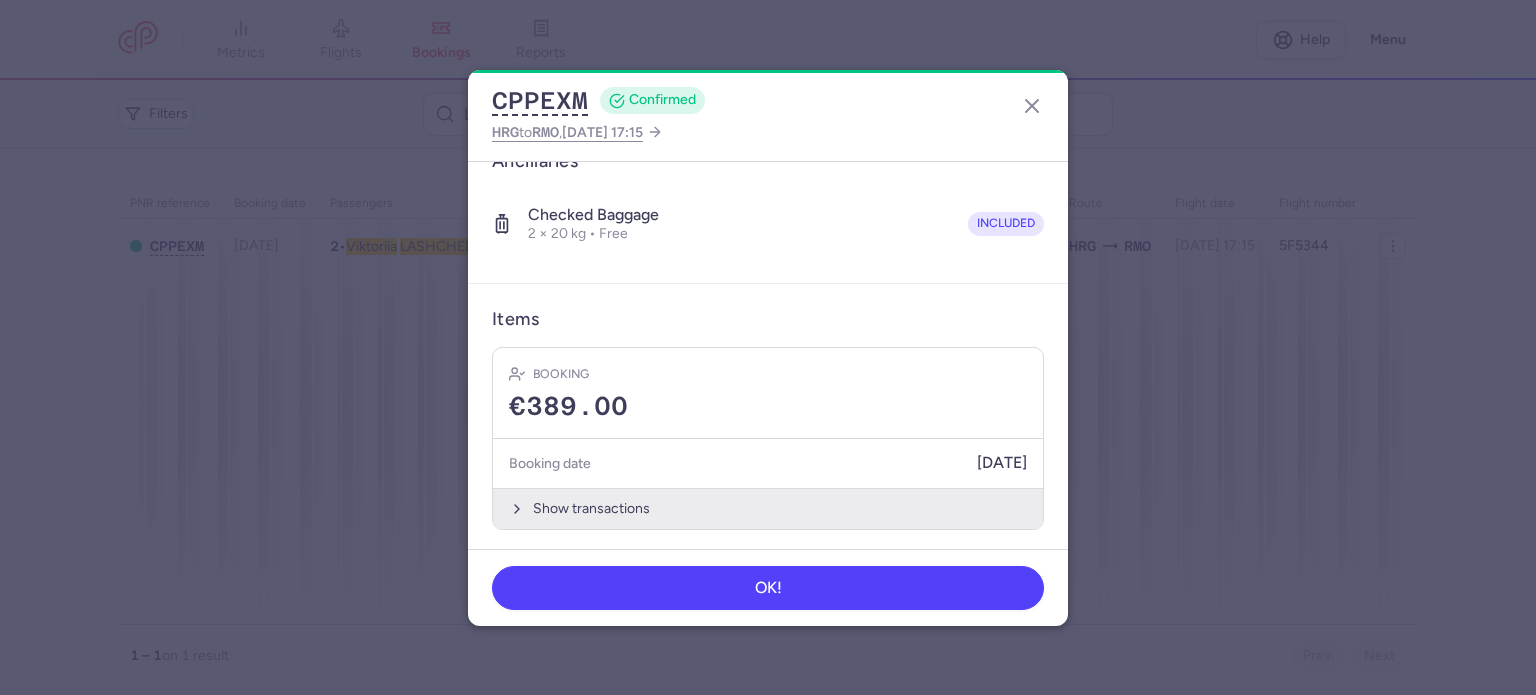click on "Show transactions" at bounding box center (768, 508) 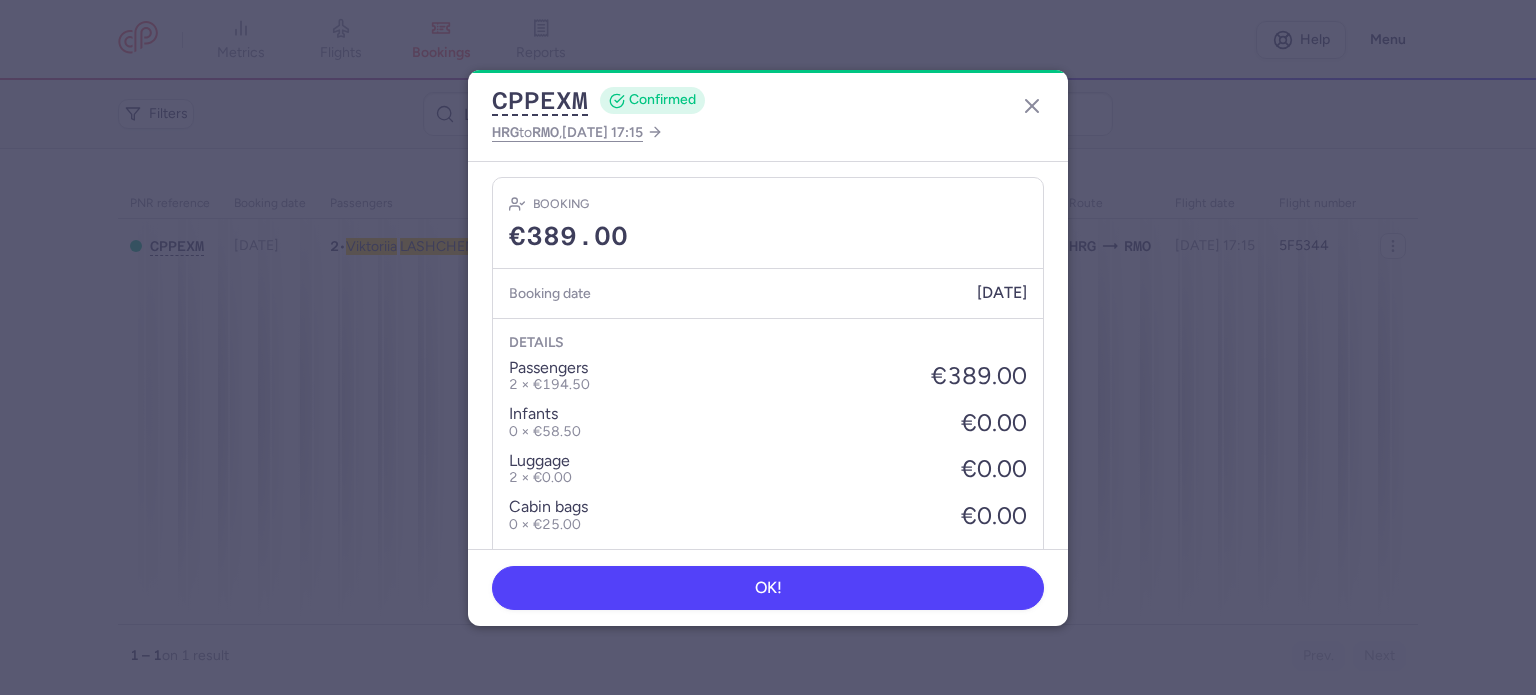 scroll, scrollTop: 737, scrollLeft: 0, axis: vertical 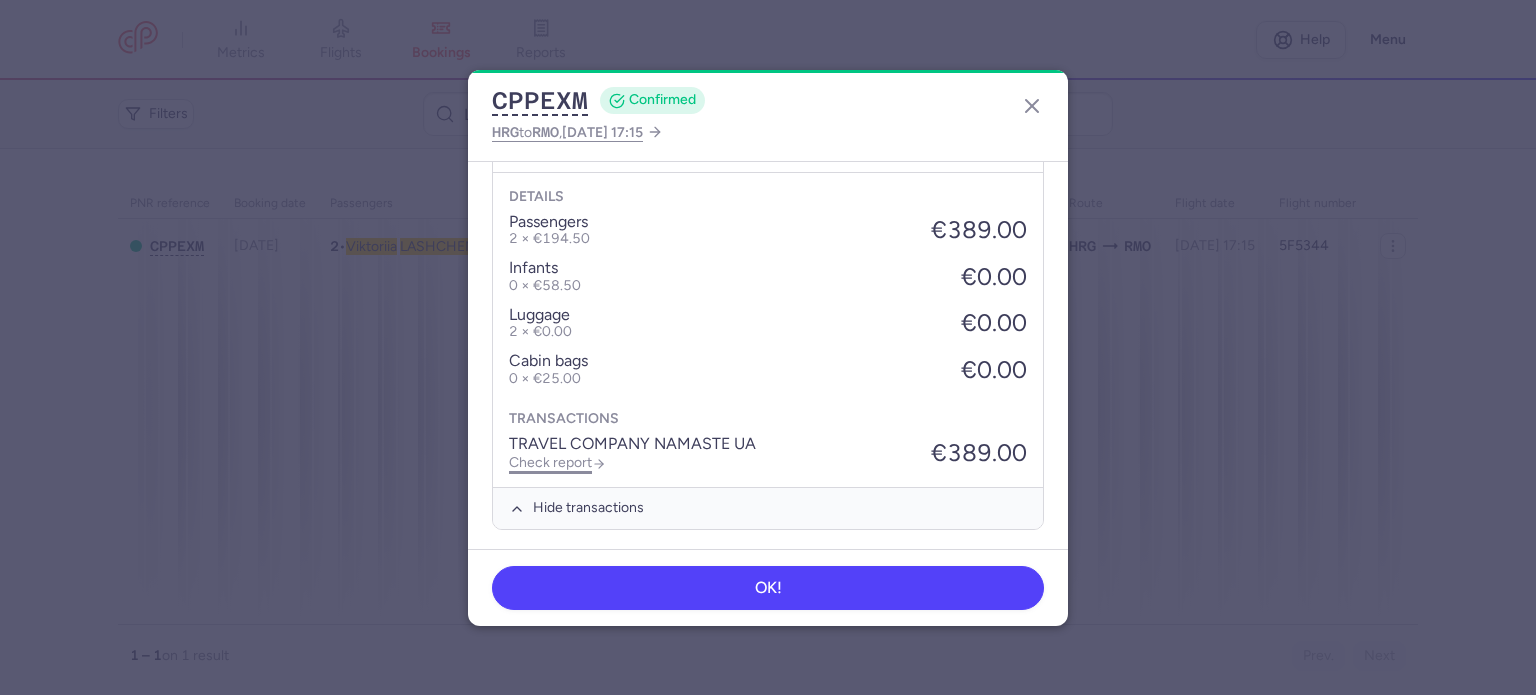 click on "Check report" 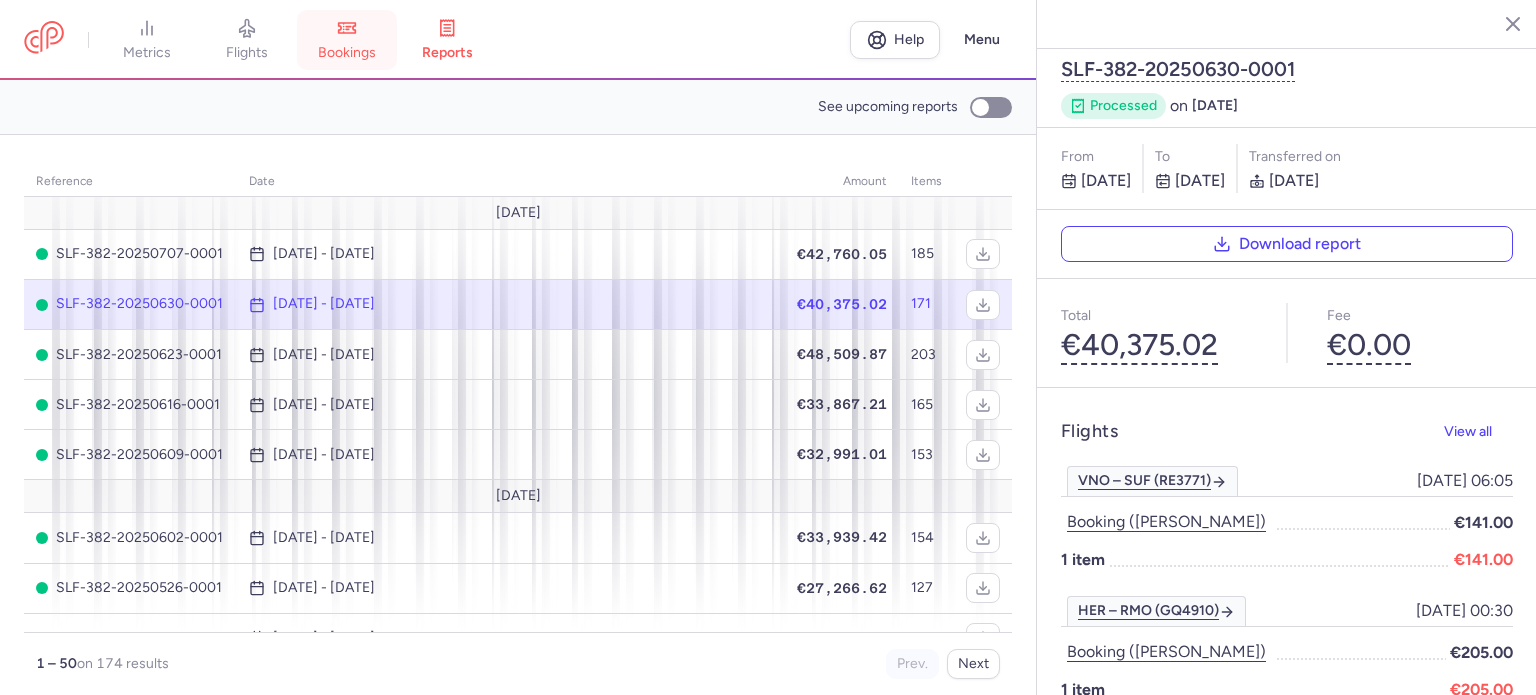 click on "bookings" at bounding box center [347, 40] 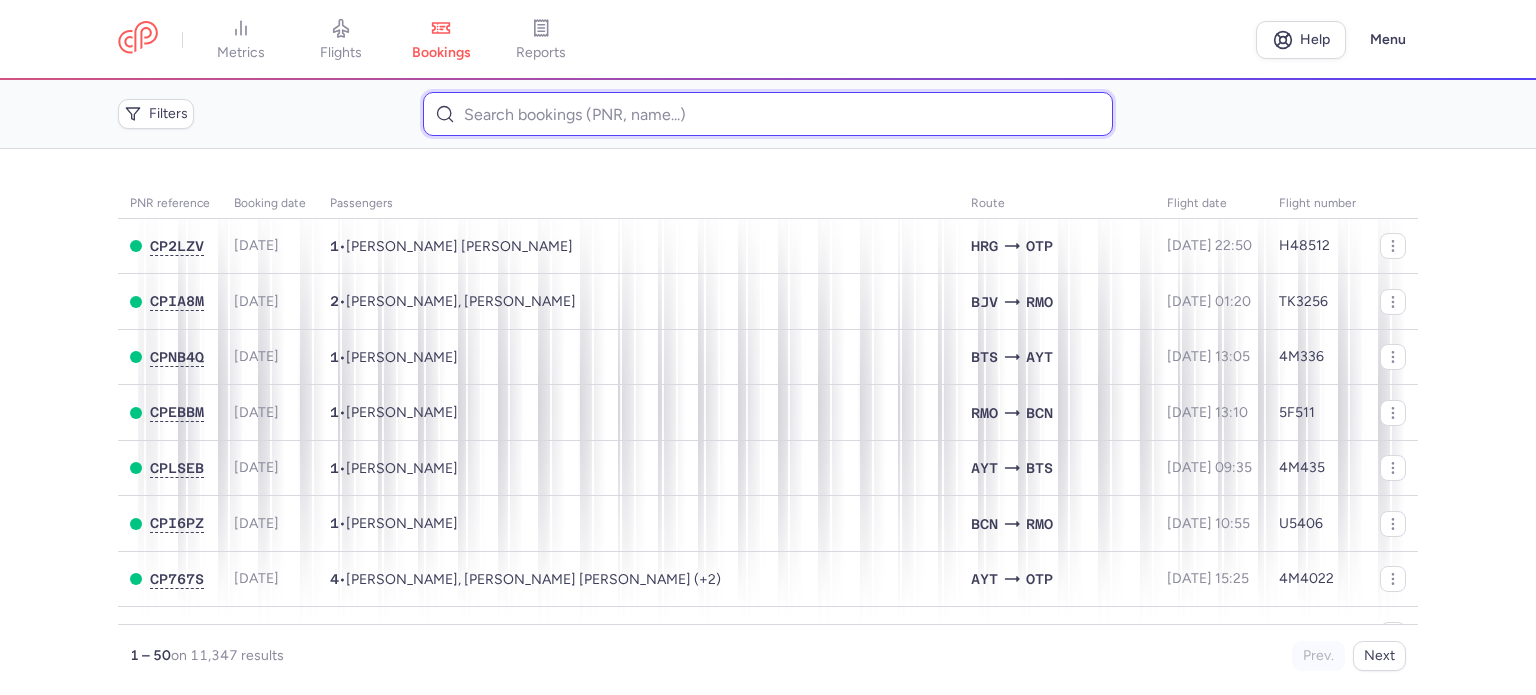 drag, startPoint x: 453, startPoint y: 109, endPoint x: 860, endPoint y: 116, distance: 407.06018 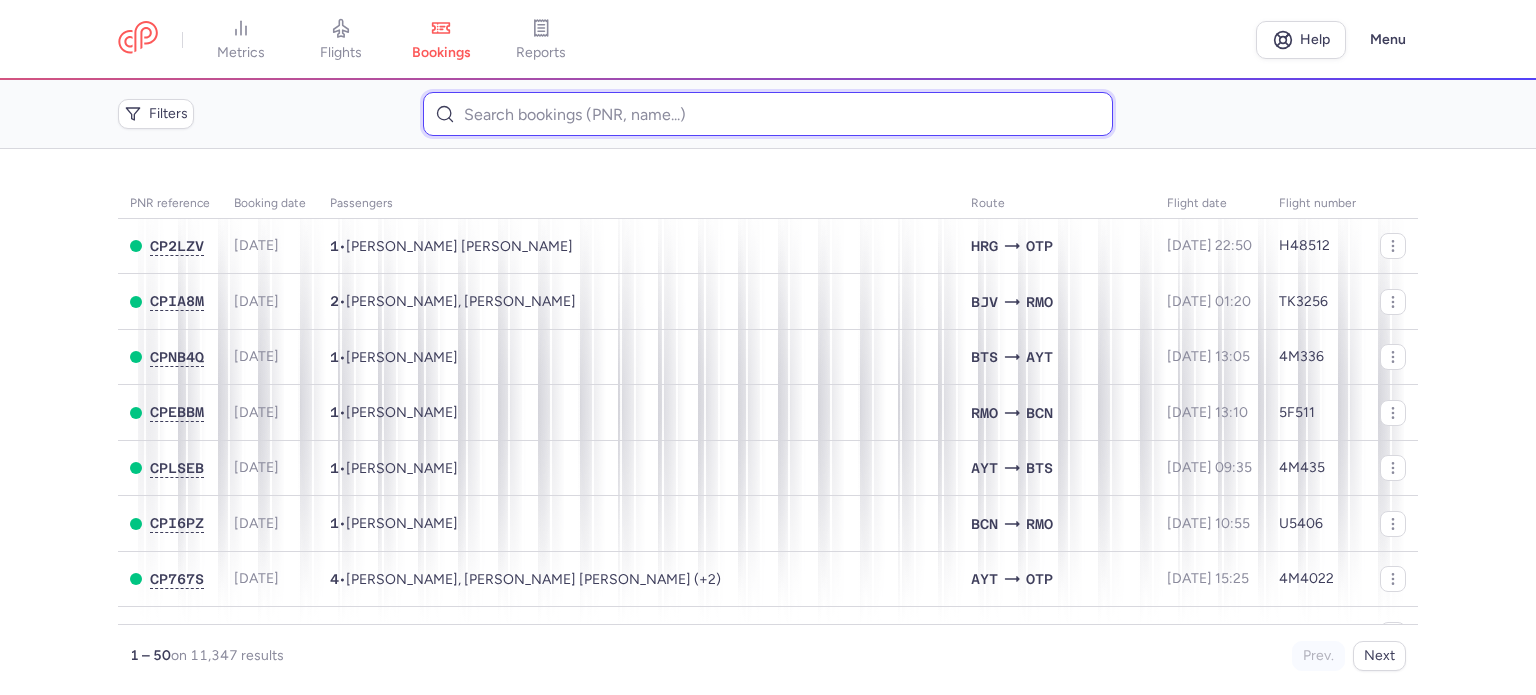 paste on "[PERSON_NAME]" 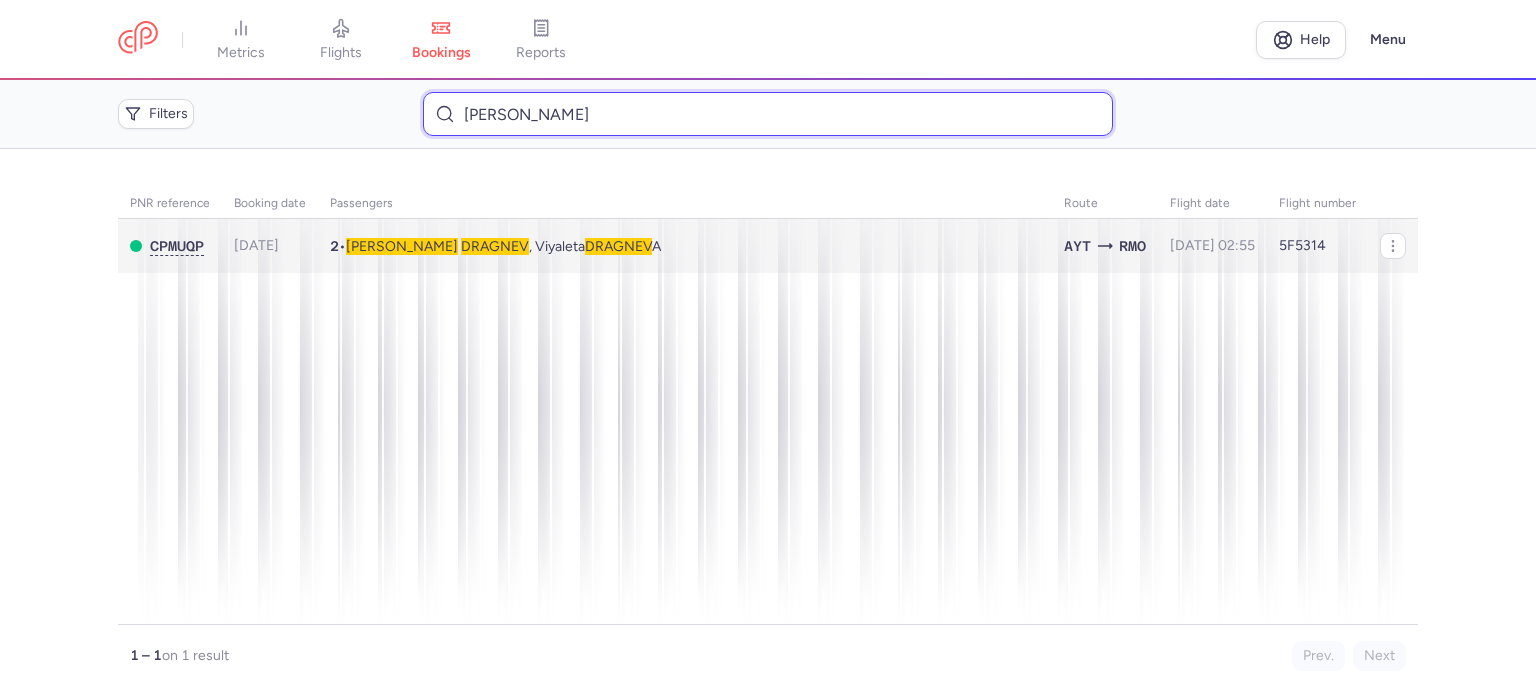 type on "[PERSON_NAME]" 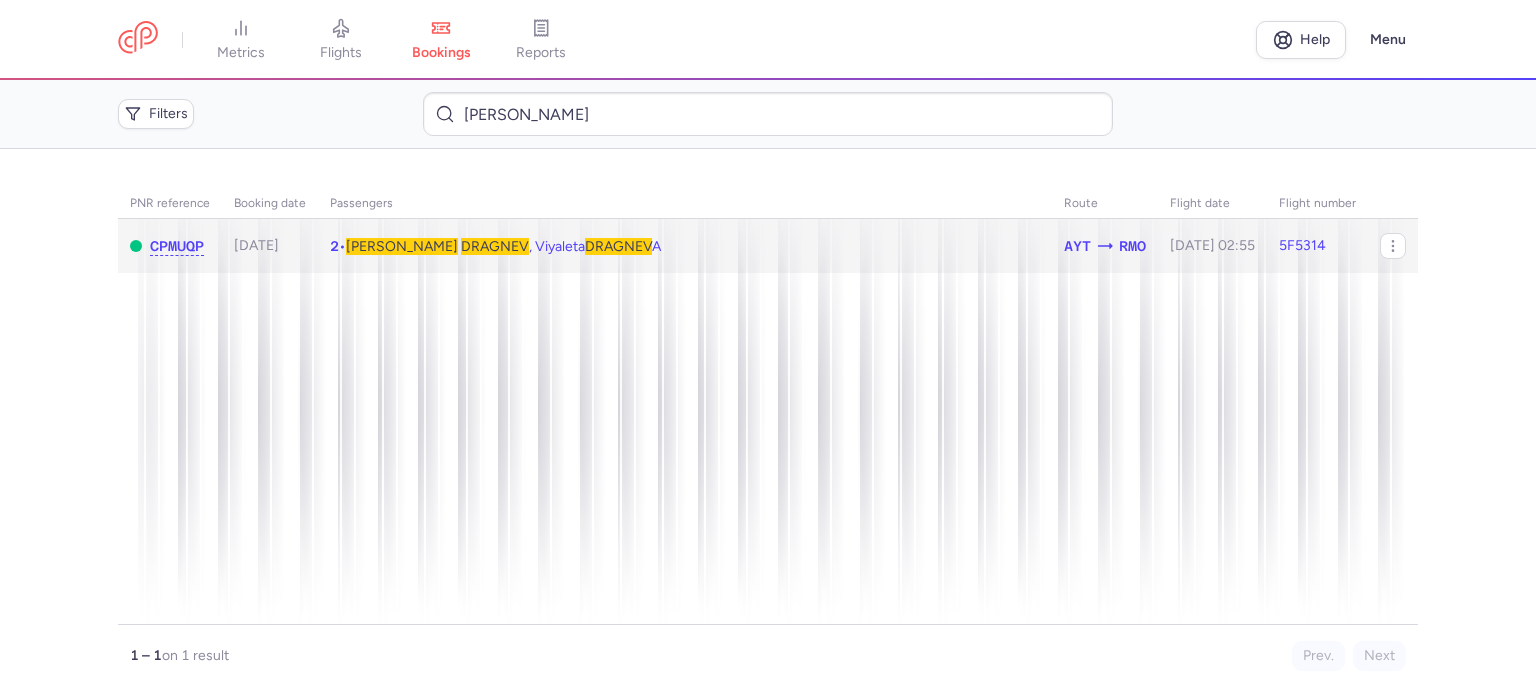 click on "DRAGNEV" at bounding box center [495, 246] 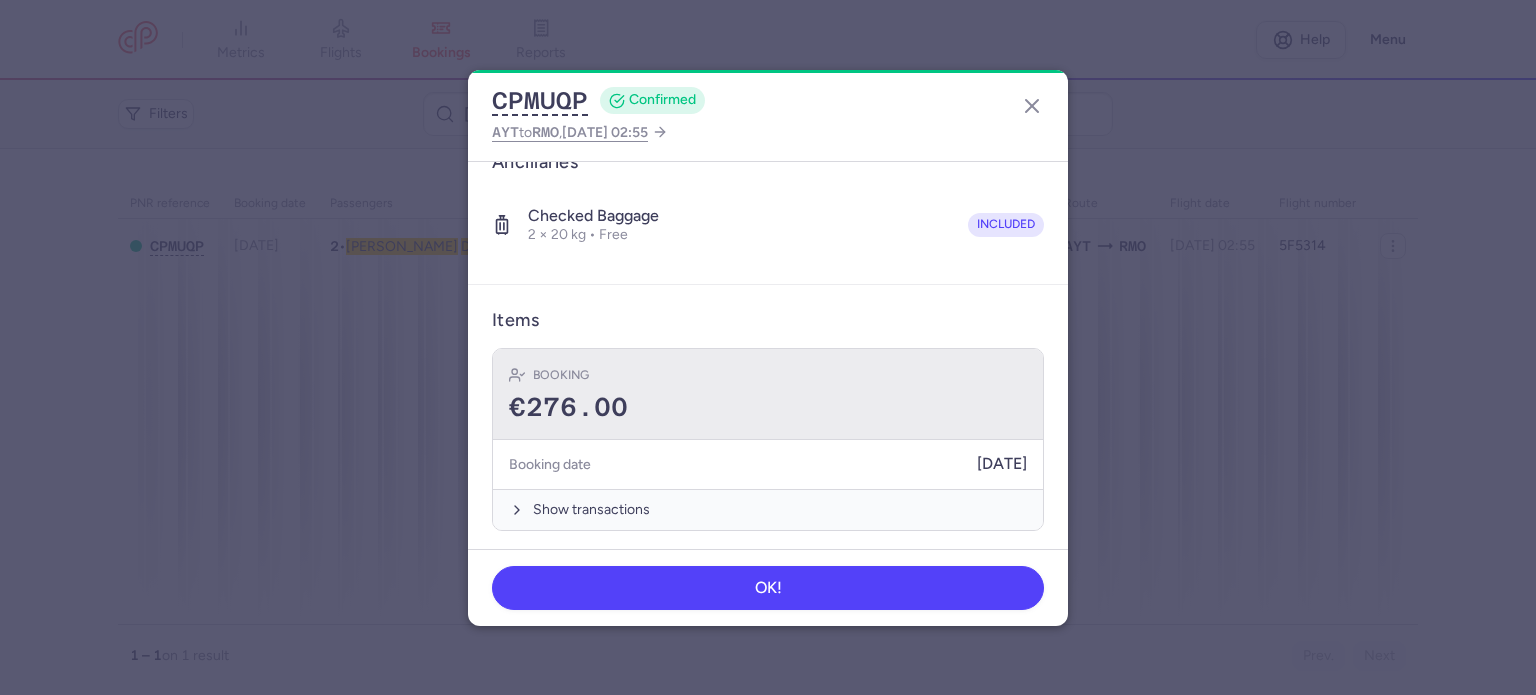 scroll, scrollTop: 421, scrollLeft: 0, axis: vertical 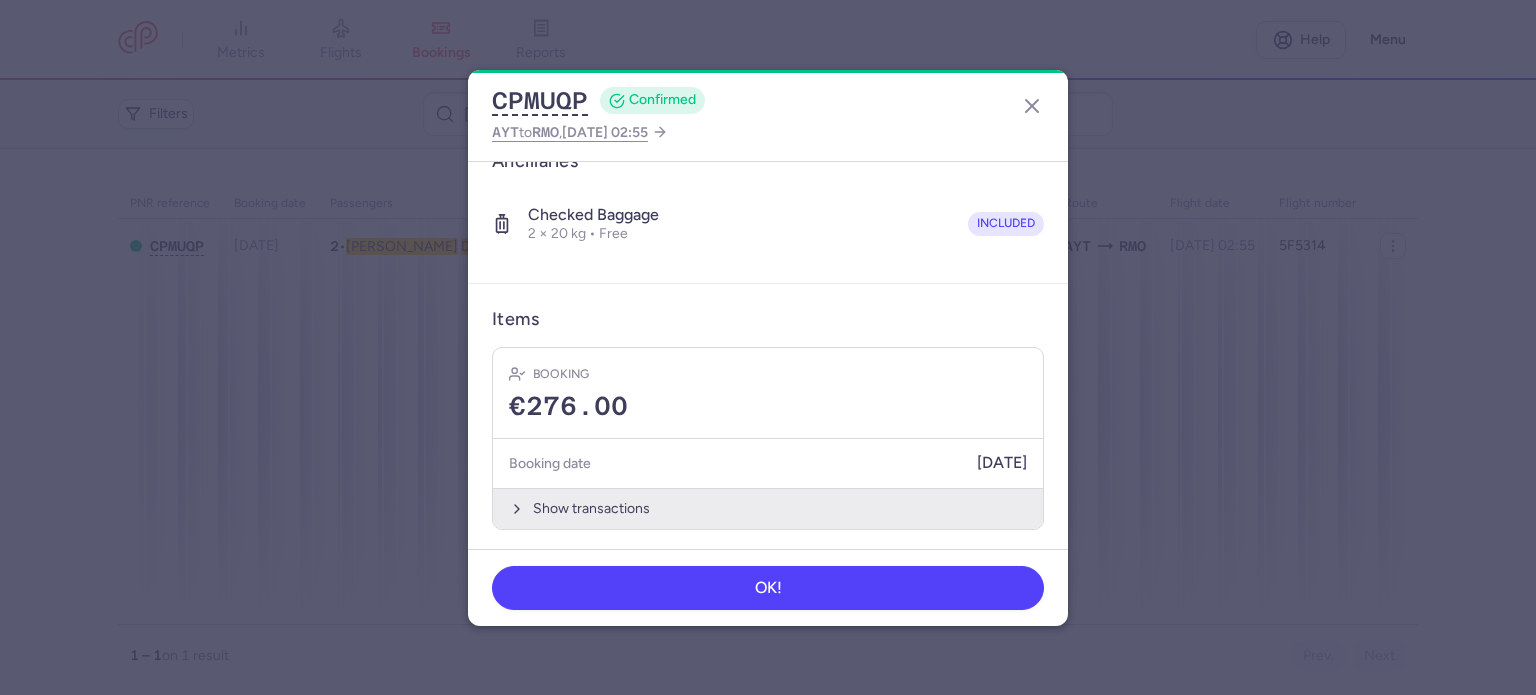 click on "Show transactions" at bounding box center (768, 508) 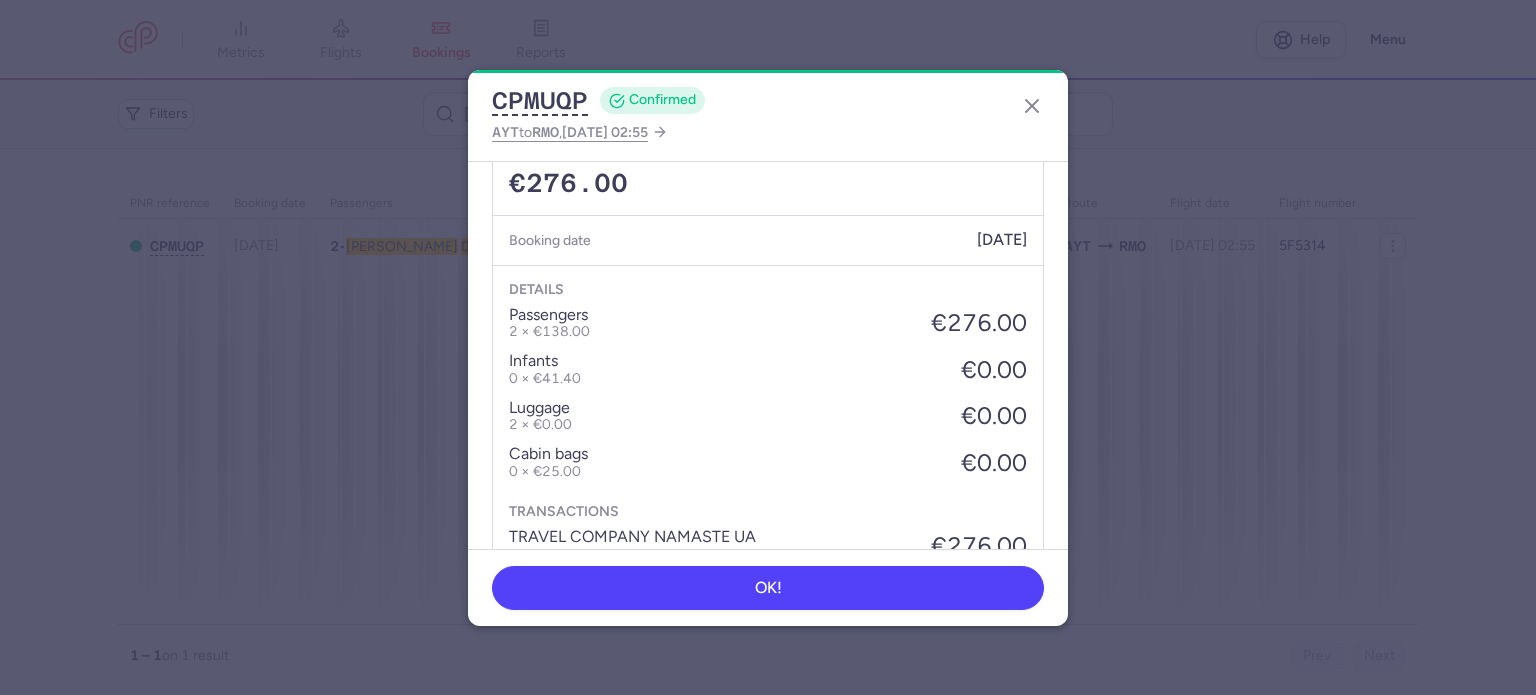 scroll, scrollTop: 737, scrollLeft: 0, axis: vertical 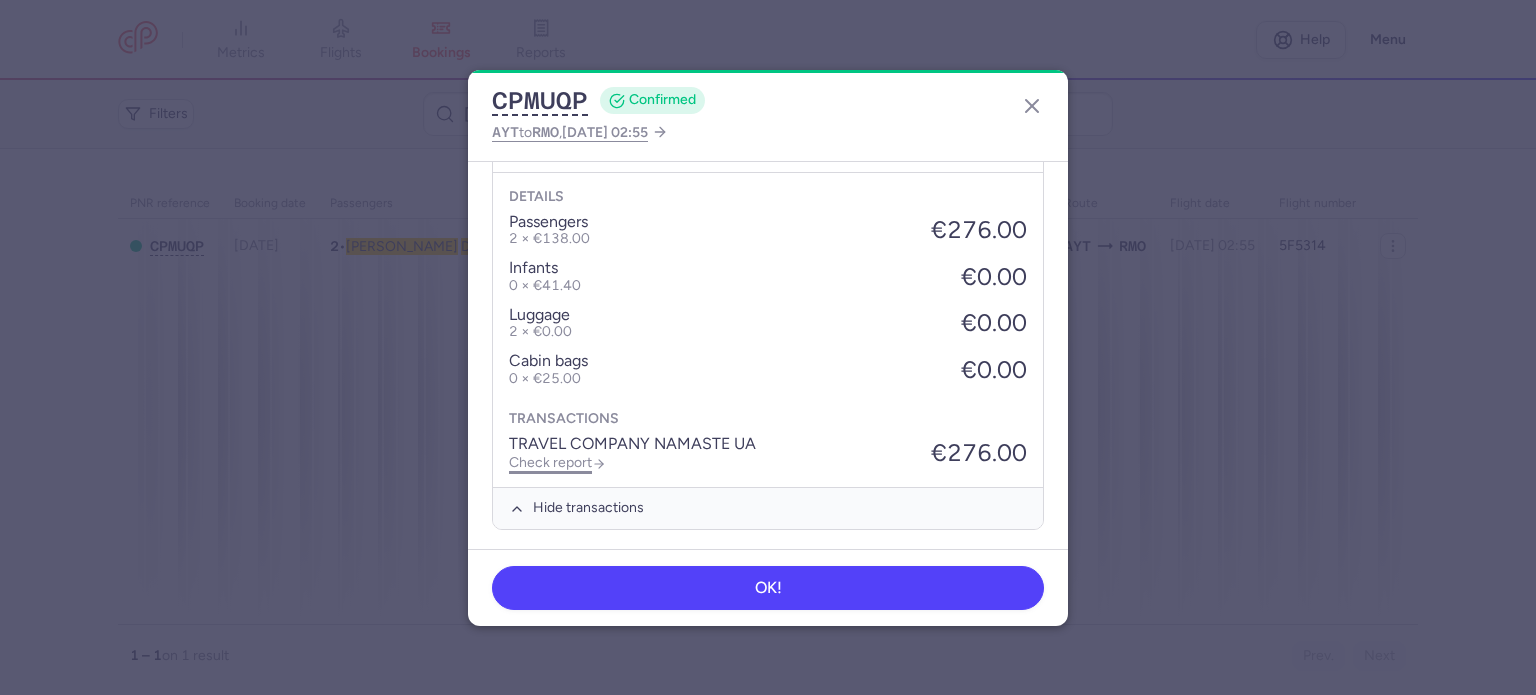 click on "Check report" 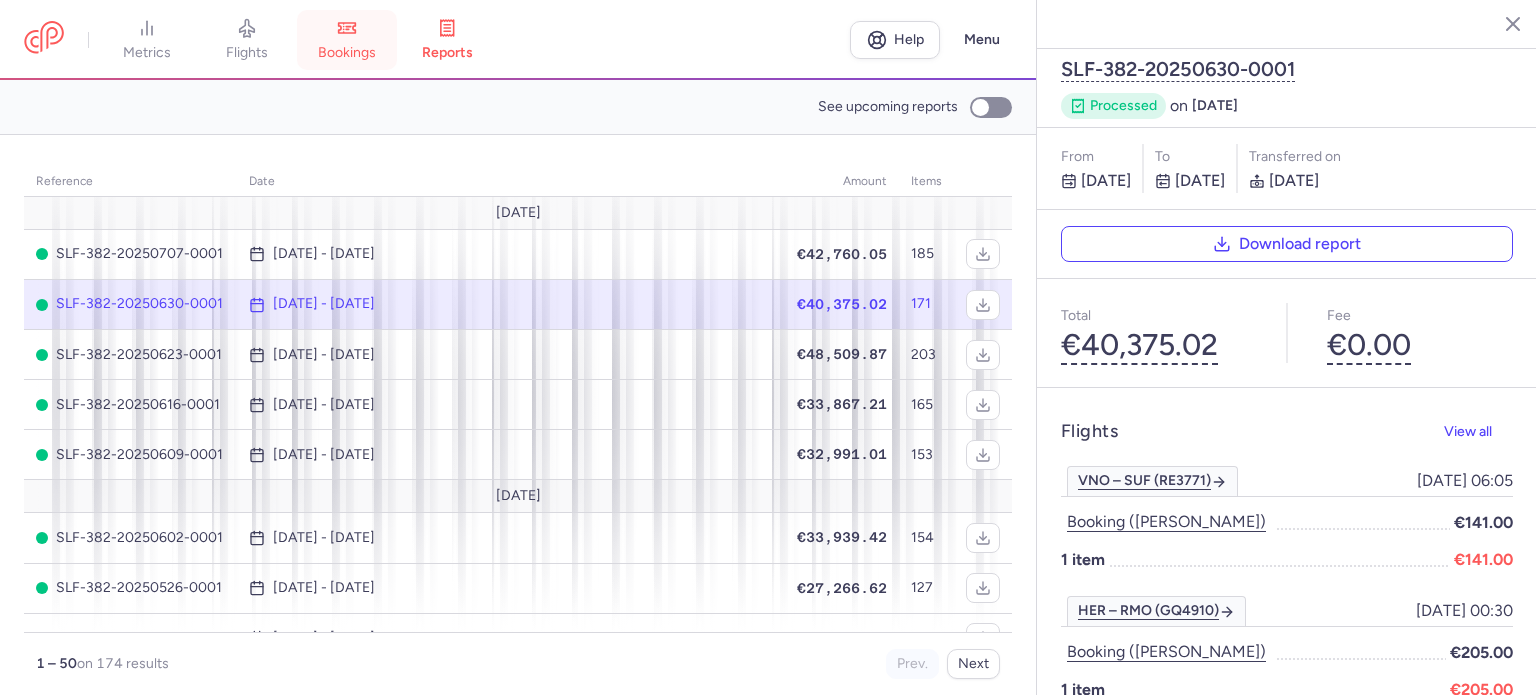 click on "bookings" at bounding box center (347, 53) 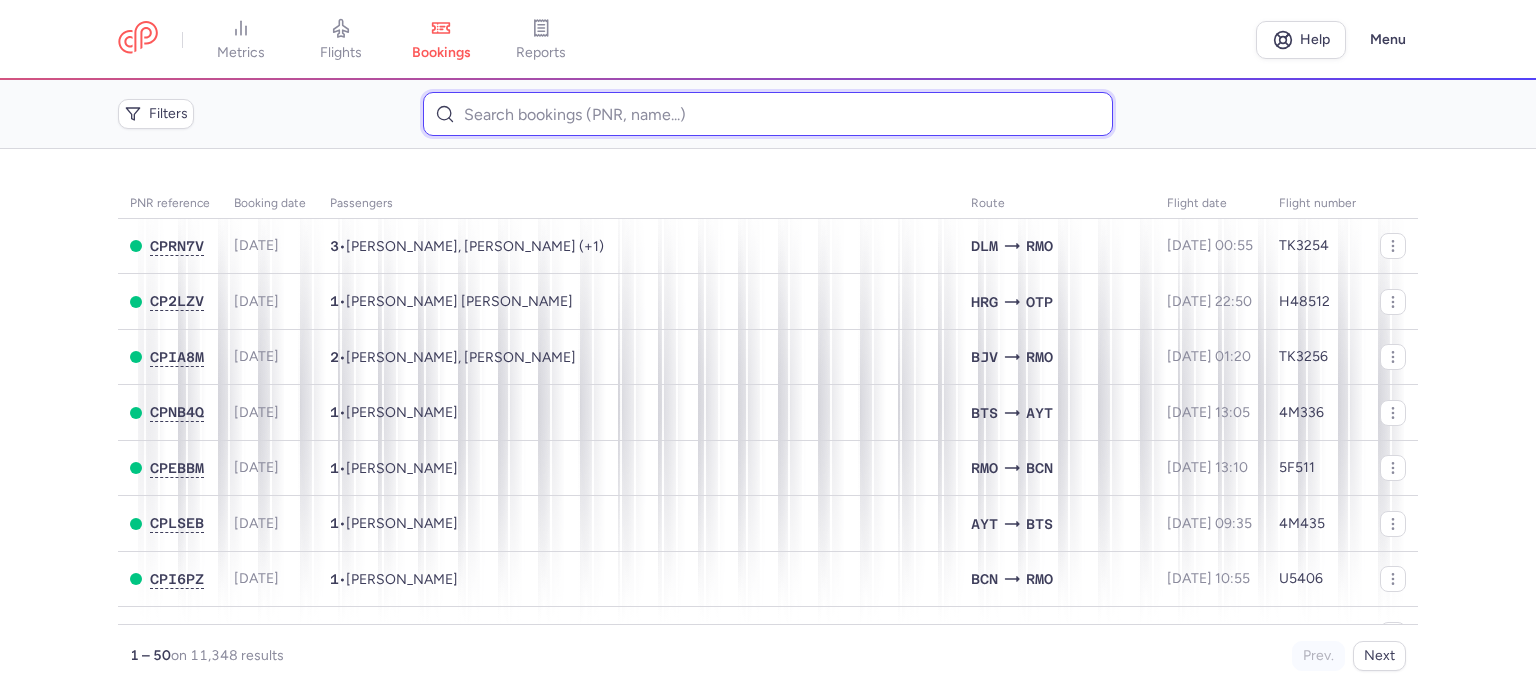 paste on "[PERSON_NAME]" 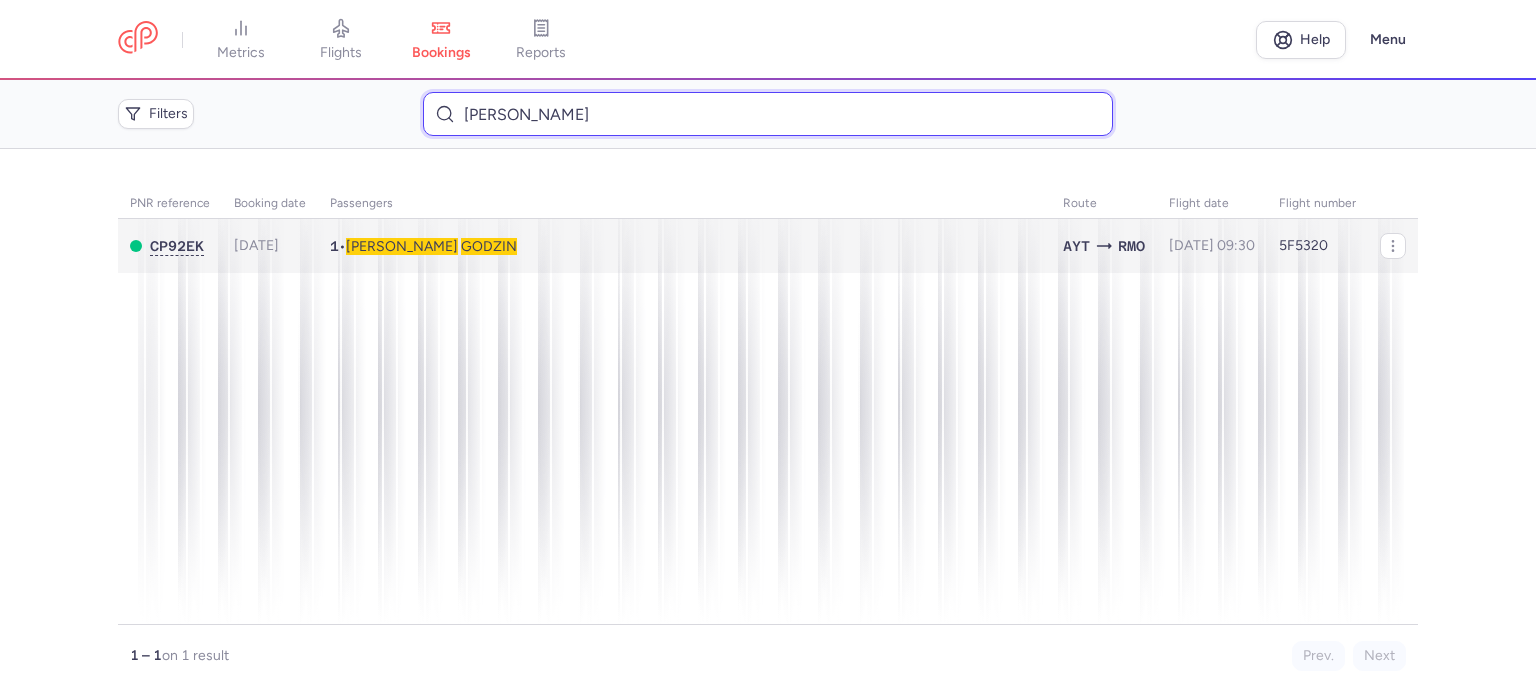 type on "[PERSON_NAME]" 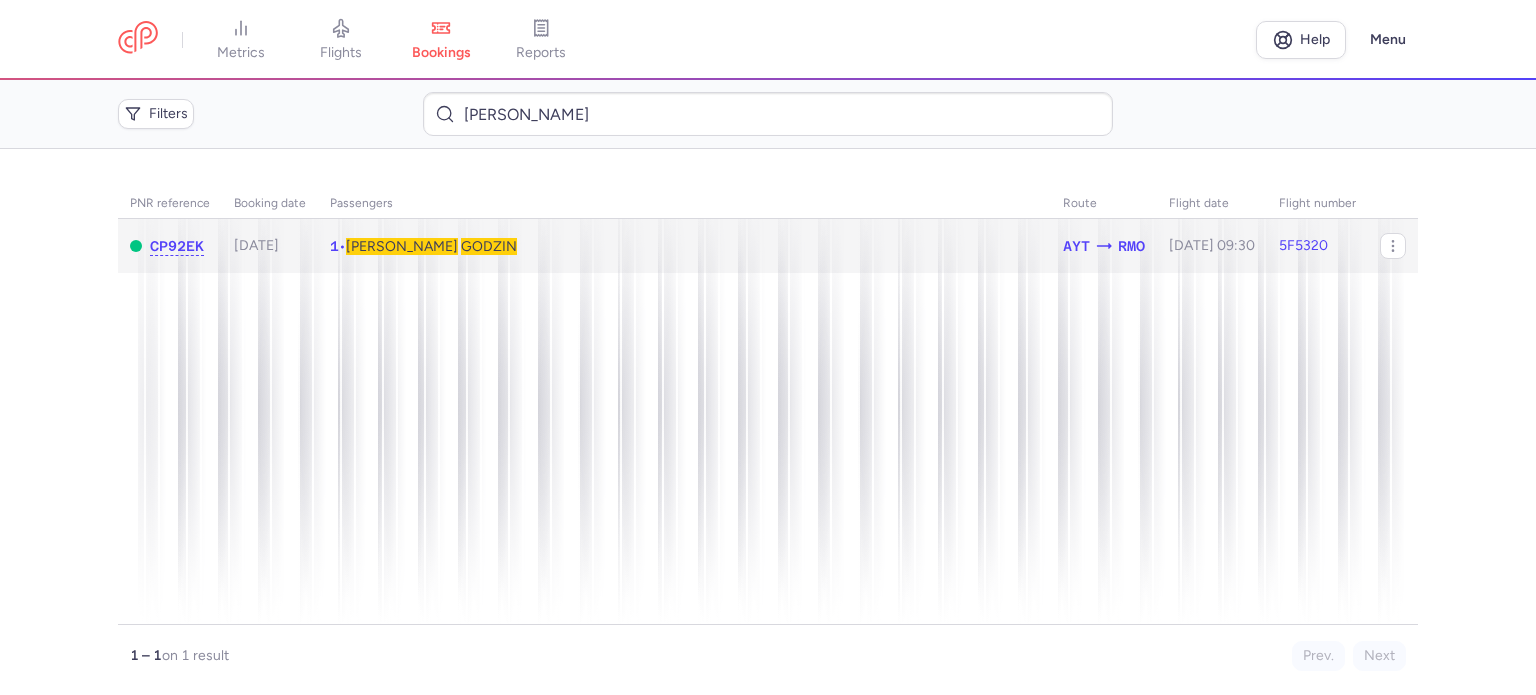 click on "GODZIN" at bounding box center (489, 246) 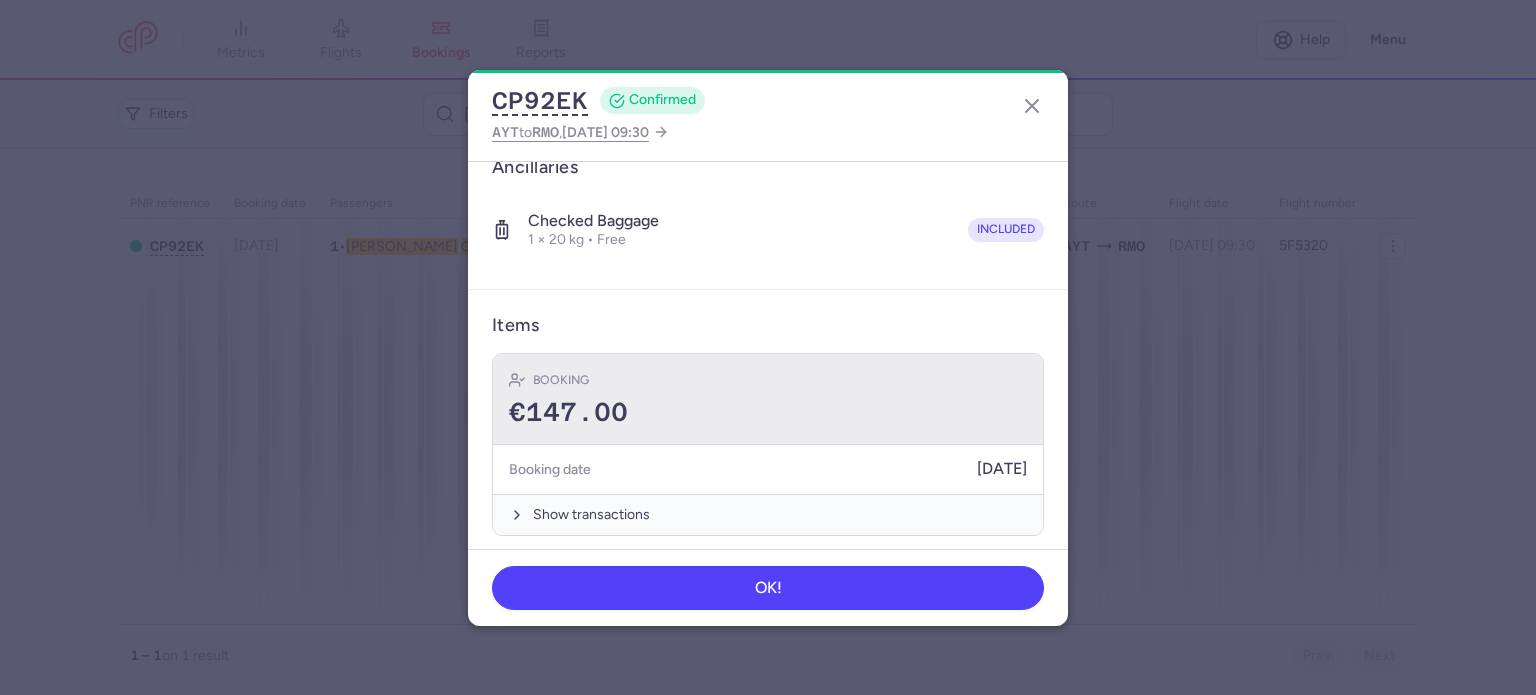 scroll, scrollTop: 352, scrollLeft: 0, axis: vertical 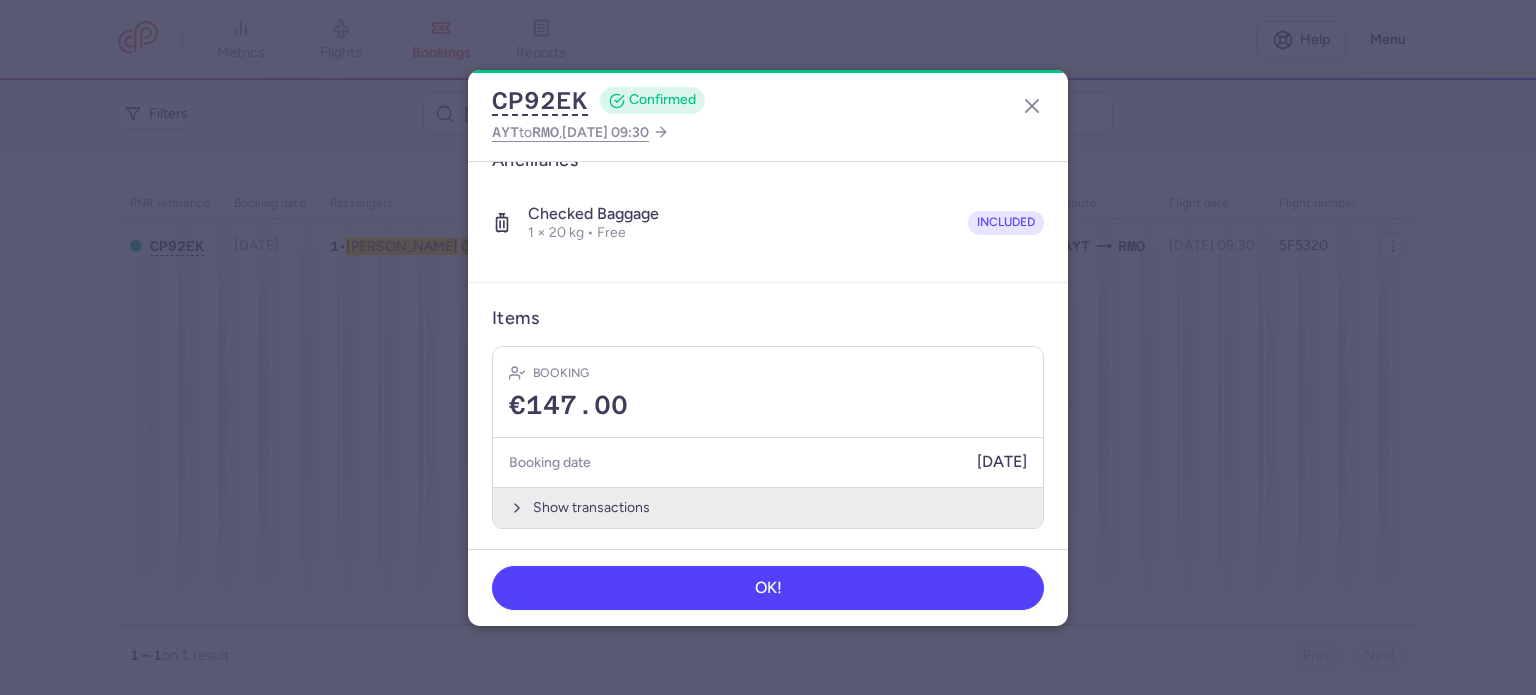 click on "Show transactions" at bounding box center [768, 507] 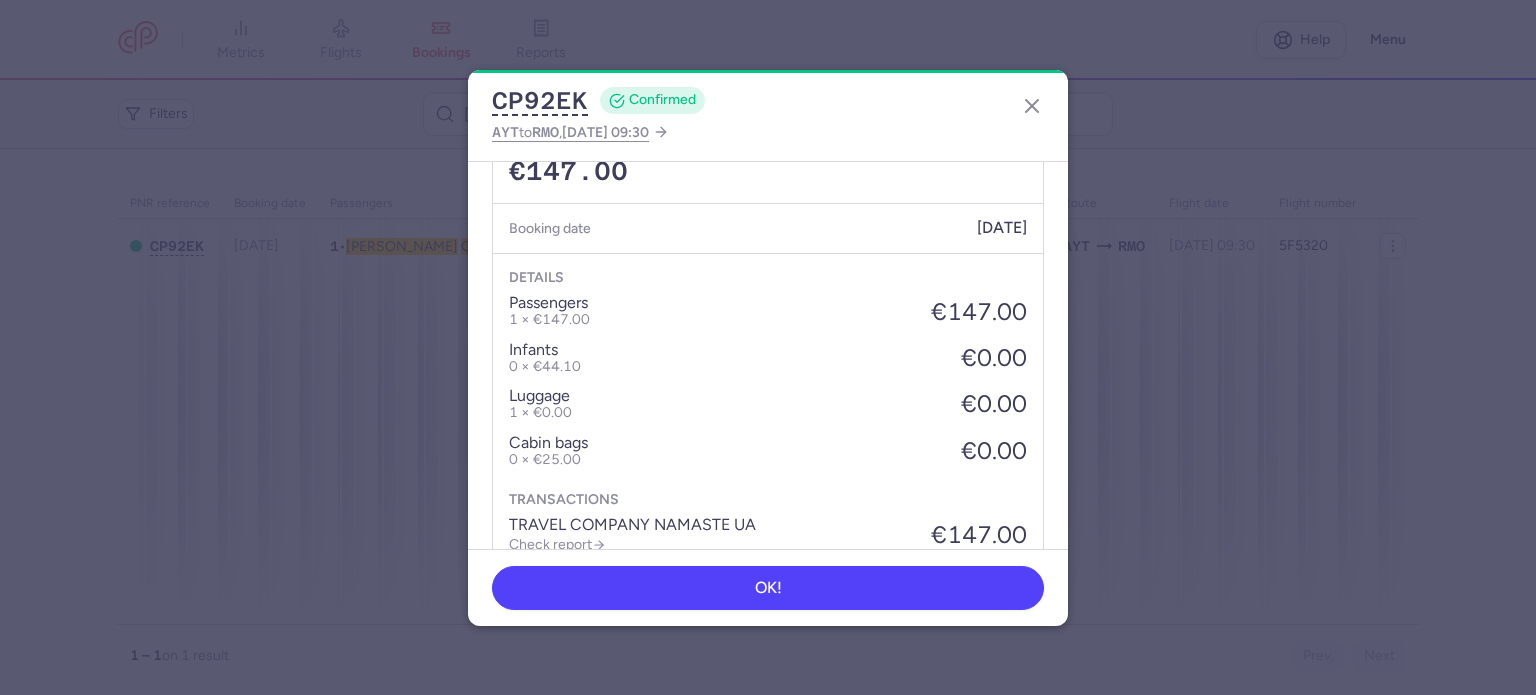 scroll, scrollTop: 668, scrollLeft: 0, axis: vertical 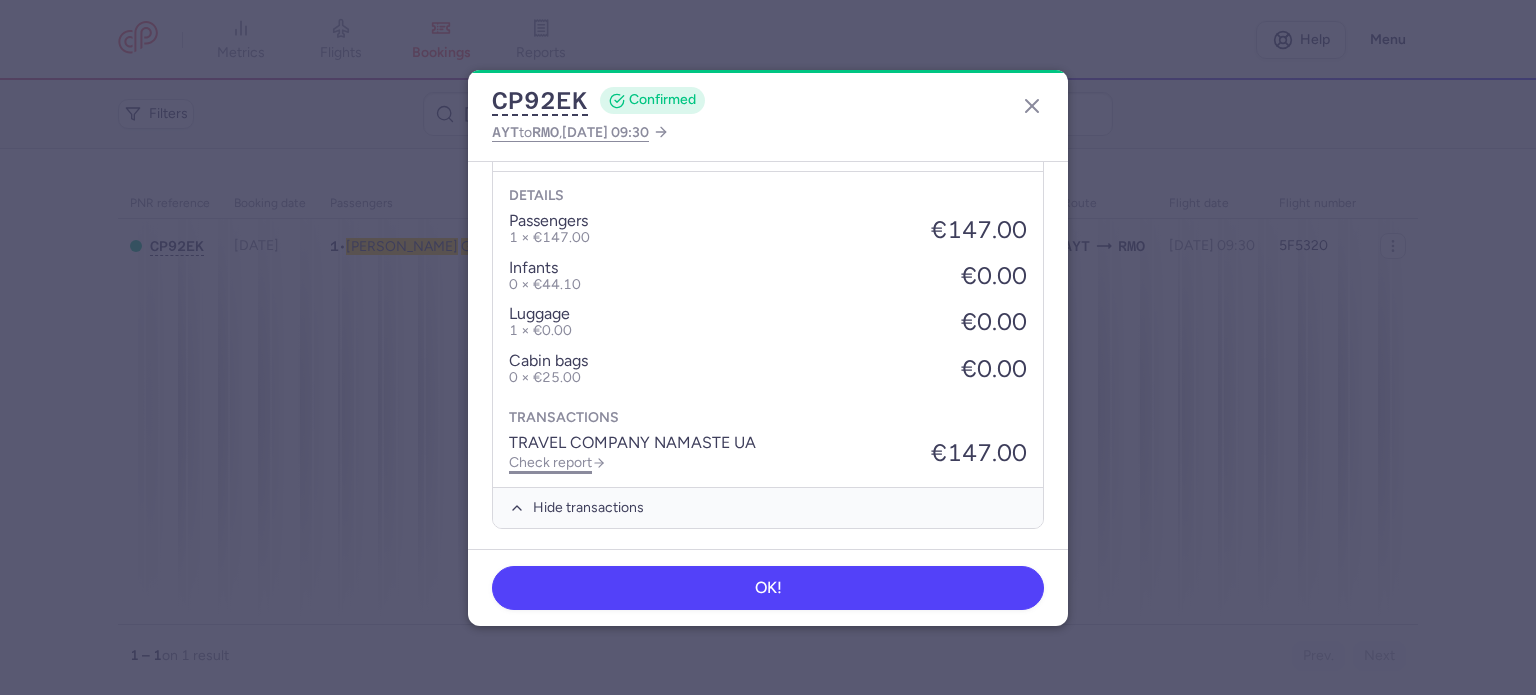 click on "Check report" 